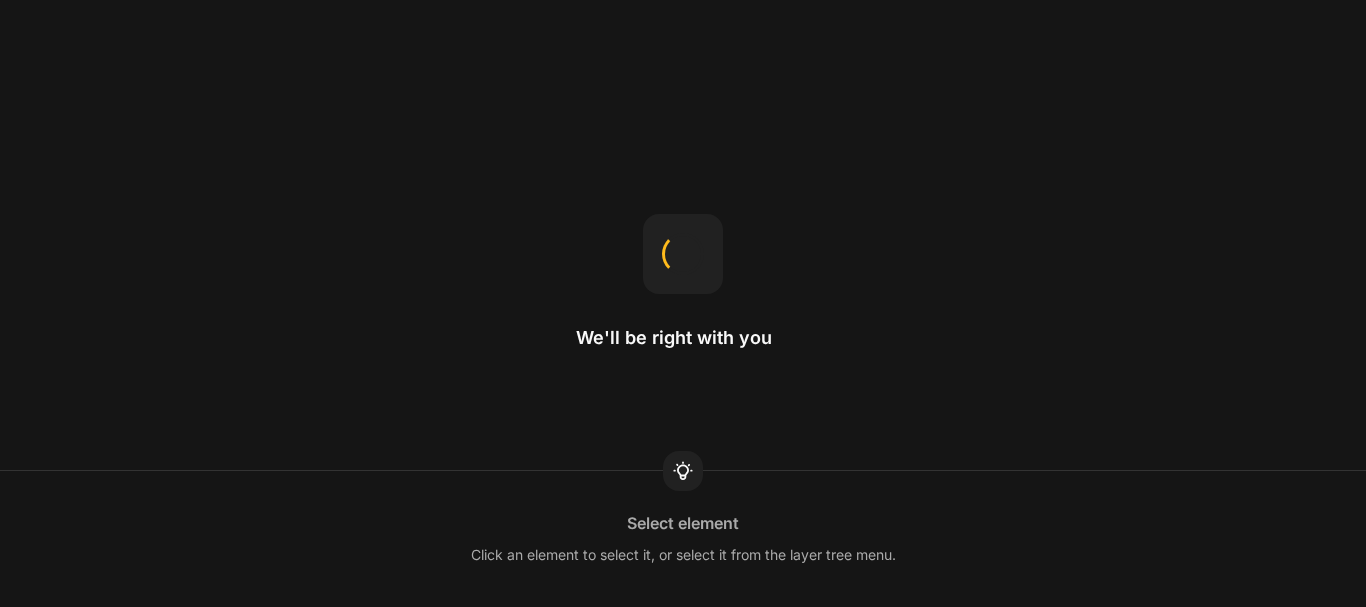 scroll, scrollTop: 0, scrollLeft: 0, axis: both 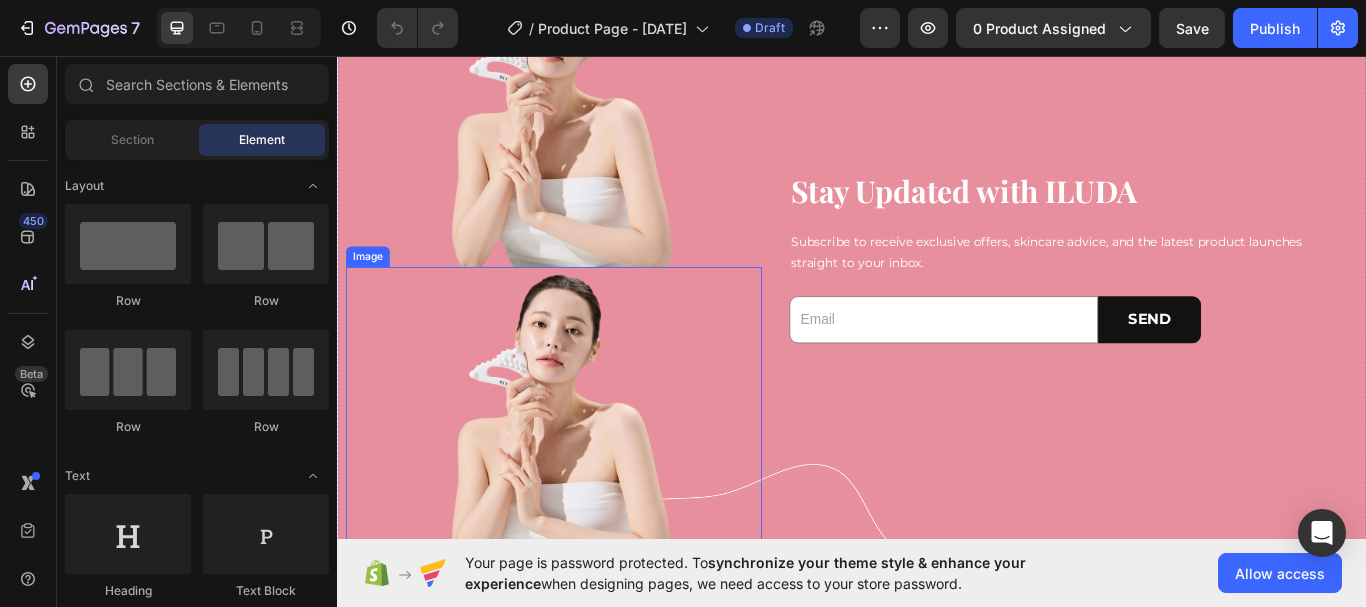 click at bounding box center (589, 480) 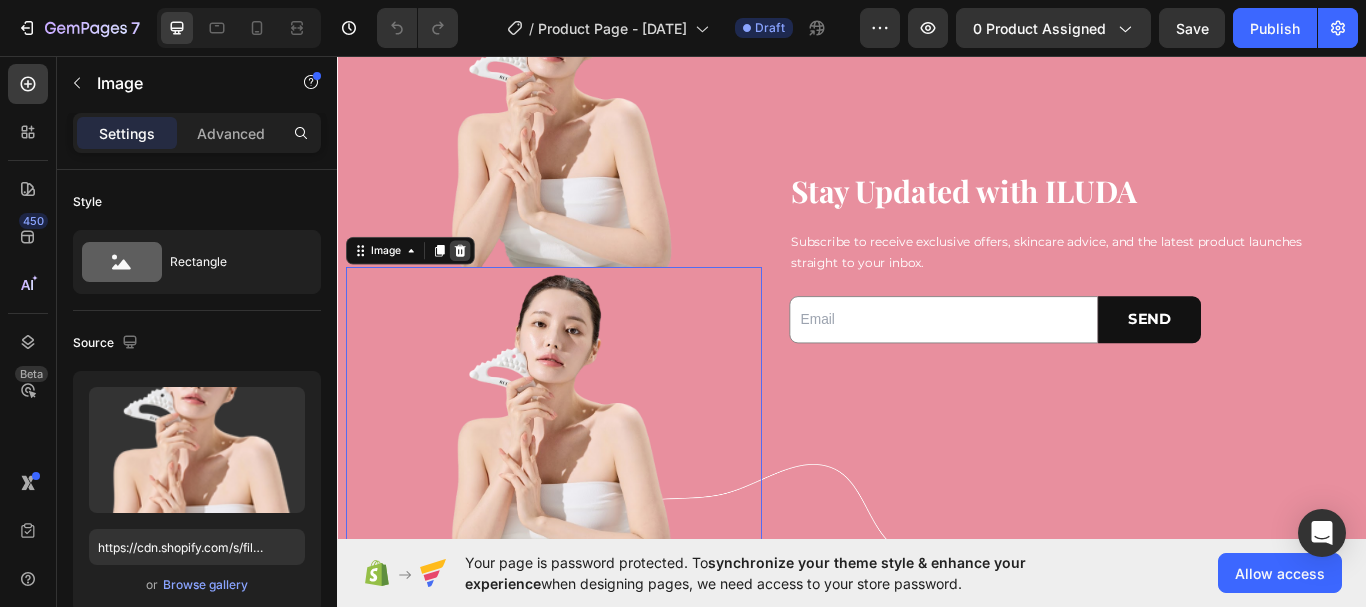 click 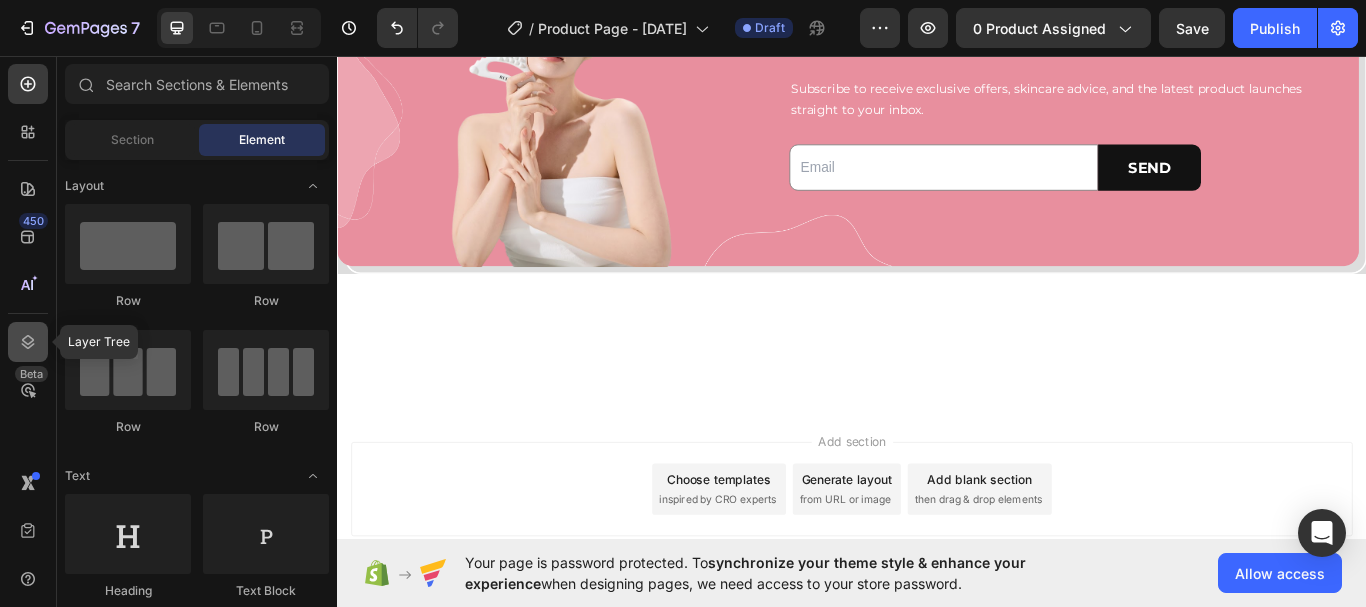 click 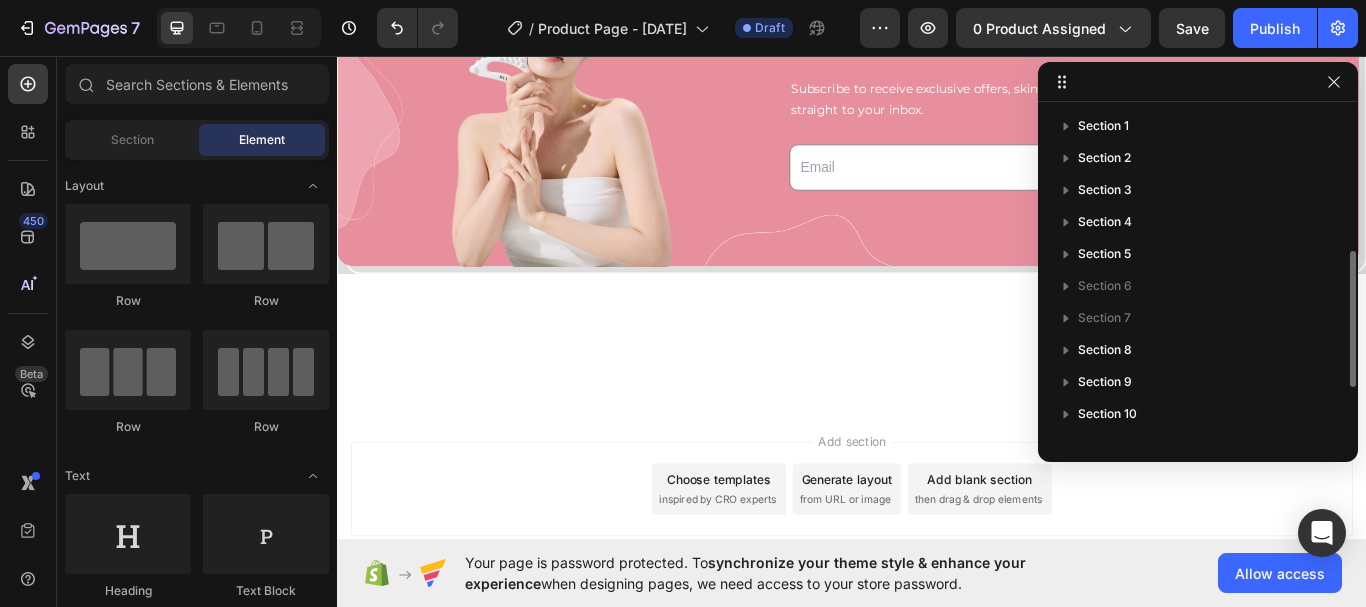 scroll, scrollTop: 8521, scrollLeft: 0, axis: vertical 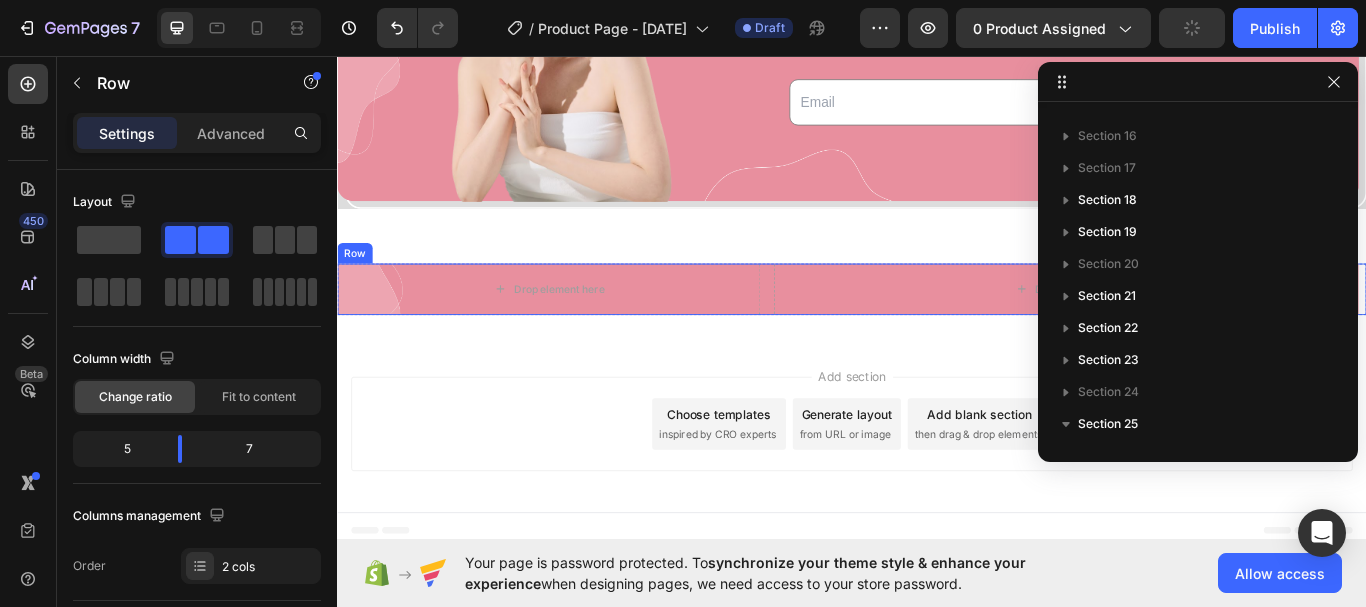 click on "Drop element here
Drop element here Row" at bounding box center [937, 329] 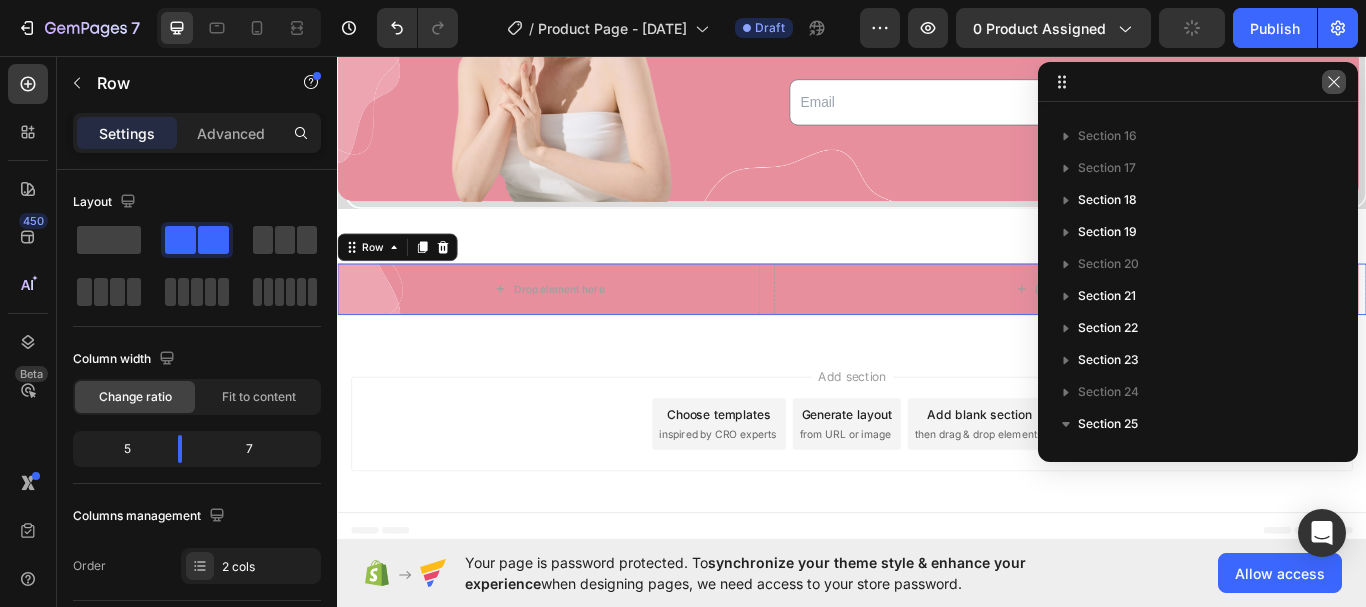 scroll, scrollTop: 598, scrollLeft: 0, axis: vertical 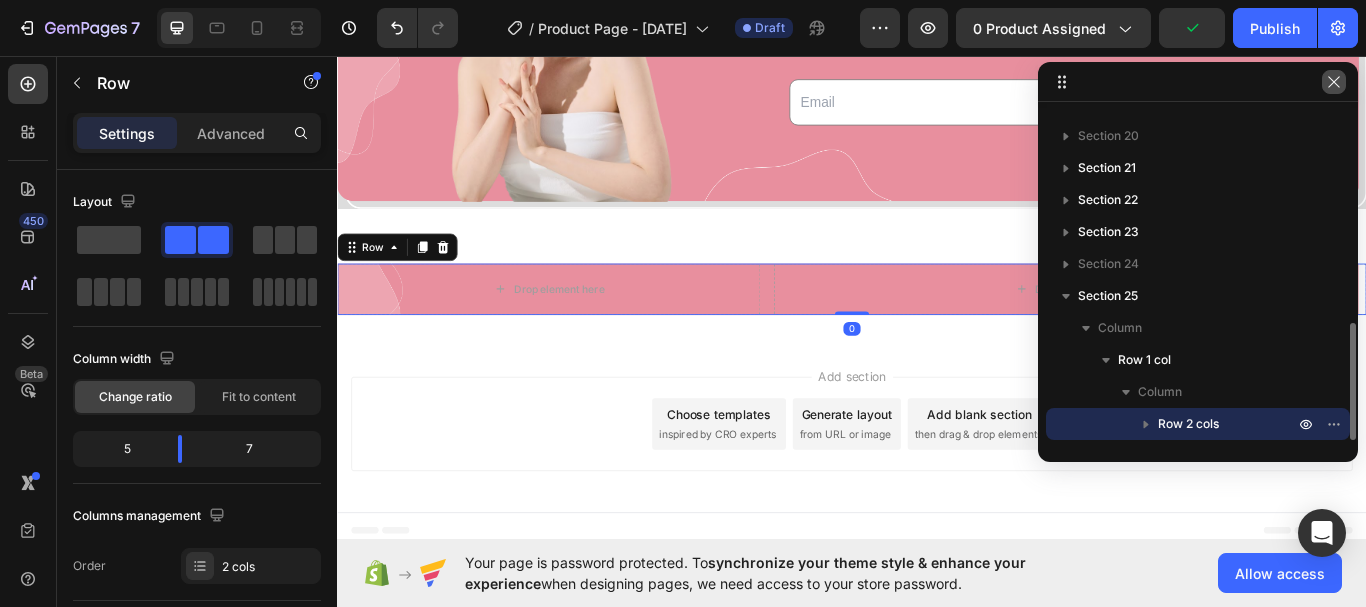 click 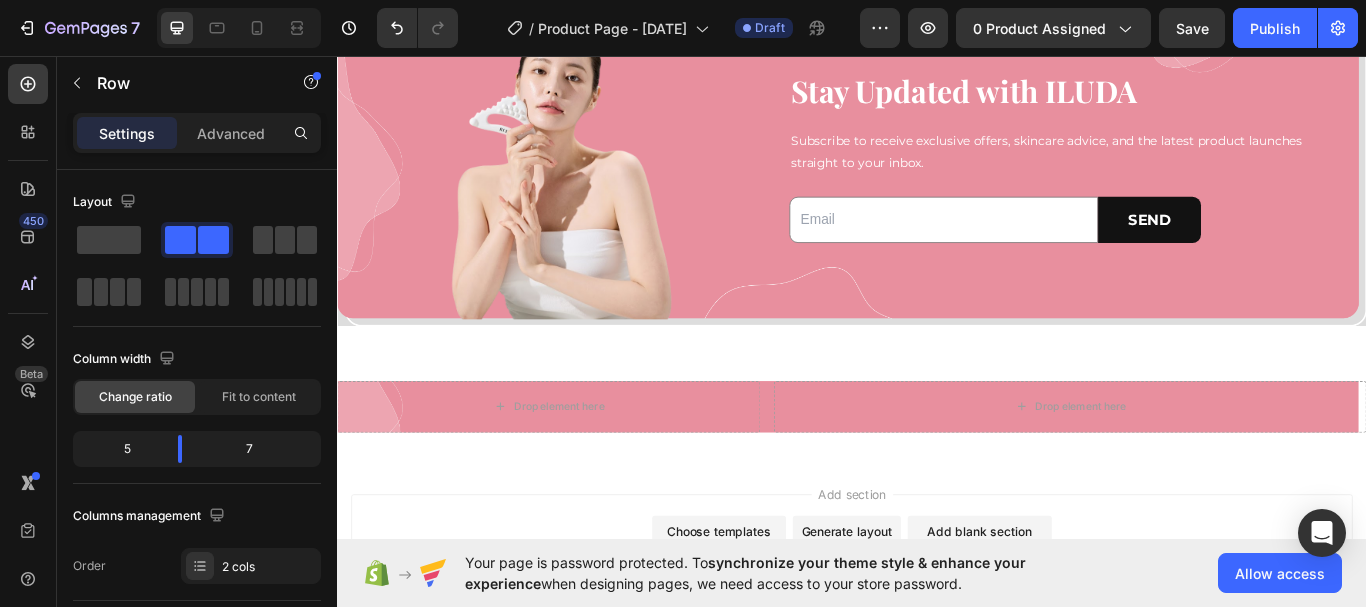scroll, scrollTop: 8521, scrollLeft: 0, axis: vertical 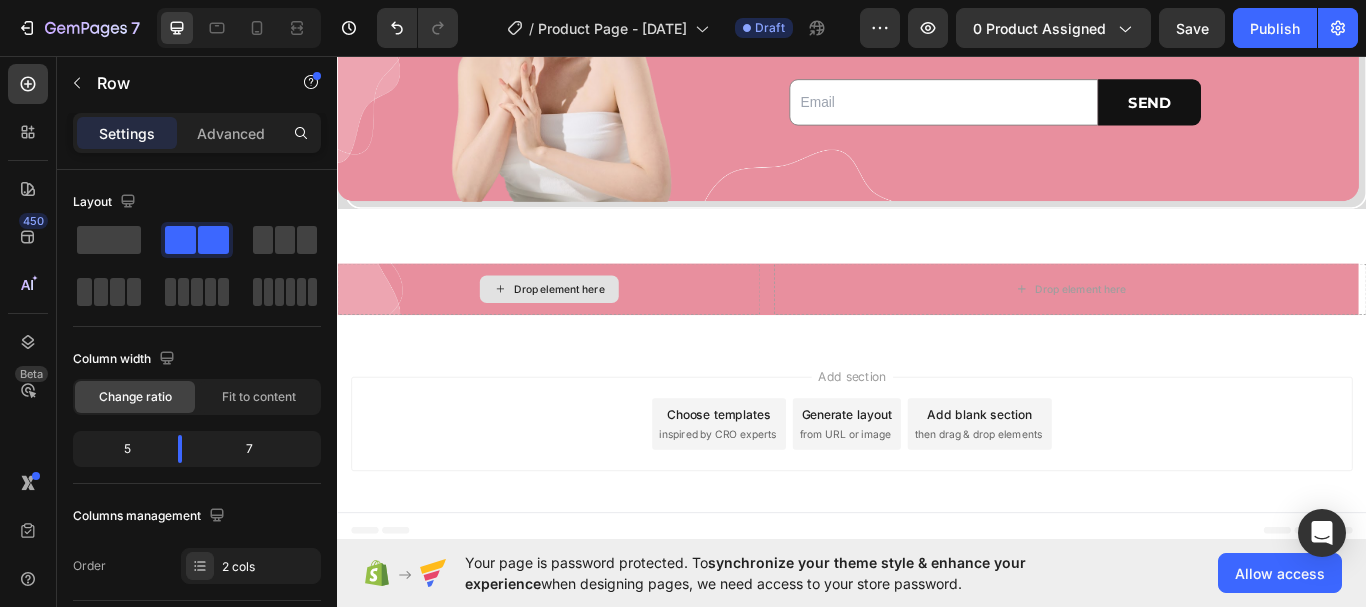 click on "Drop element here" at bounding box center [583, 329] 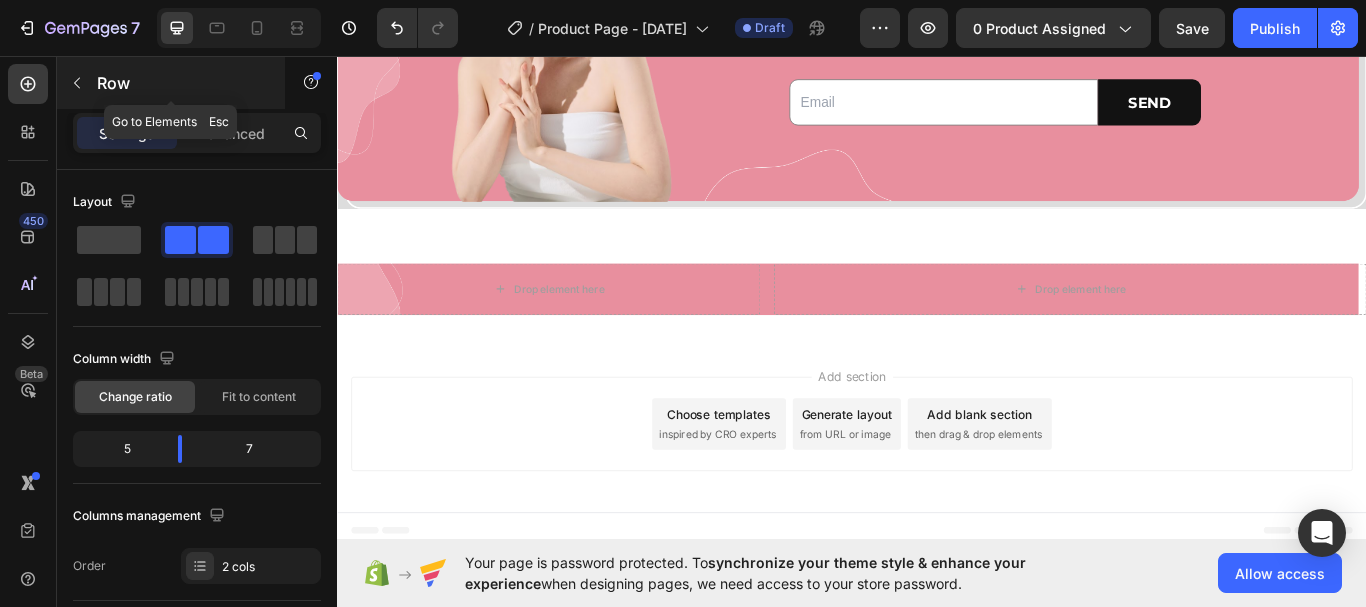 click at bounding box center [77, 83] 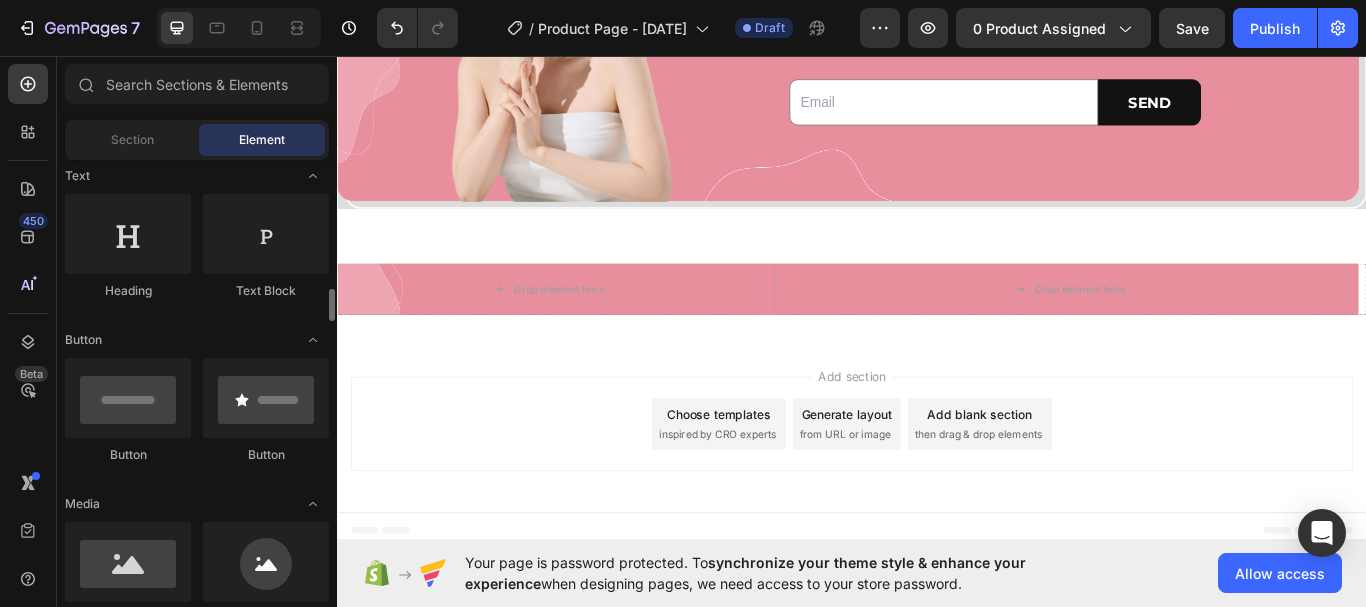 scroll, scrollTop: 400, scrollLeft: 0, axis: vertical 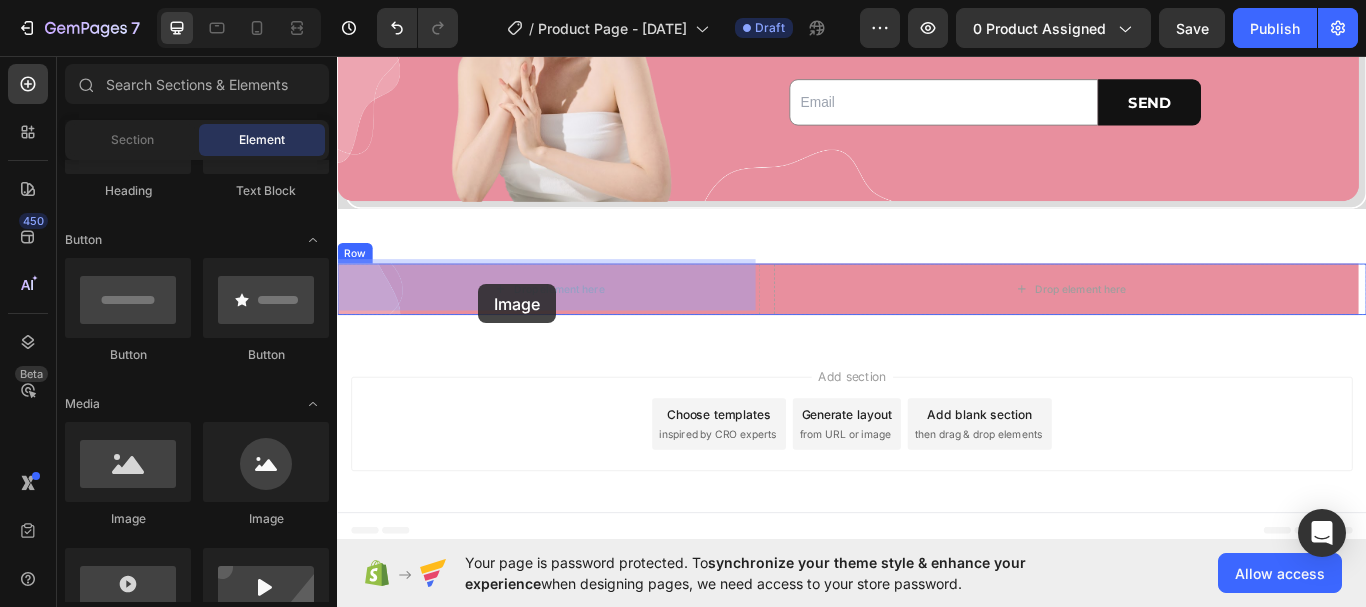 drag, startPoint x: 473, startPoint y: 511, endPoint x: 502, endPoint y: 323, distance: 190.22356 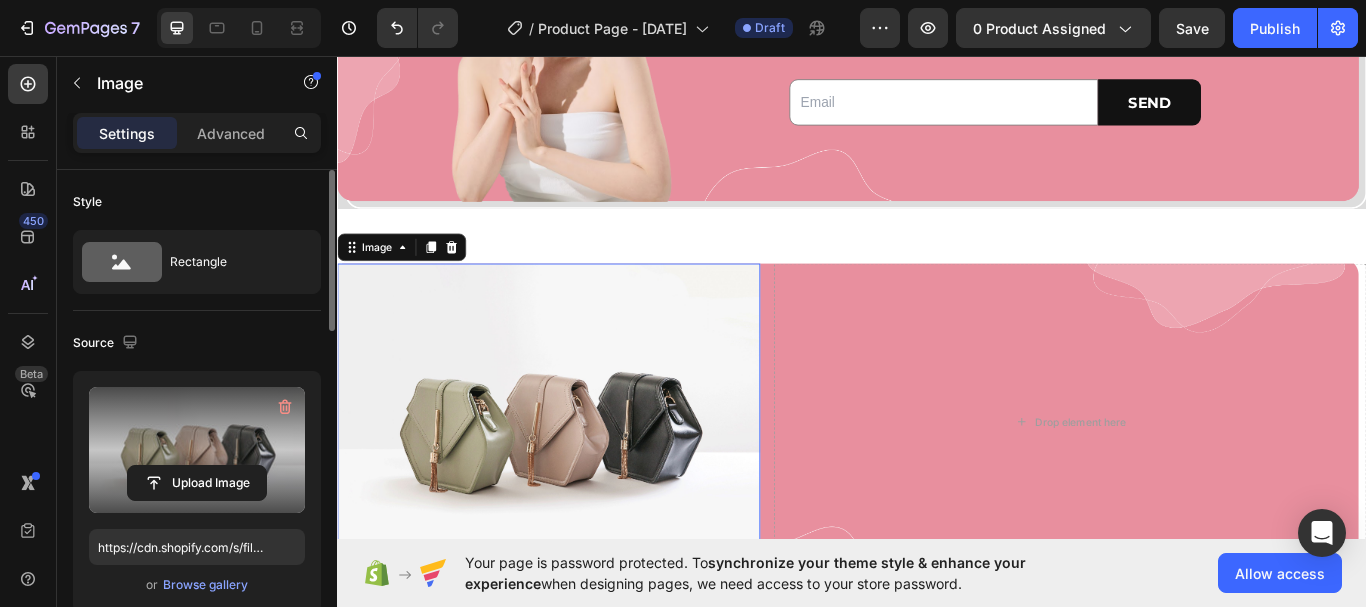 scroll, scrollTop: 100, scrollLeft: 0, axis: vertical 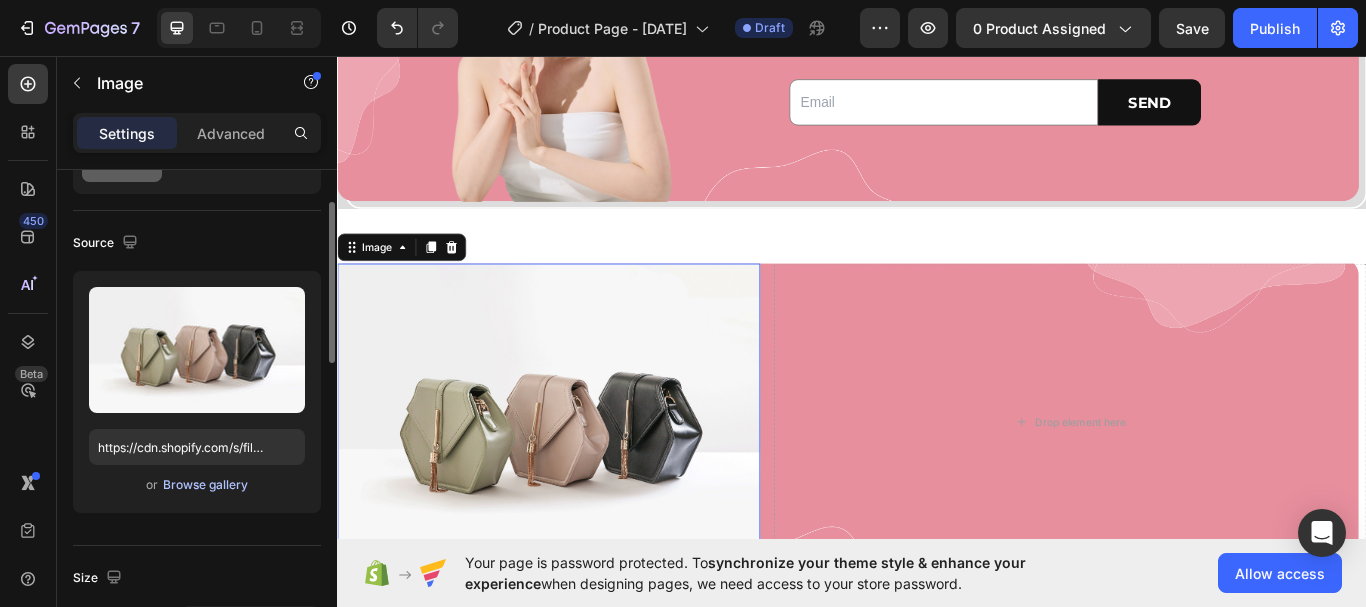 click on "Browse gallery" at bounding box center [205, 485] 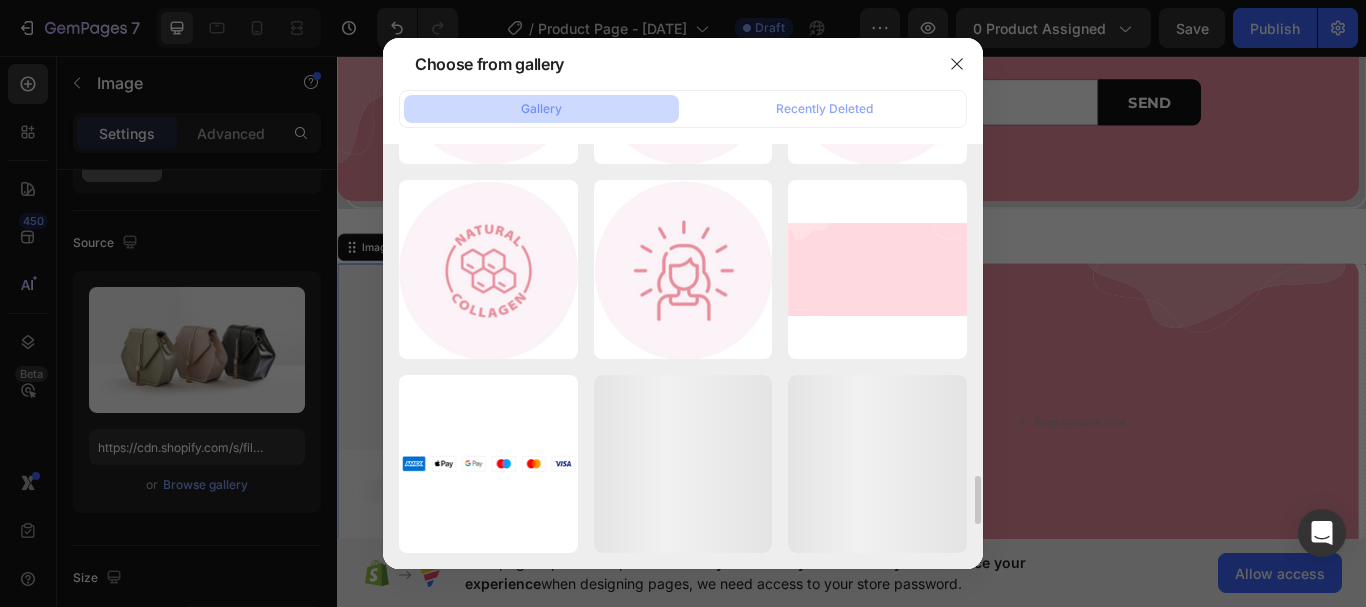 scroll, scrollTop: 3290, scrollLeft: 0, axis: vertical 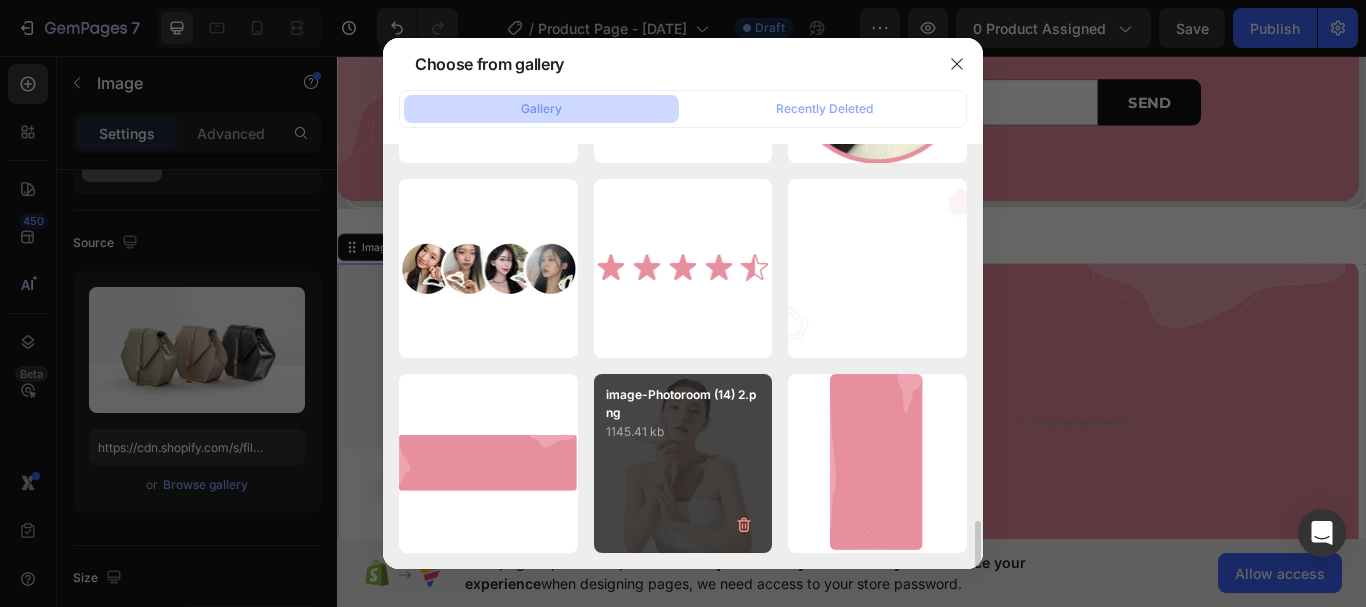 click on "image-Photoroom (14) 2.png 1145.41 kb" at bounding box center [683, 463] 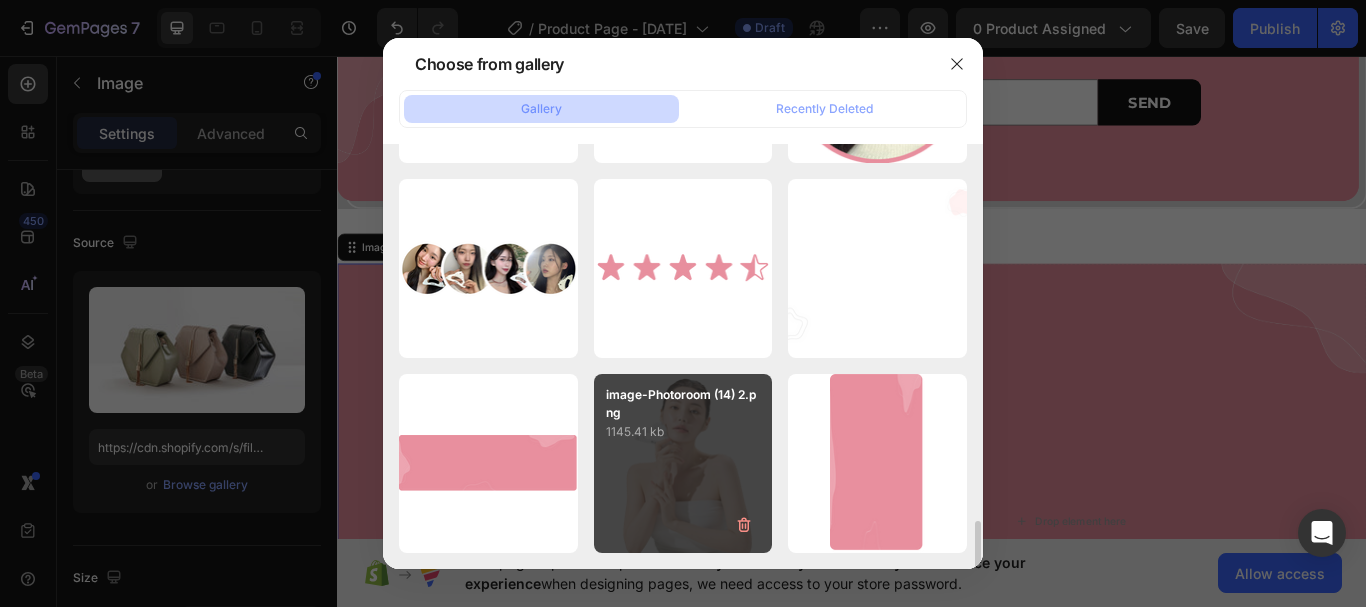 type on "https://cdn.shopify.com/s/files/1/0710/2981/7536/files/gempages_578019542651896594-5ce18135-2c56-4b96-a300-c34ddd3b4750.png" 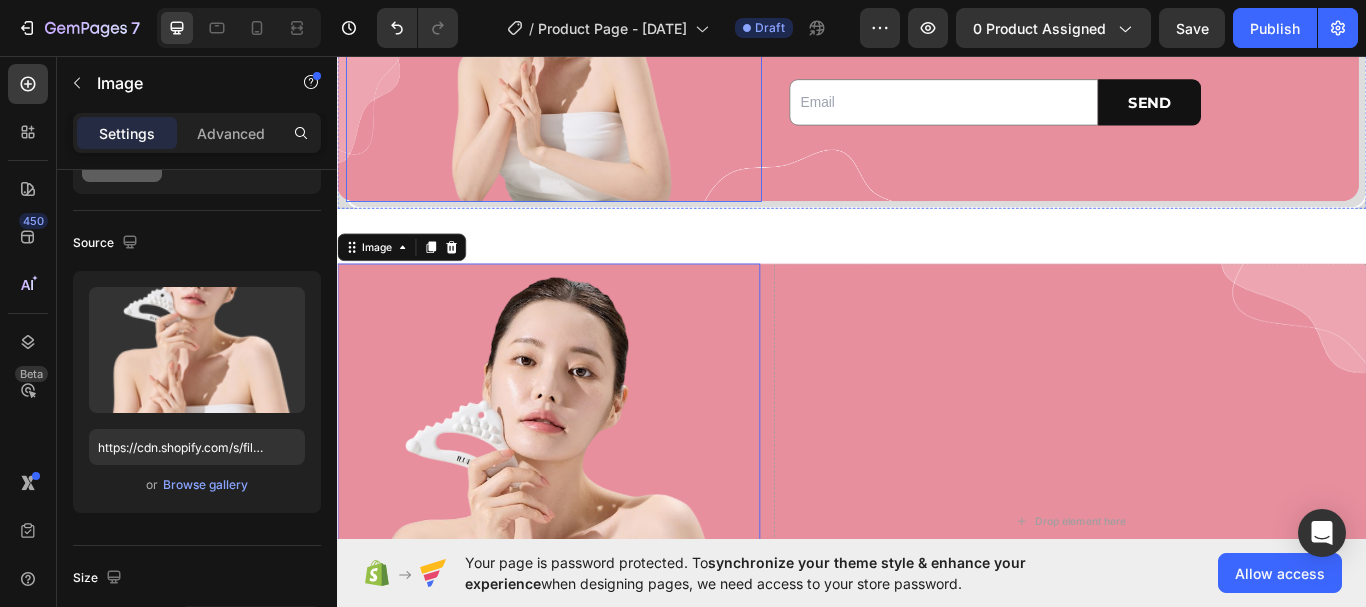 click at bounding box center [589, 48] 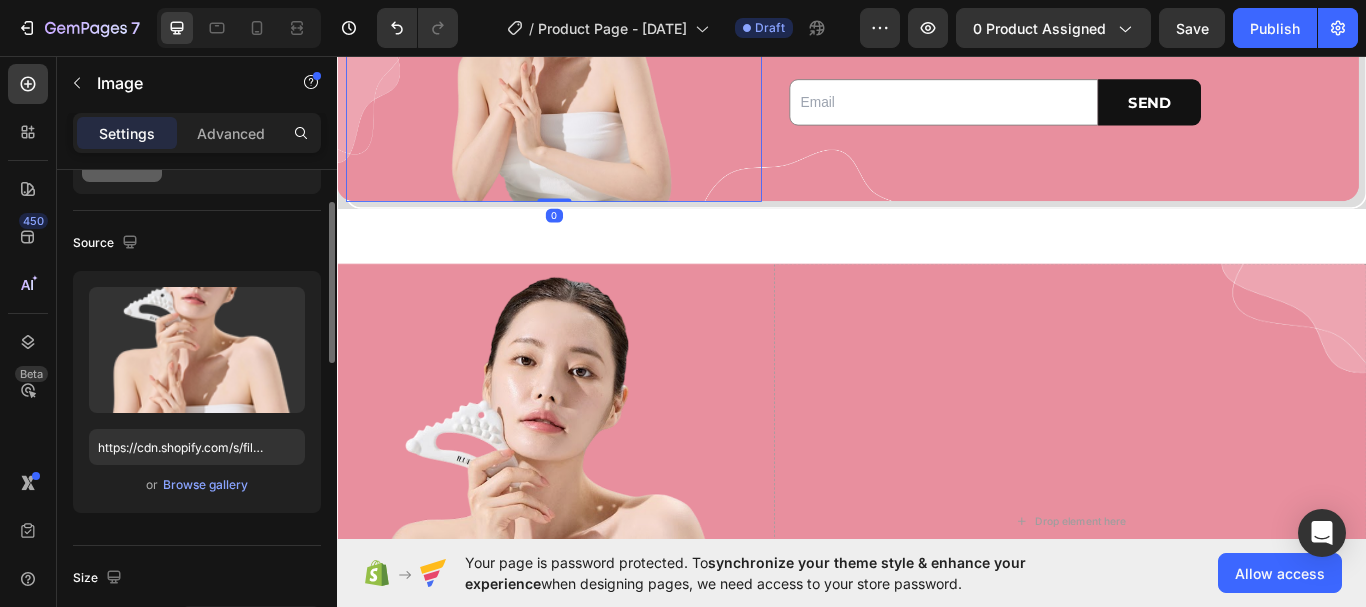 scroll, scrollTop: 300, scrollLeft: 0, axis: vertical 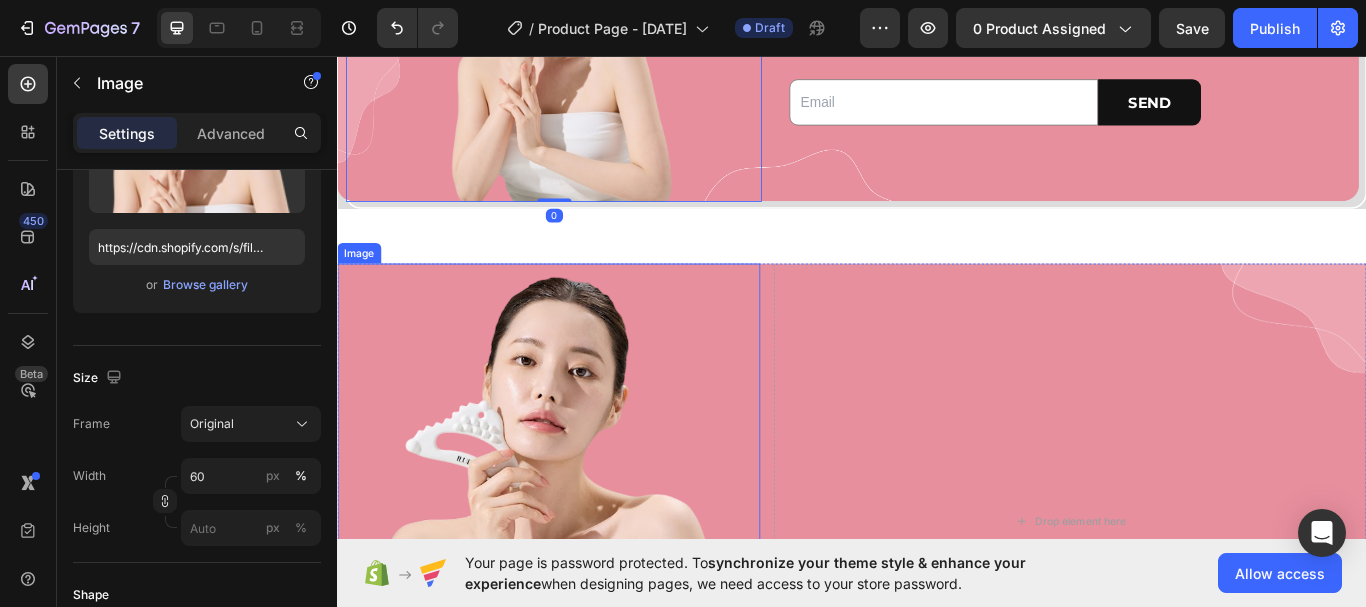 click at bounding box center [583, 600] 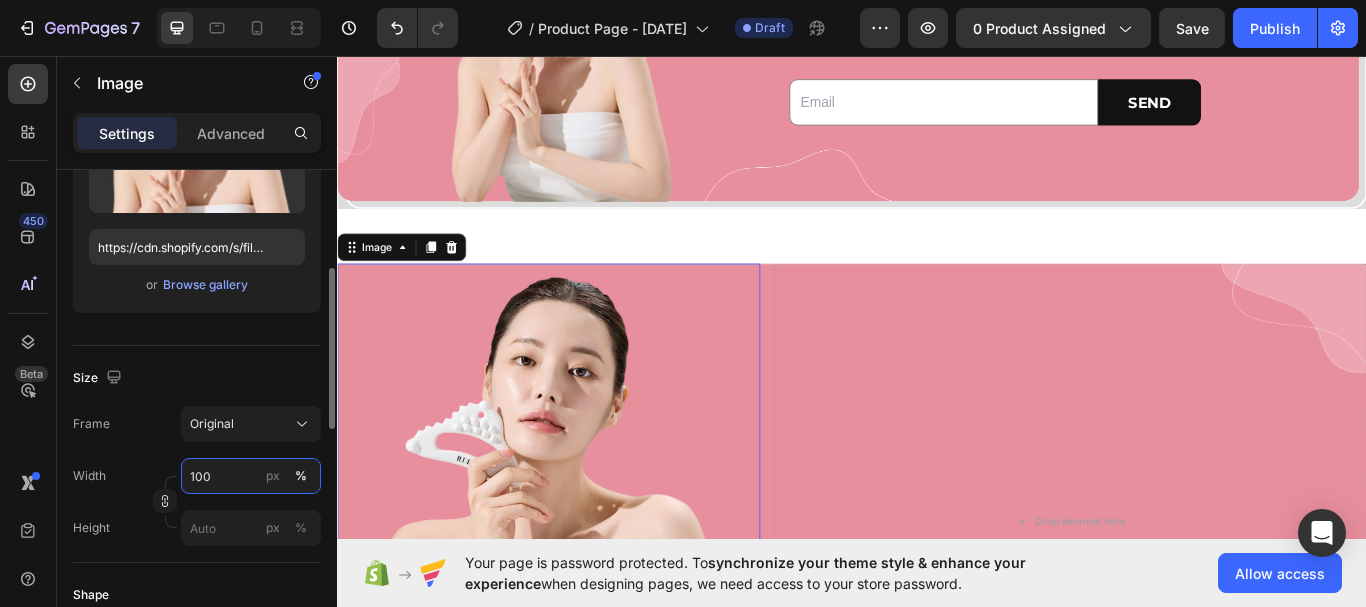 click on "100" at bounding box center [251, 476] 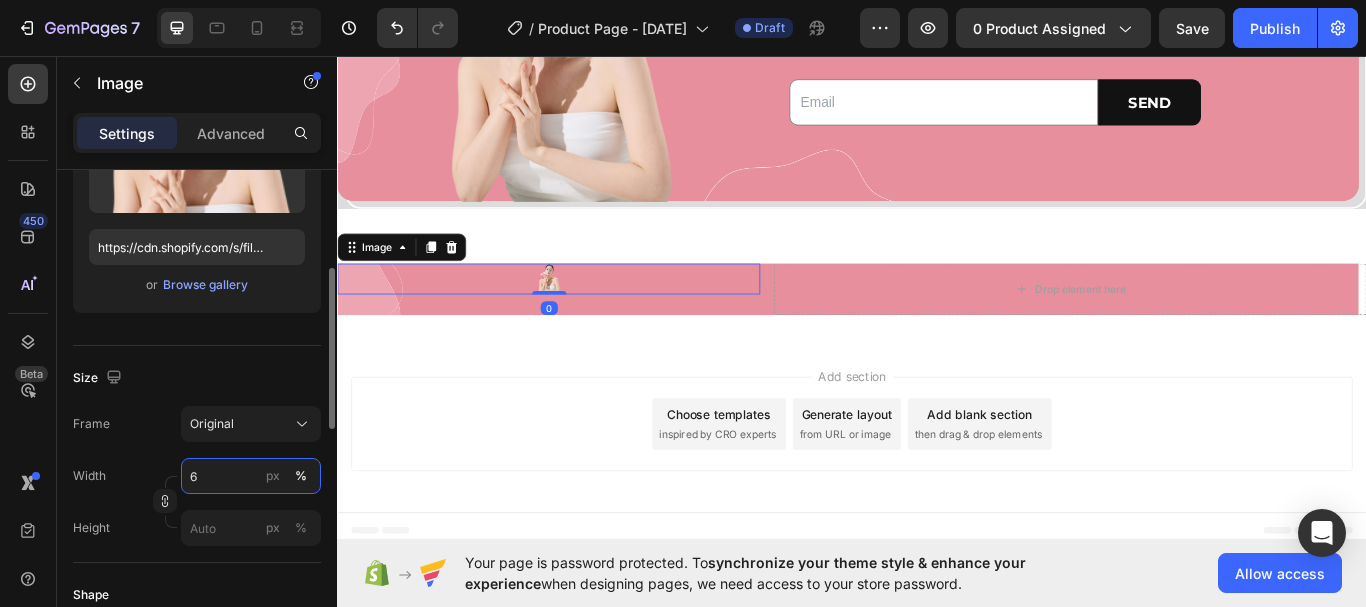 type on "60" 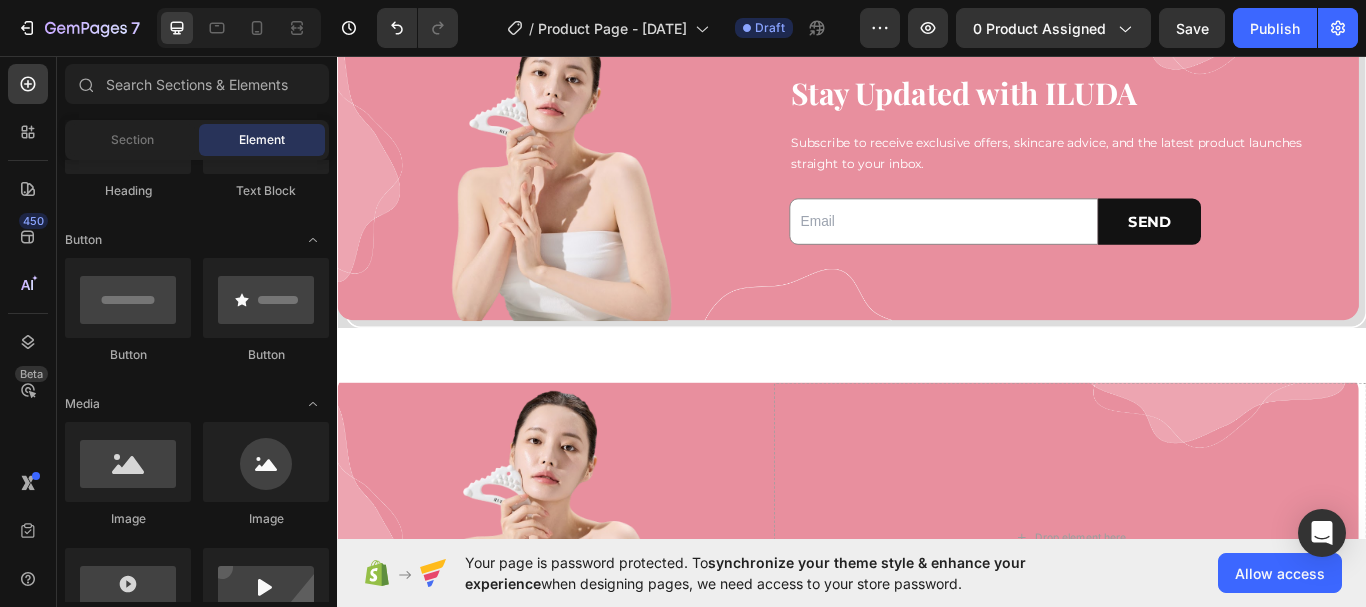 scroll, scrollTop: 8348, scrollLeft: 0, axis: vertical 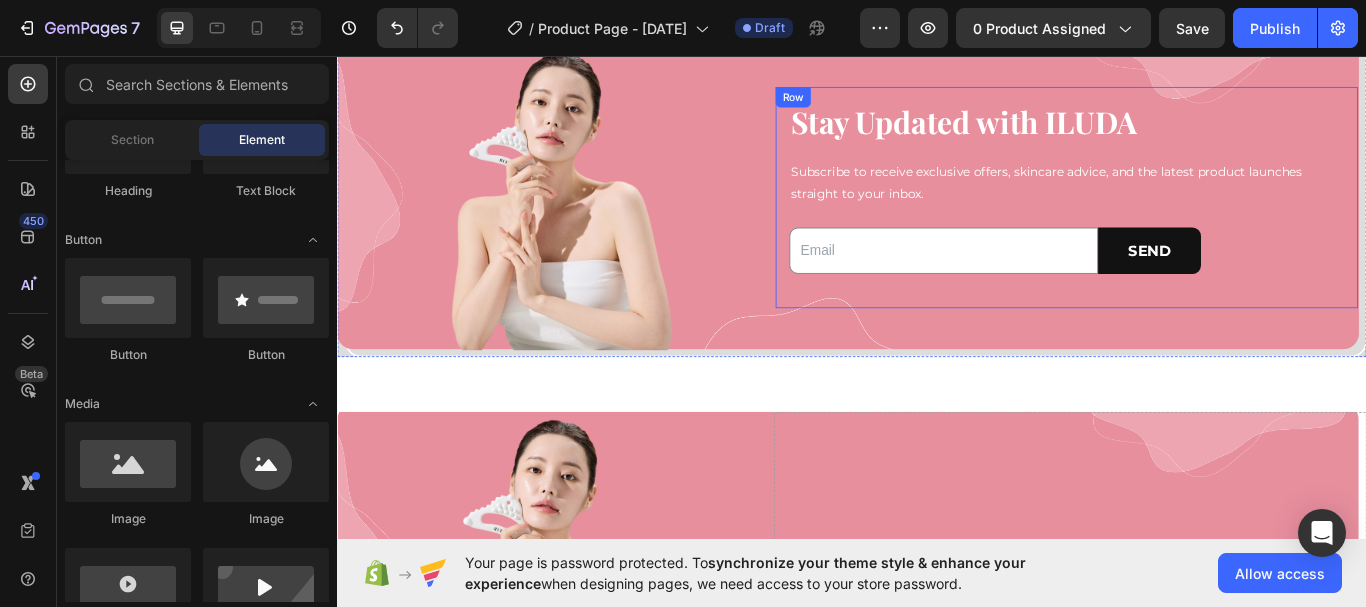 click on "Stay Updated with ILUDA Heading Subscribe to receive exclusive offers, skincare advice, and the latest product launches straight to your inbox. Text Block Email Field SEND Submit Button Row Newsletter Row" at bounding box center (1187, 222) 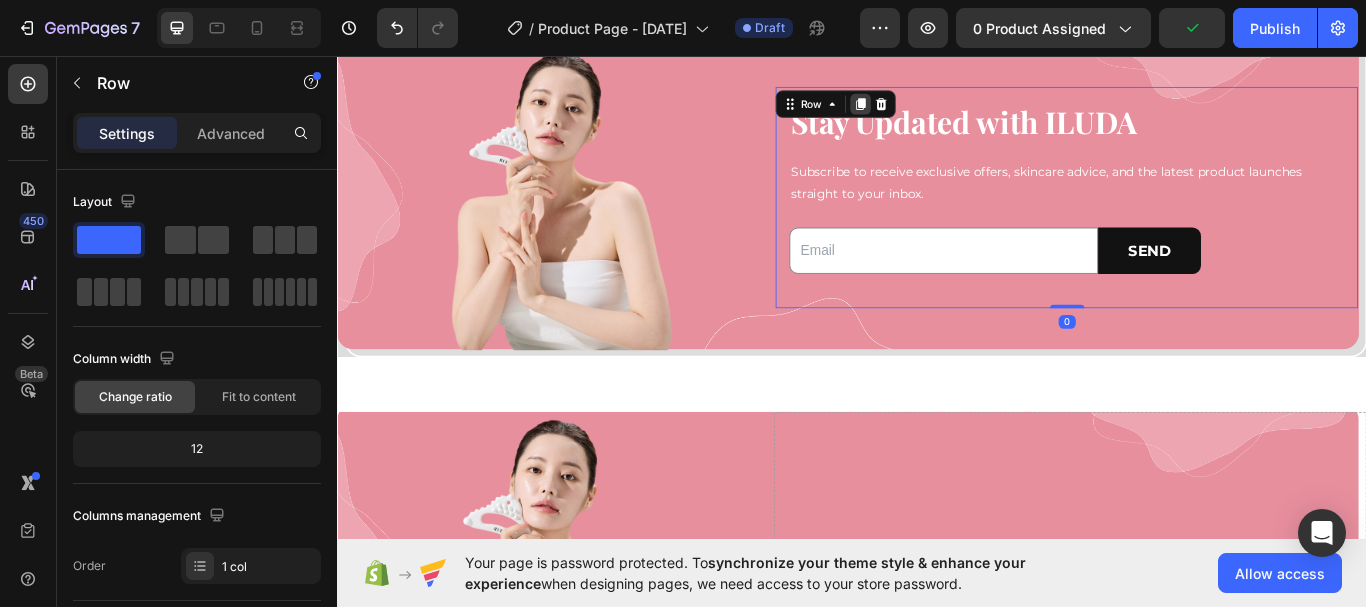 click 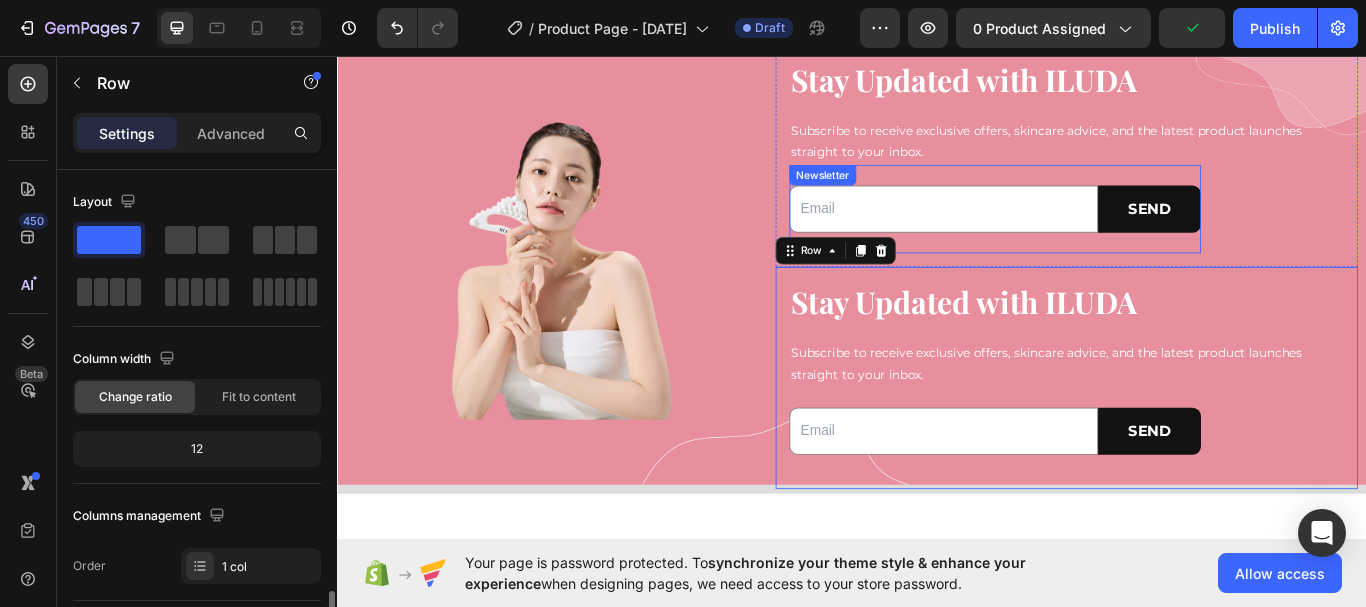 scroll, scrollTop: 8432, scrollLeft: 0, axis: vertical 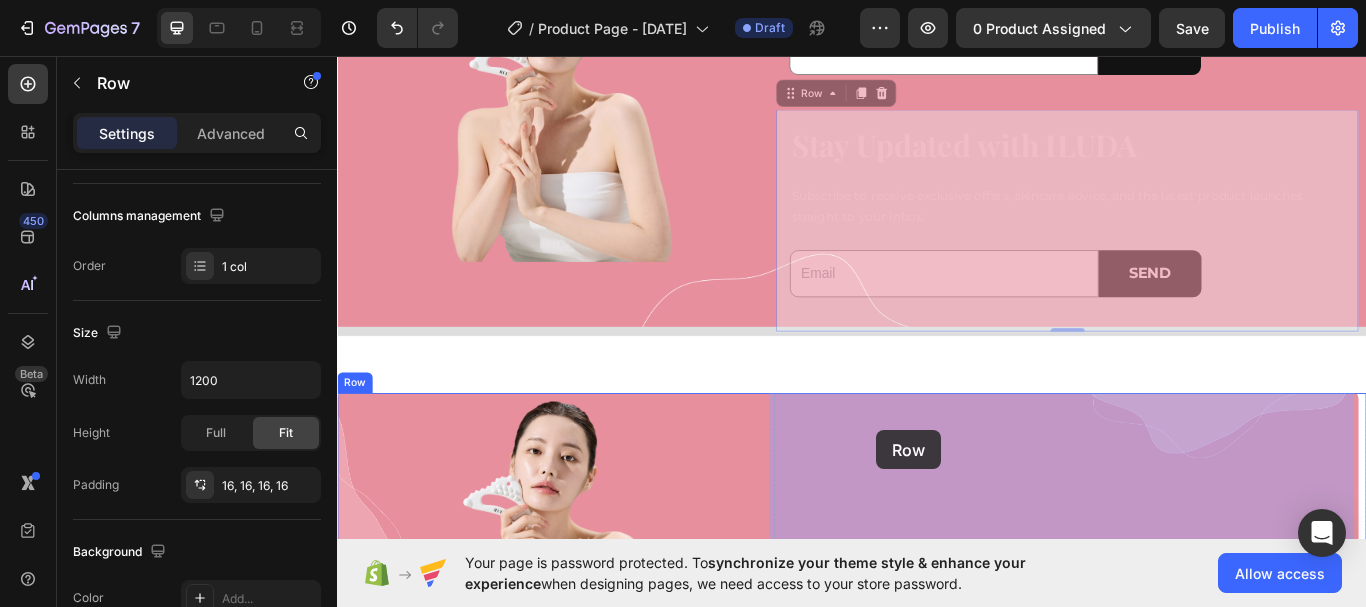 drag, startPoint x: 857, startPoint y: 102, endPoint x: 958, endPoint y: 456, distance: 368.12634 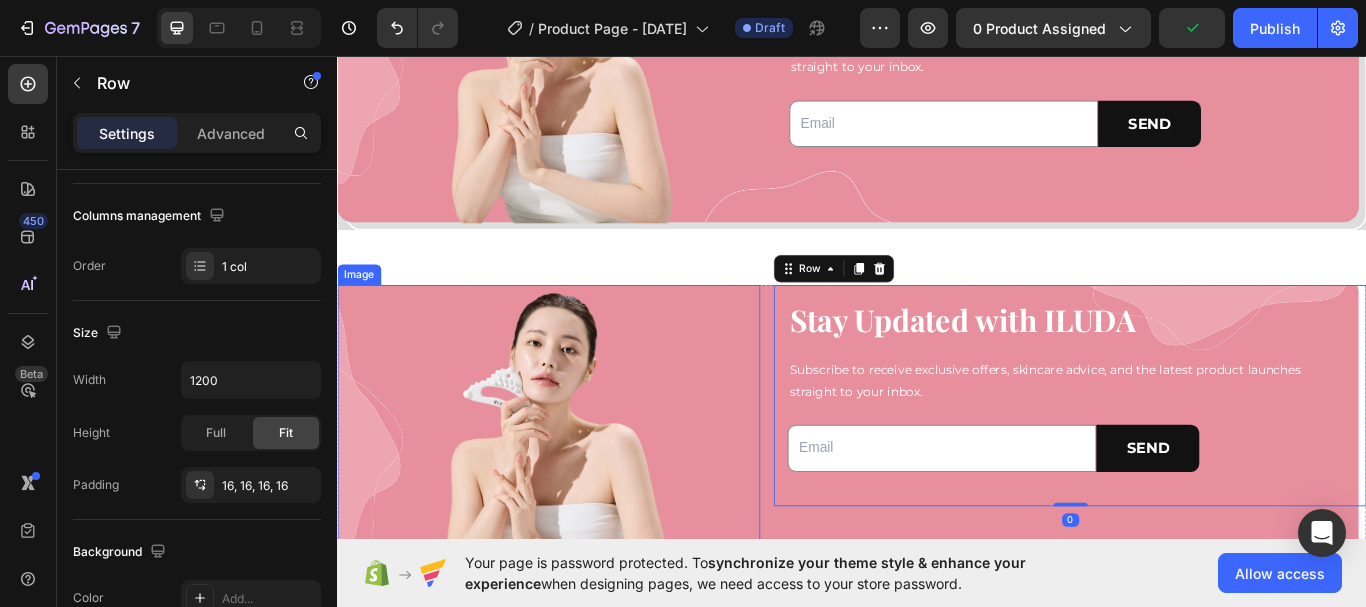 scroll, scrollTop: 8796, scrollLeft: 0, axis: vertical 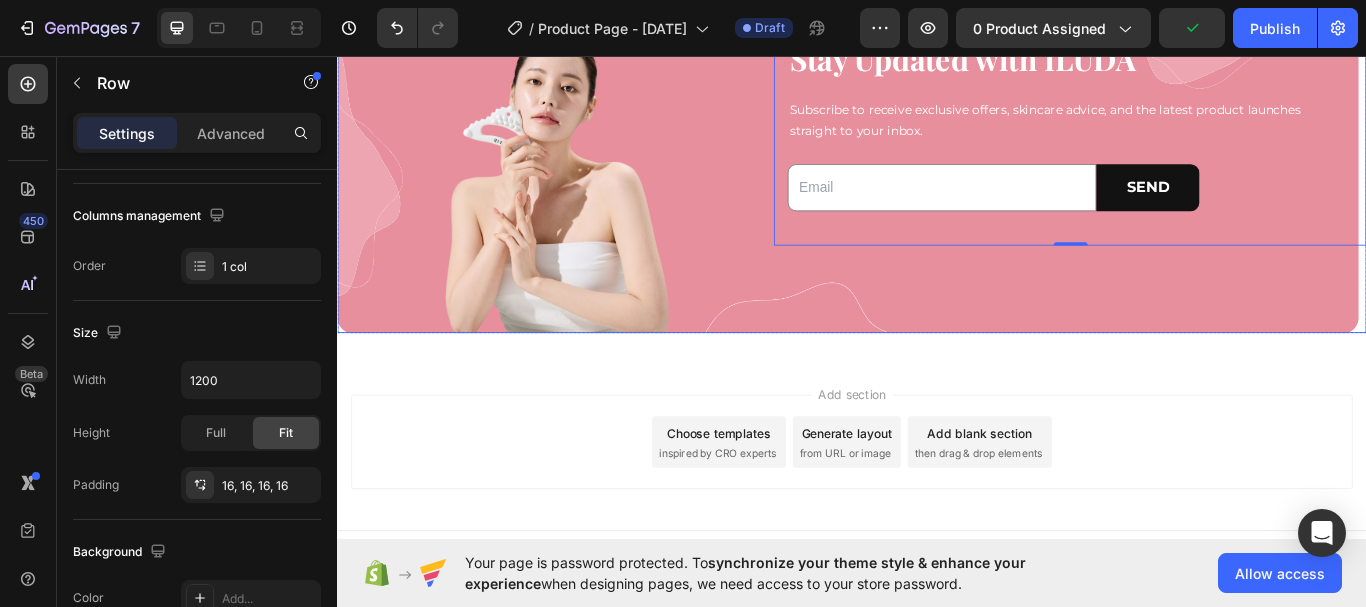 click on "Stay Updated with ILUDA Heading Subscribe to receive exclusive offers, skincare advice, and the latest product launches straight to your inbox. Text Block Email Field SEND Submit Button Row Newsletter Row   0" at bounding box center (1191, 199) 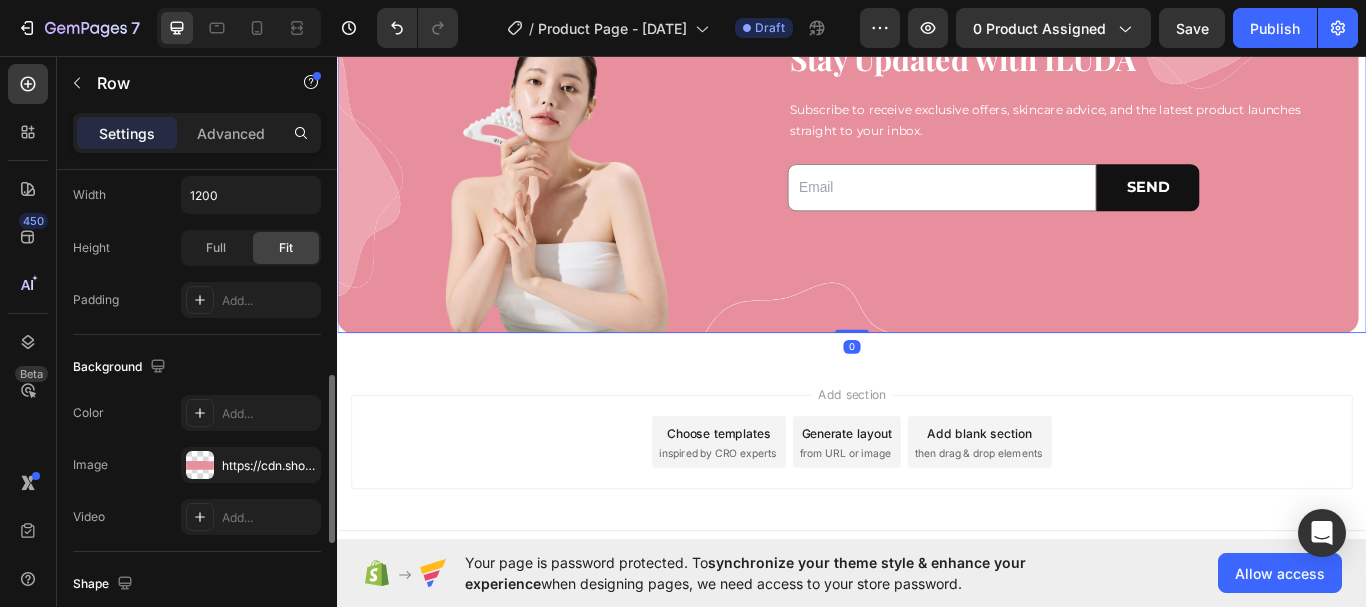 scroll, scrollTop: 954, scrollLeft: 0, axis: vertical 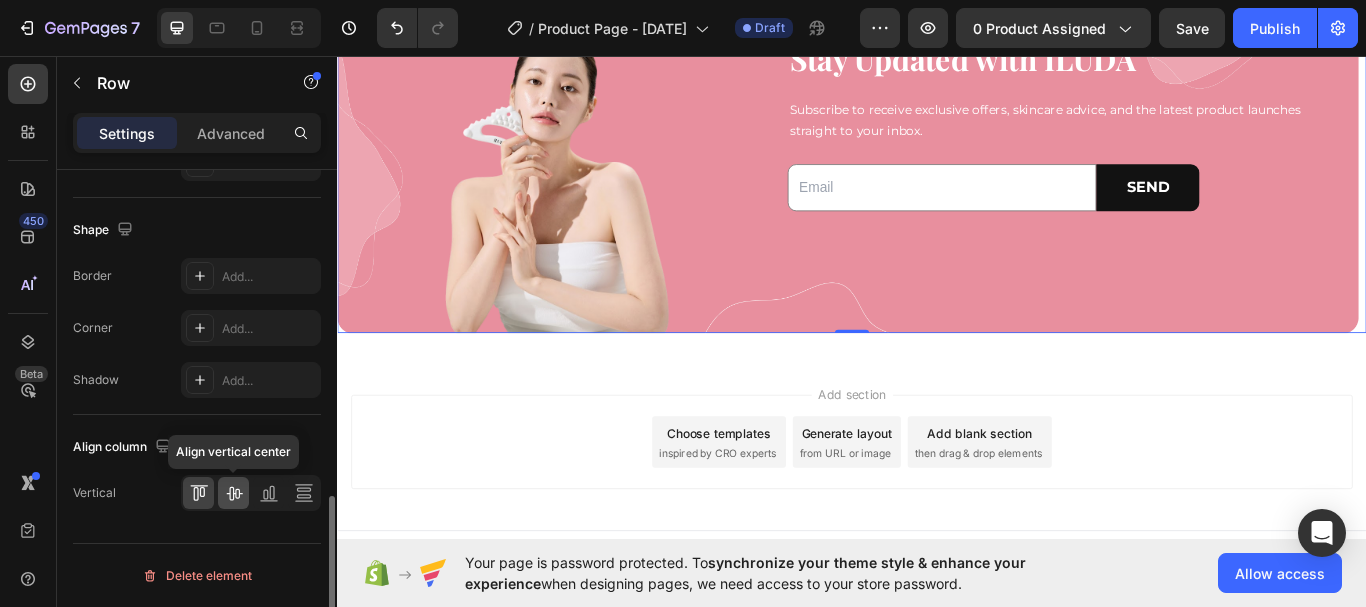 drag, startPoint x: 229, startPoint y: 496, endPoint x: 72, endPoint y: 419, distance: 174.86566 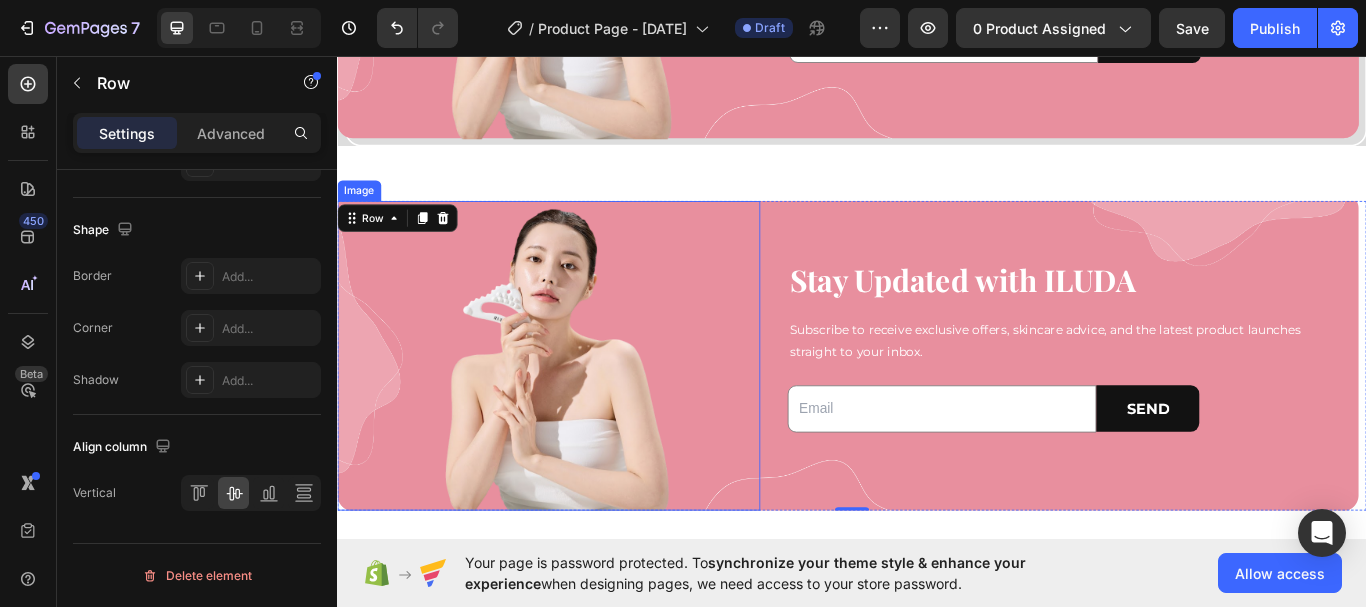 scroll, scrollTop: 8396, scrollLeft: 0, axis: vertical 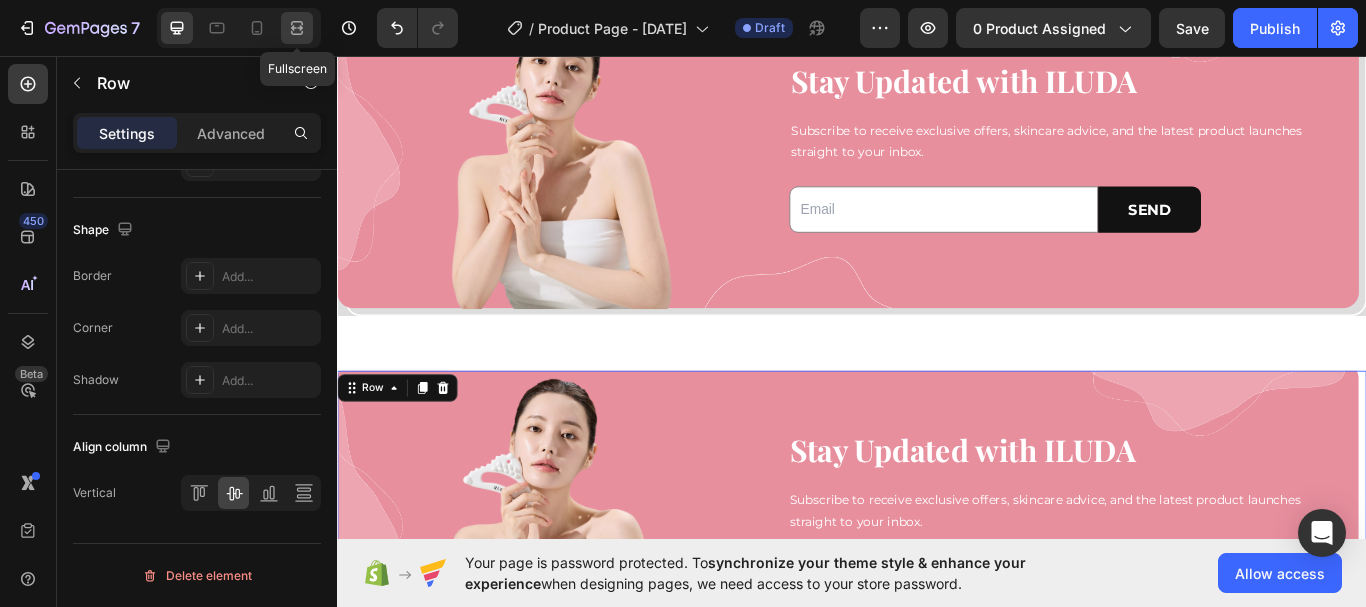 click 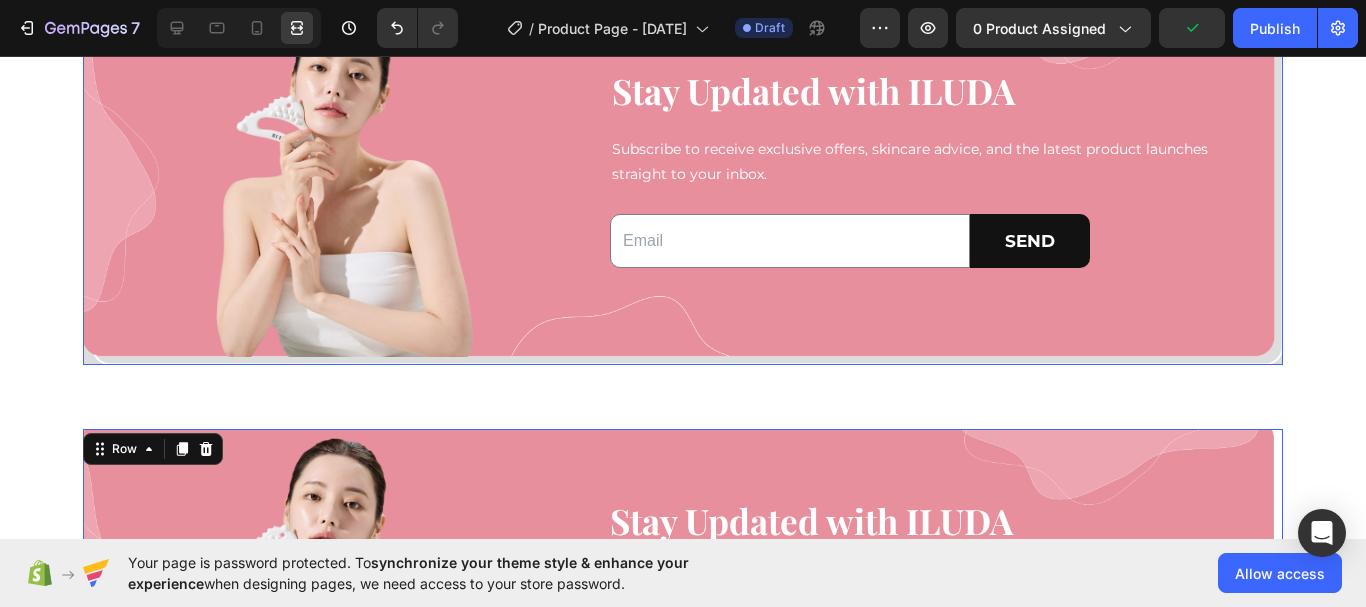 scroll, scrollTop: 8496, scrollLeft: 0, axis: vertical 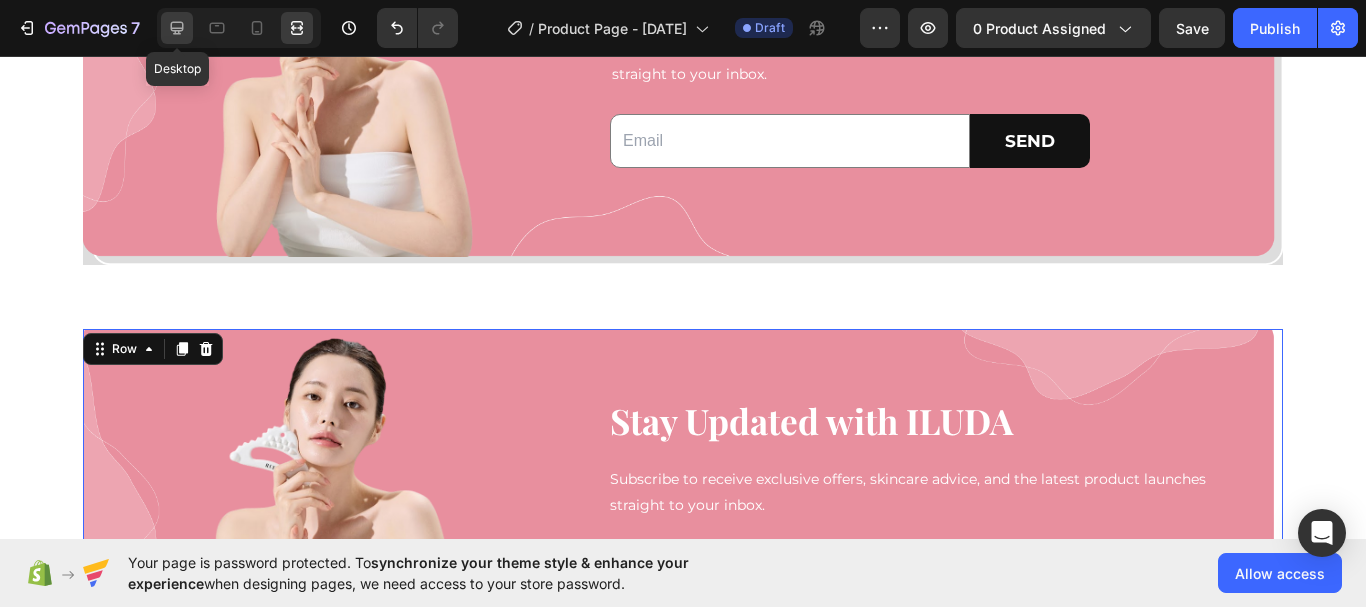 click 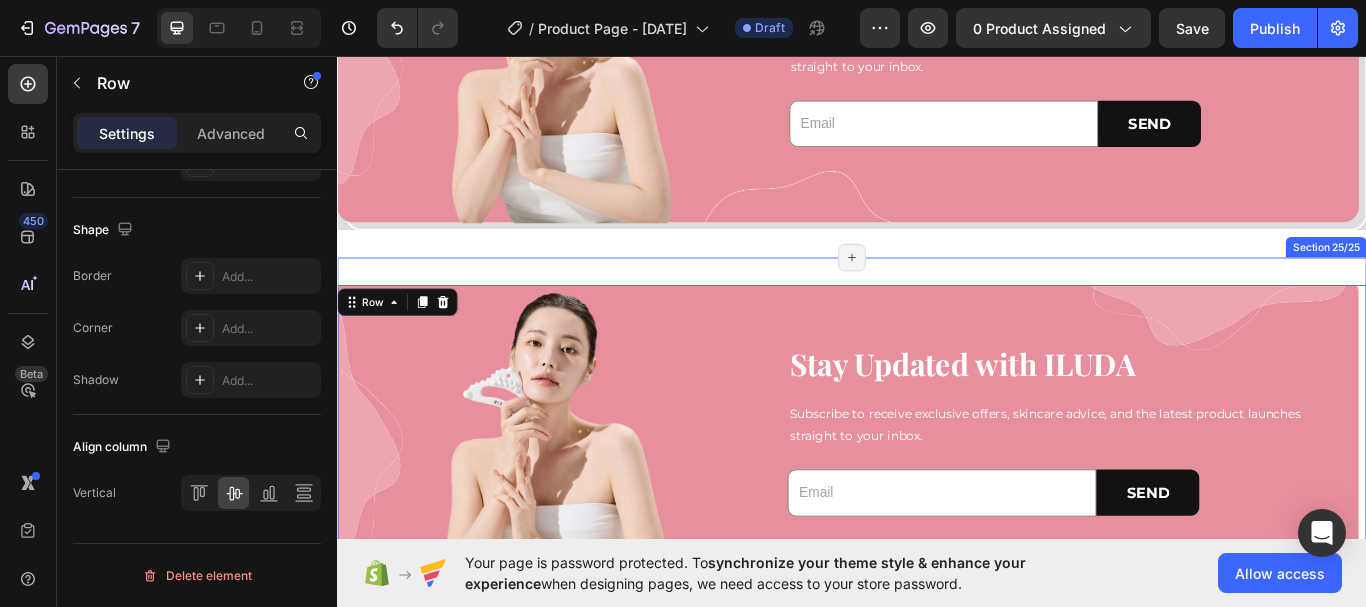 scroll, scrollTop: 8396, scrollLeft: 0, axis: vertical 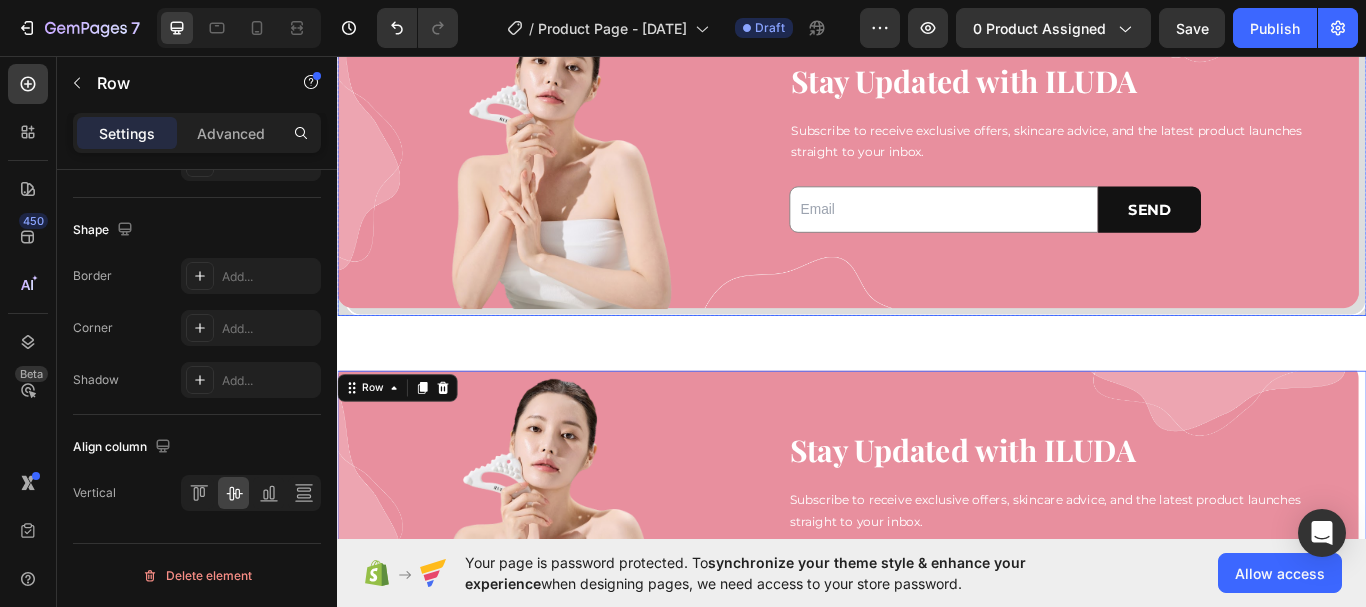 click on "Stay Updated with ILUDA Heading Subscribe to receive exclusive offers, skincare advice, and the latest product launches straight to your inbox. Text Block Email Field SEND Submit Button Row Newsletter Row" at bounding box center (1187, 173) 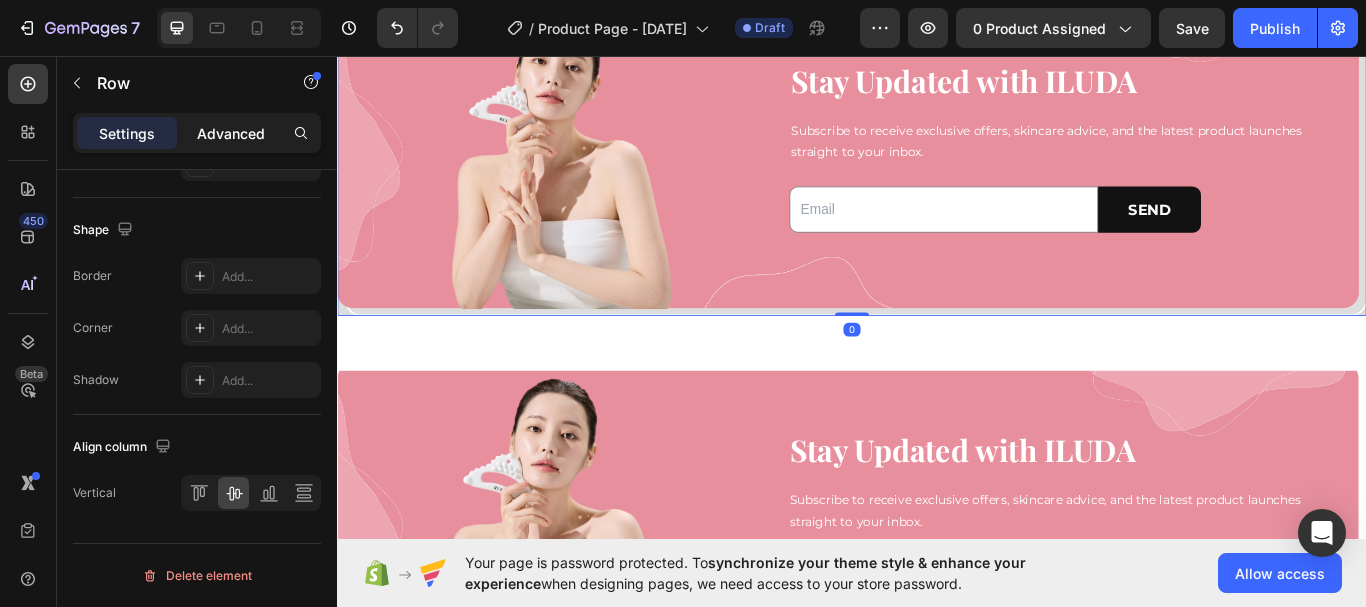 click on "Advanced" at bounding box center [231, 133] 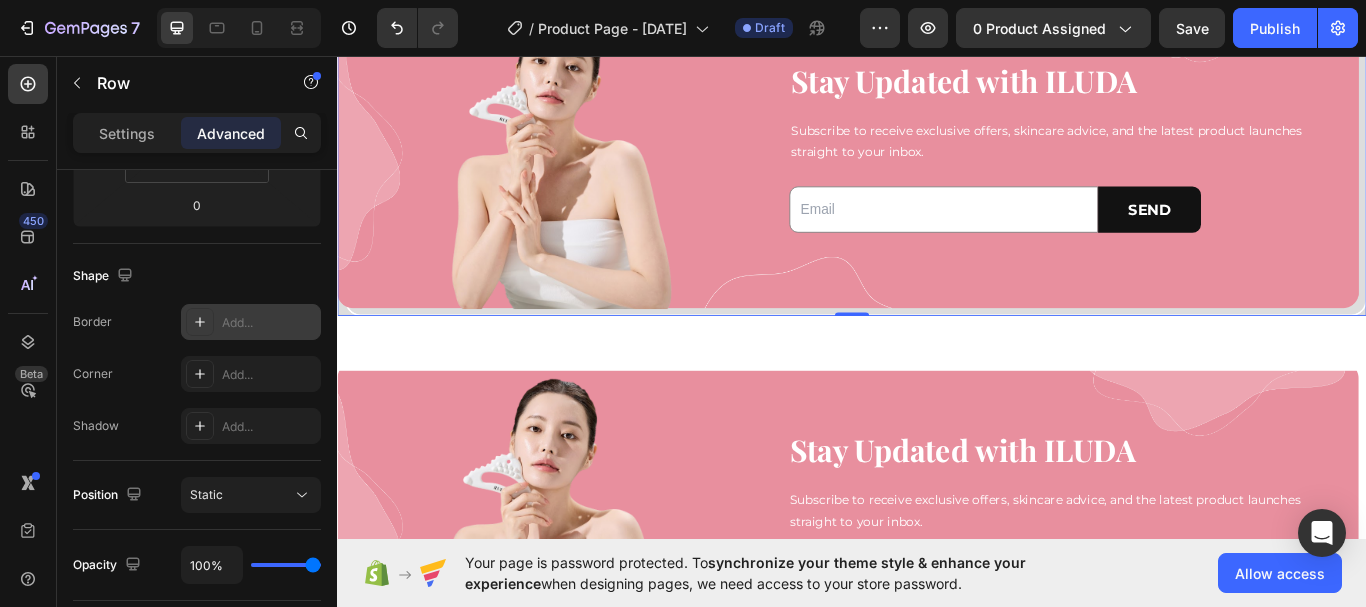 scroll, scrollTop: 0, scrollLeft: 0, axis: both 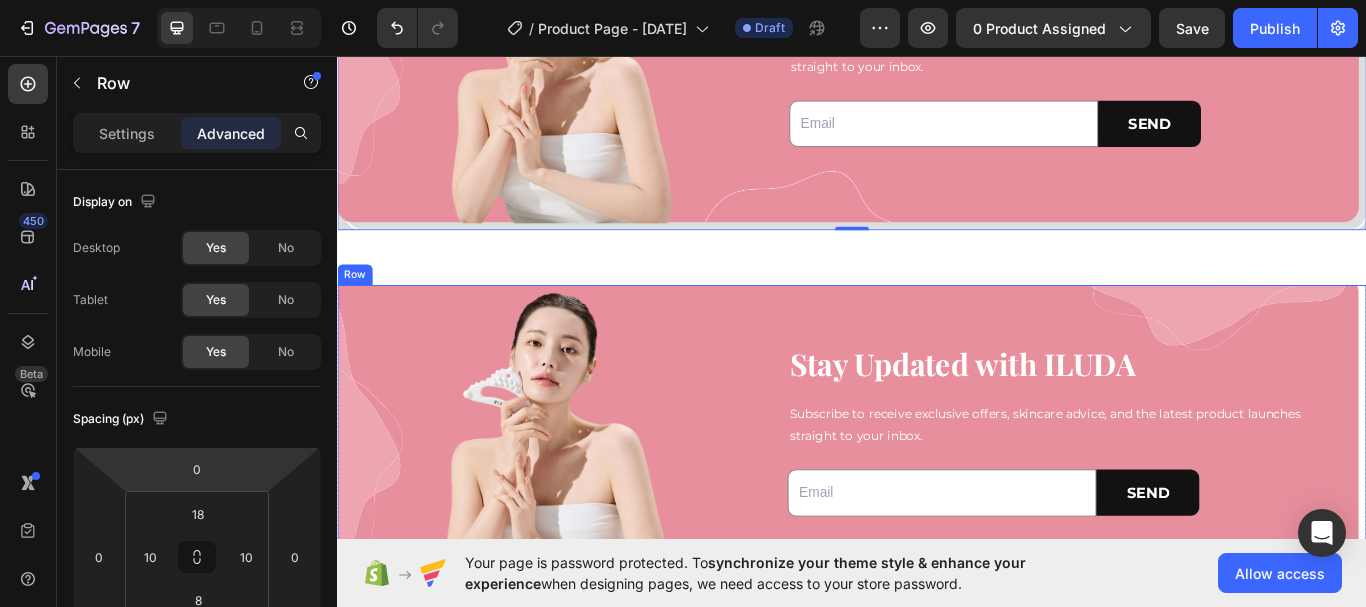 click on "Stay Updated with ILUDA Heading Subscribe to receive exclusive offers, skincare advice, and the latest product launches straight to your inbox. Text Block Email Field SEND Submit Button Row Newsletter Row" at bounding box center [1191, 504] 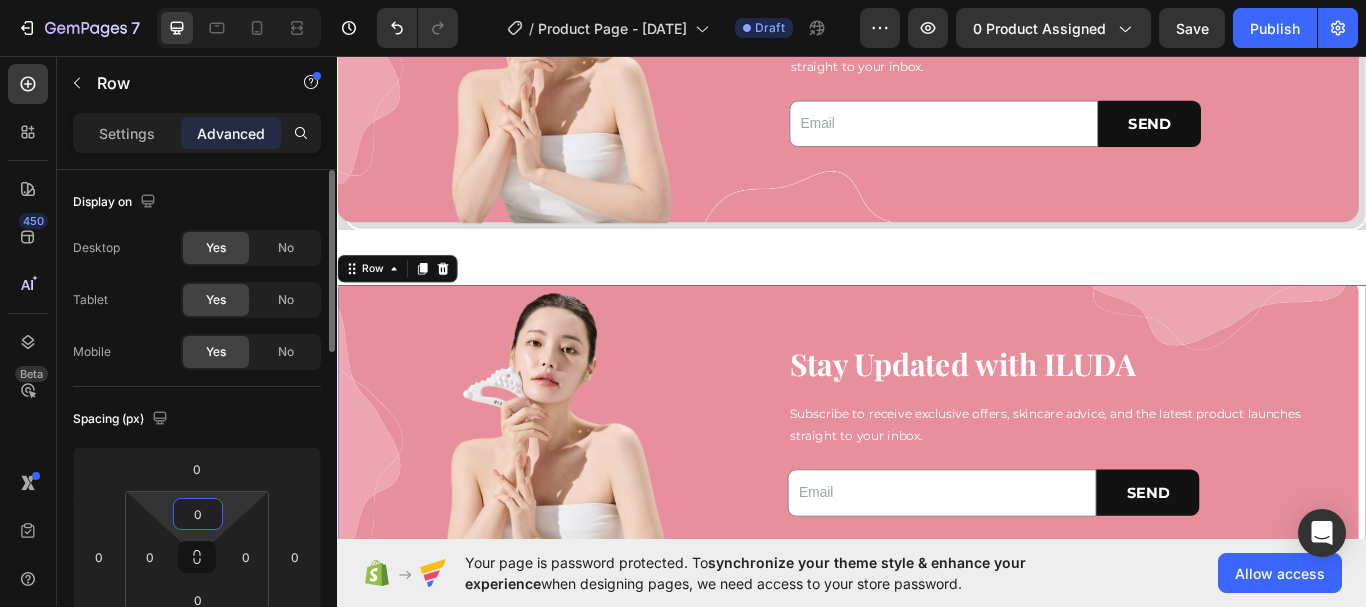 click on "0" at bounding box center (198, 514) 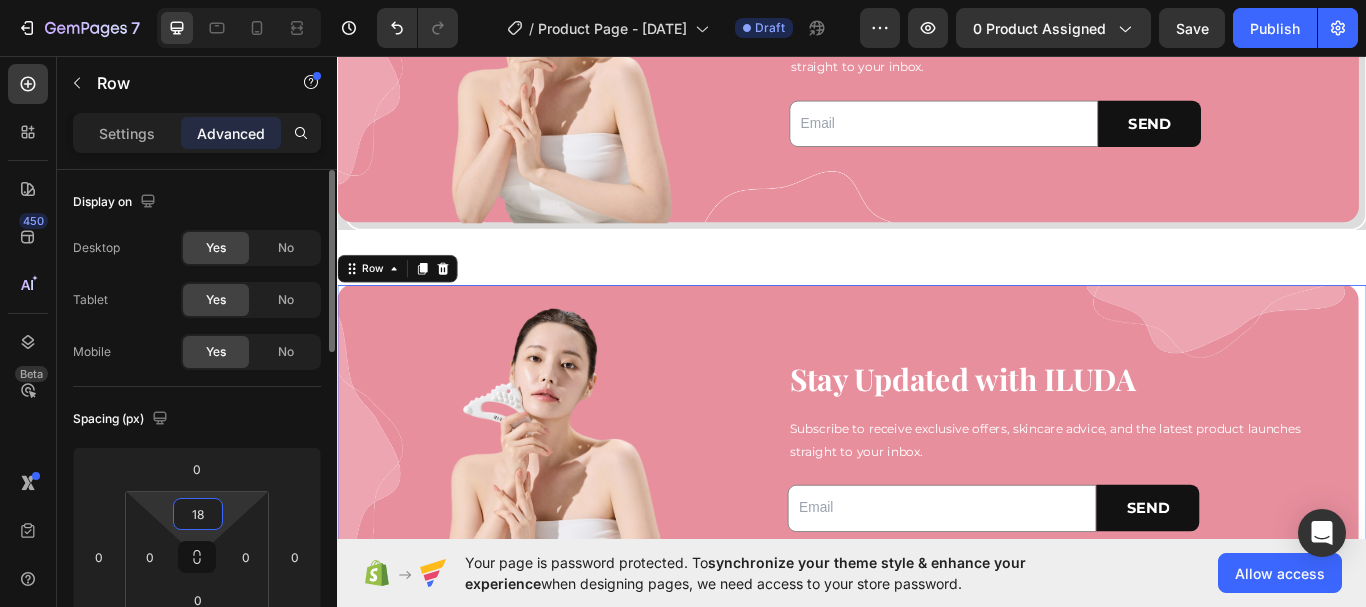 scroll, scrollTop: 100, scrollLeft: 0, axis: vertical 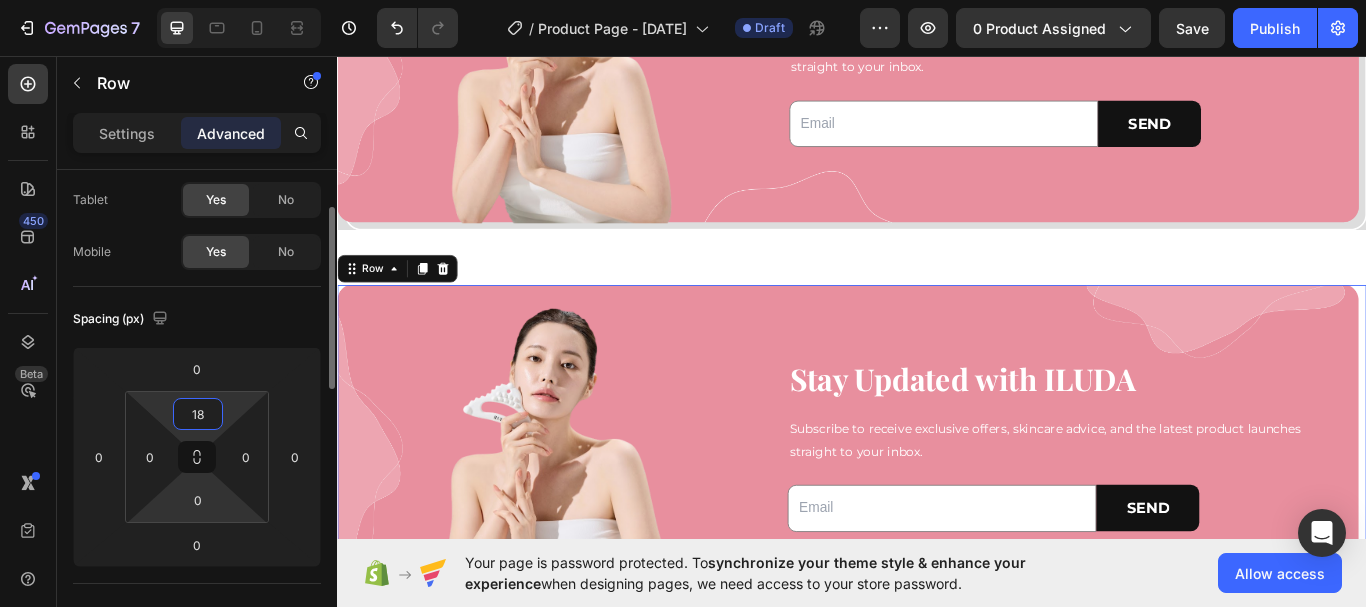 type on "18" 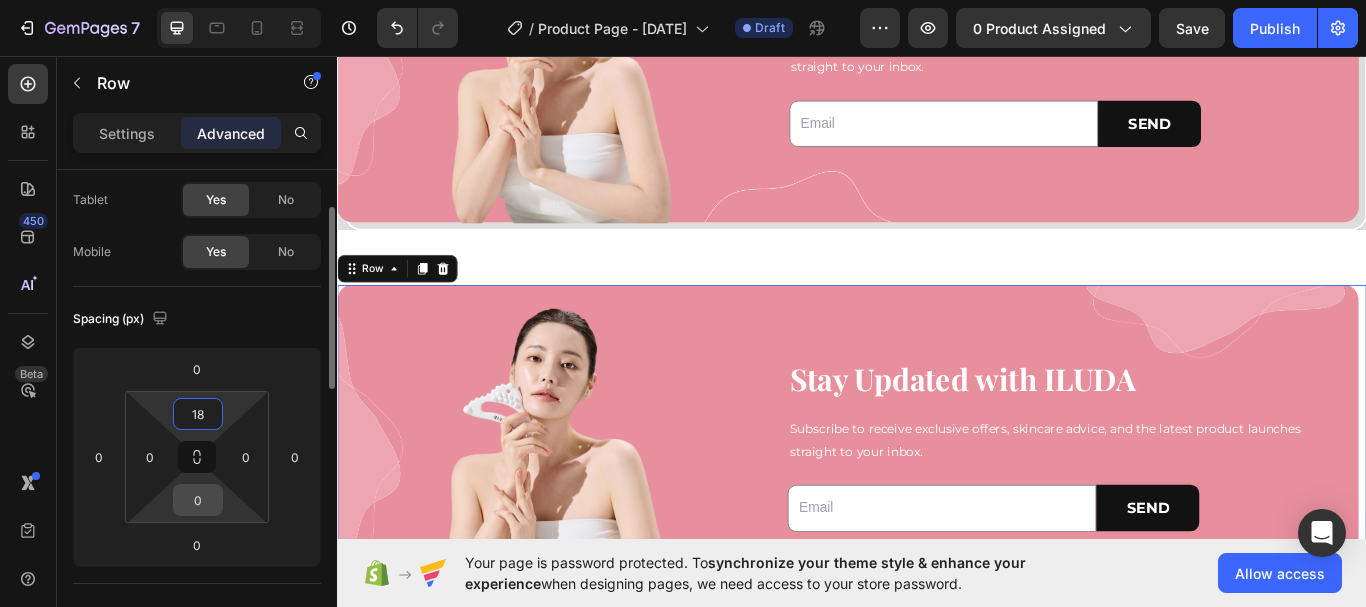 click on "0" at bounding box center (198, 500) 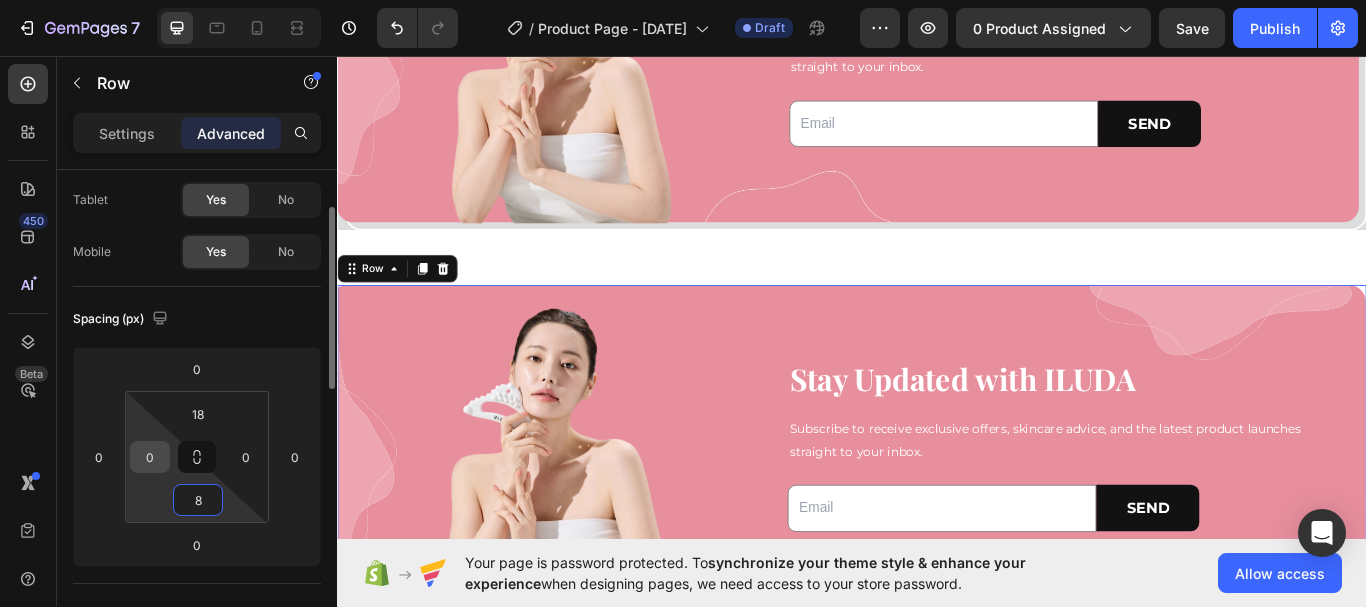 type on "8" 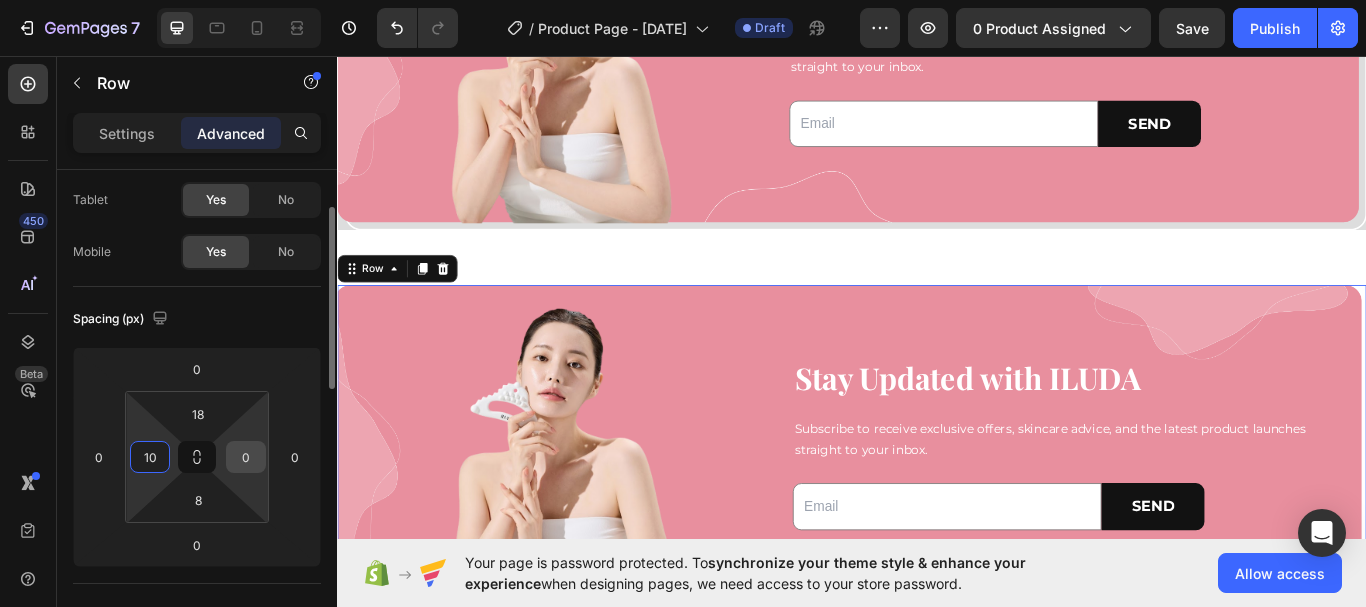 type on "10" 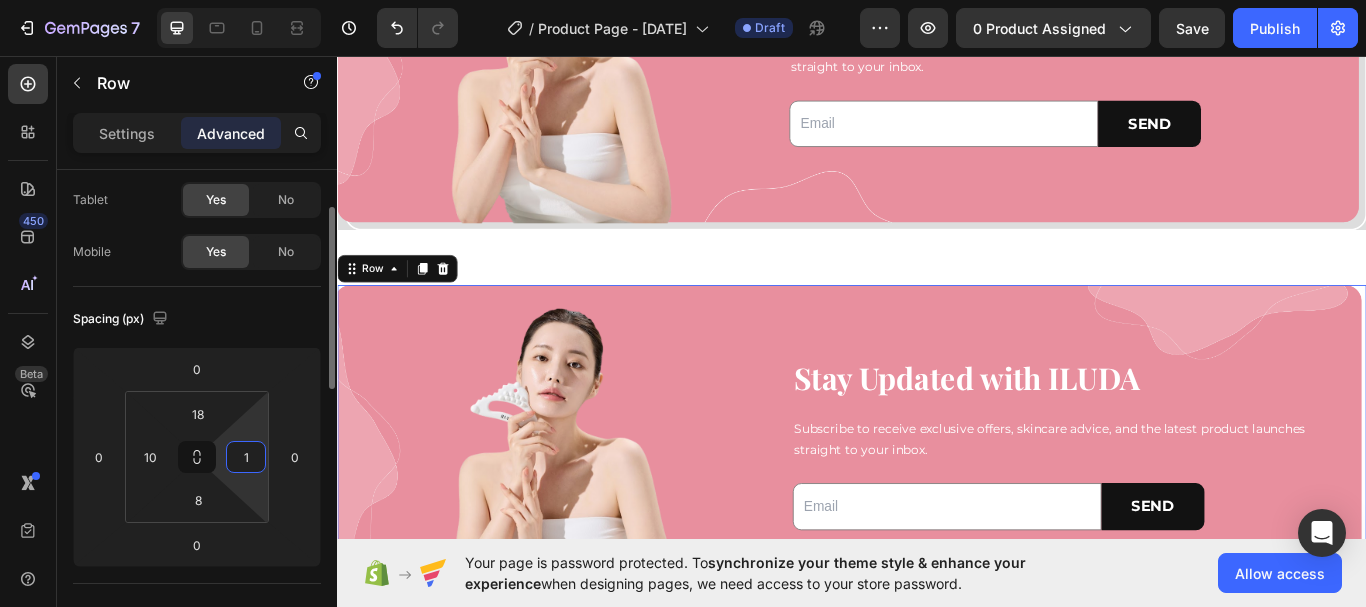 type on "10" 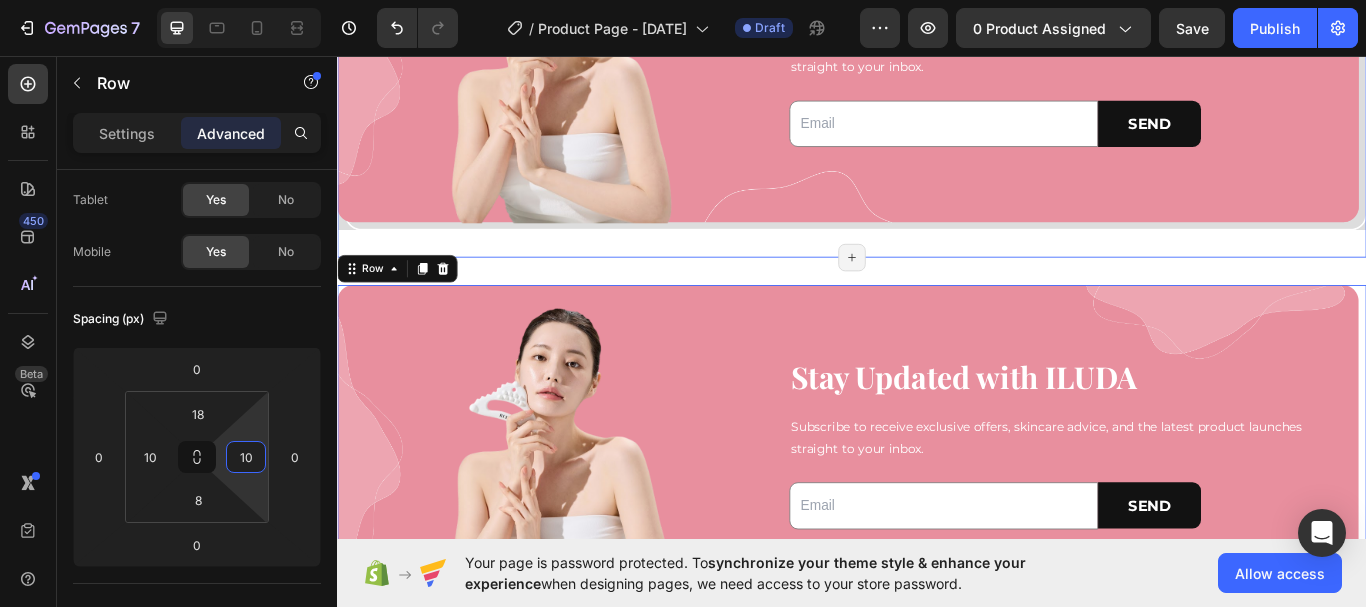 click on "Image Stay Updated with ILUDA Heading Subscribe to receive exclusive offers, skincare advice, and the latest product launches straight to your inbox. Text Block Email Field SEND Submit Button Row Newsletter Row Row Row Section 23/25 Page has reached Shopify’s 25 section-limit Page has reached Shopify’s 25 section-limit" at bounding box center (937, 68) 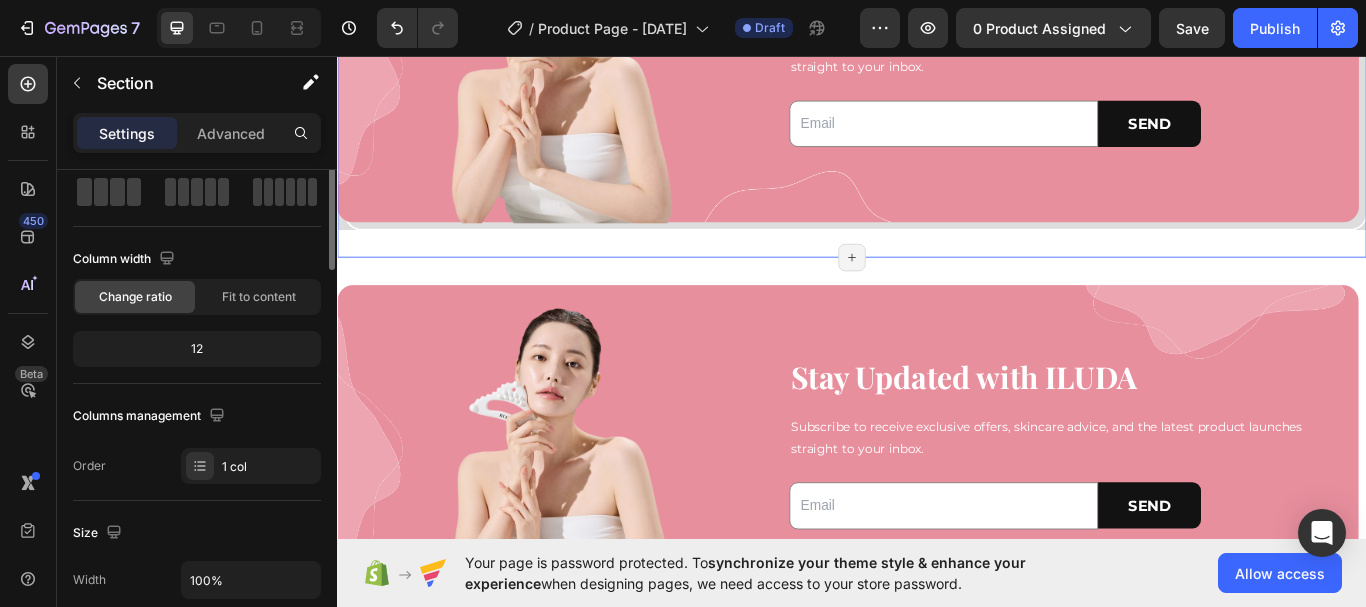 scroll, scrollTop: 0, scrollLeft: 0, axis: both 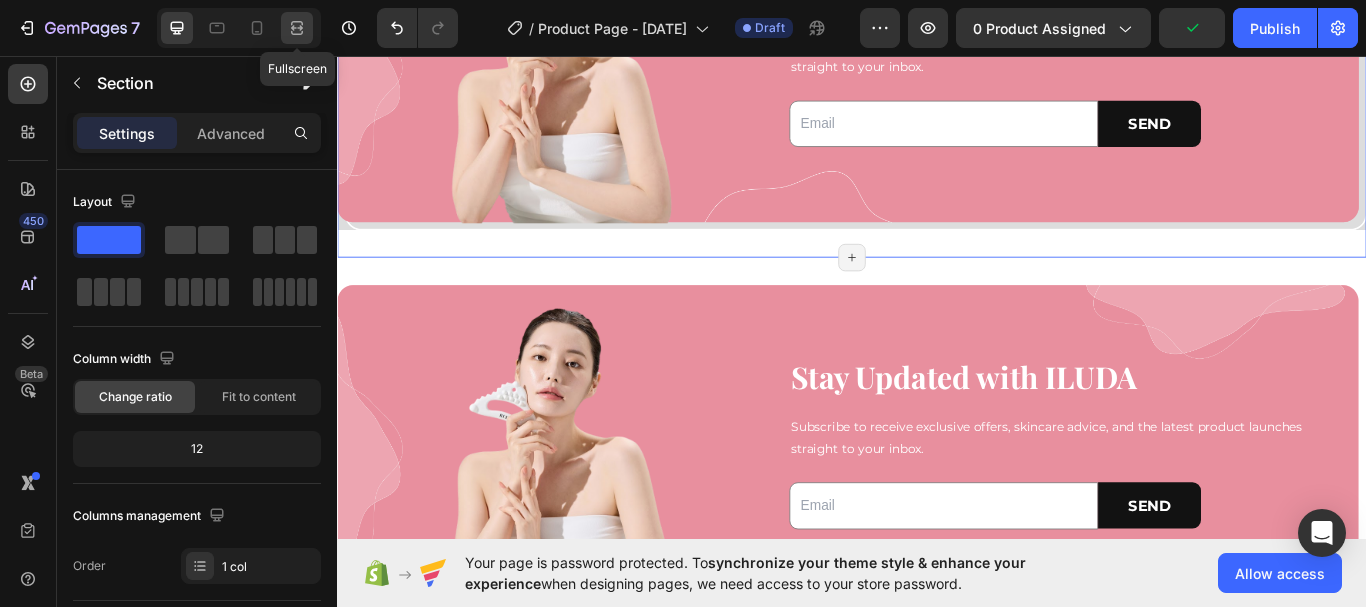 click 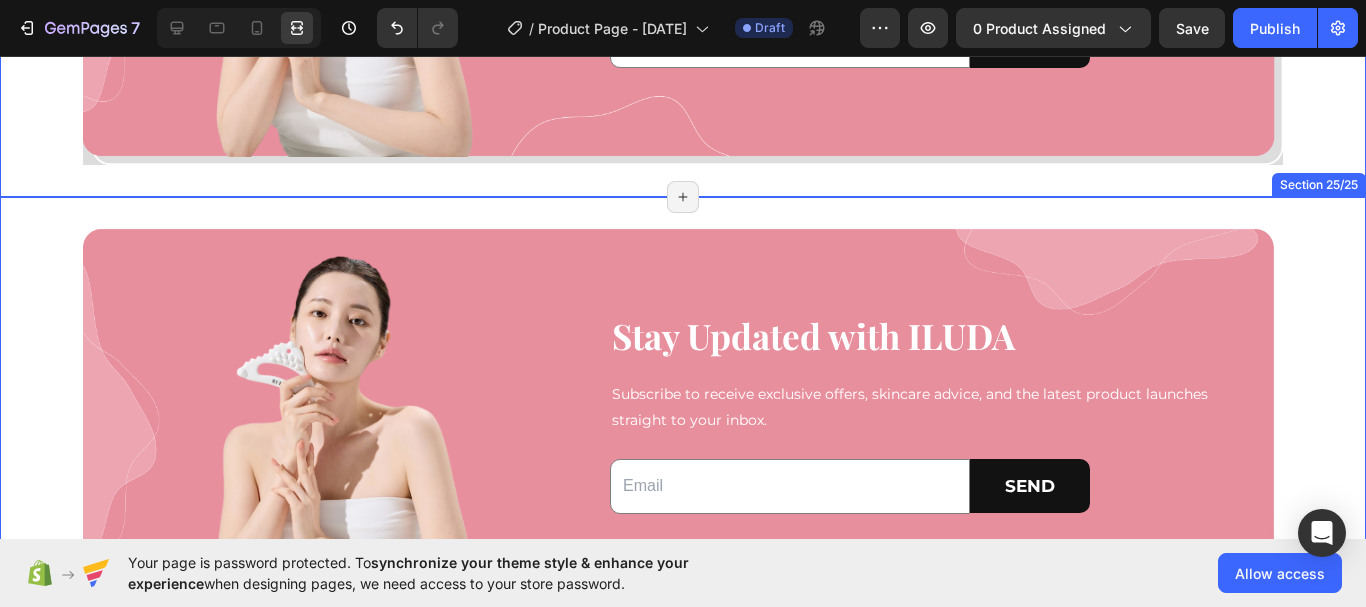 scroll, scrollTop: 8696, scrollLeft: 0, axis: vertical 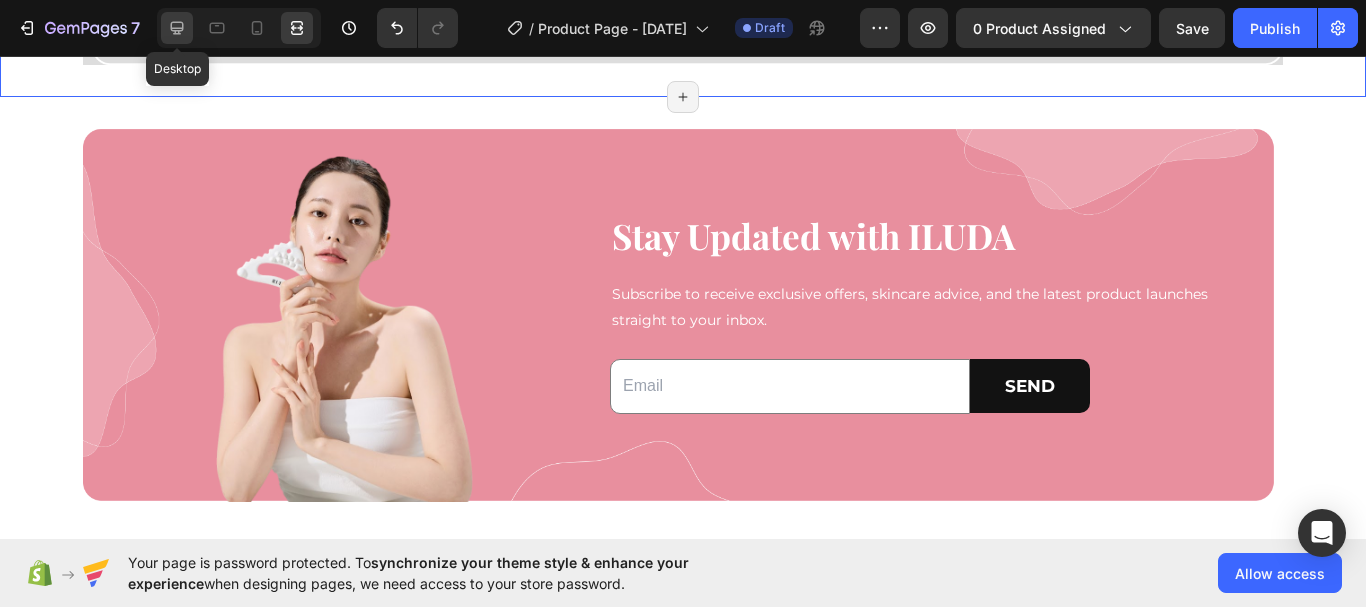 click 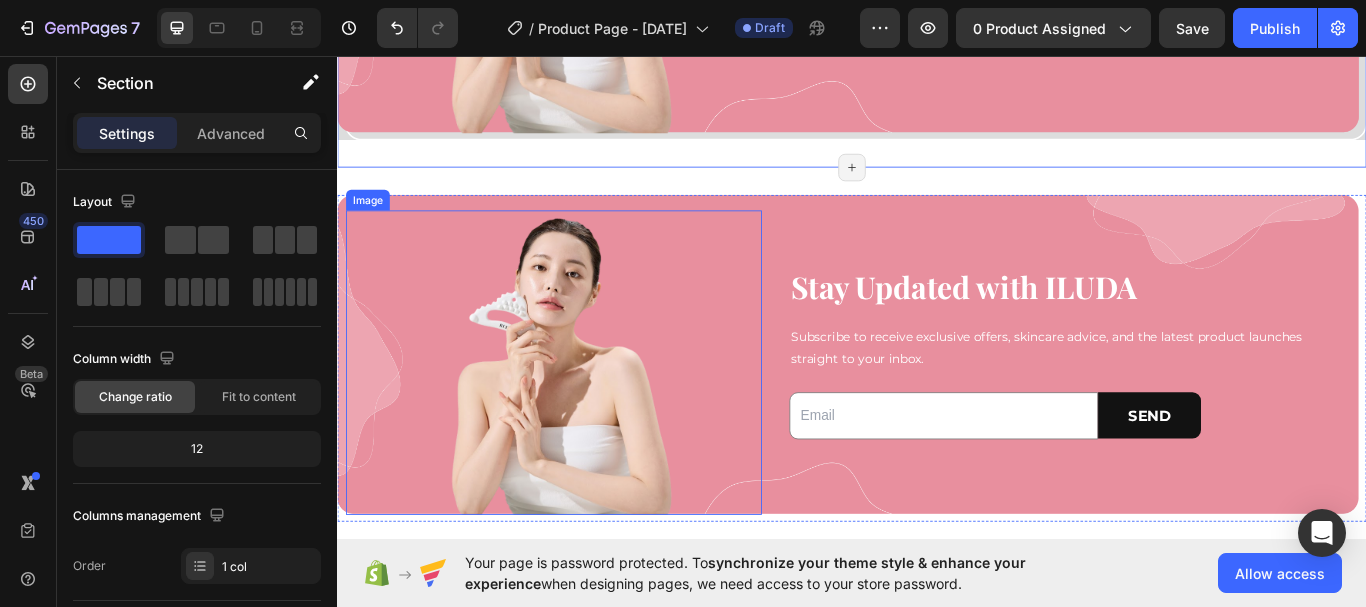 scroll, scrollTop: 8596, scrollLeft: 0, axis: vertical 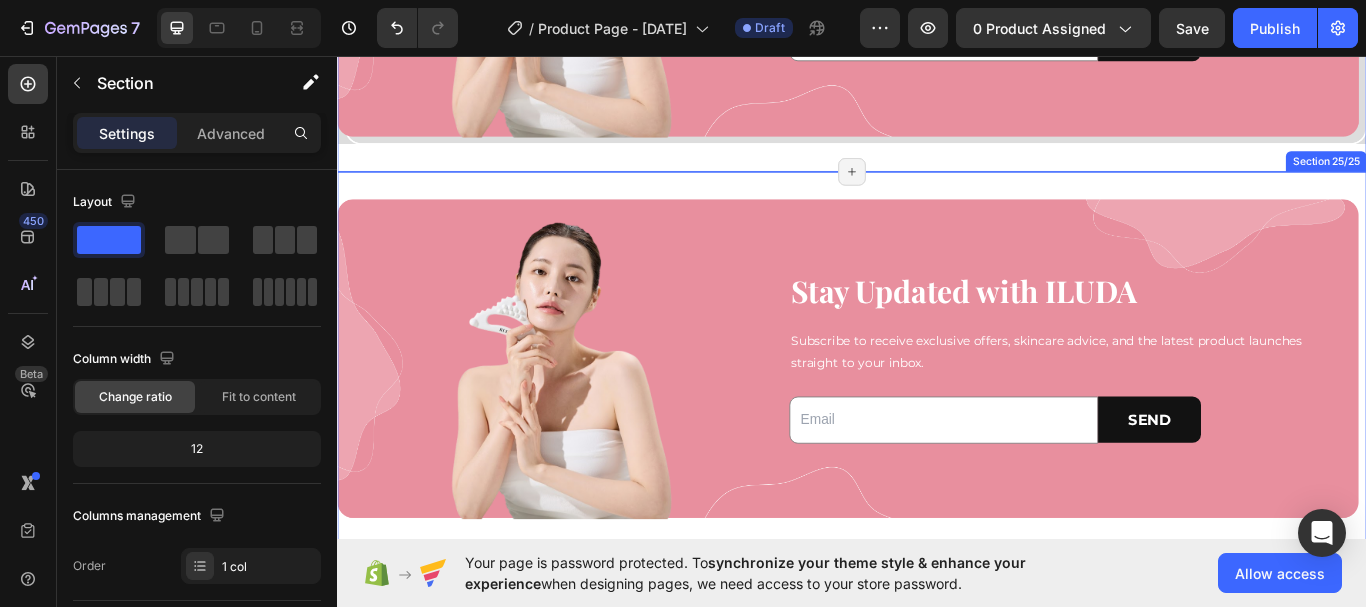 click on "Image Stay Updated with ILUDA Heading Subscribe to receive exclusive offers, skincare advice, and the latest product launches straight to your inbox. Text Block Email Field SEND Submit Button Row Newsletter Row Row Row Section 25/25 Page has reached Shopify’s 25 section-limit Page has reached Shopify’s 25 section-limit" at bounding box center [937, 414] 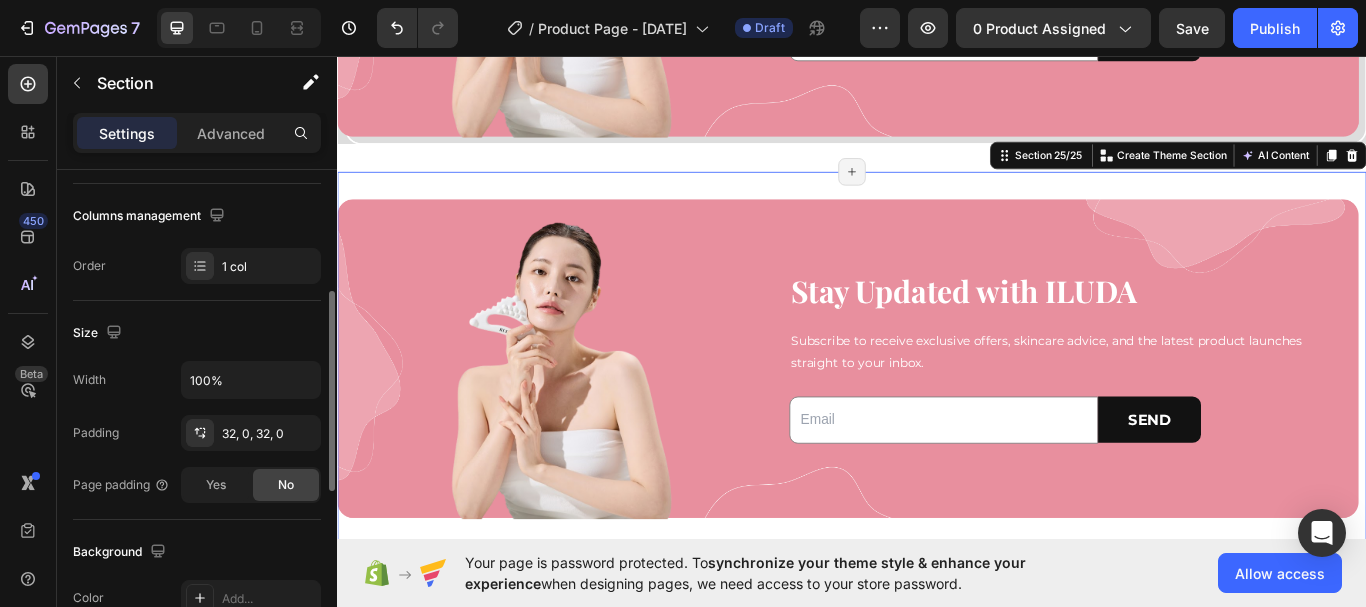 scroll, scrollTop: 600, scrollLeft: 0, axis: vertical 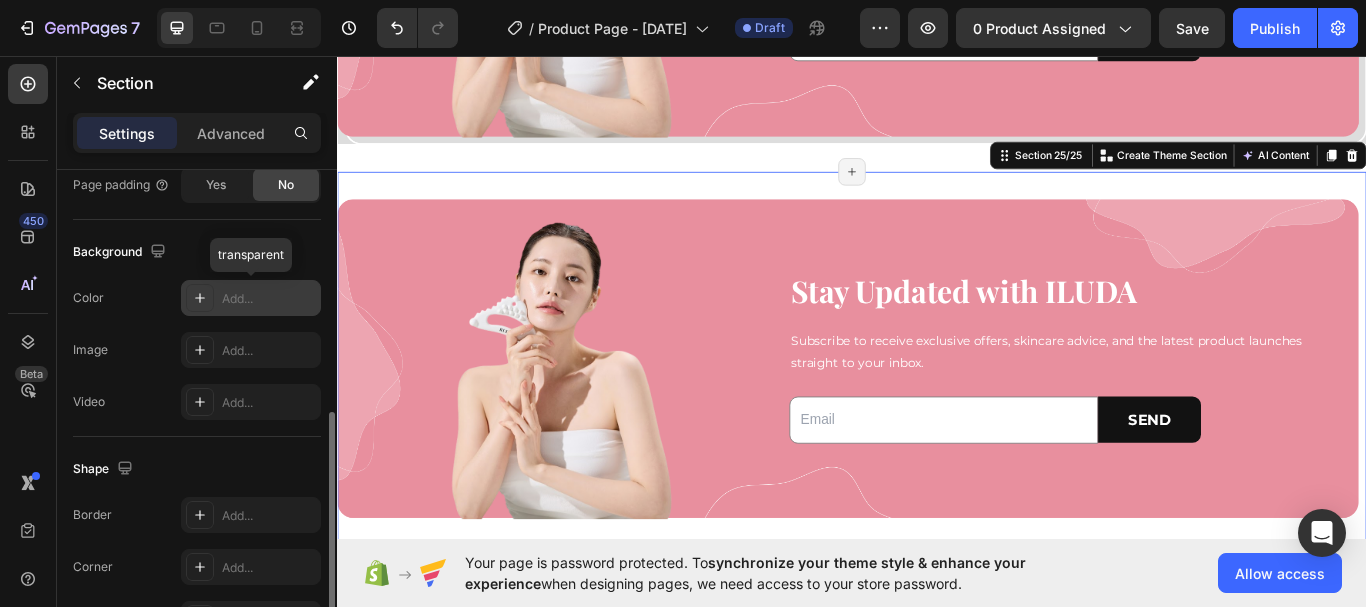 click 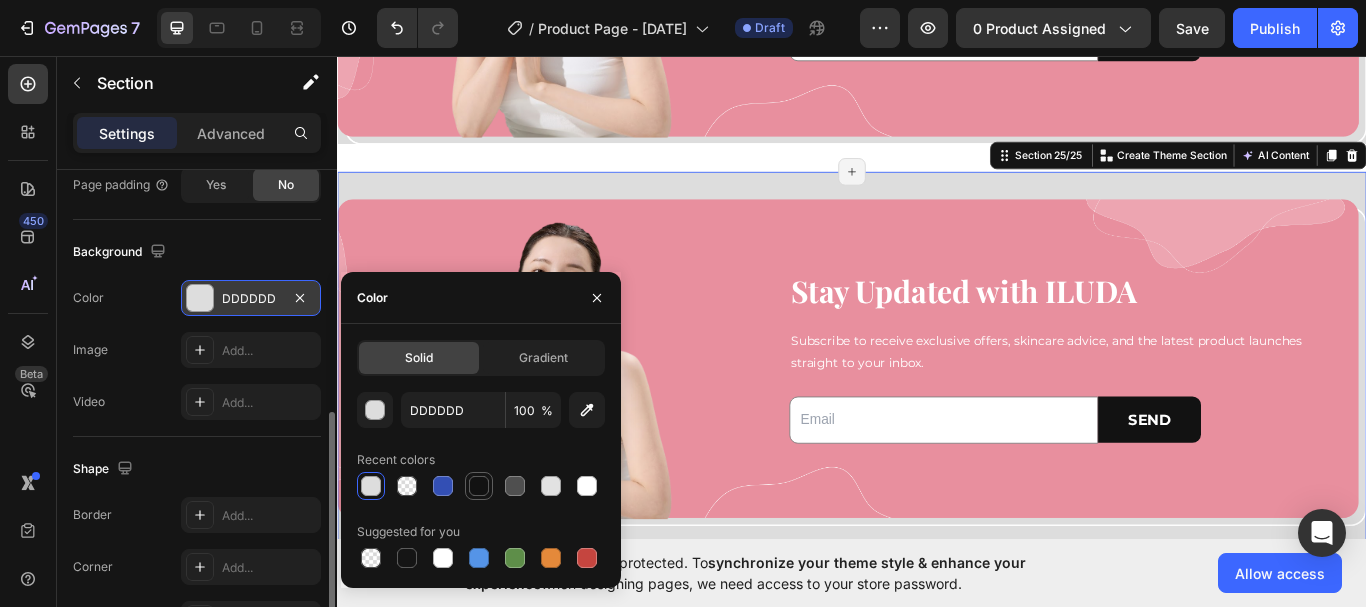 click at bounding box center (479, 486) 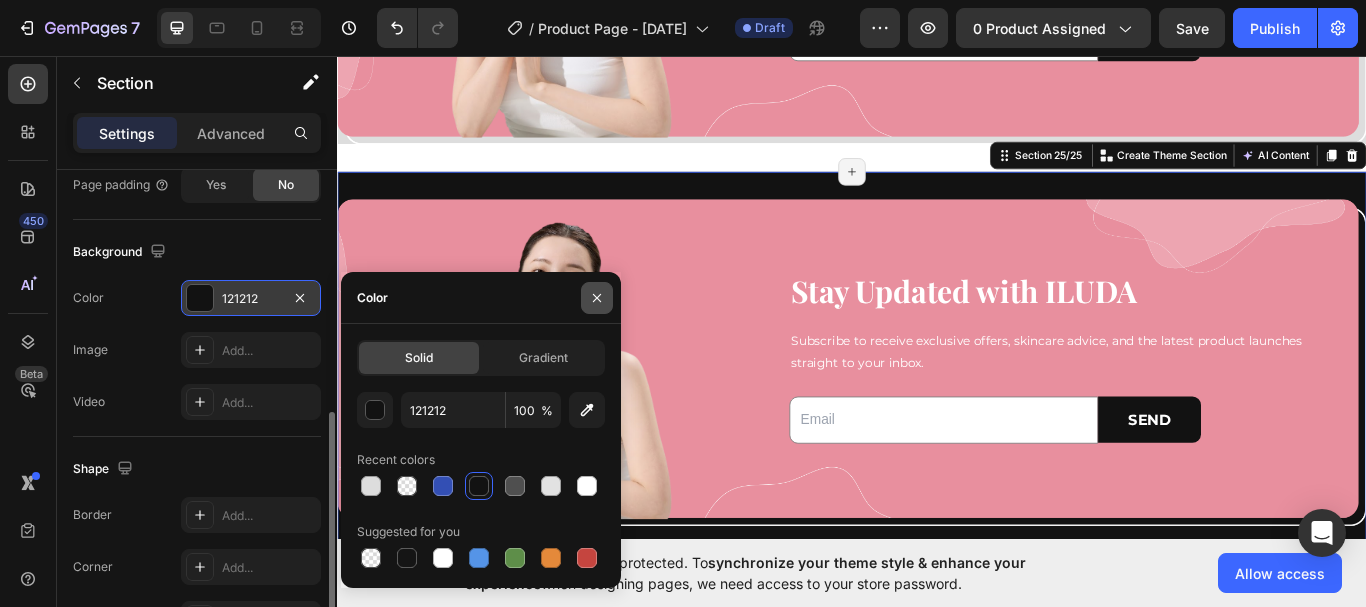 click 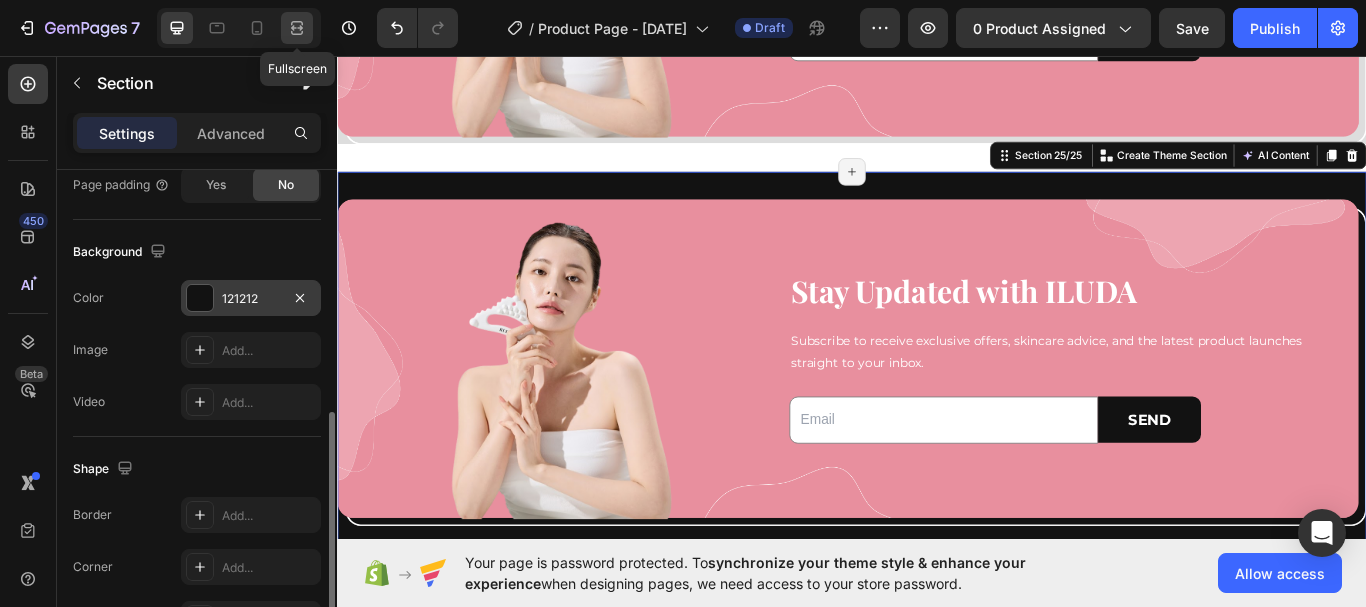 click 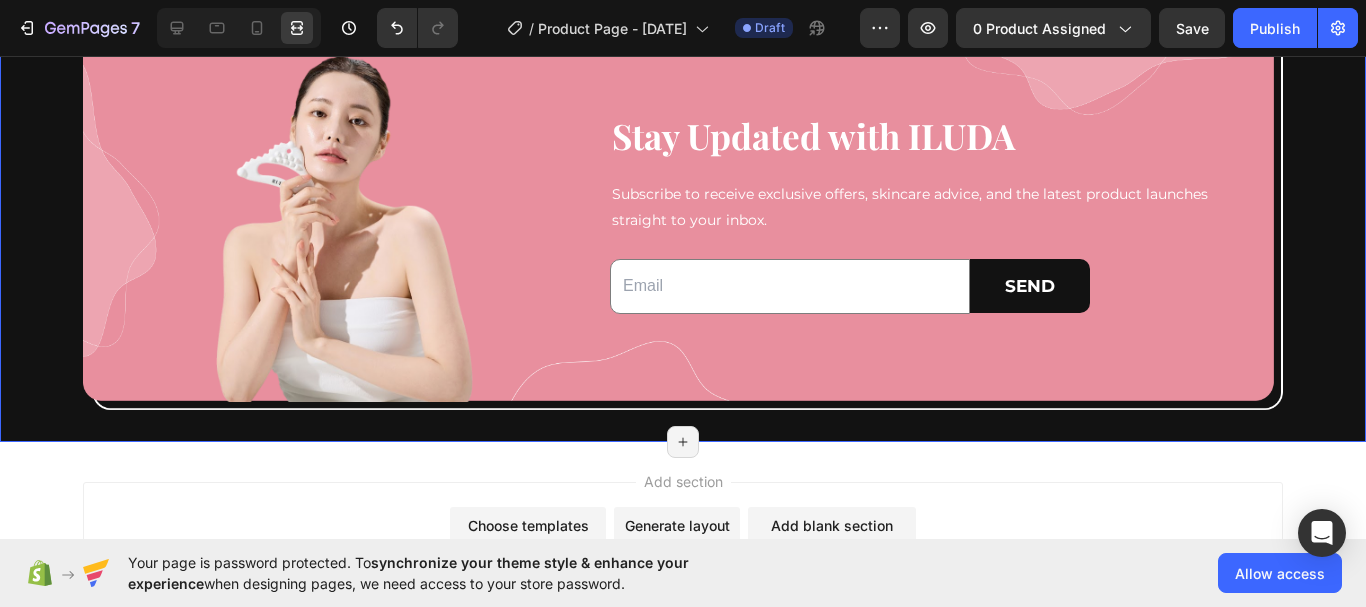 scroll, scrollTop: 8596, scrollLeft: 0, axis: vertical 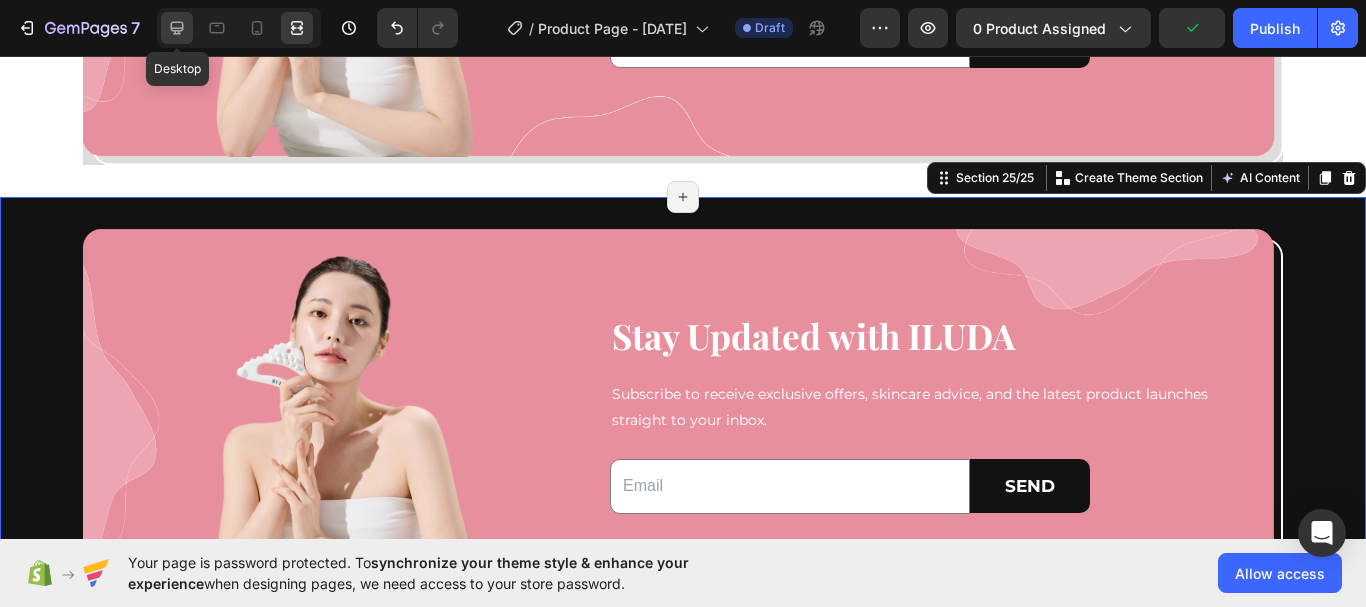 click 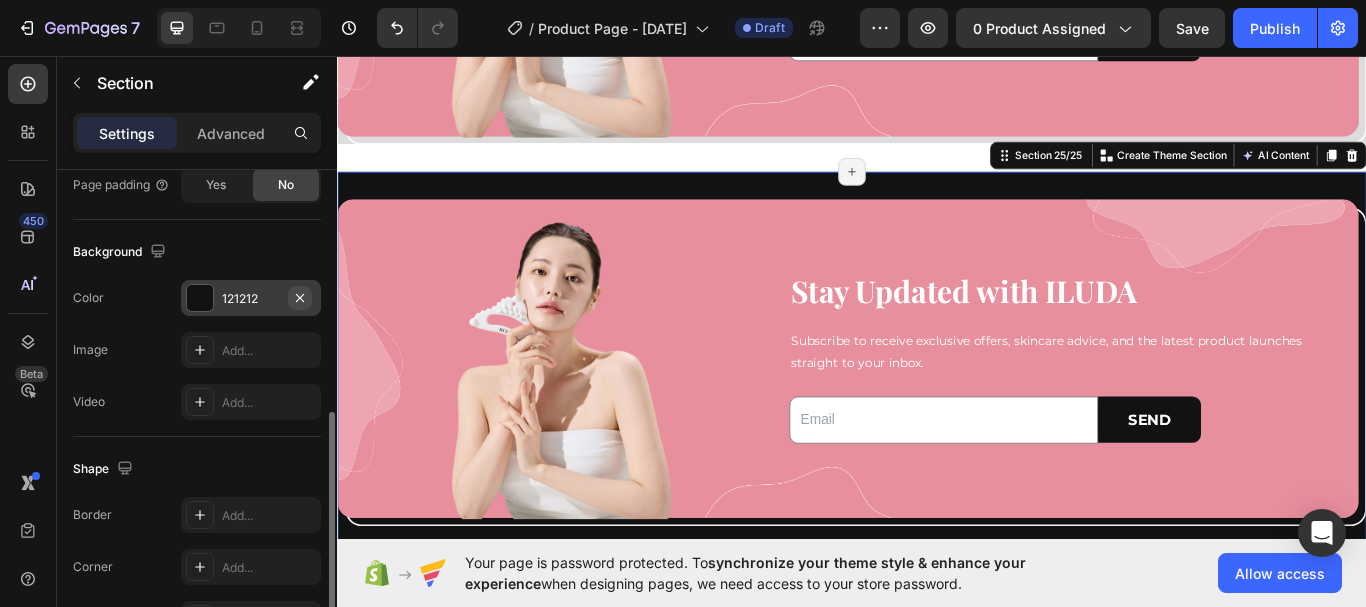 click 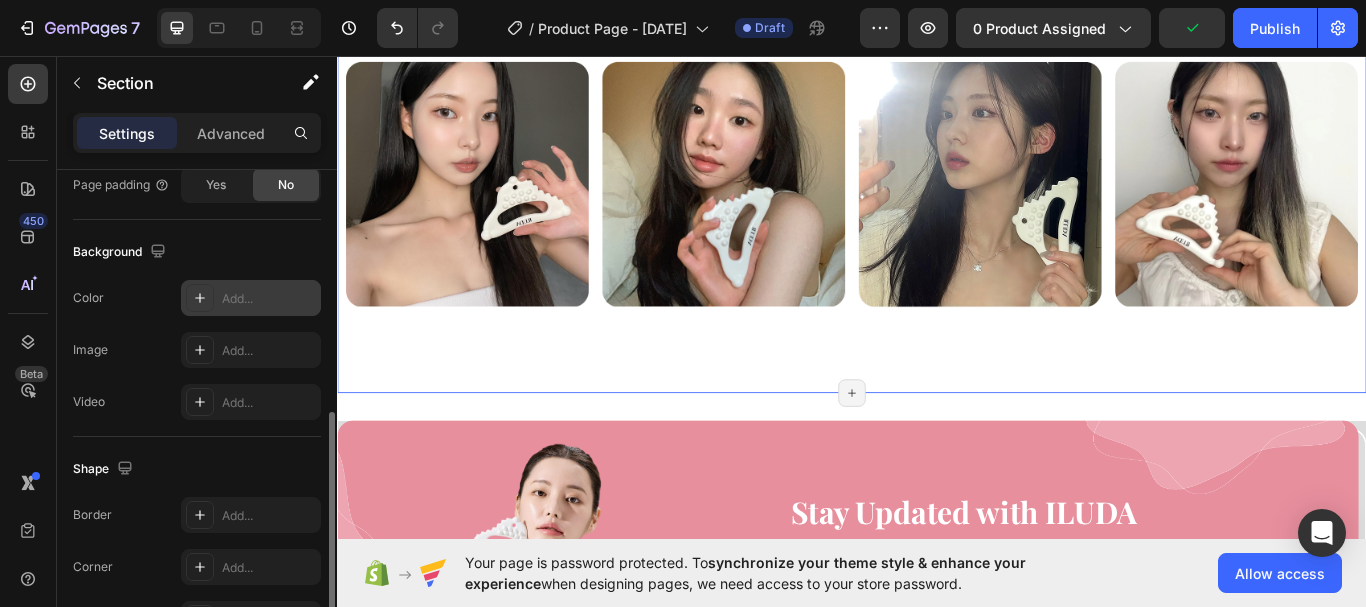 scroll, scrollTop: 7996, scrollLeft: 0, axis: vertical 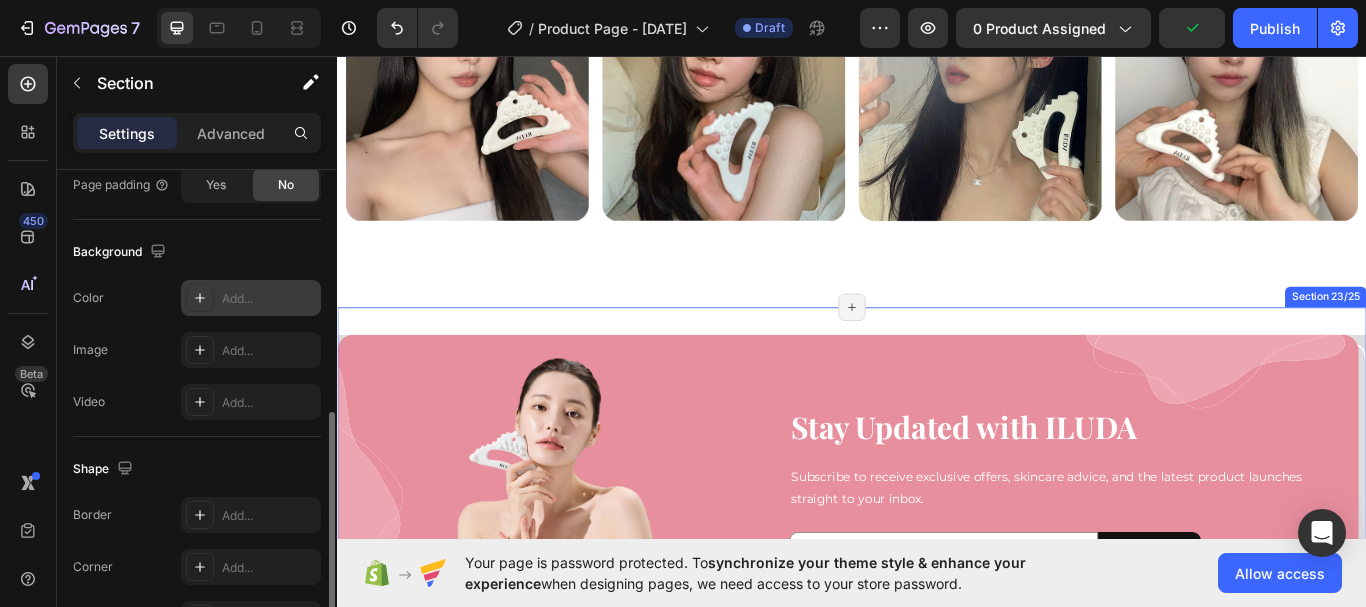 click on "Image Stay Updated with ILUDA Heading Subscribe to receive exclusive offers, skincare advice, and the latest product launches straight to your inbox. Text Block Email Field SEND Submit Button Row Newsletter Row Row Row Section 23/25 Page has reached Shopify’s 25 section-limit Page has reached Shopify’s 25 section-limit" at bounding box center (937, 572) 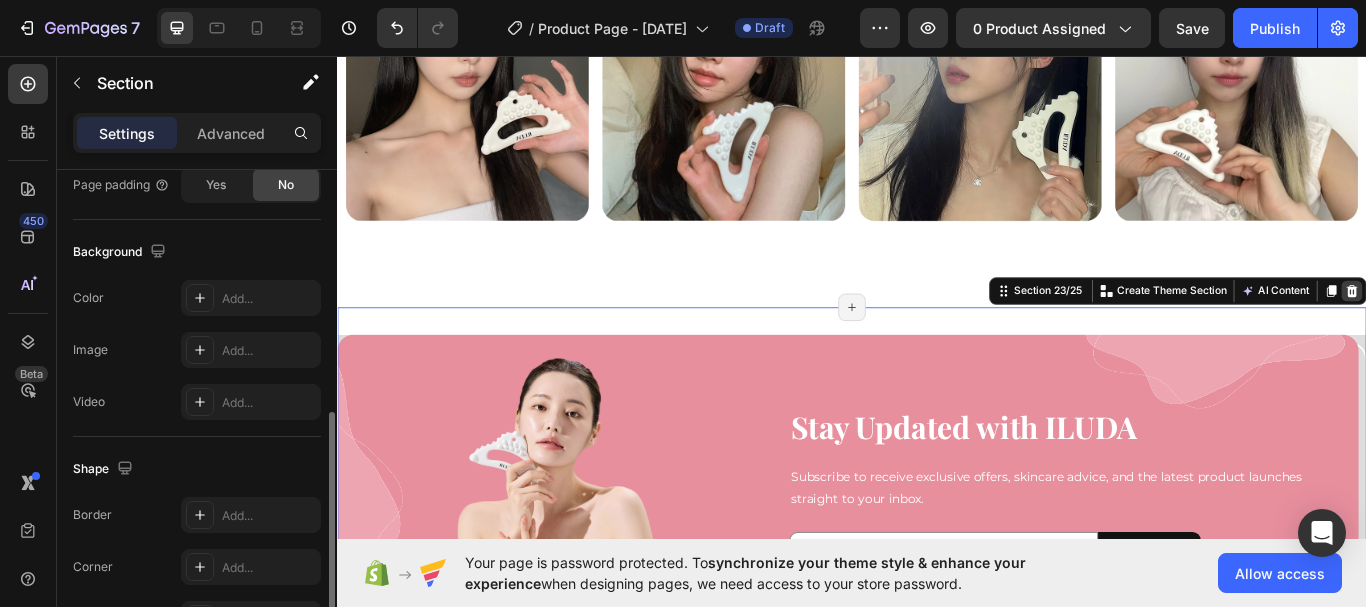click 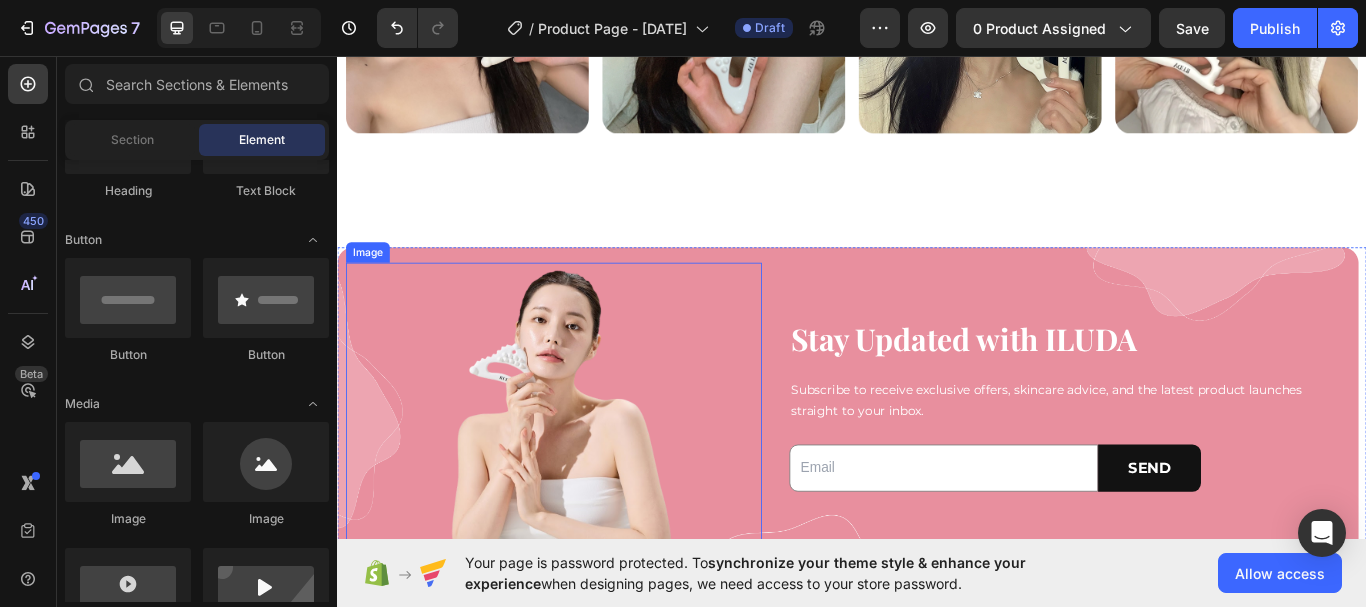 scroll, scrollTop: 8196, scrollLeft: 0, axis: vertical 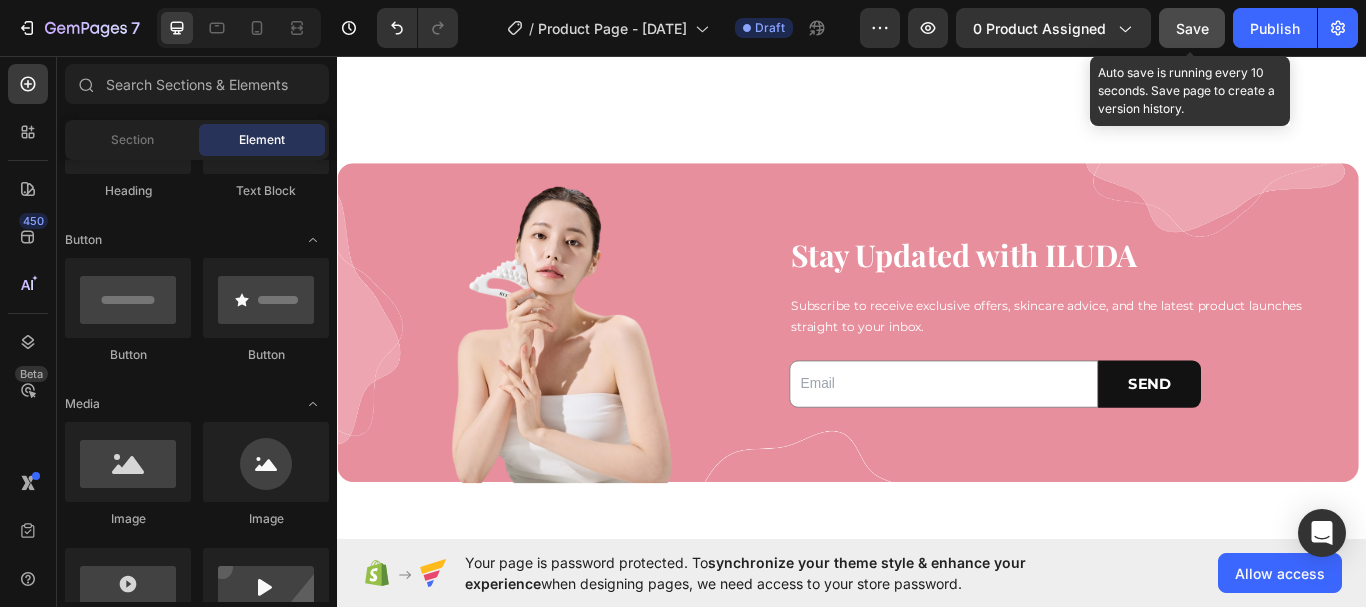 click on "Save" 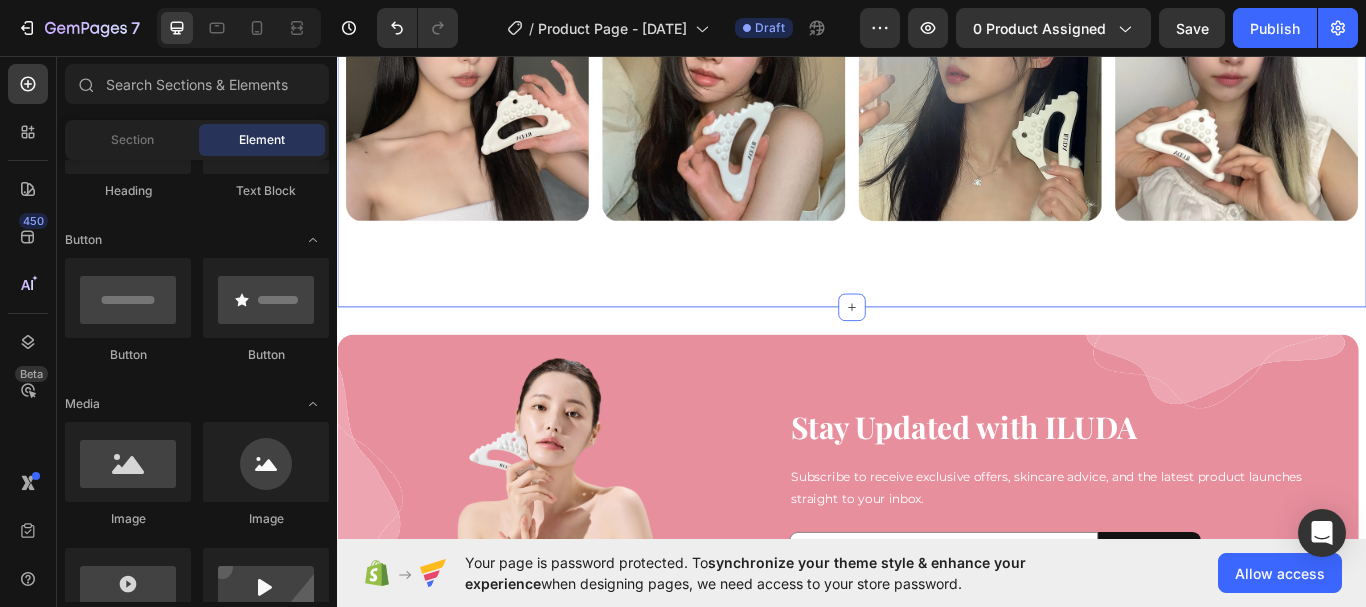 scroll, scrollTop: 7796, scrollLeft: 0, axis: vertical 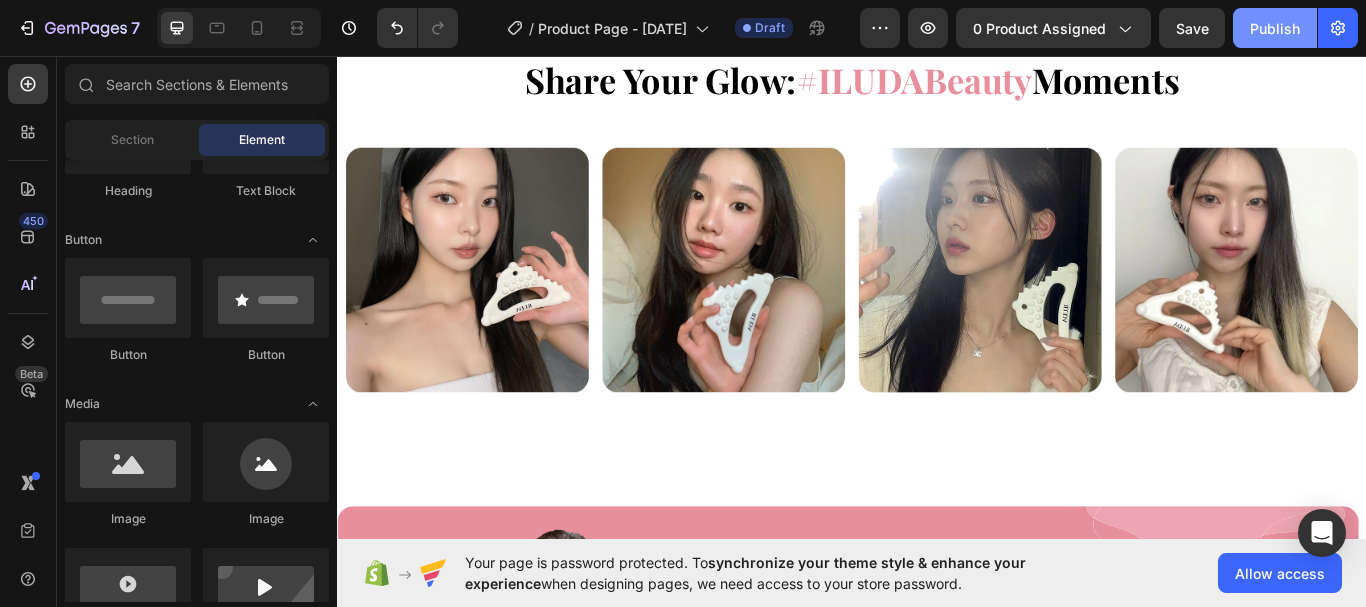 click on "Publish" at bounding box center (1275, 28) 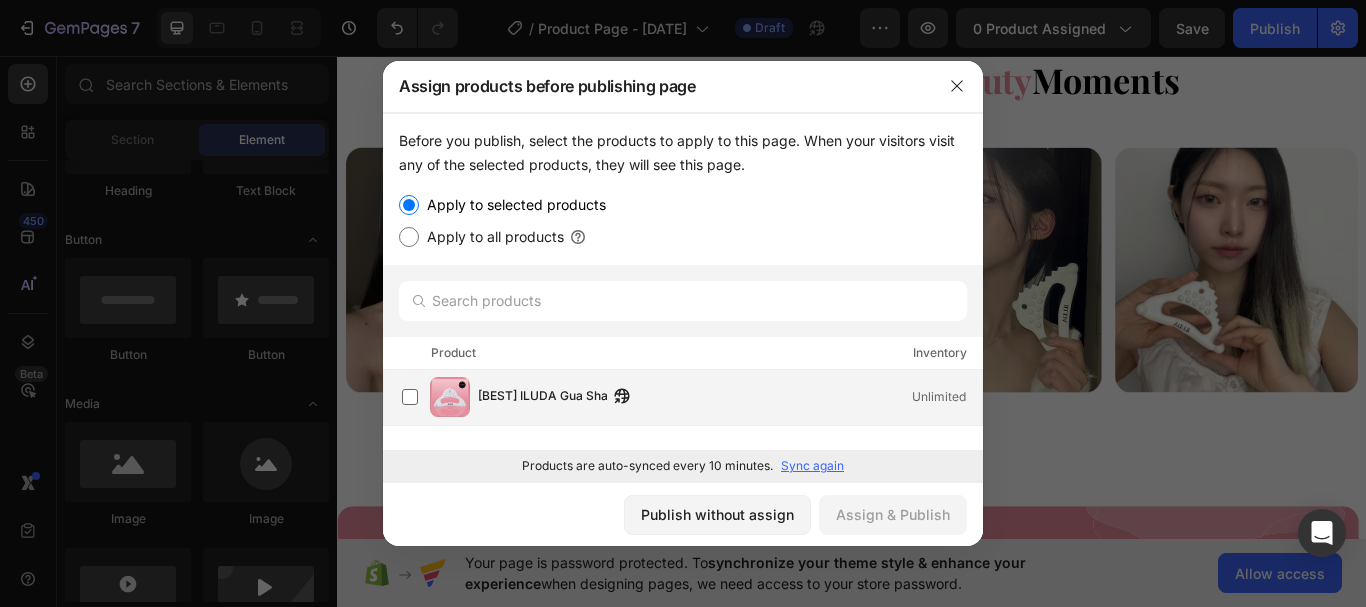 click on "[BEST] ILUDA Gua Sha" at bounding box center (543, 397) 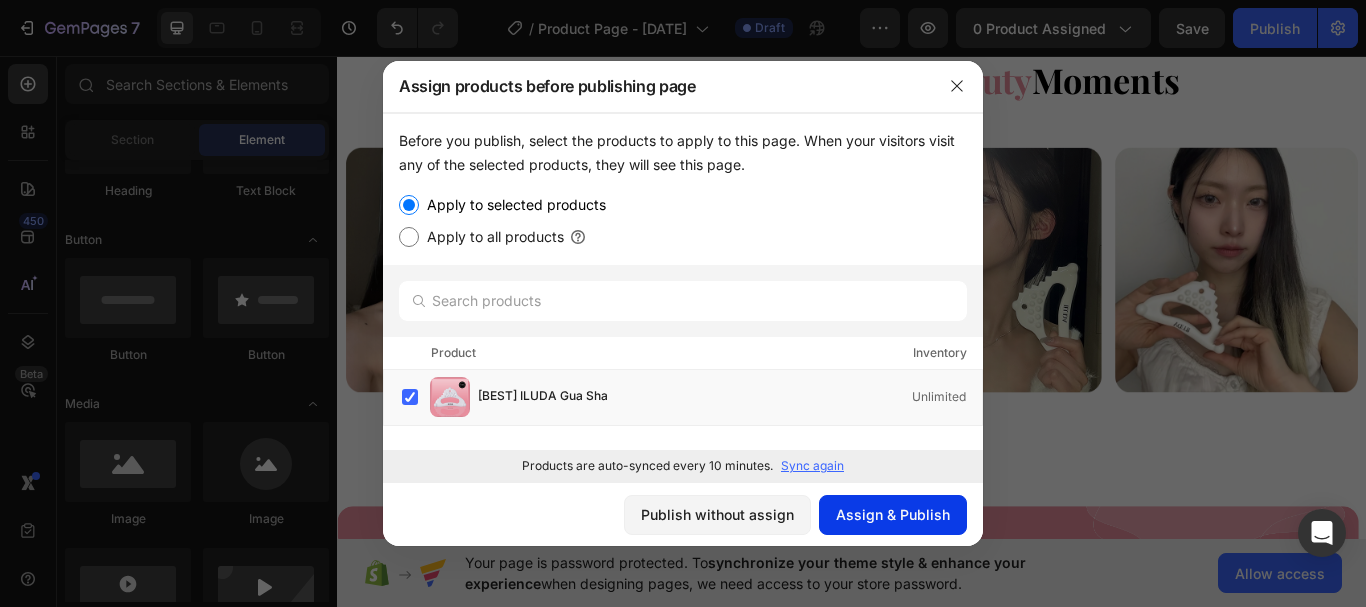 click on "Assign & Publish" at bounding box center [893, 514] 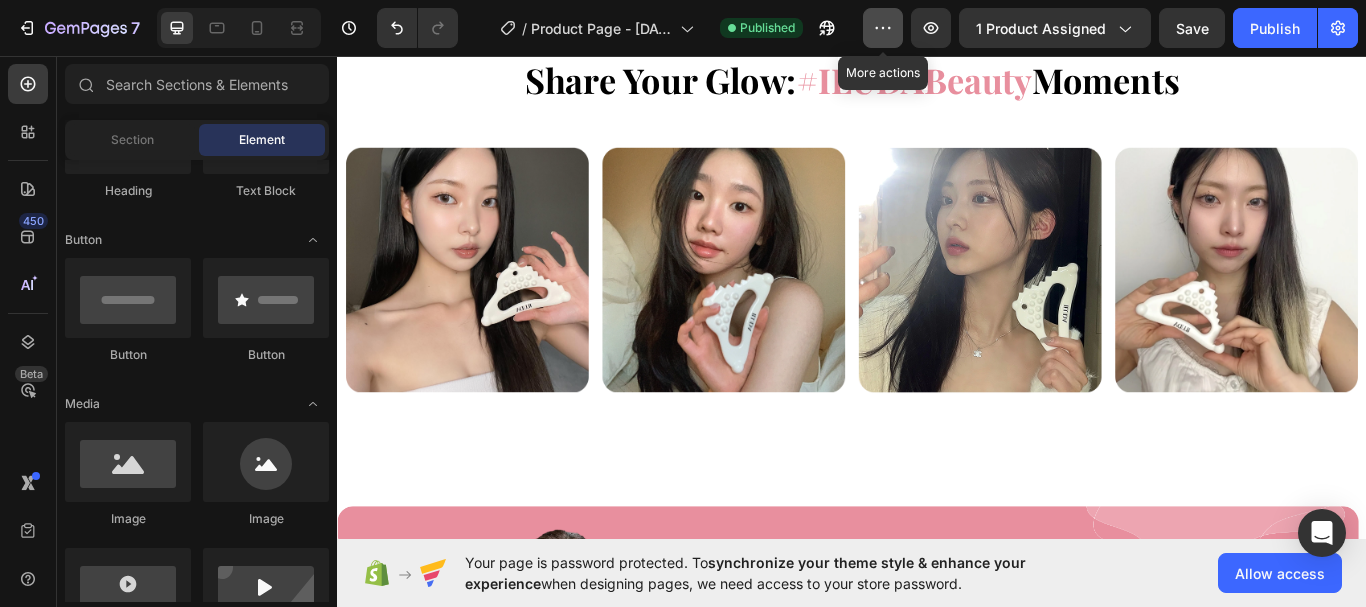 click 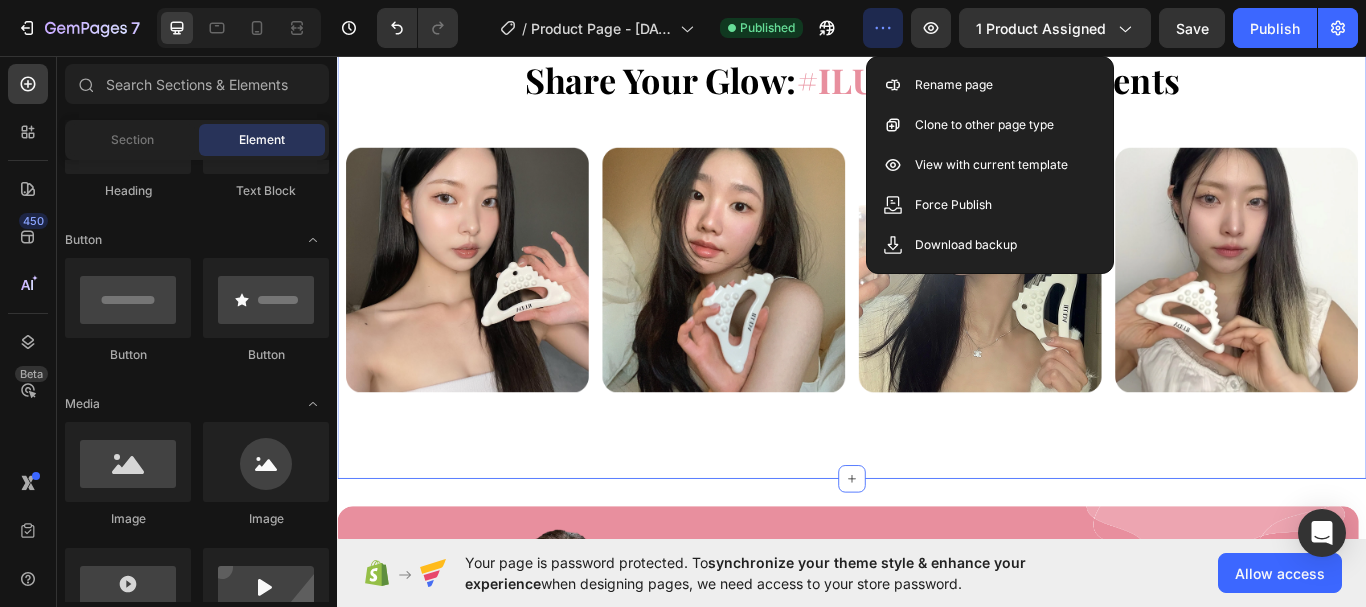 click on "Share Your Glow:  #ILUDABeauty  Moments Heading
Image Image Image Image
Carousel Image Image Image Image Row Section 22/25" at bounding box center (937, 287) 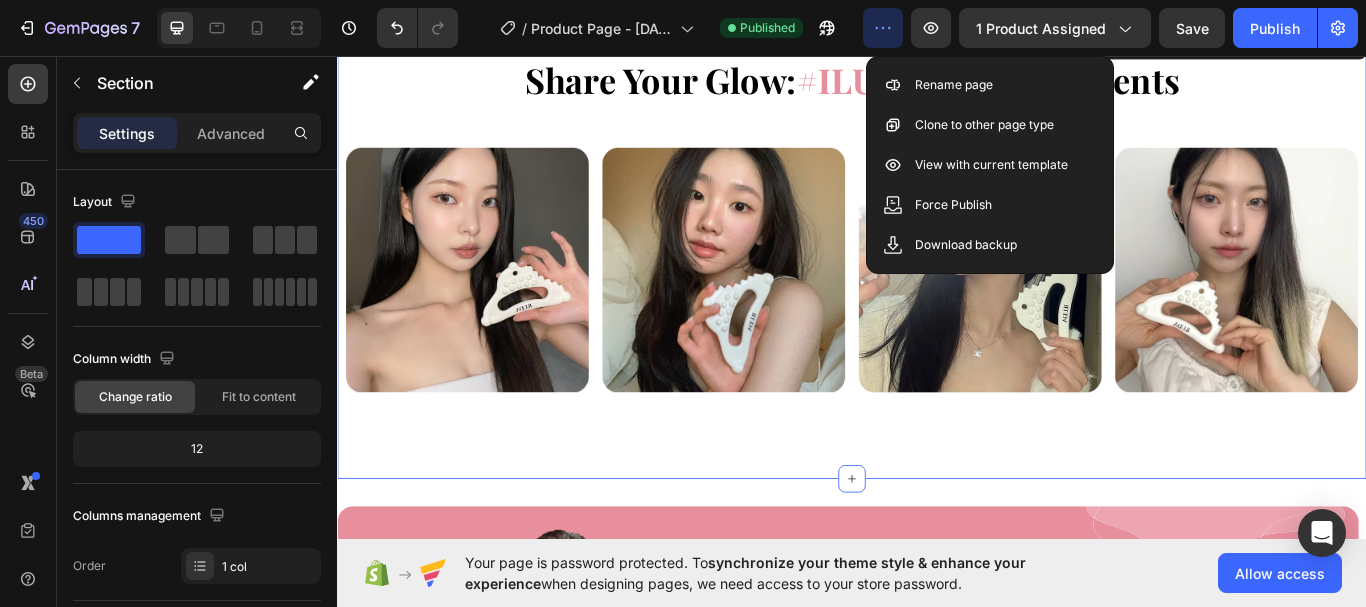 click 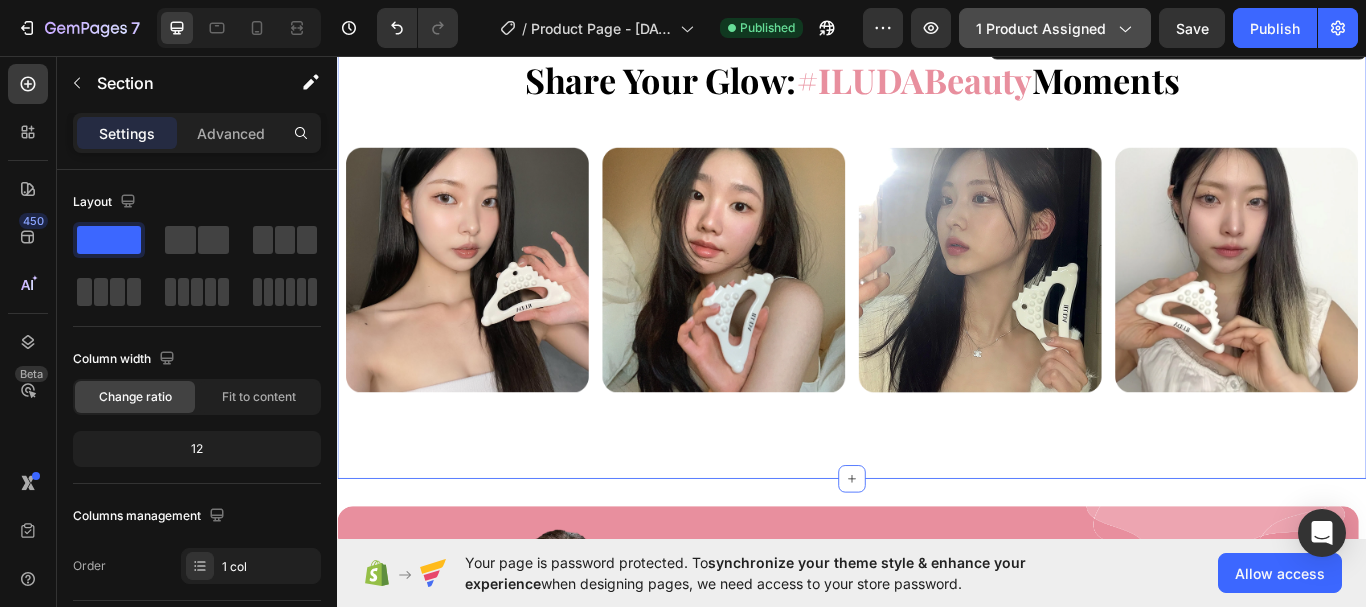 click 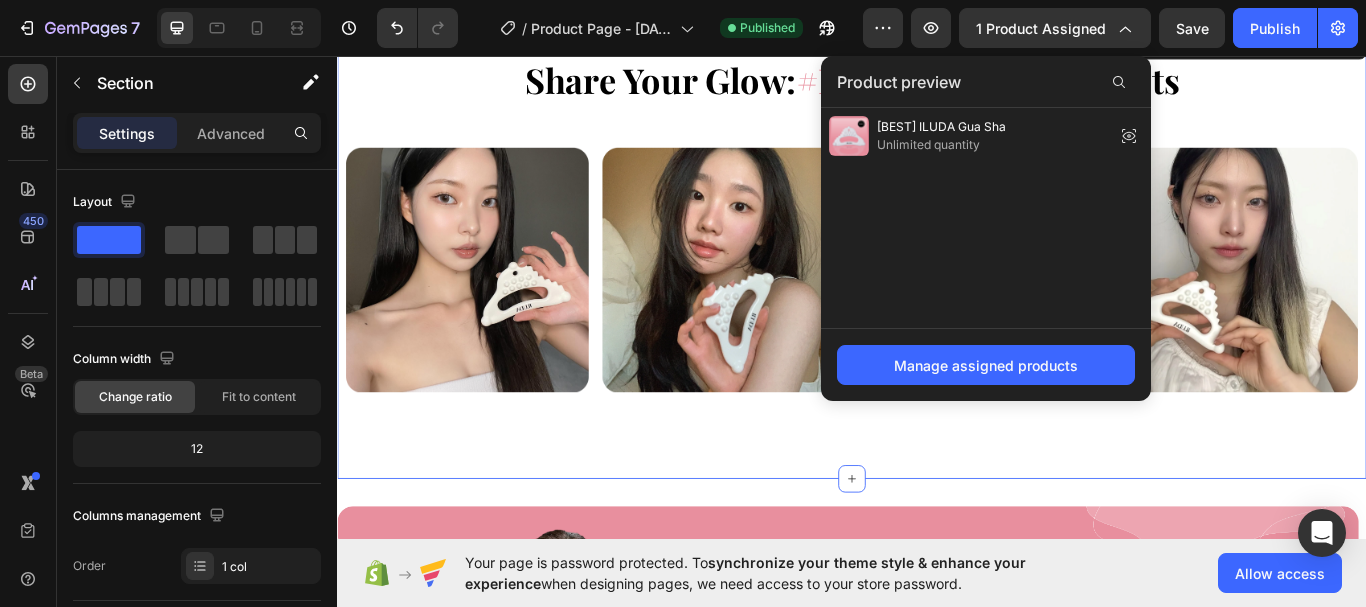 click on "Product preview" at bounding box center (986, 82) 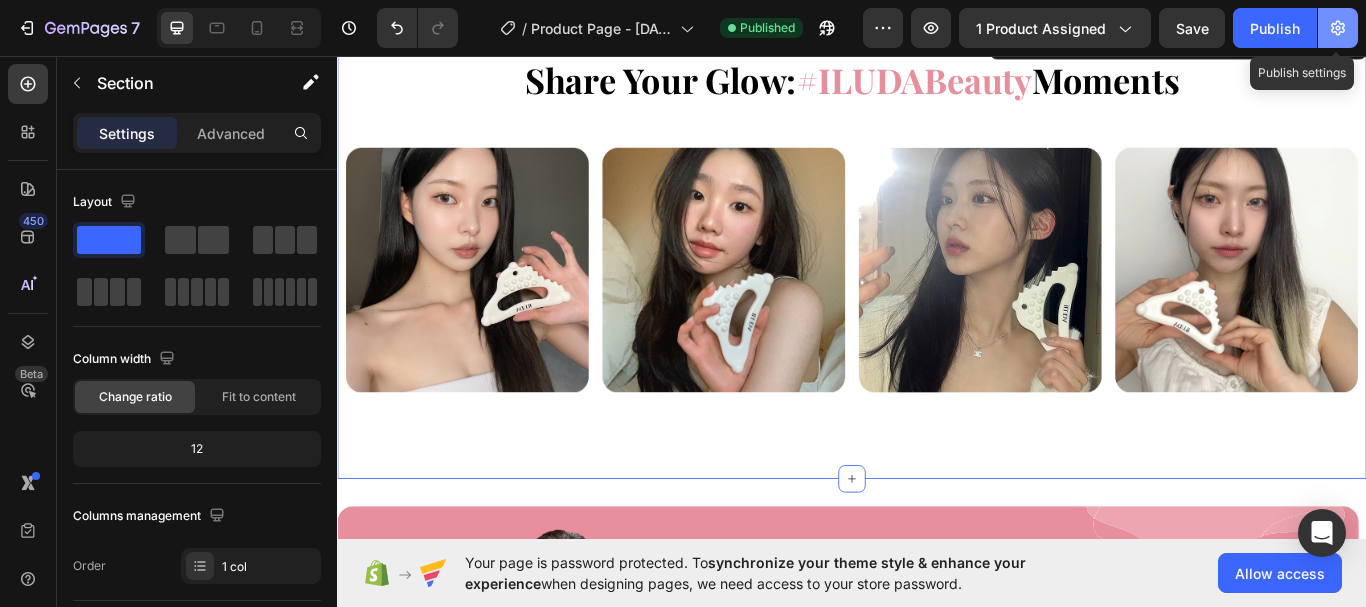 click 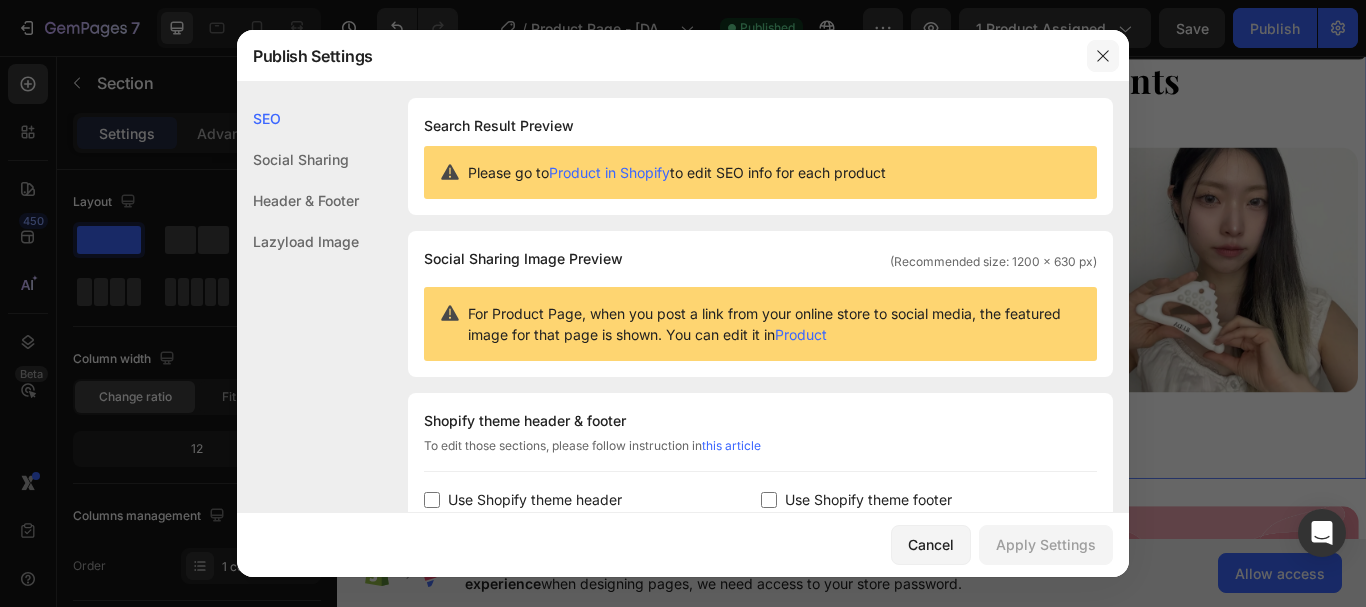 click 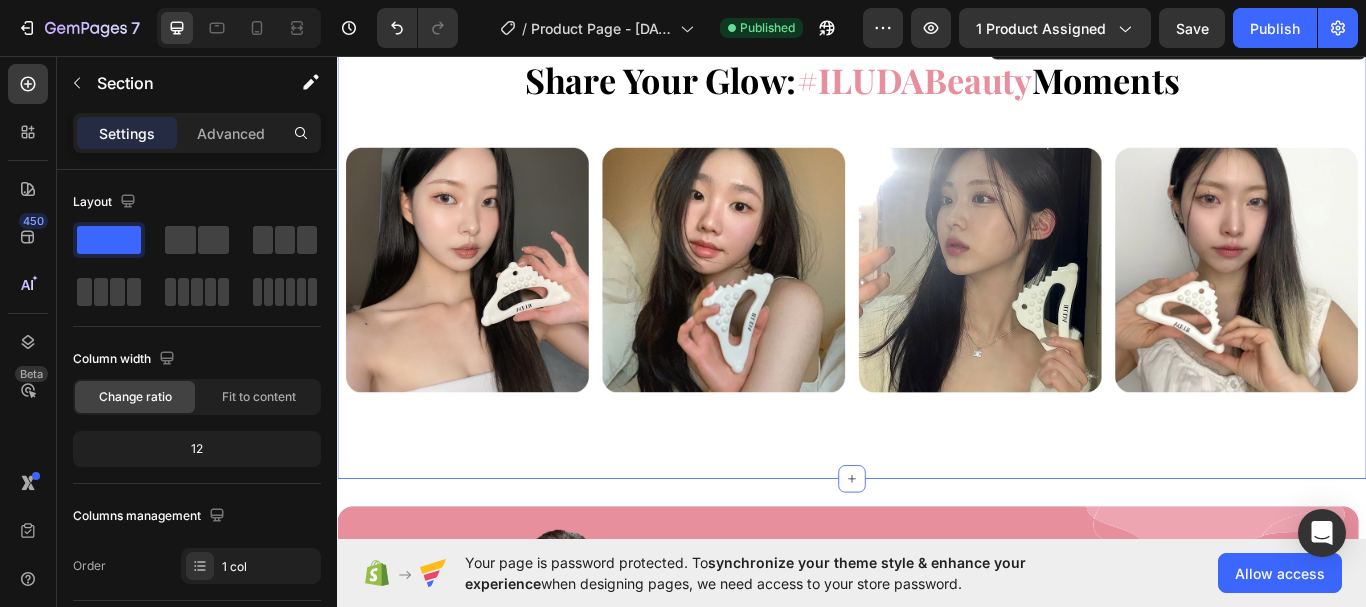 click on "Settings" at bounding box center [127, 133] 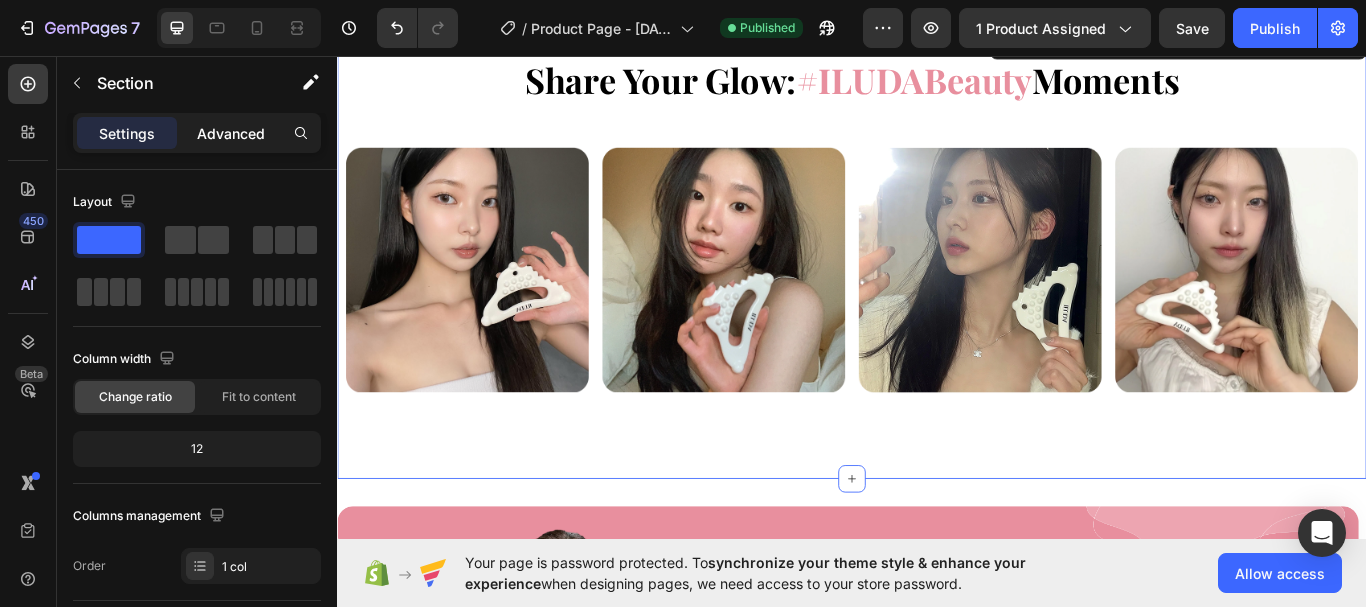 click on "Advanced" at bounding box center (231, 133) 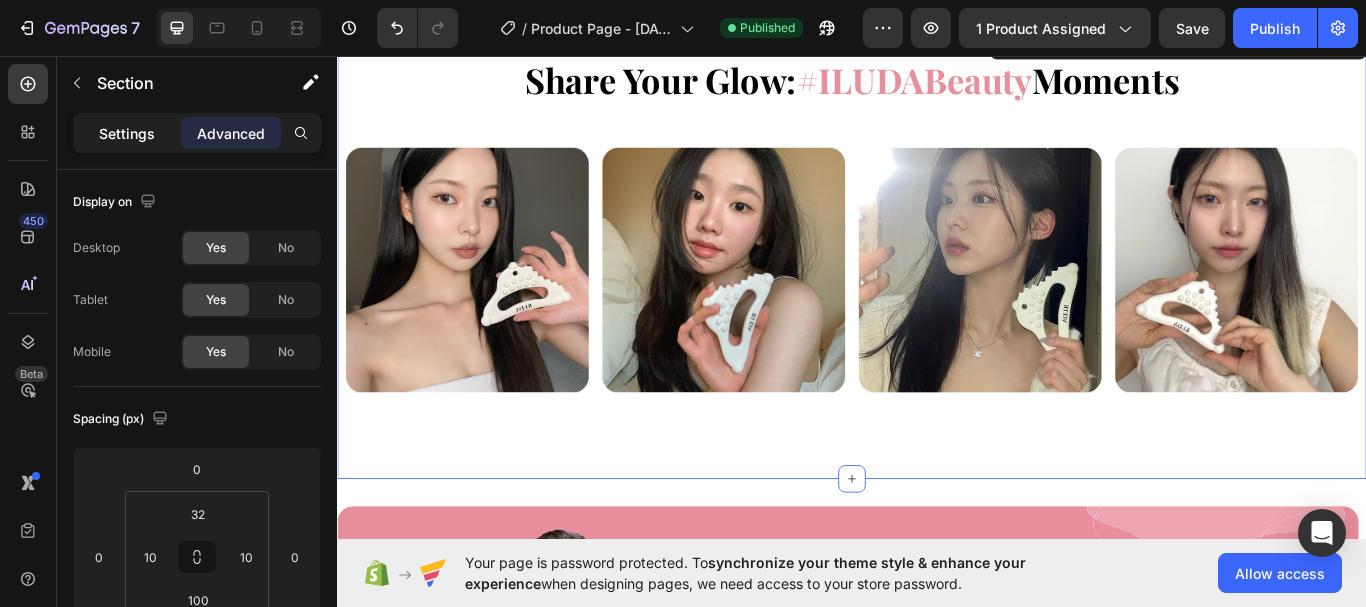 click on "Settings" at bounding box center [127, 133] 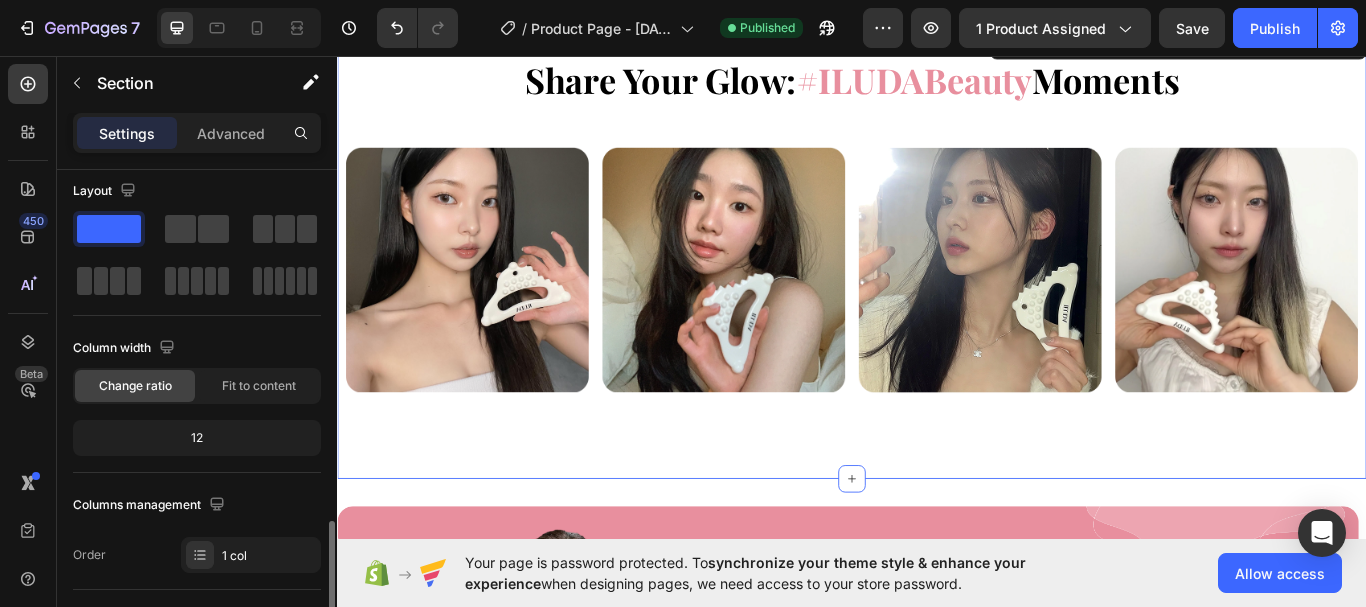 scroll, scrollTop: 0, scrollLeft: 0, axis: both 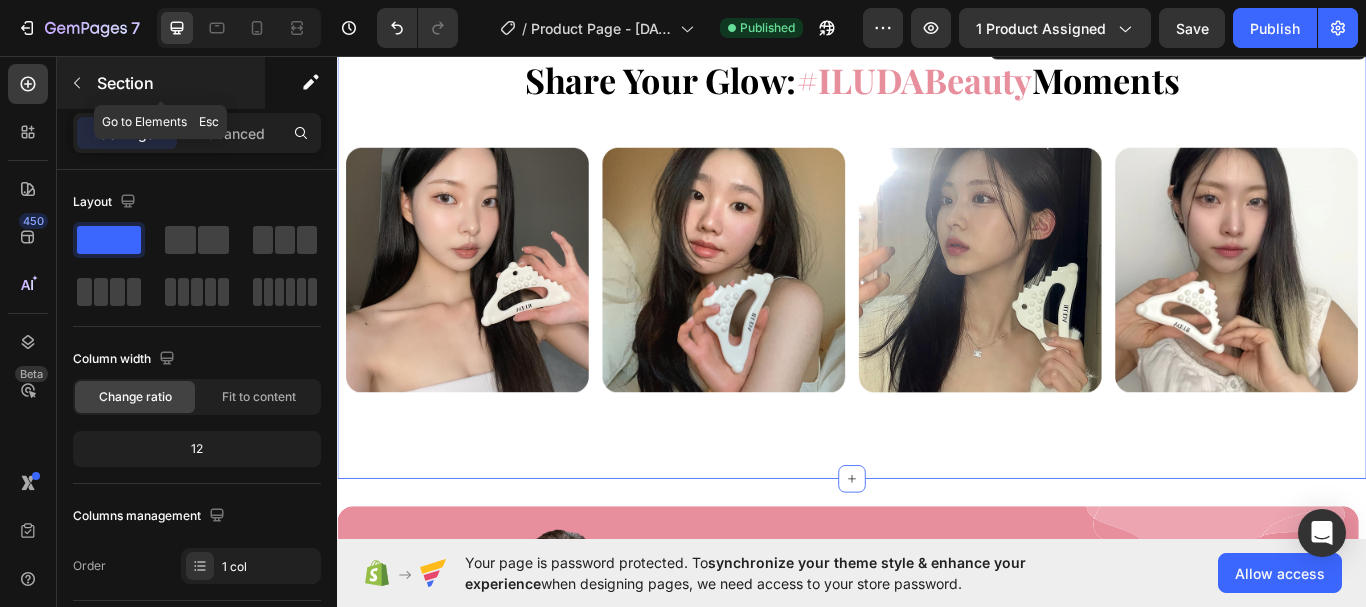 click 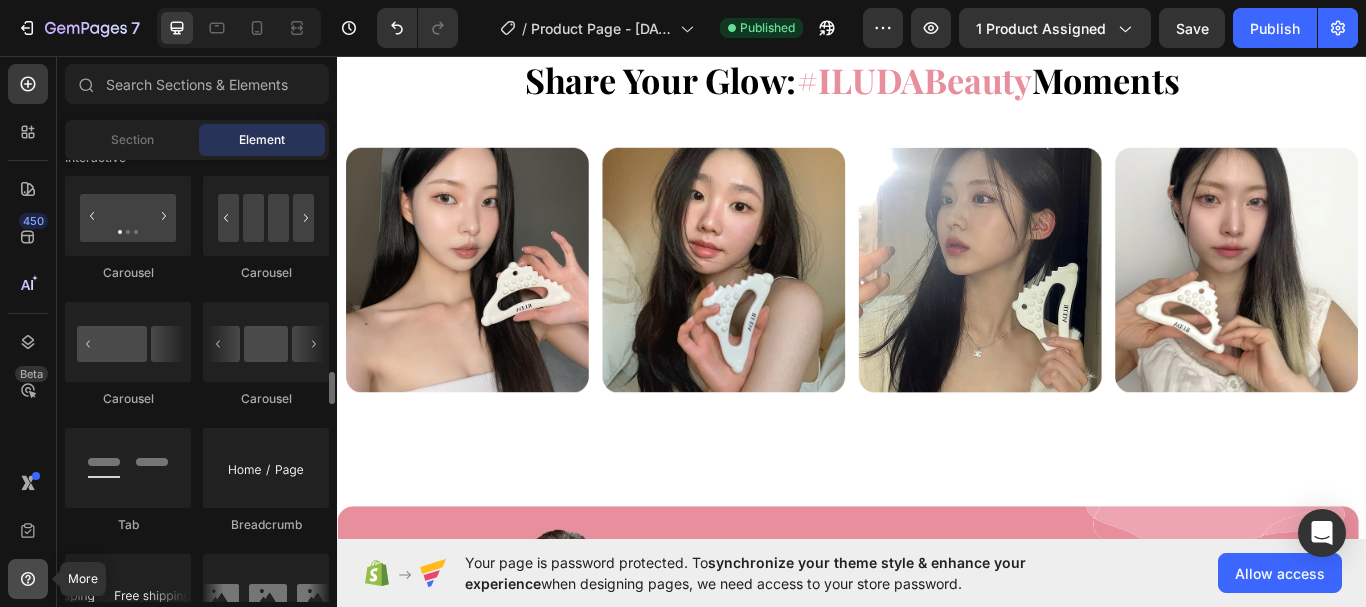 scroll, scrollTop: 2086, scrollLeft: 0, axis: vertical 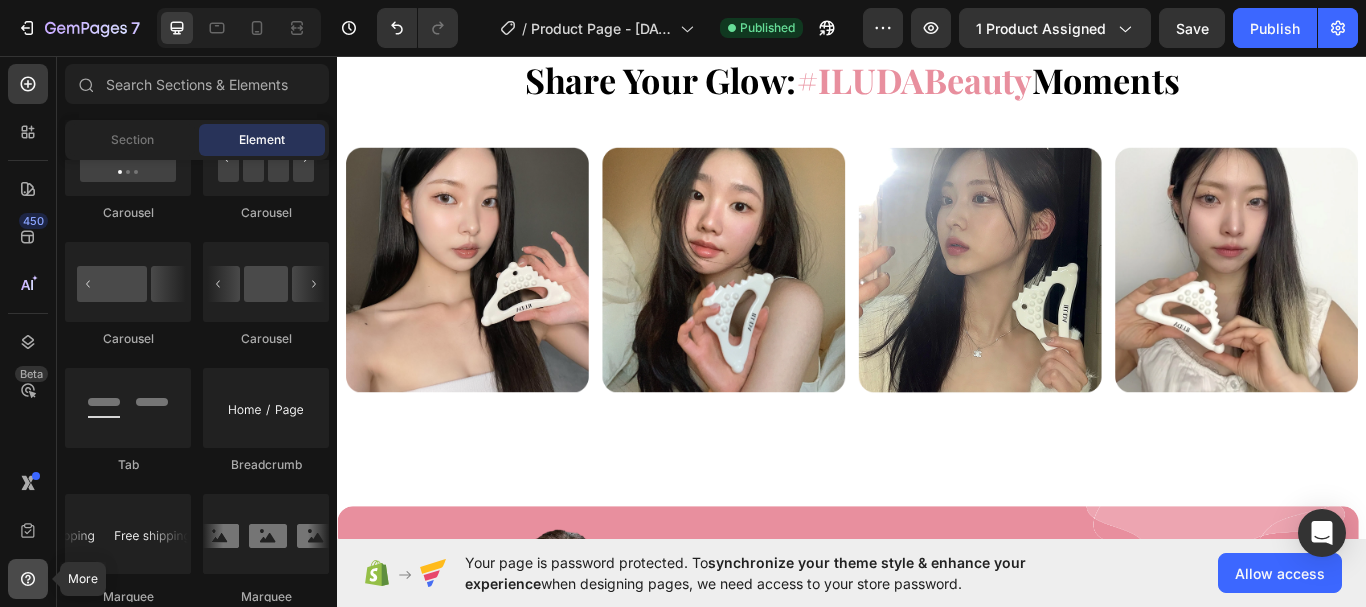 click 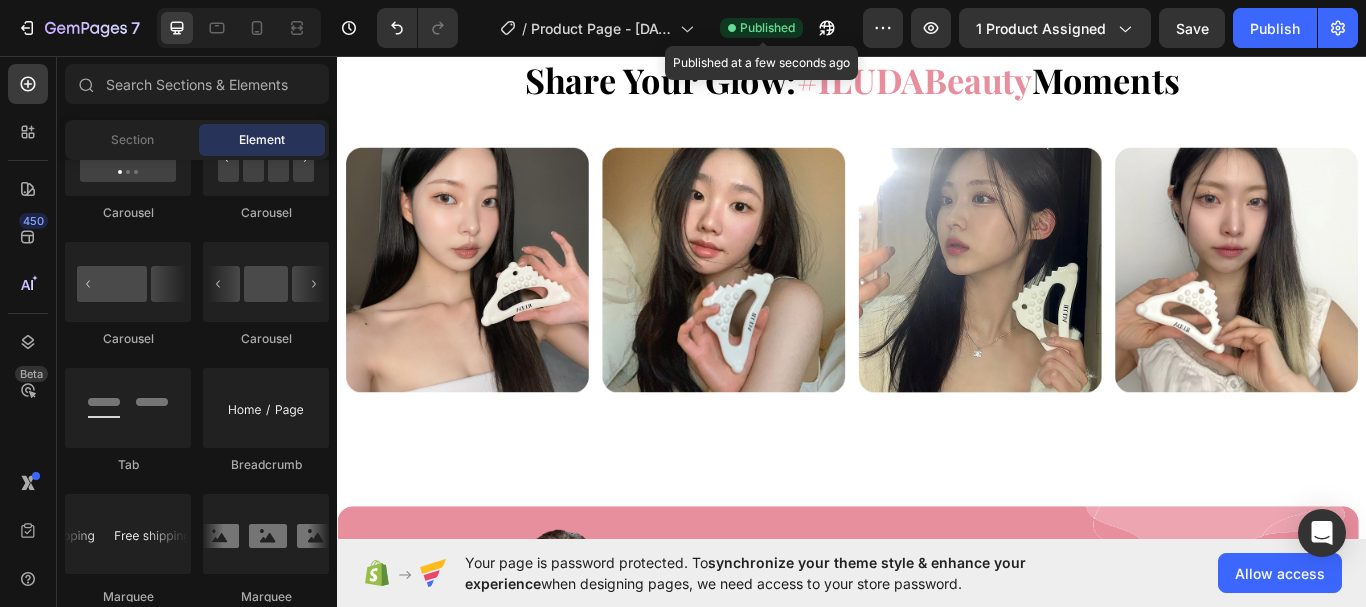 click on "Published" at bounding box center (767, 28) 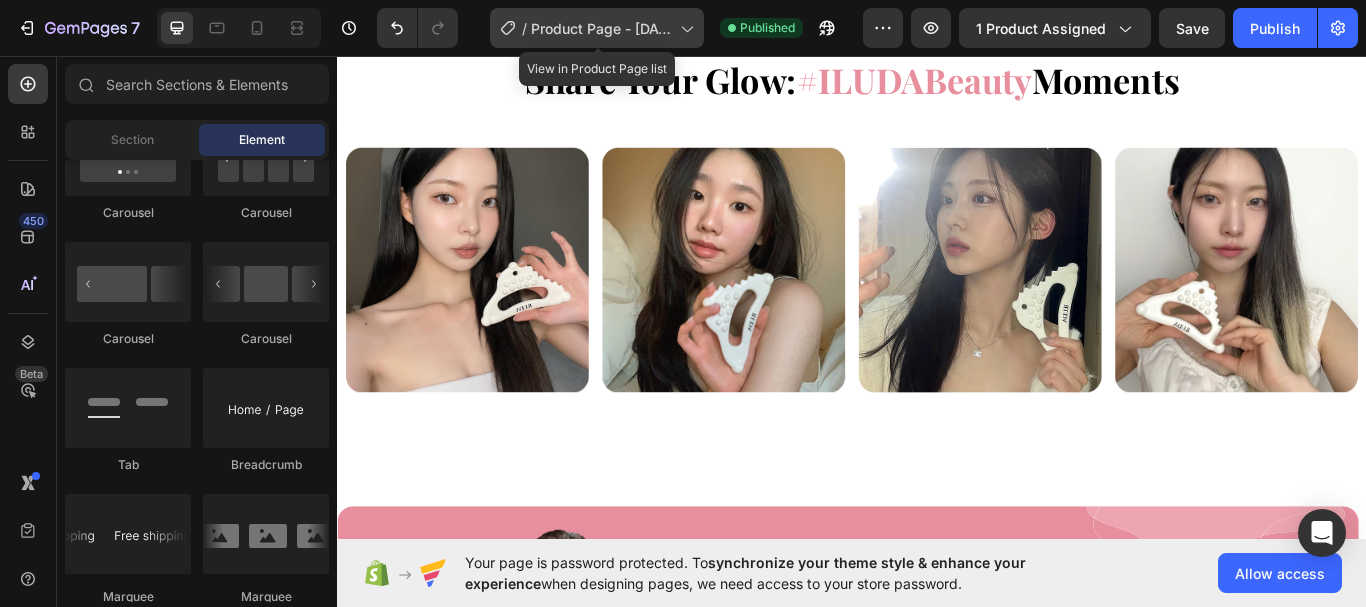 click 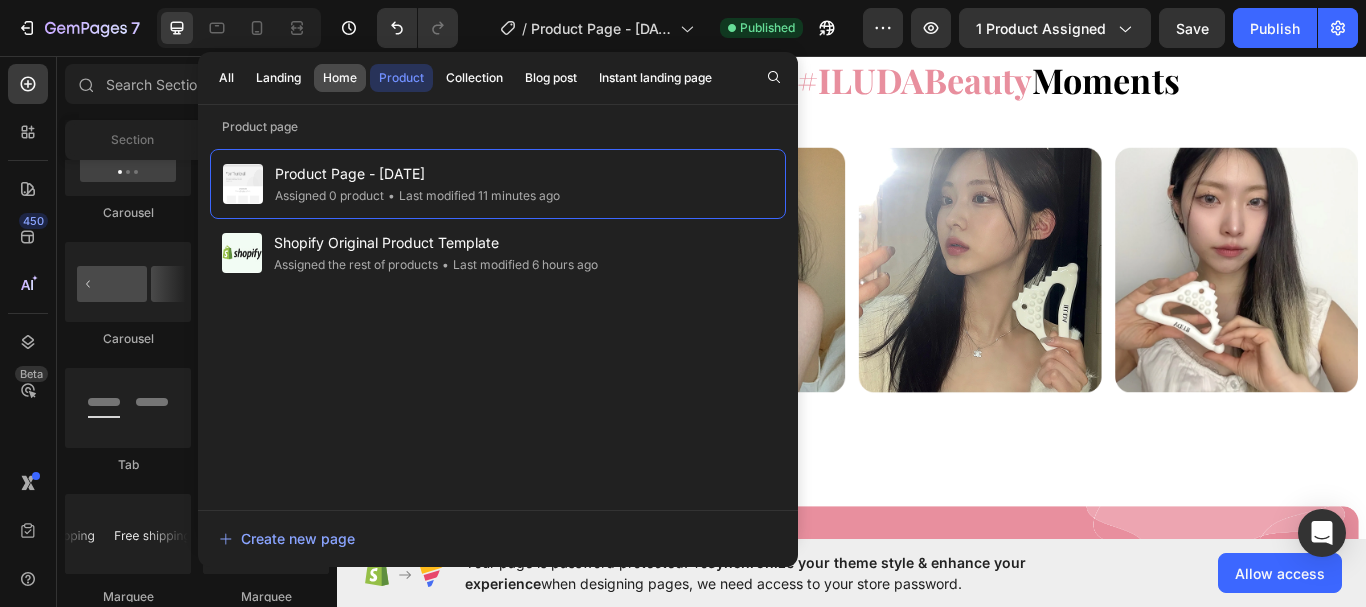 click on "Home" at bounding box center (340, 78) 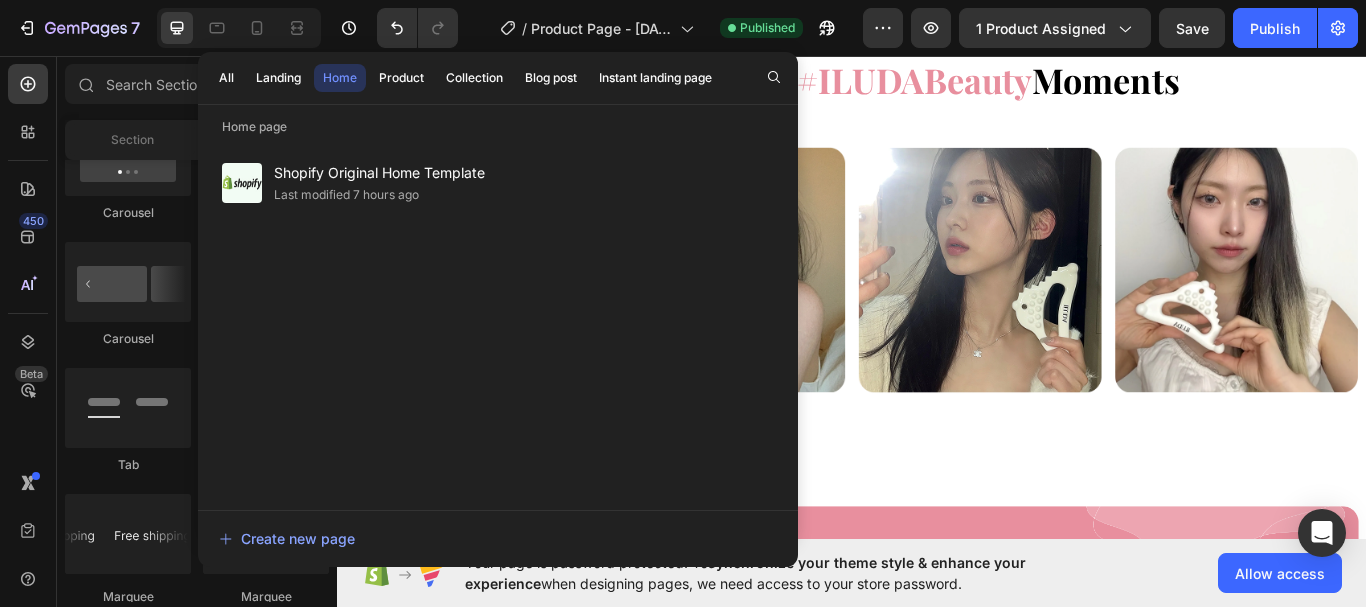 click on "Home" at bounding box center [340, 78] 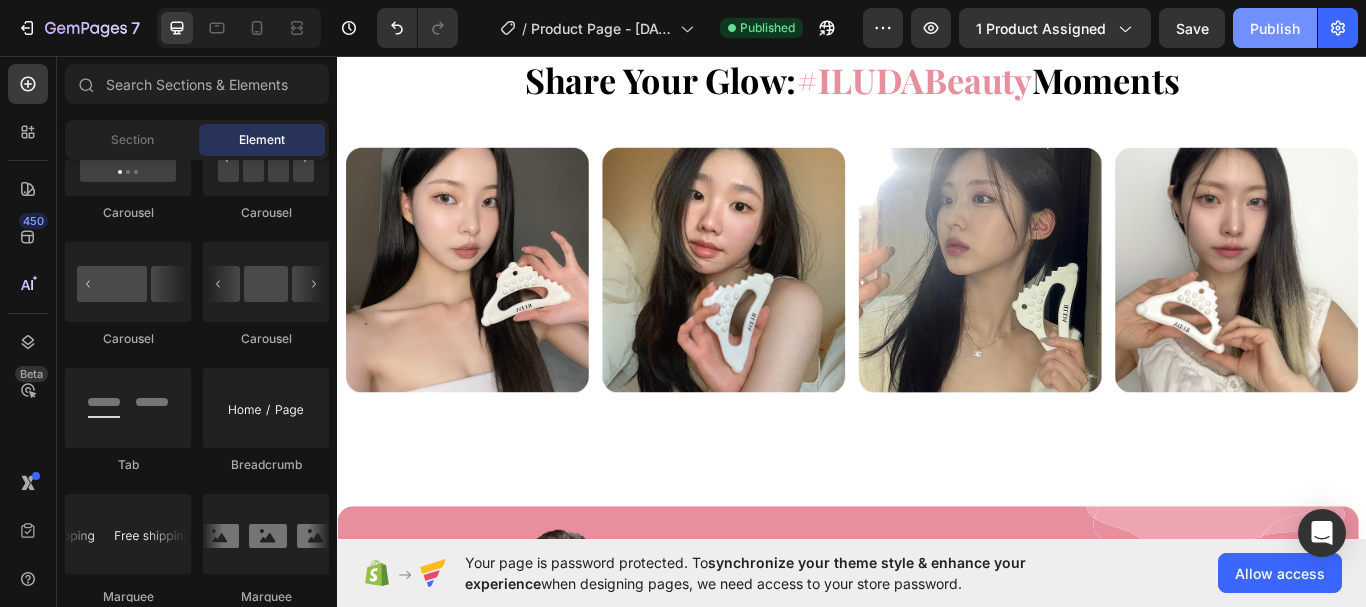 click on "Publish" at bounding box center (1275, 28) 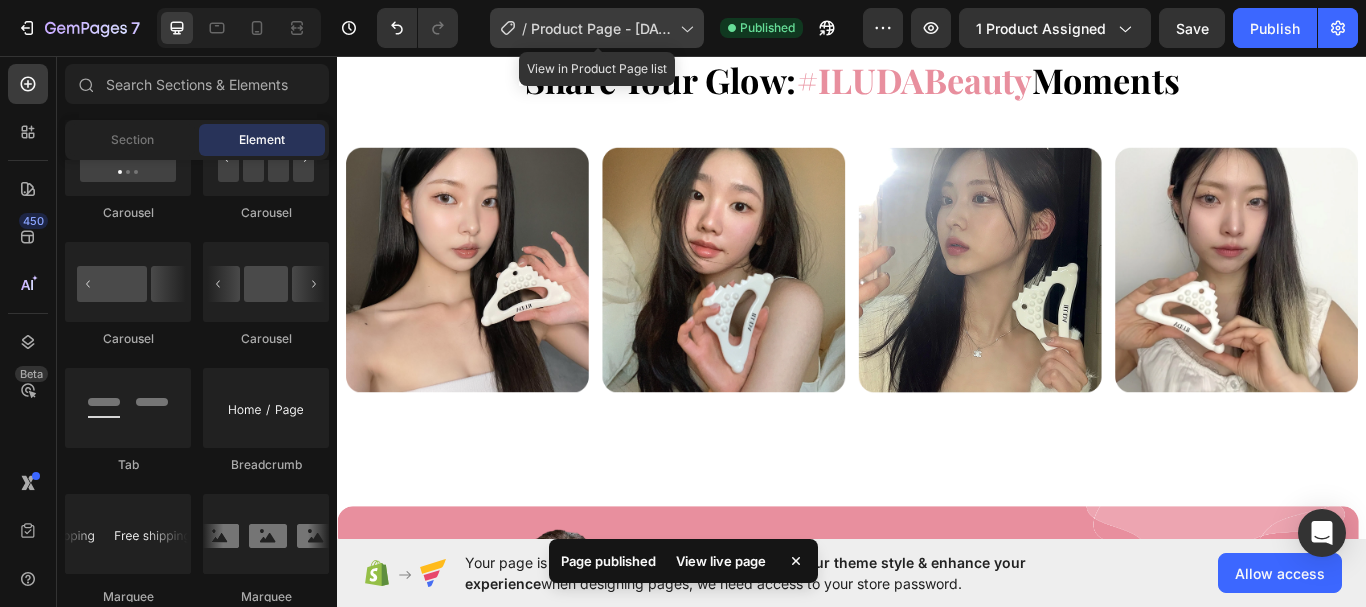 click 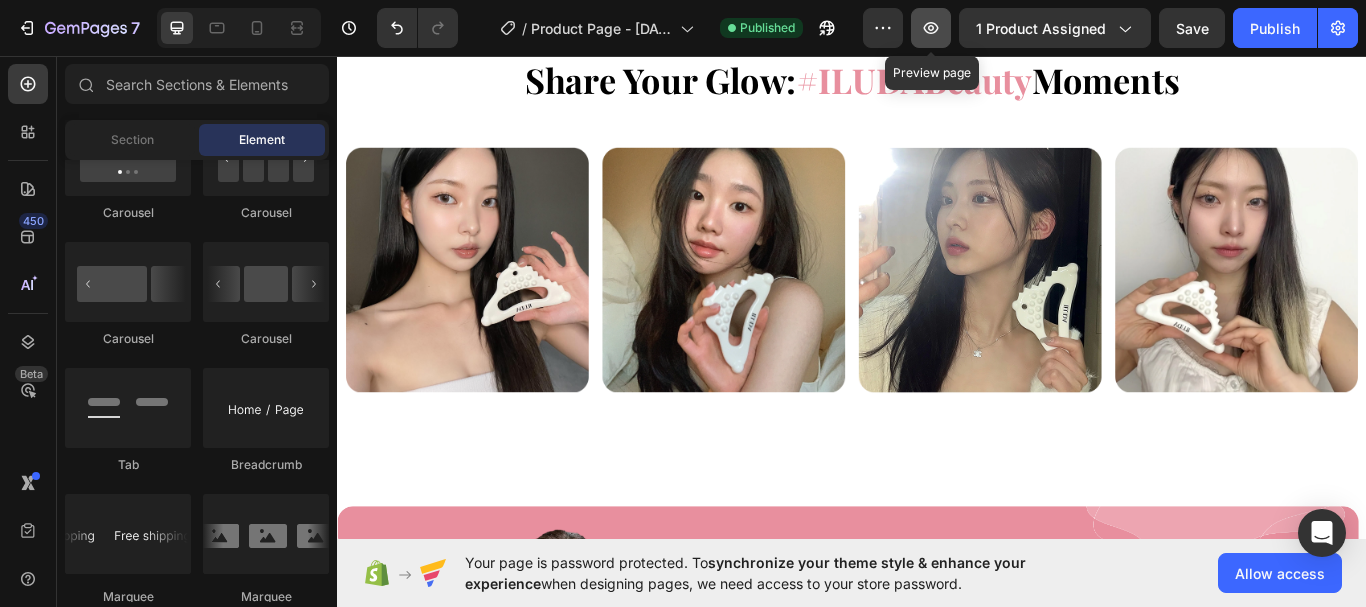 click 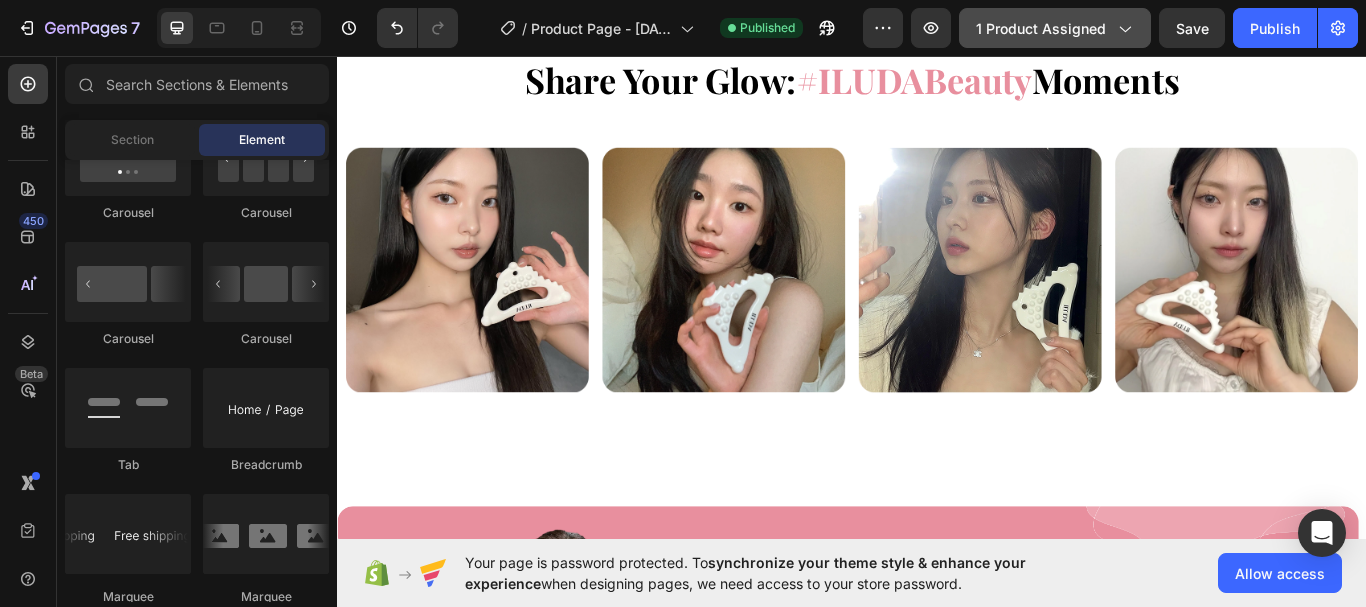 click 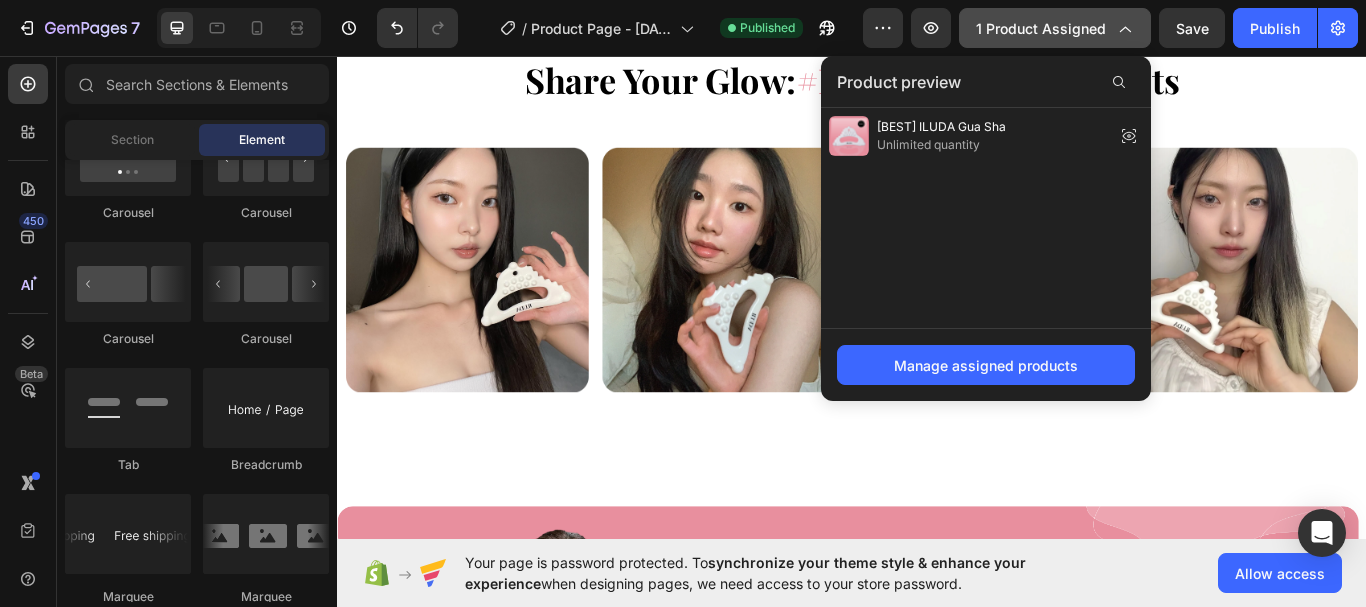click 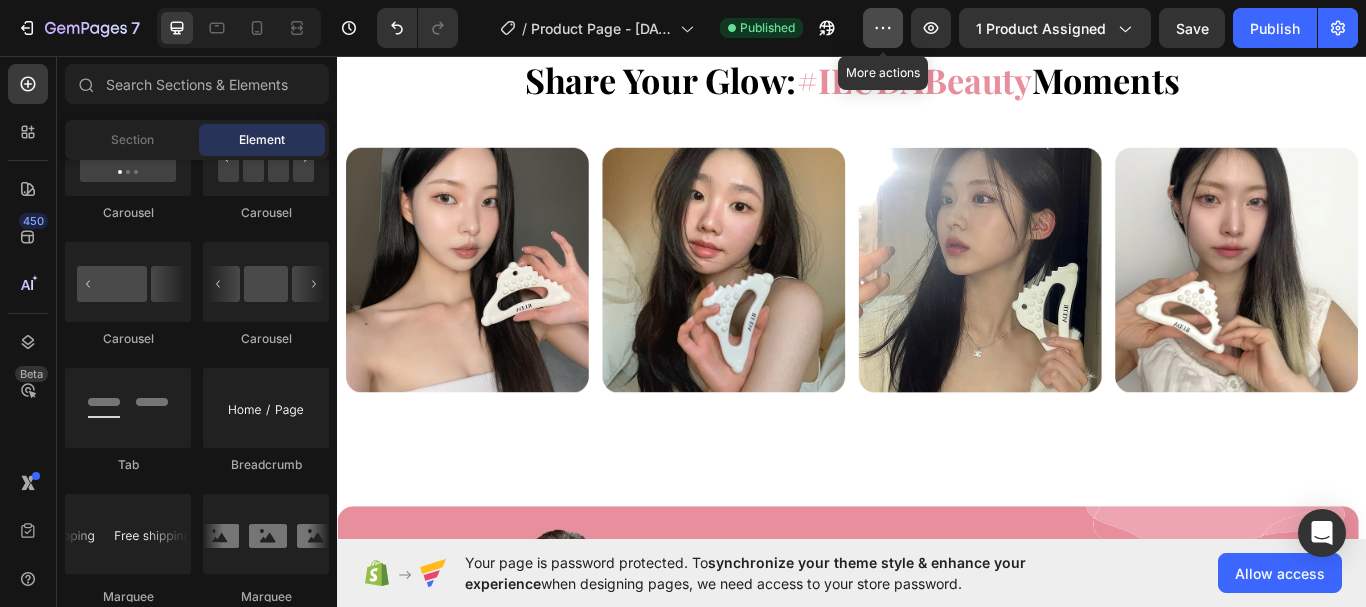 click 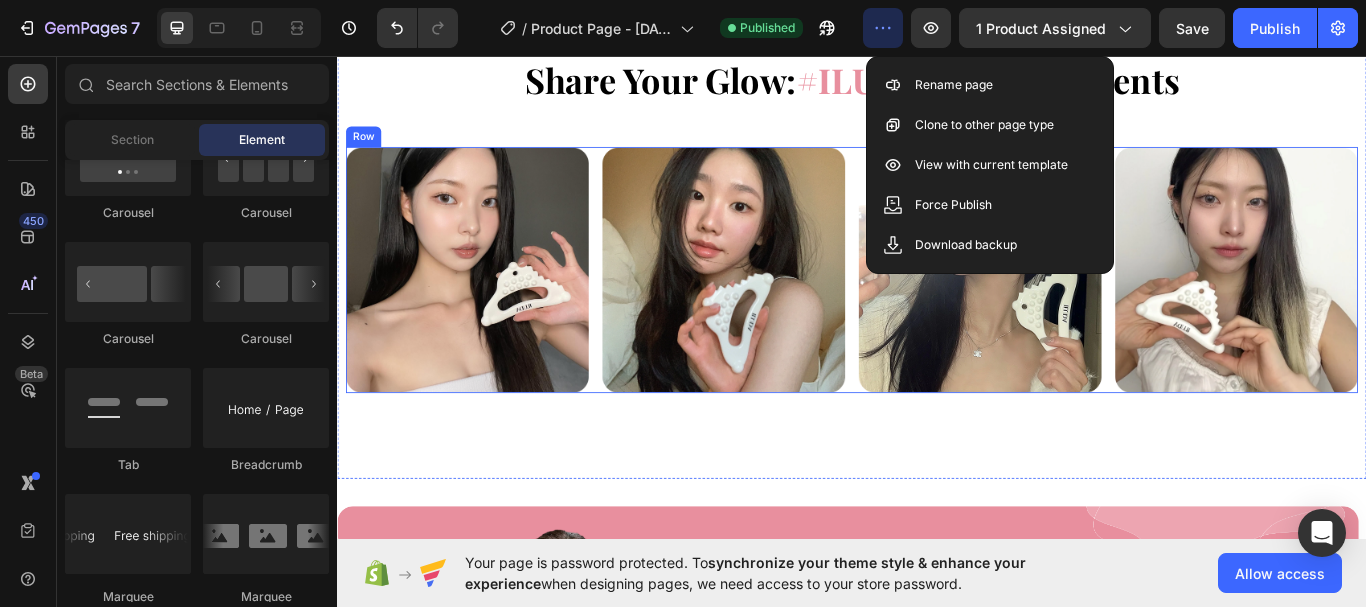 scroll, scrollTop: 7856, scrollLeft: 0, axis: vertical 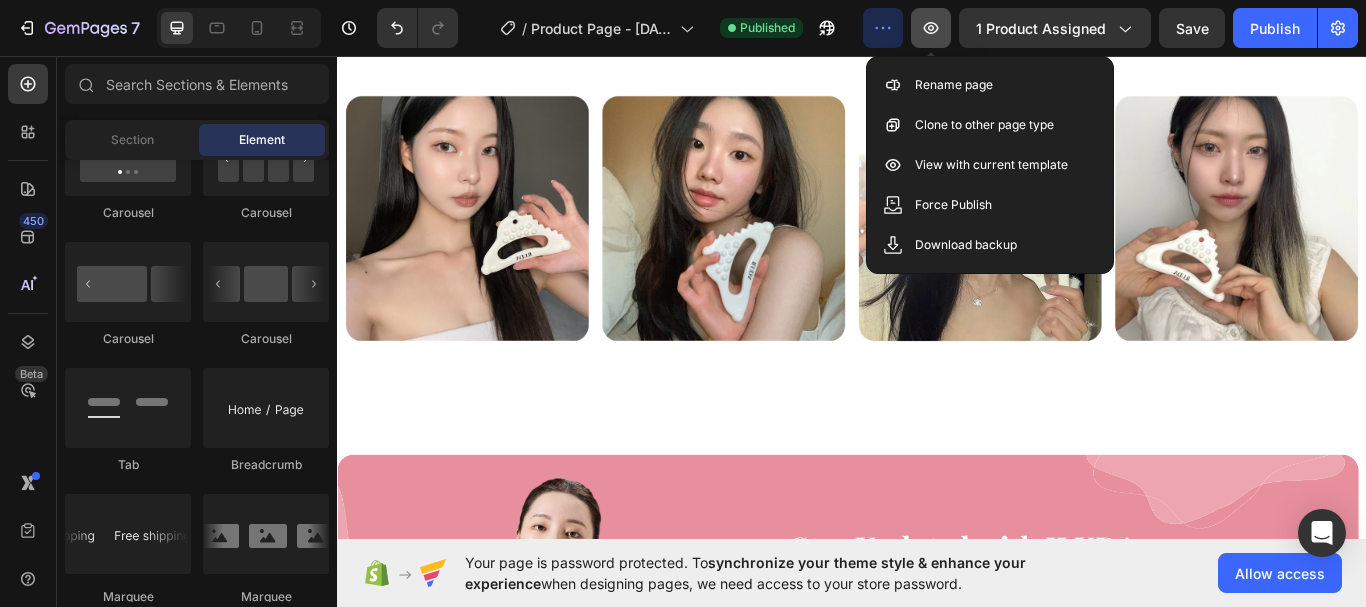 click 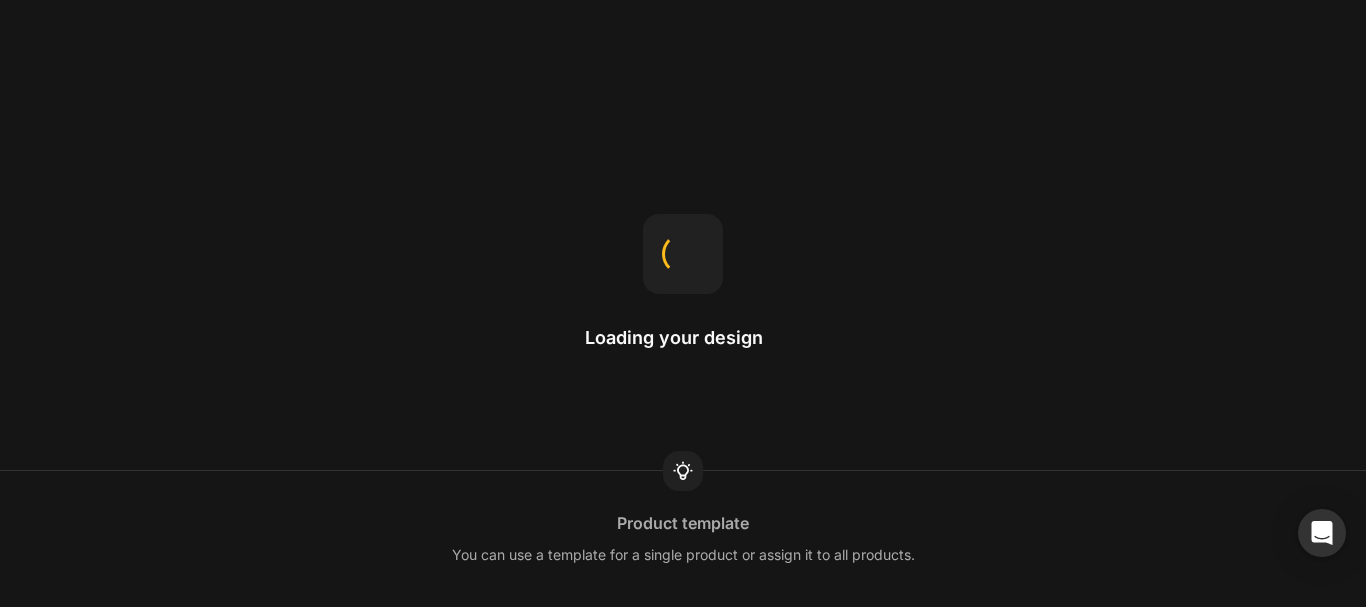 scroll, scrollTop: 0, scrollLeft: 0, axis: both 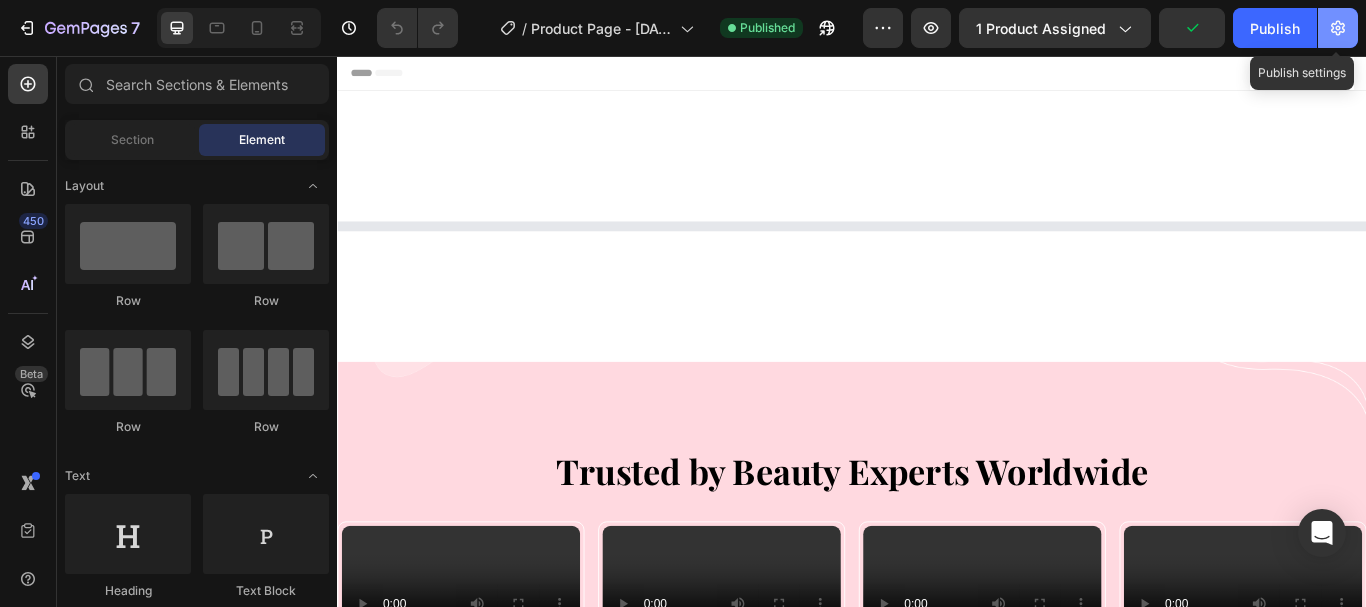 click 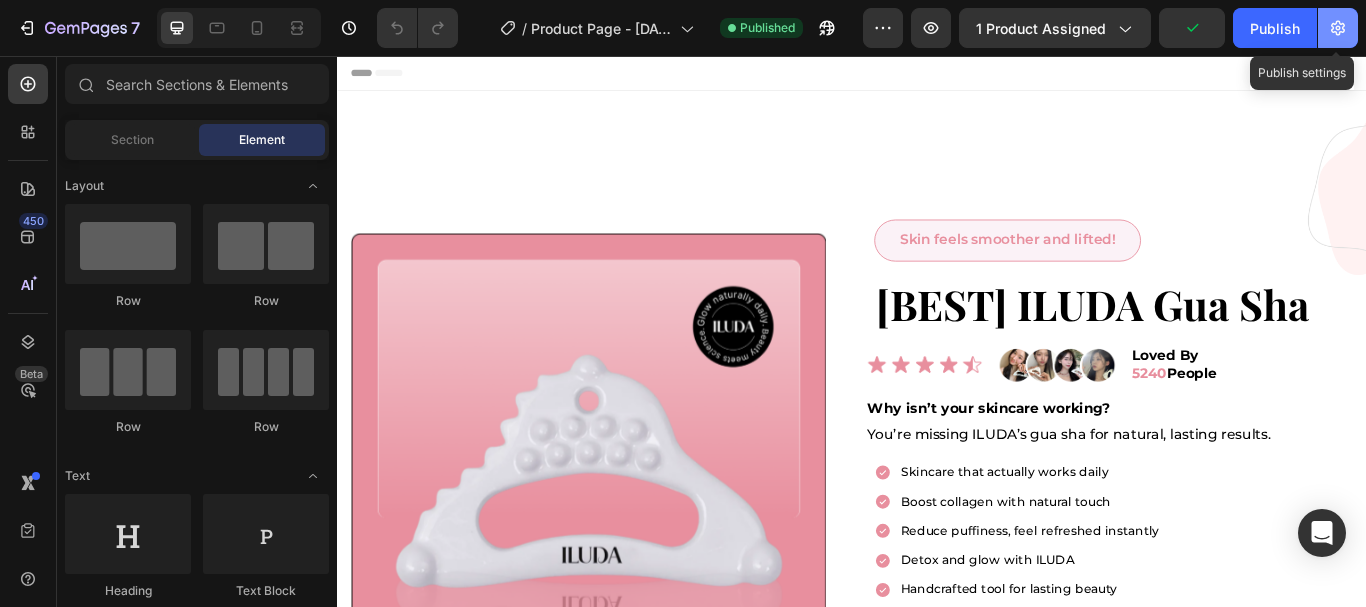 scroll, scrollTop: 0, scrollLeft: 0, axis: both 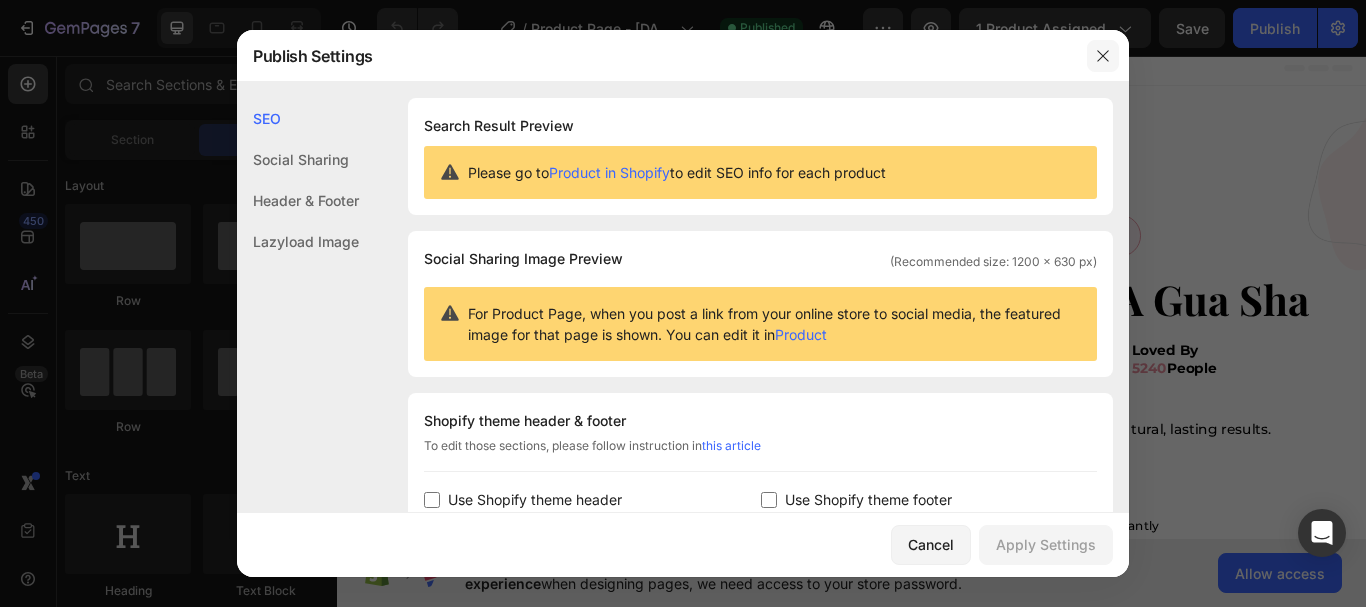 click 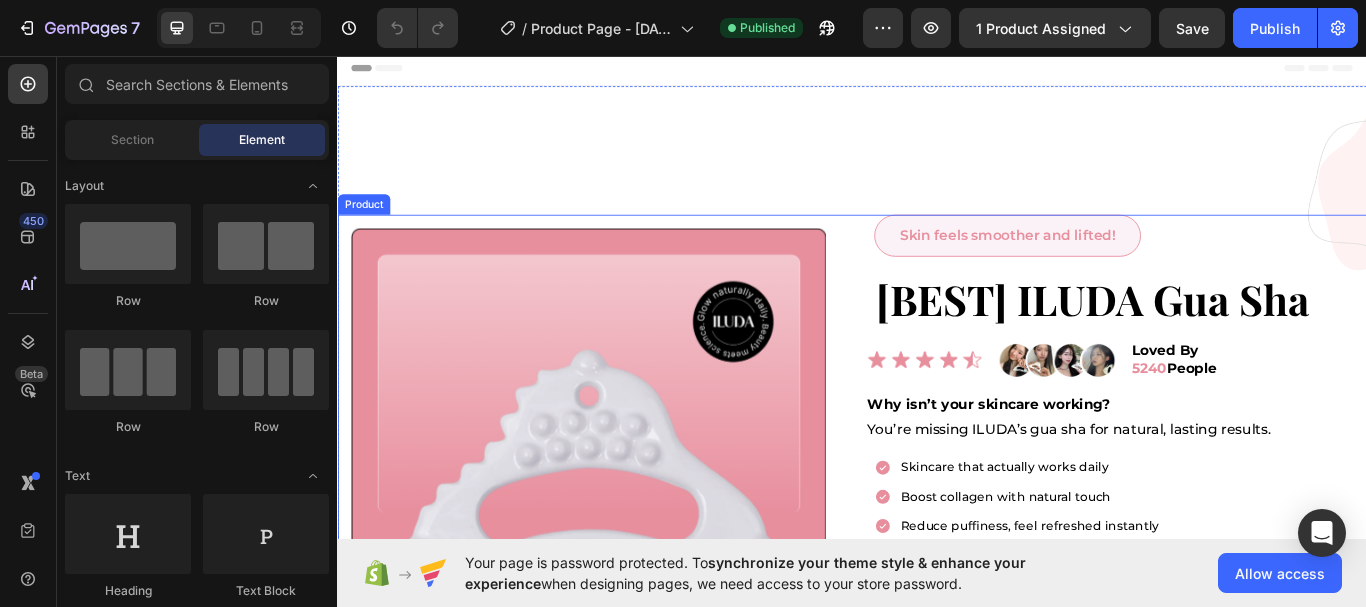 scroll, scrollTop: 200, scrollLeft: 0, axis: vertical 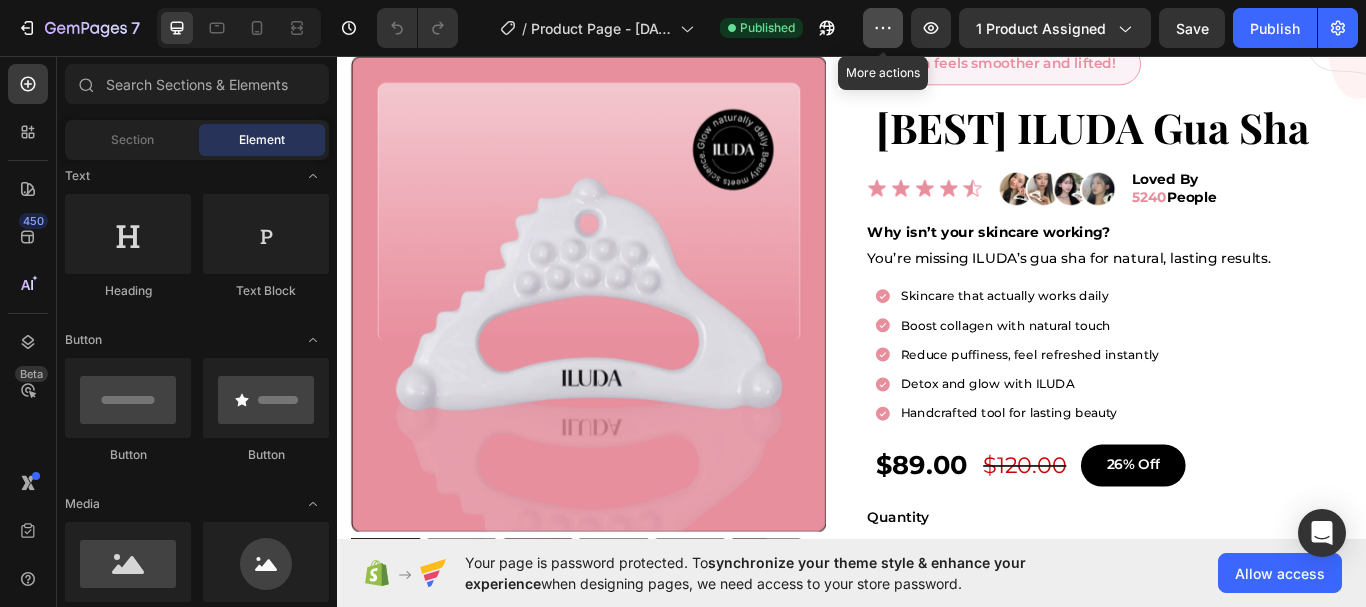 click 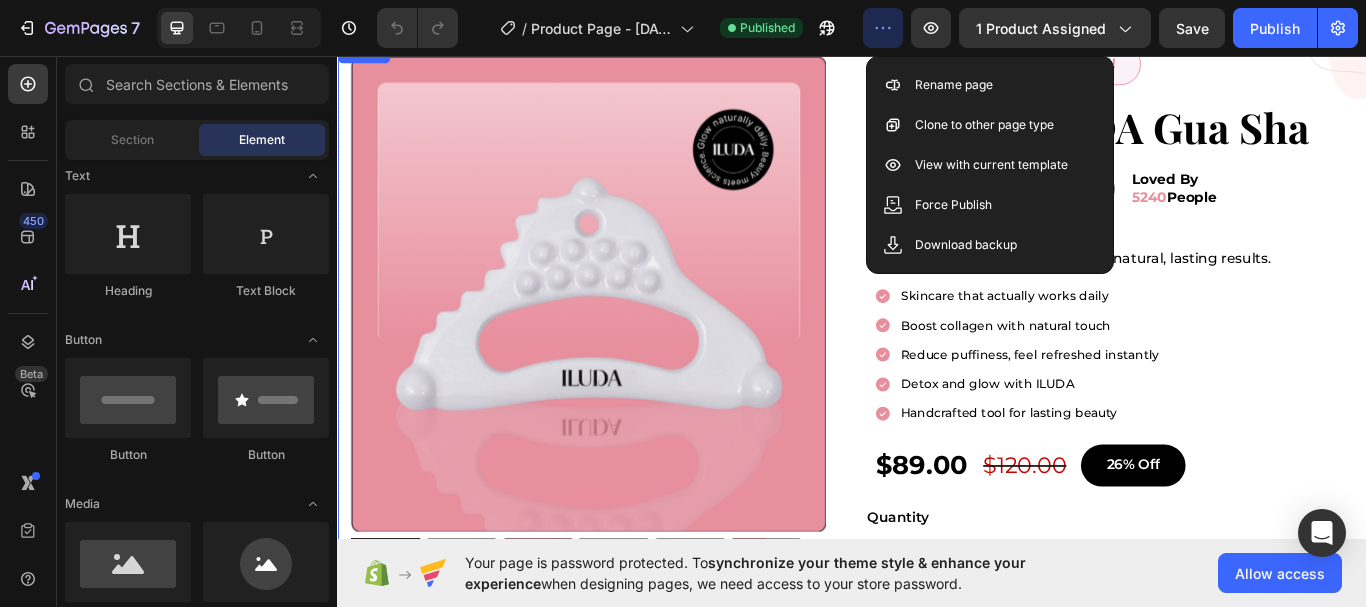 click on "Product Images Image “I've been using ILUDA's gua sha for a few weeks now, and I can already see a noticeable difference—my face looks less puffy, feels more sculpted, and my skin has a healthy glow.” Text Block Emily R. Heading
Icon Image Row Row Image “I've been using ILUDA's gua sha for a few weeks now, and I can already see a noticeable difference—my face looks less puffy, feels more sculpted, and my skin has a healthy glow.” Text Block Emily R. Heading
Icon Image Row Row Skin feels smoother and lifted! Button [BEST] ILUDA Gua Sha Product Title Image Image Loved By 5240  People Heading Row Image Image Loved By 5240  People Heading Row Why isn’t your skincare working? Heading You’re missing ILUDA’s gua sha for natural, lasting results. Heading Skincare that actually works daily Boost collagen with natural touch Reduce puffiness, feel refreshed instantly Detox and glow with ILUDA Handcrafted tool for lasting beauty Item List $89.00 1" at bounding box center (937, 510) 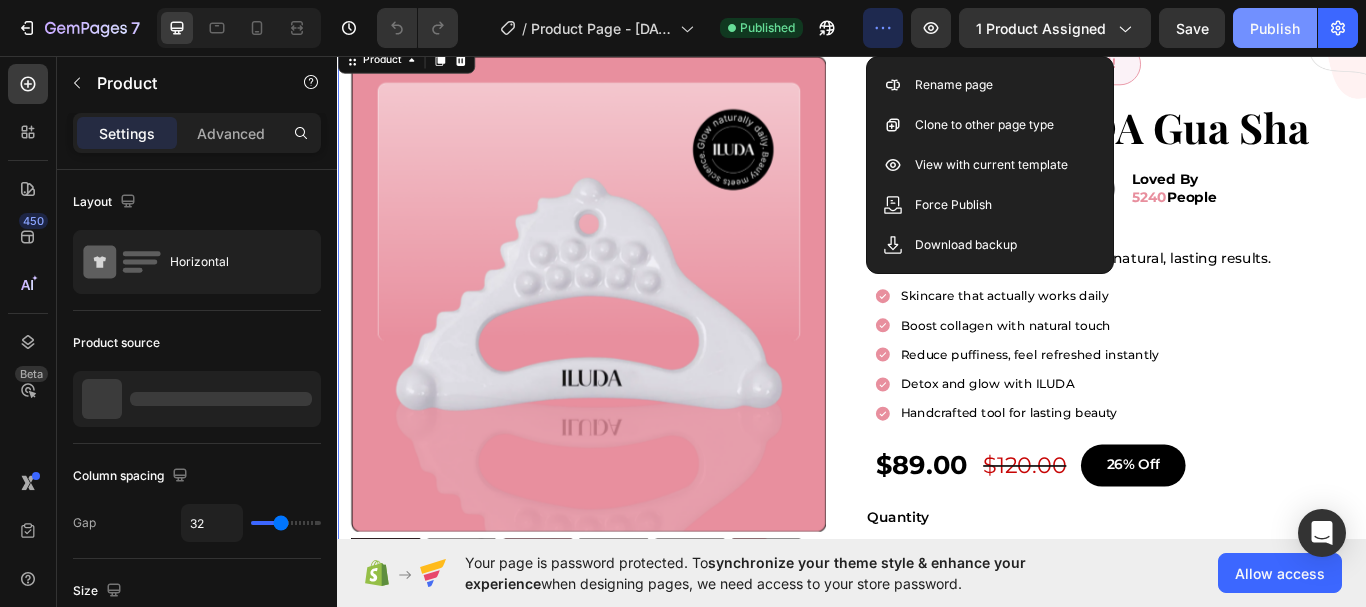 click on "Publish" at bounding box center (1275, 28) 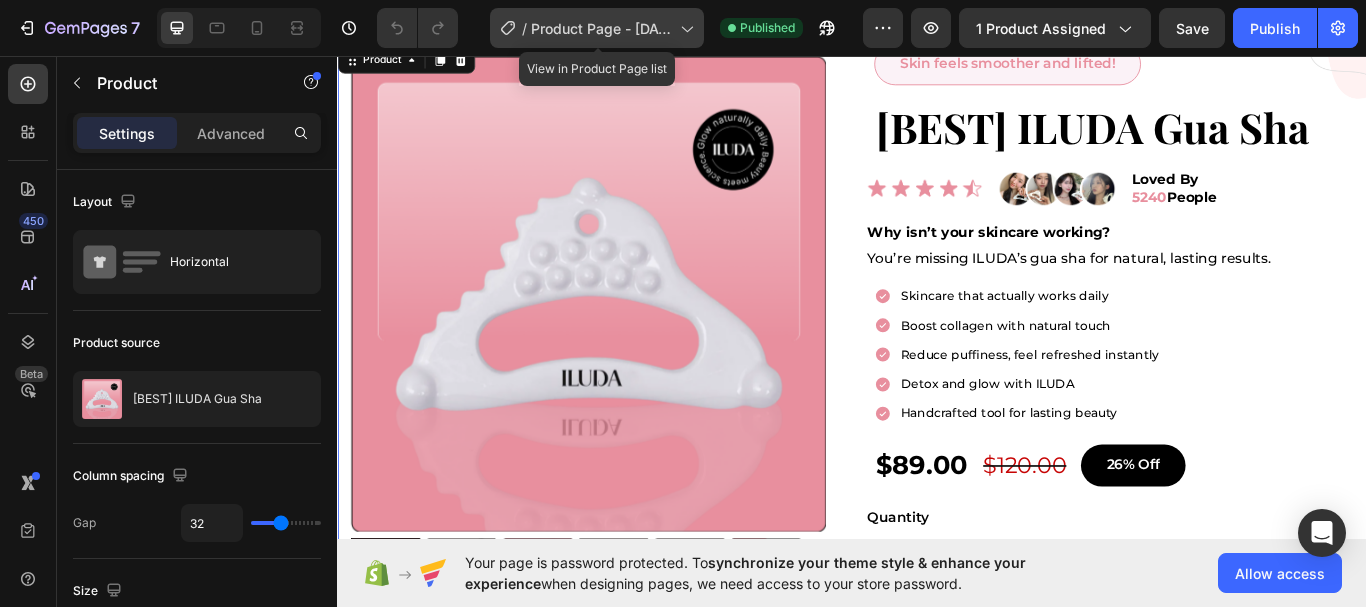 click 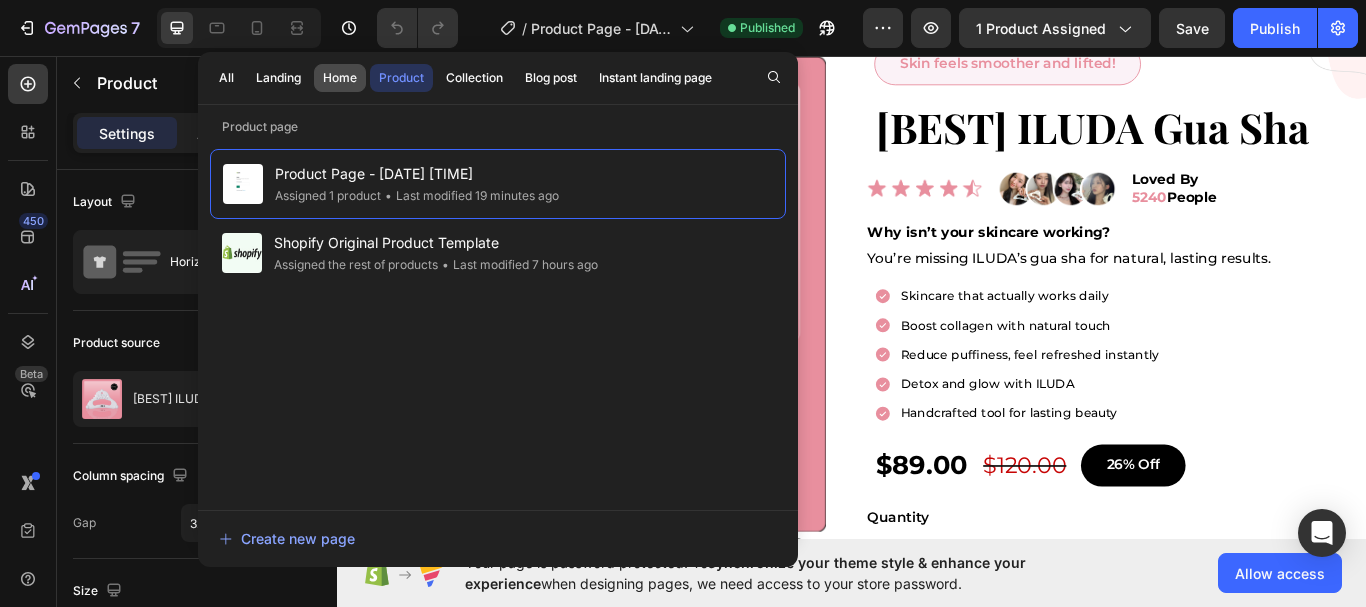 click on "Home" at bounding box center (340, 78) 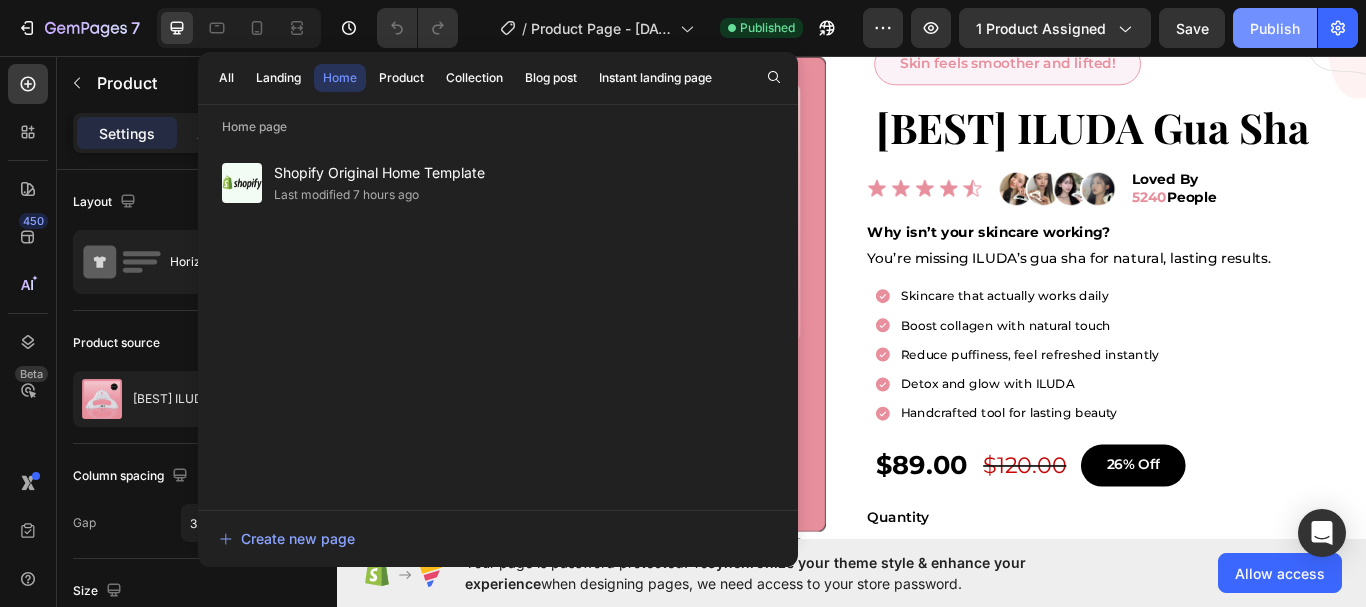 click on "Publish" at bounding box center (1275, 28) 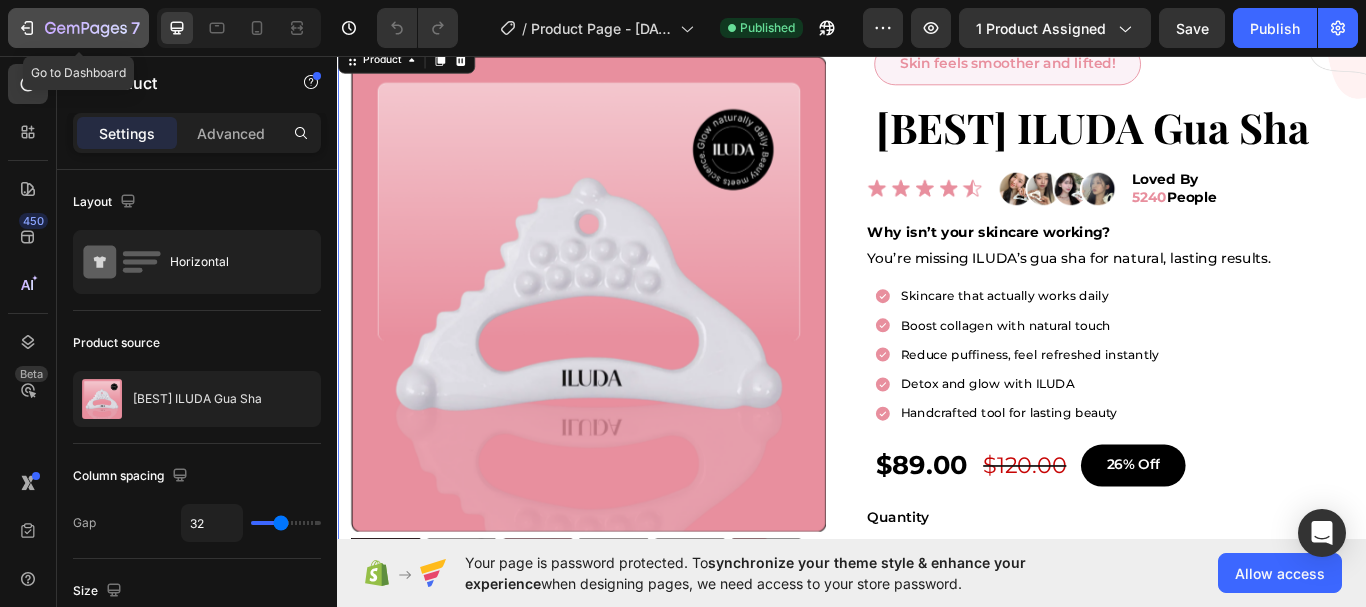 click 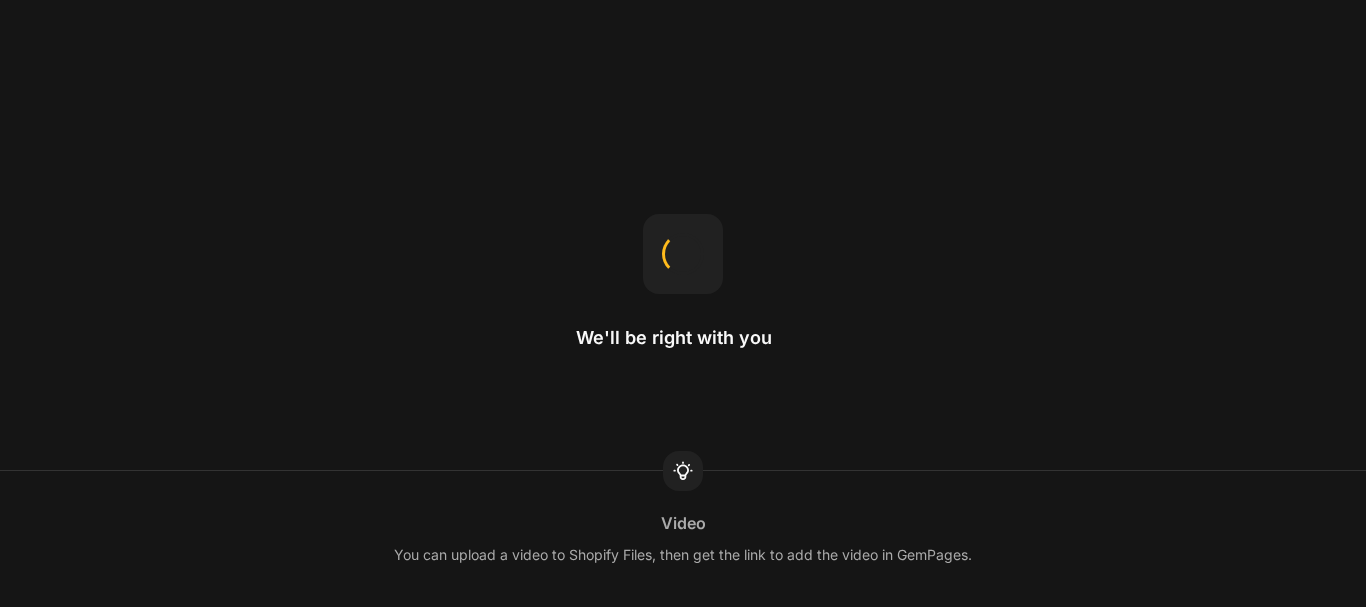 scroll, scrollTop: 0, scrollLeft: 0, axis: both 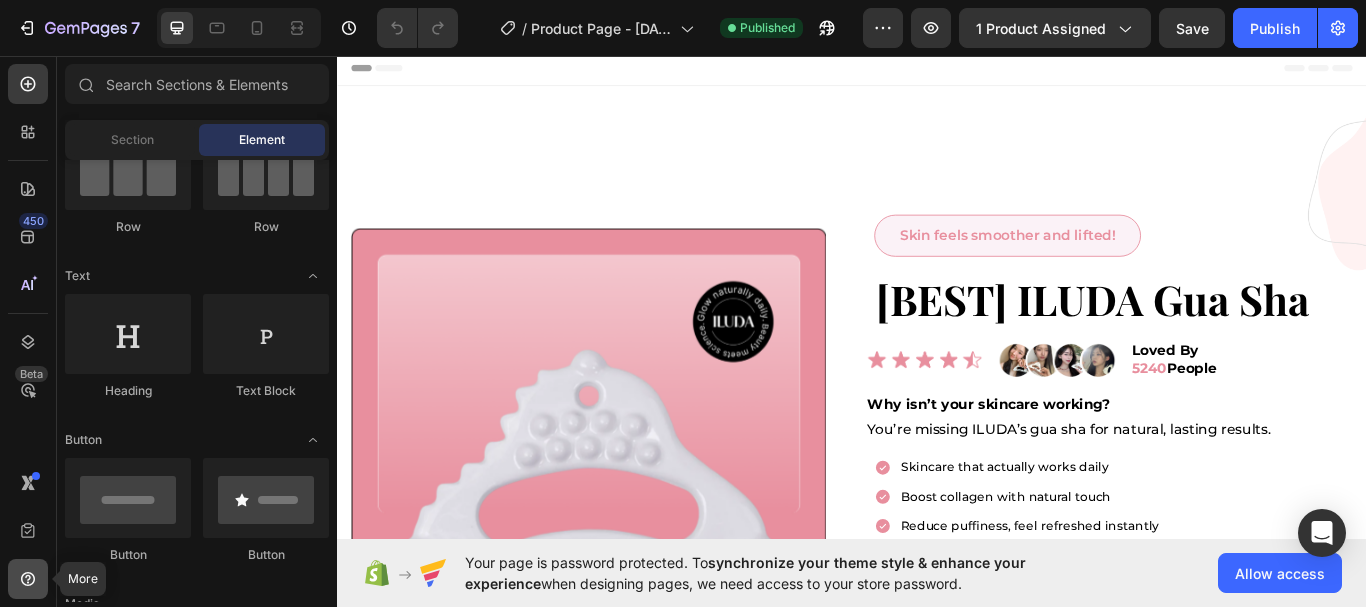 click 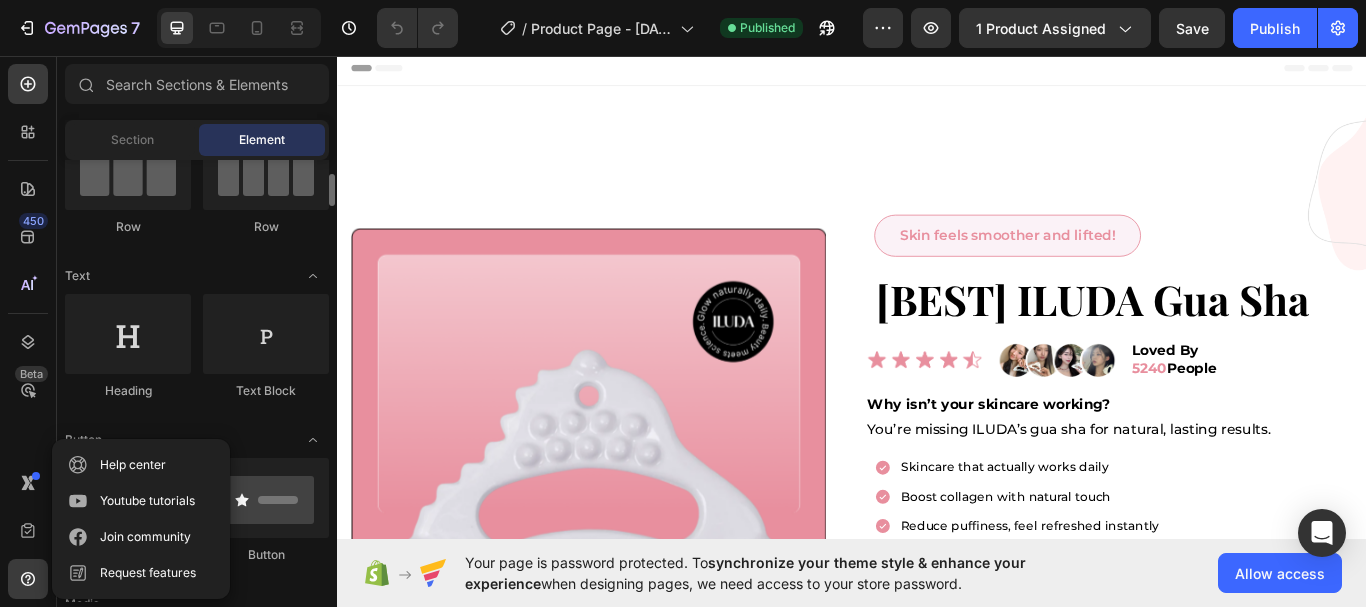 click on "Layout
Row
Row
Row
Row Text
Heading
Text Block Button
Button
Button Media
Image
Image
Video
Video Banner
Hero Banner" at bounding box center (197, 2989) 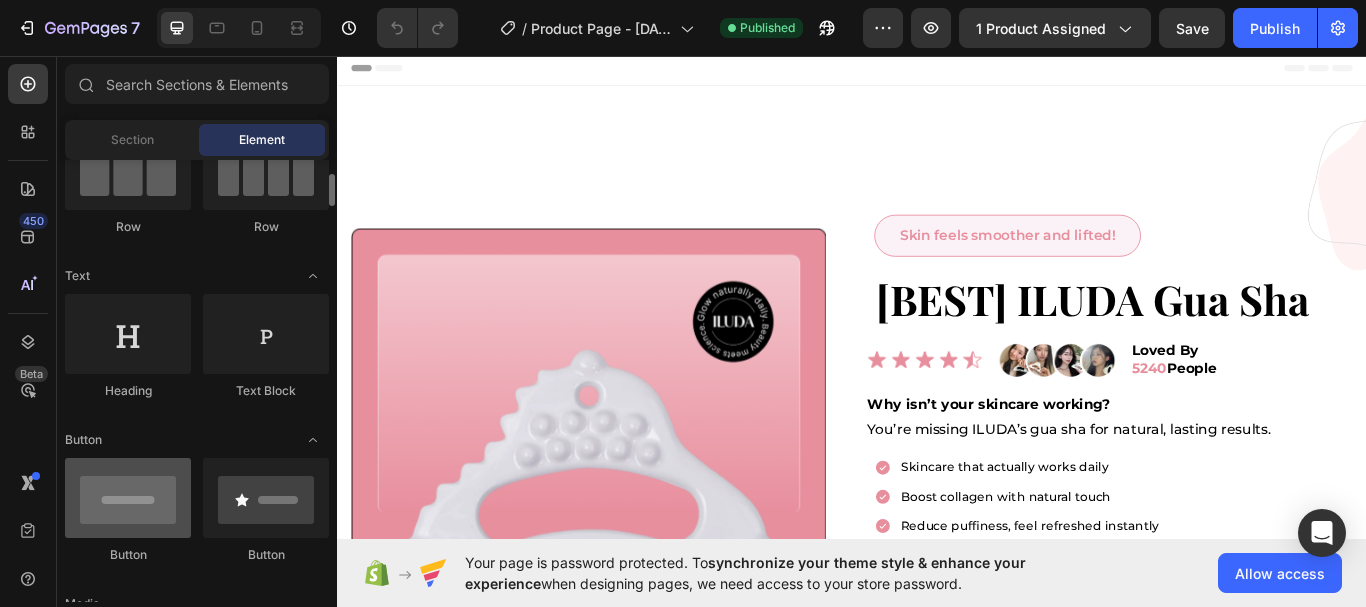 scroll, scrollTop: 300, scrollLeft: 0, axis: vertical 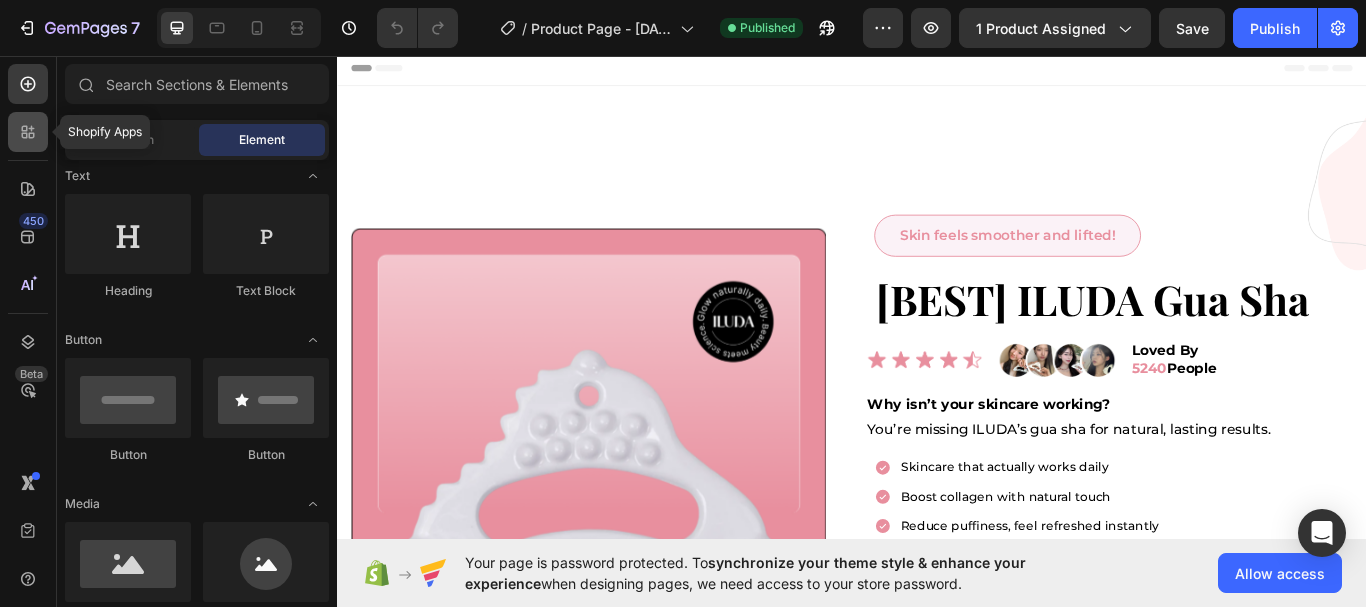click 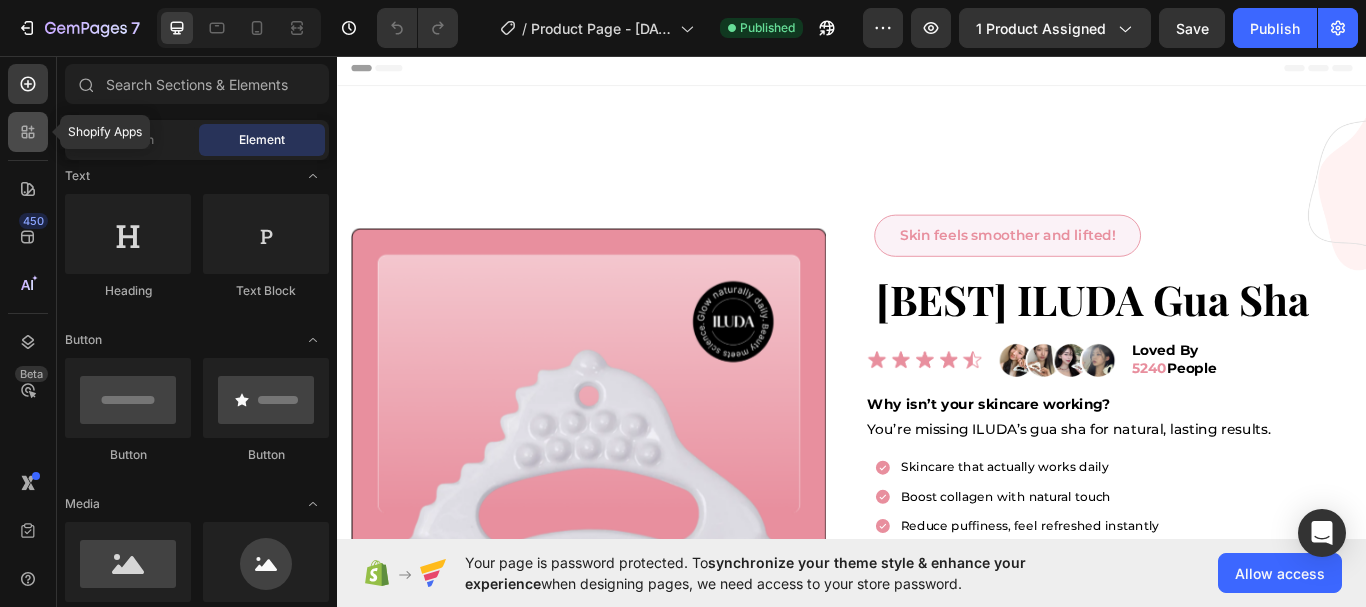 click 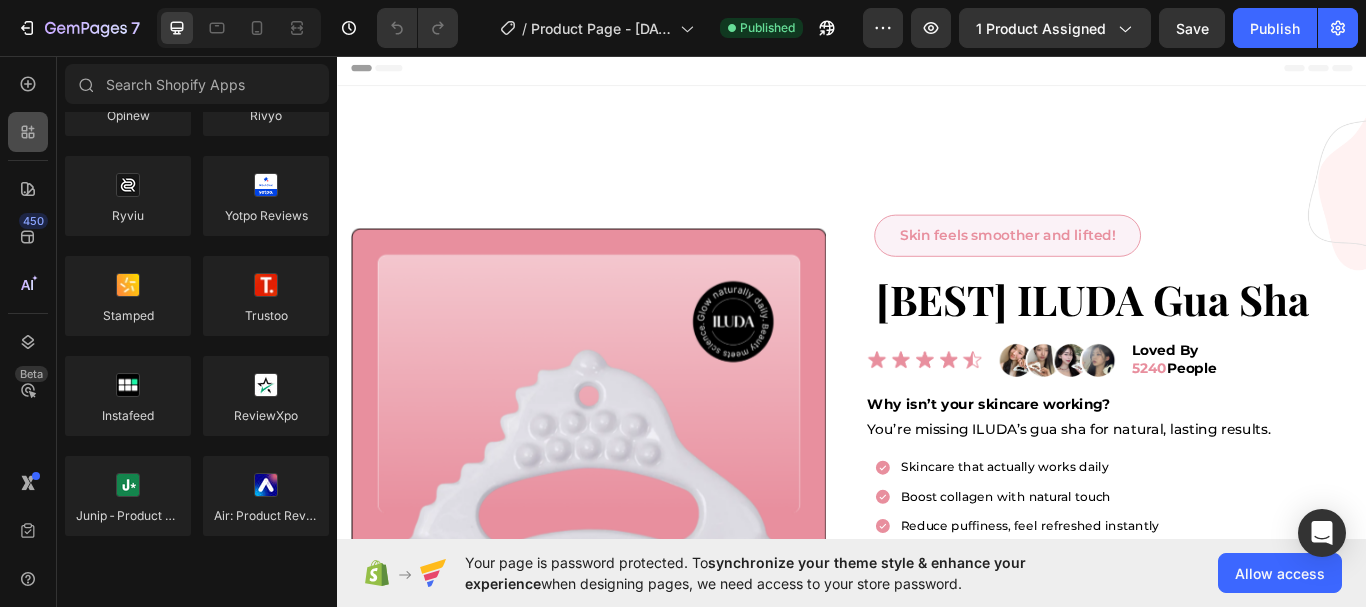 click 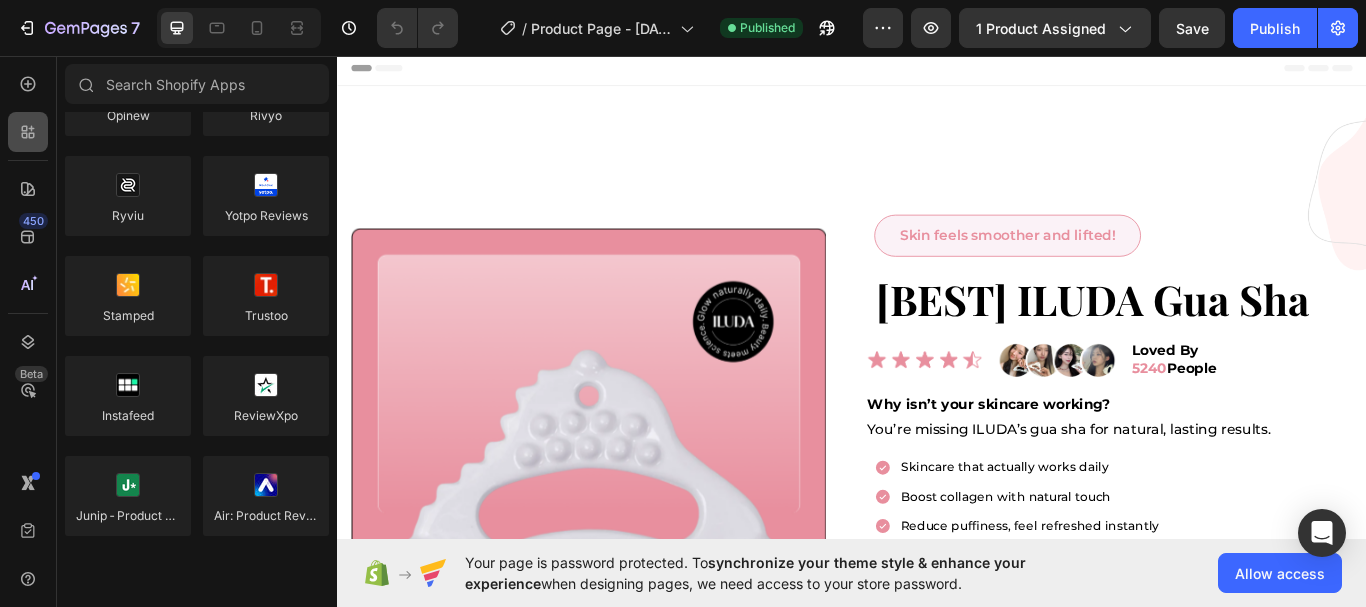 click 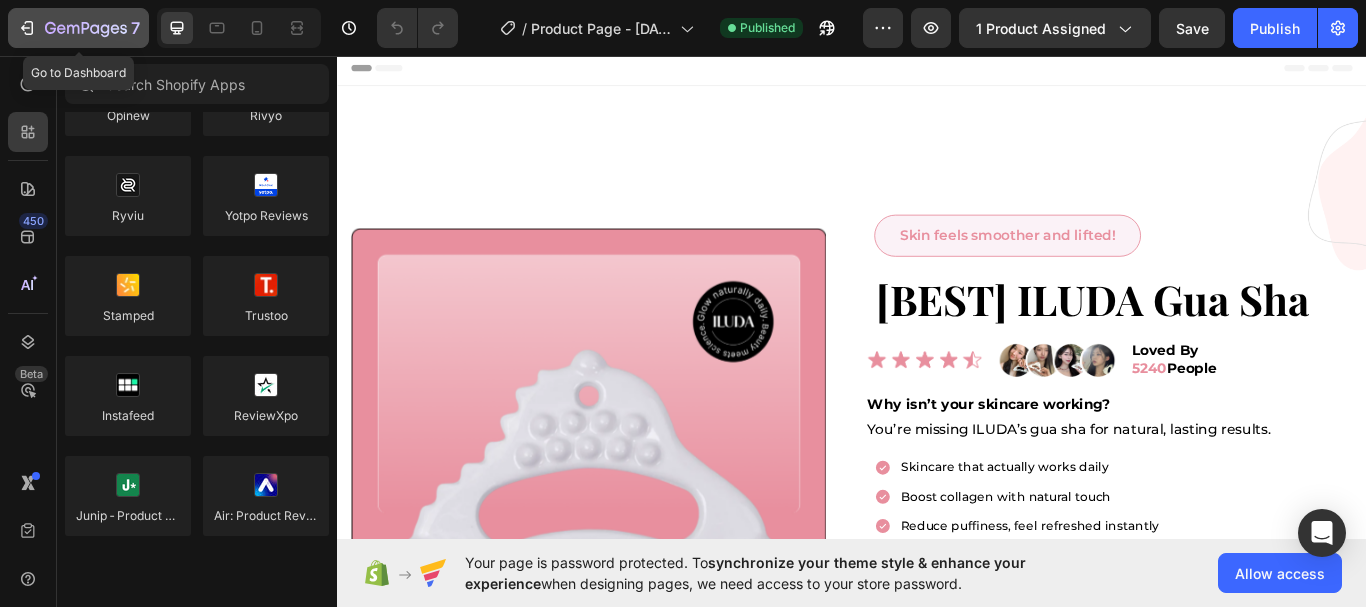 click 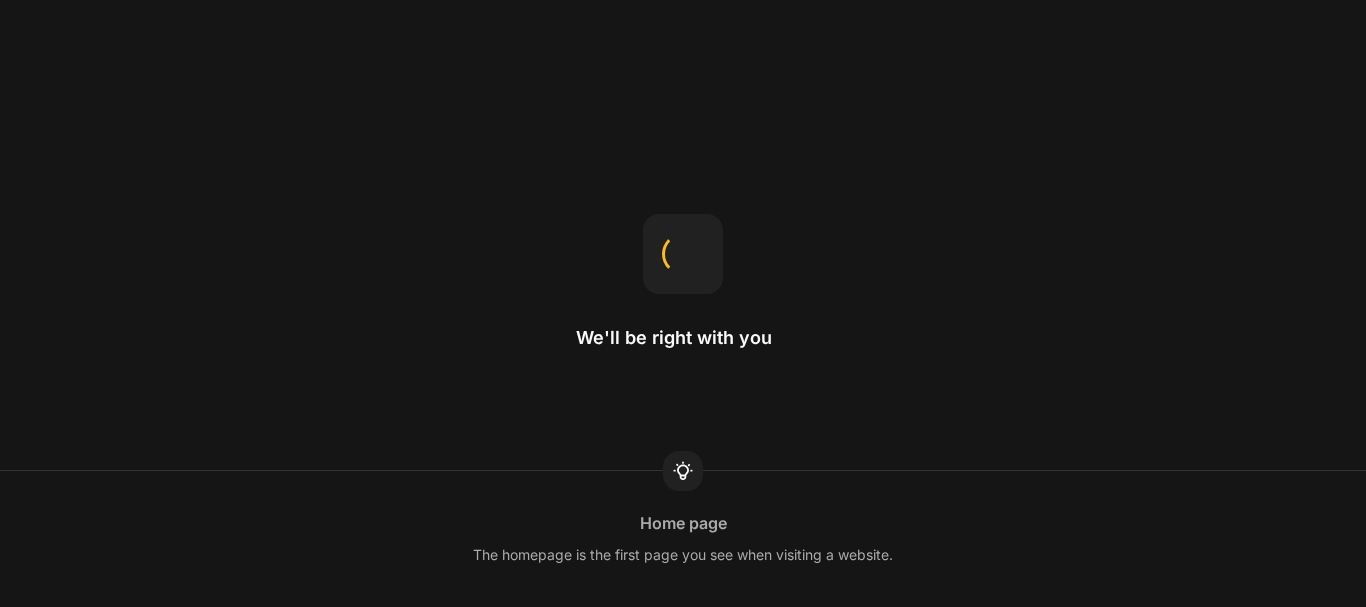 scroll, scrollTop: 0, scrollLeft: 0, axis: both 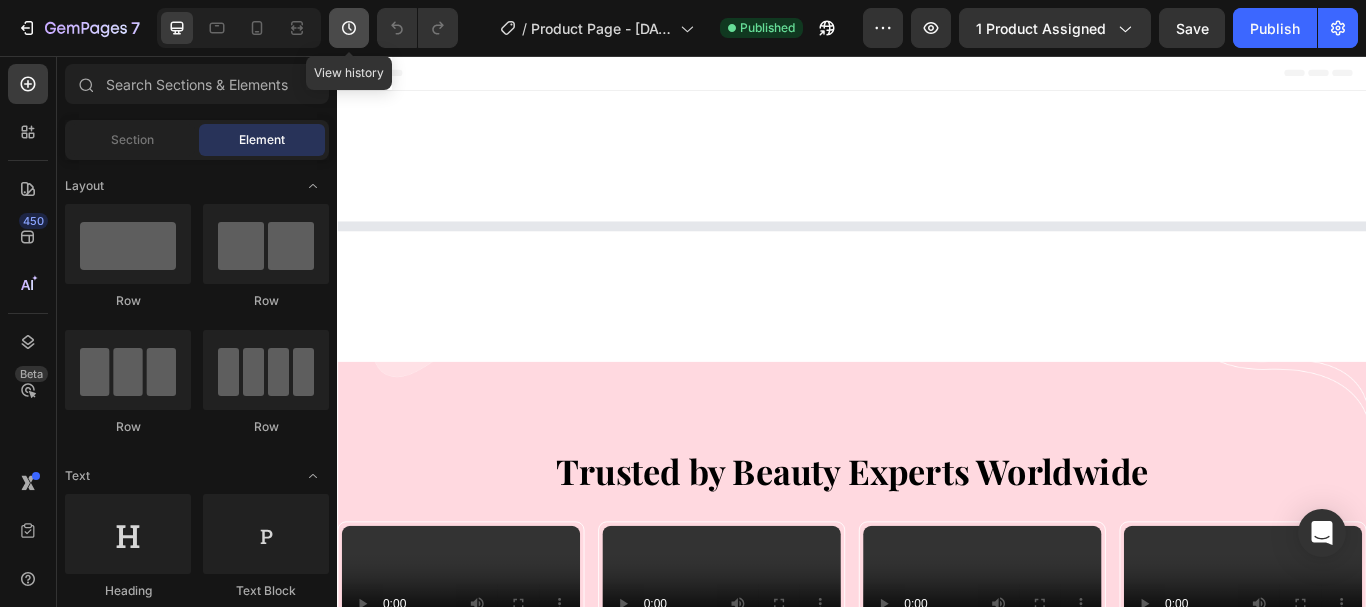 click 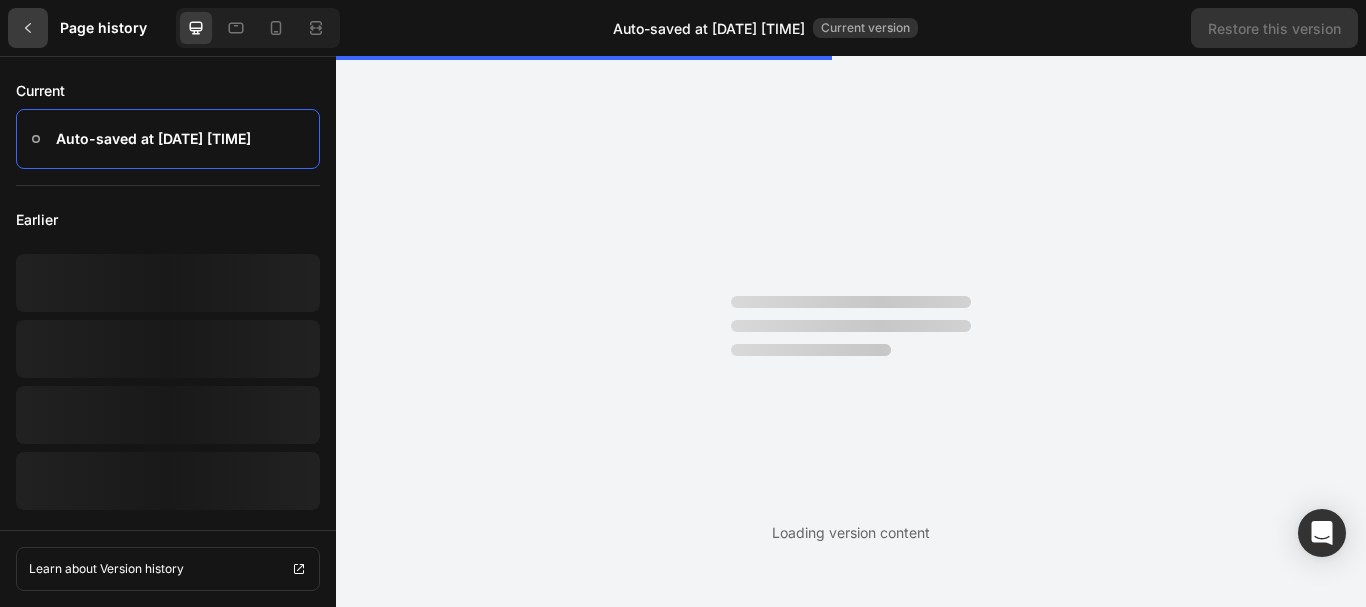 click 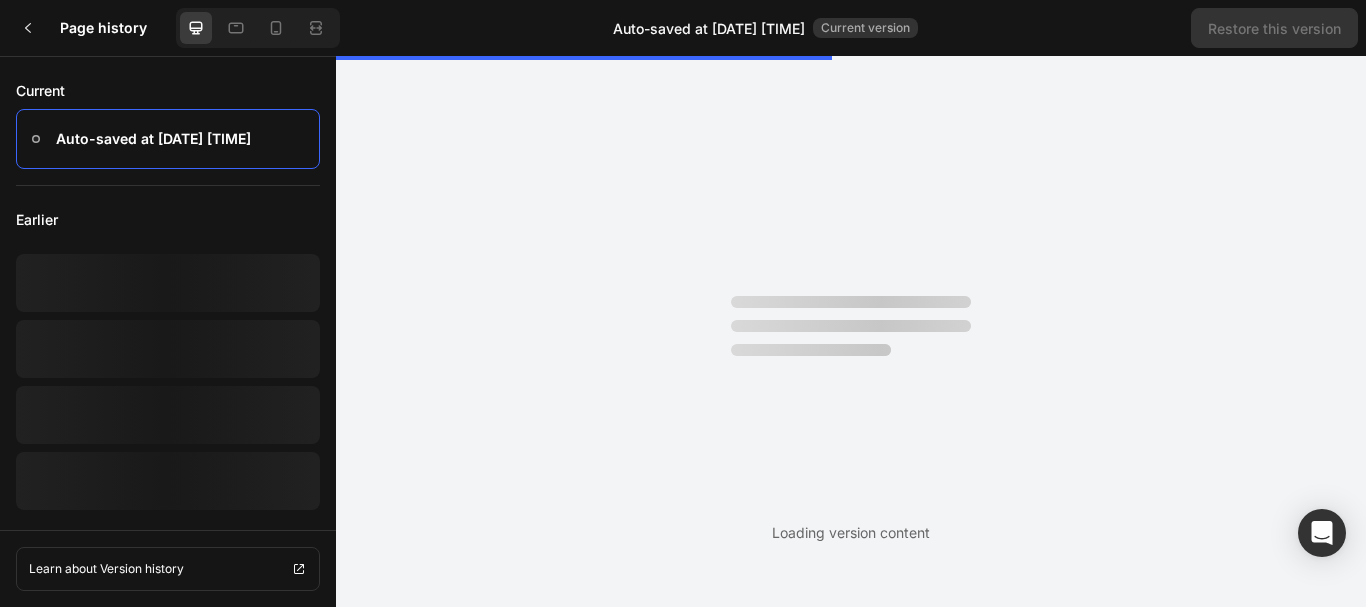 click 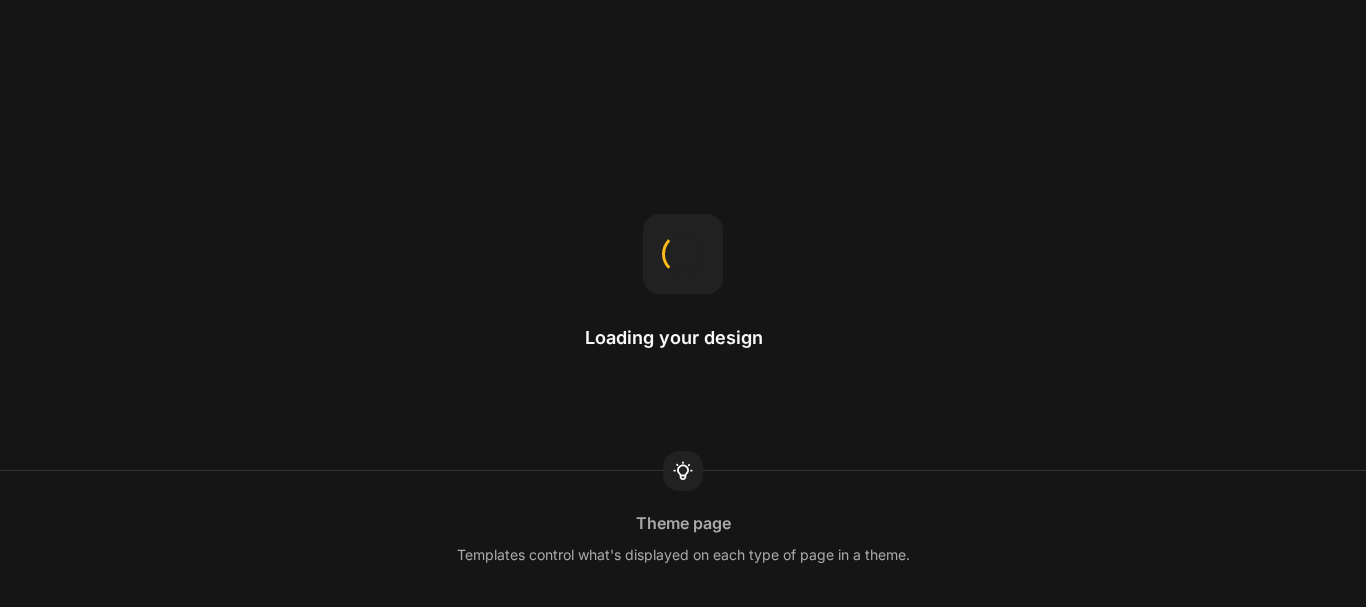 scroll, scrollTop: 0, scrollLeft: 0, axis: both 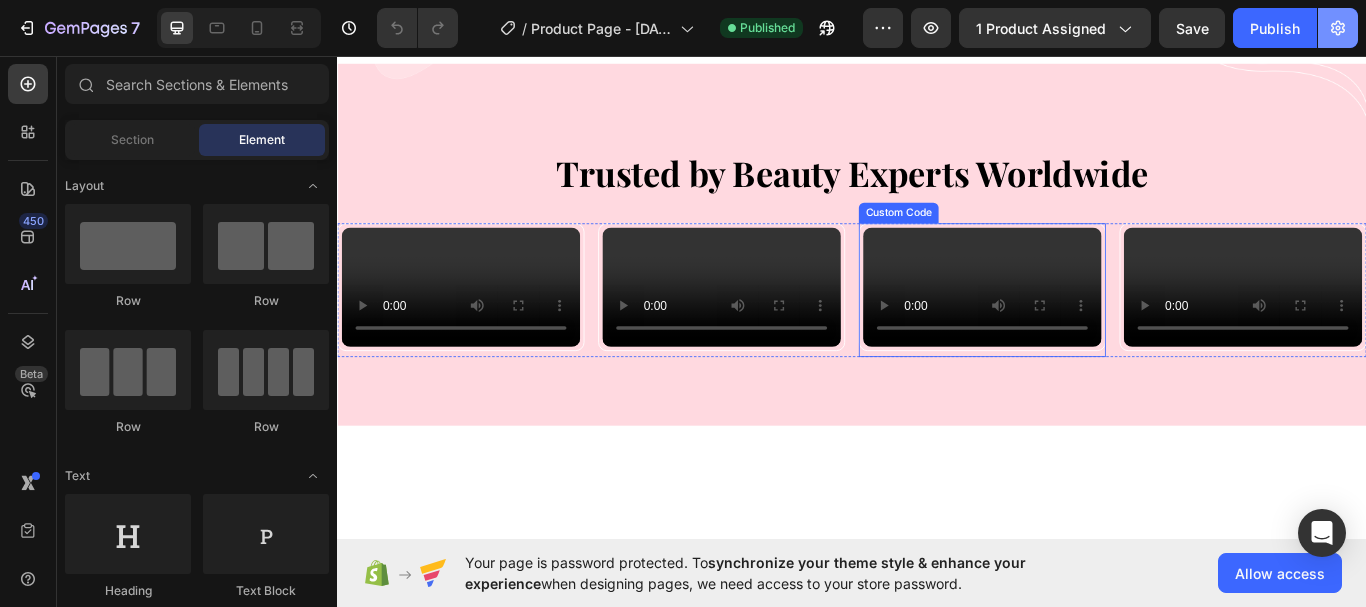 click 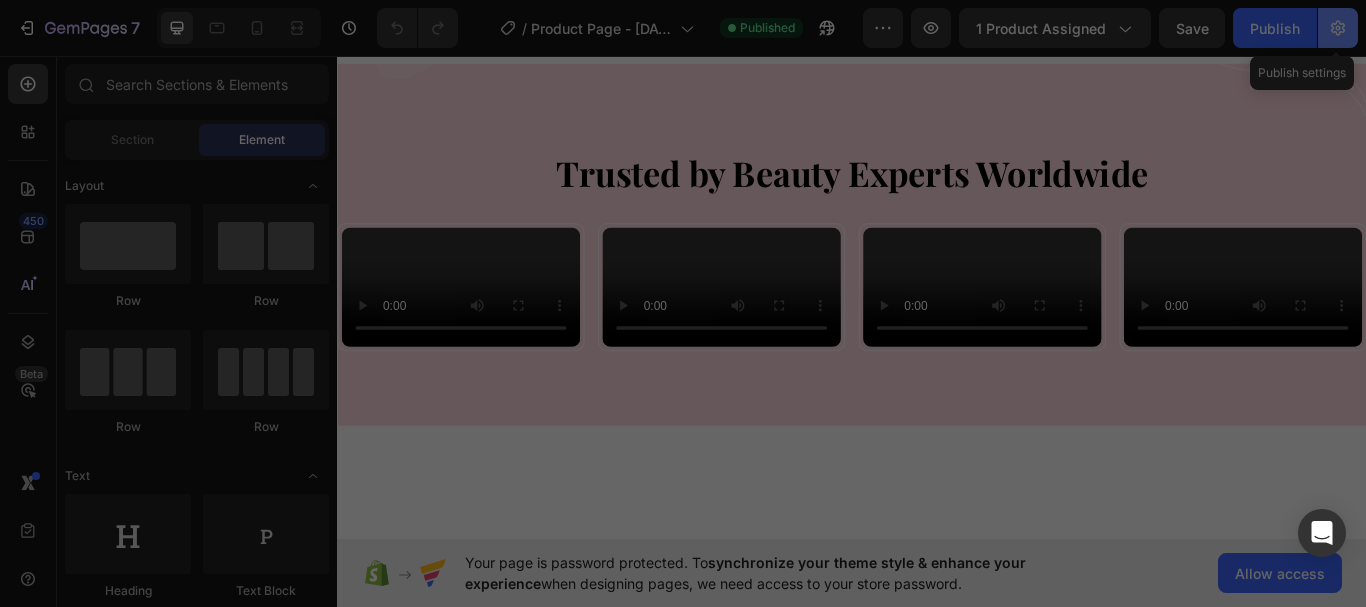 click at bounding box center [683, 303] 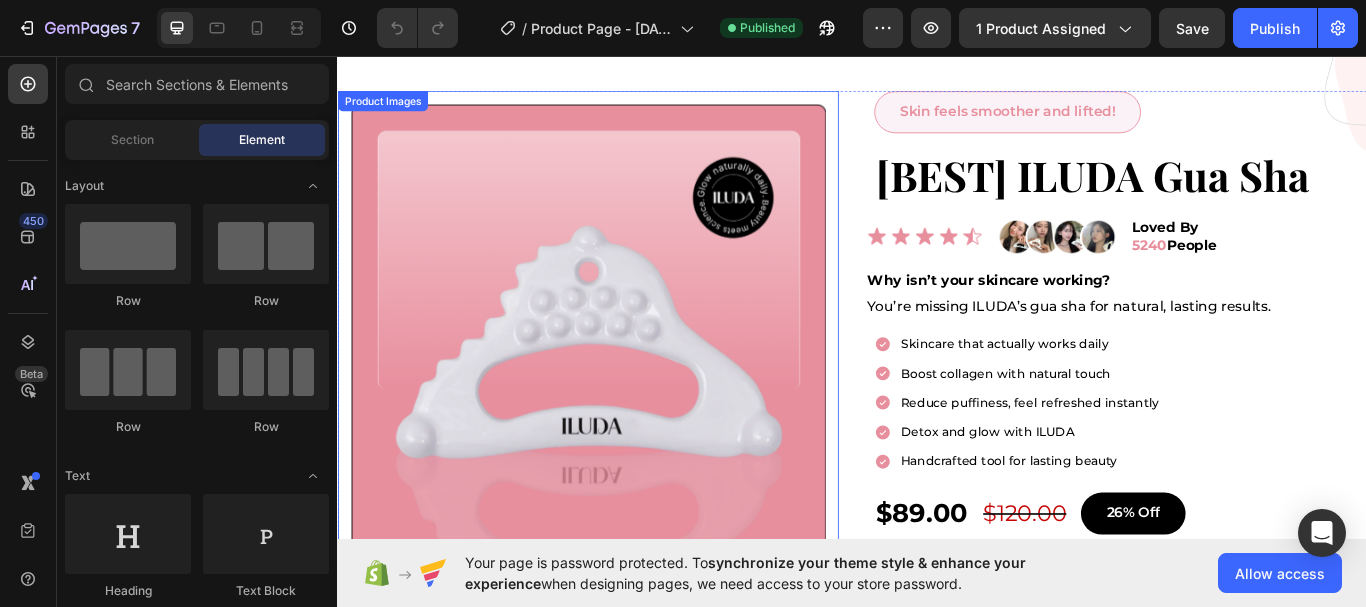 scroll, scrollTop: 0, scrollLeft: 0, axis: both 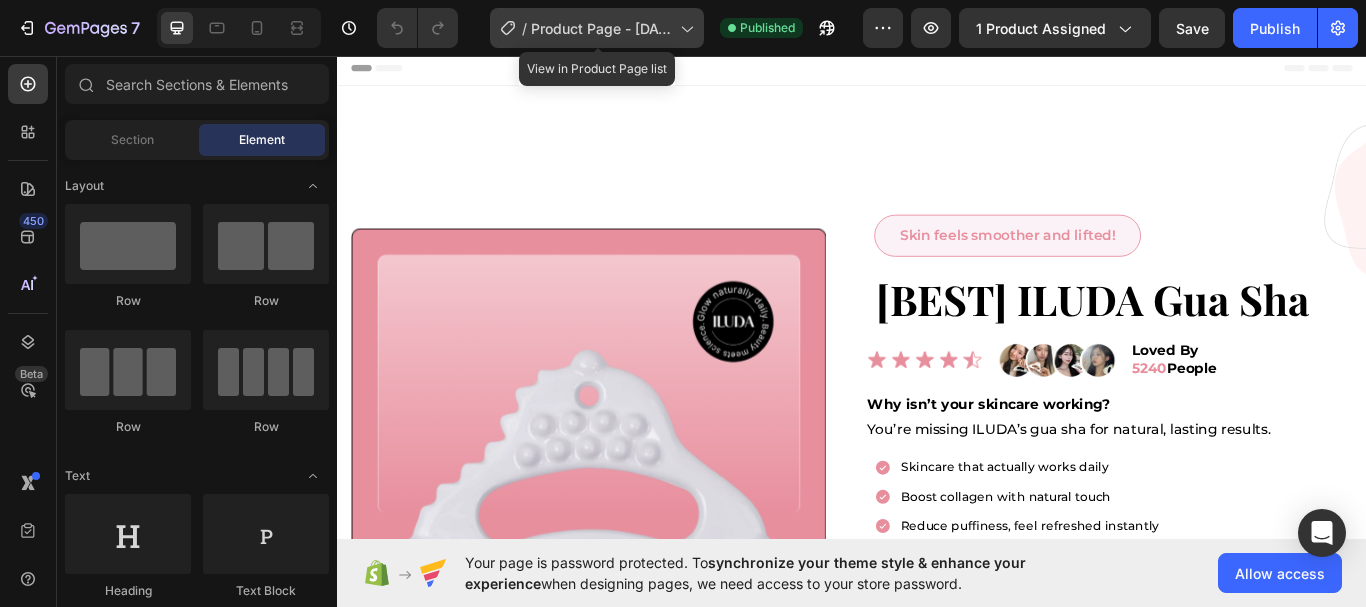 click on "/  Product Page - Jul 30, 18:58:21" 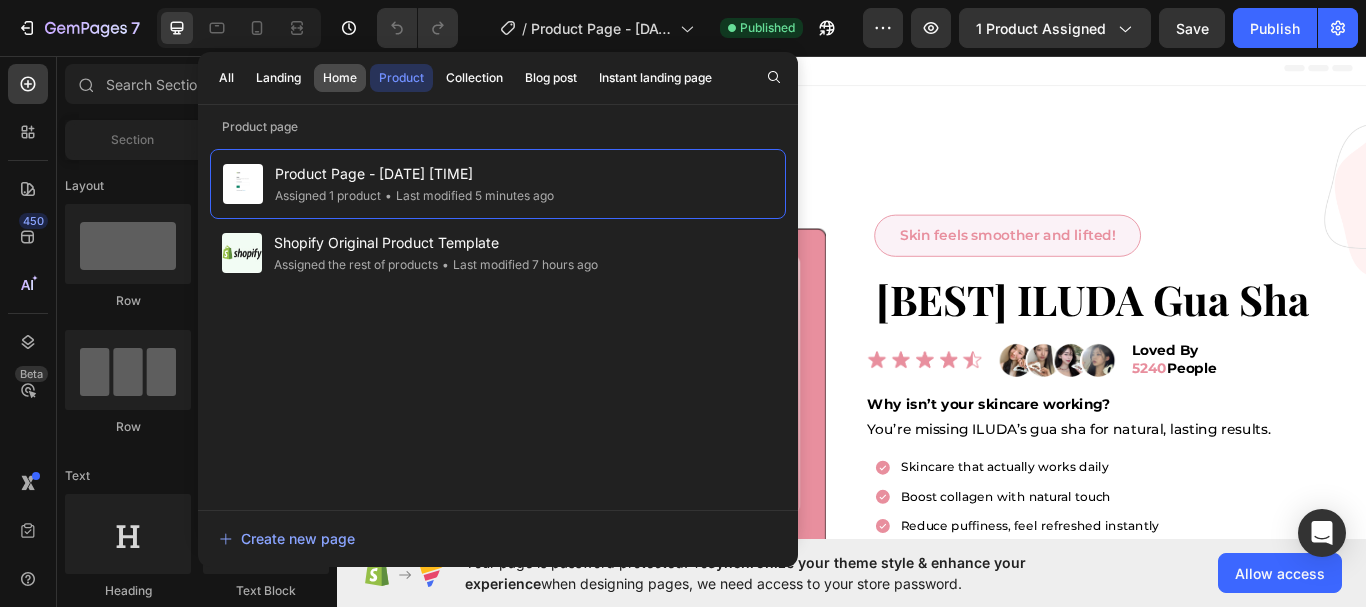 click on "Home" at bounding box center [340, 78] 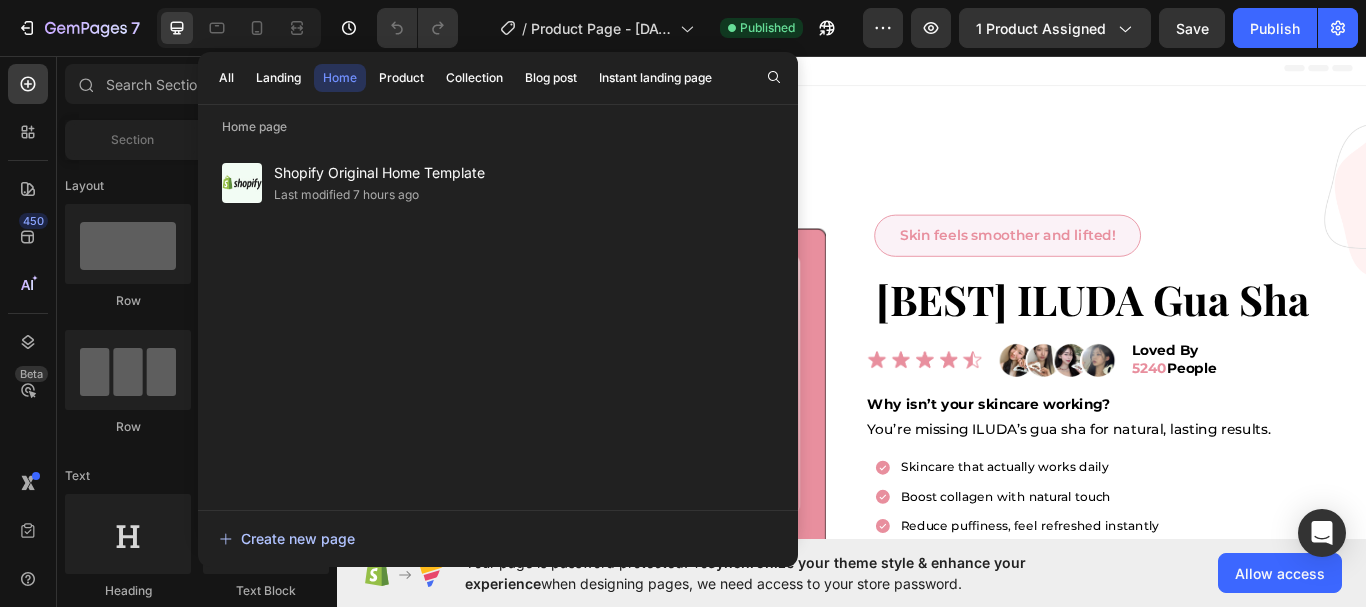 click on "Create new page" at bounding box center (287, 538) 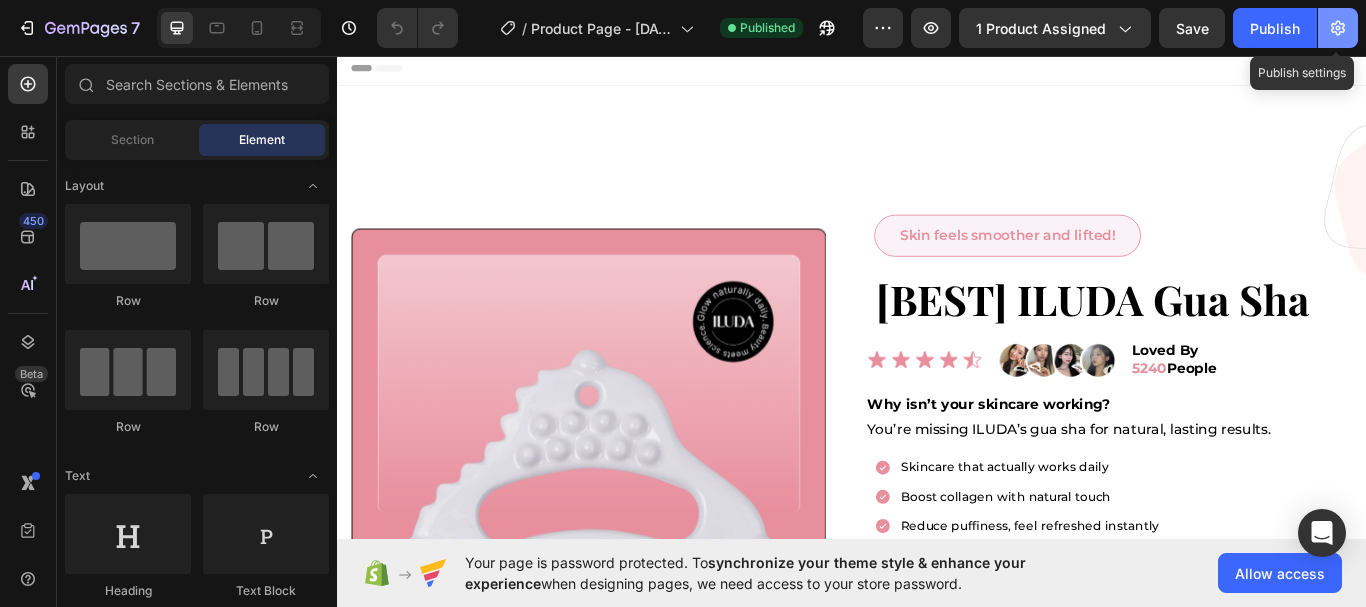 click 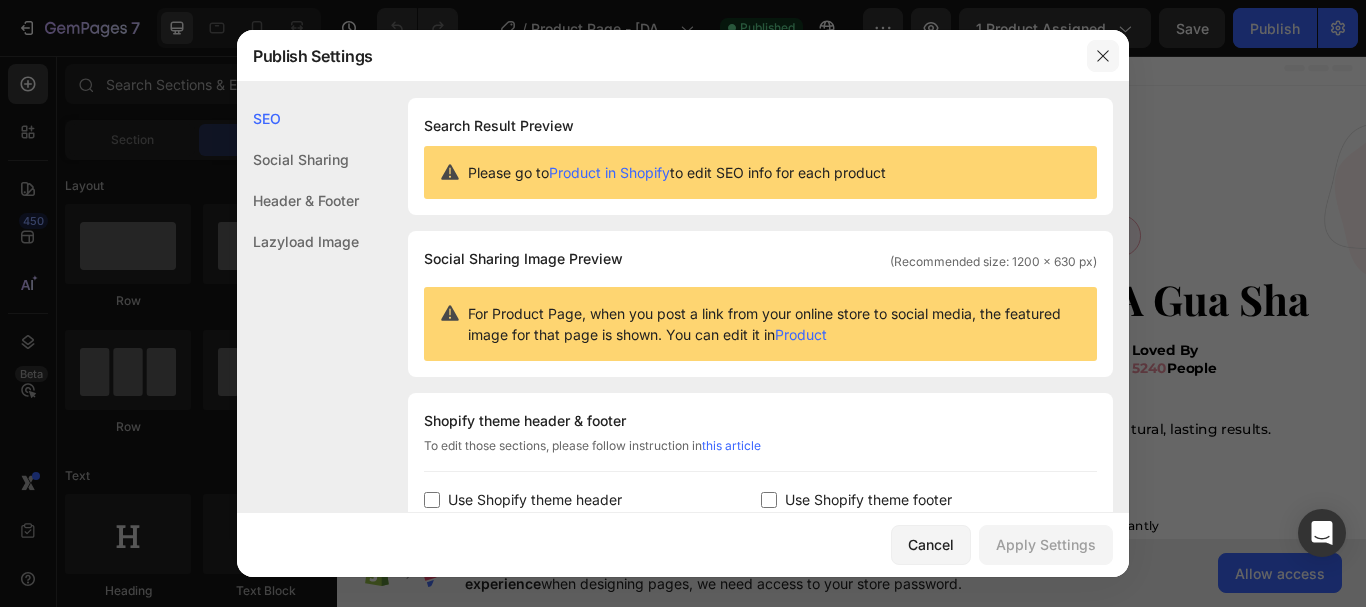 click 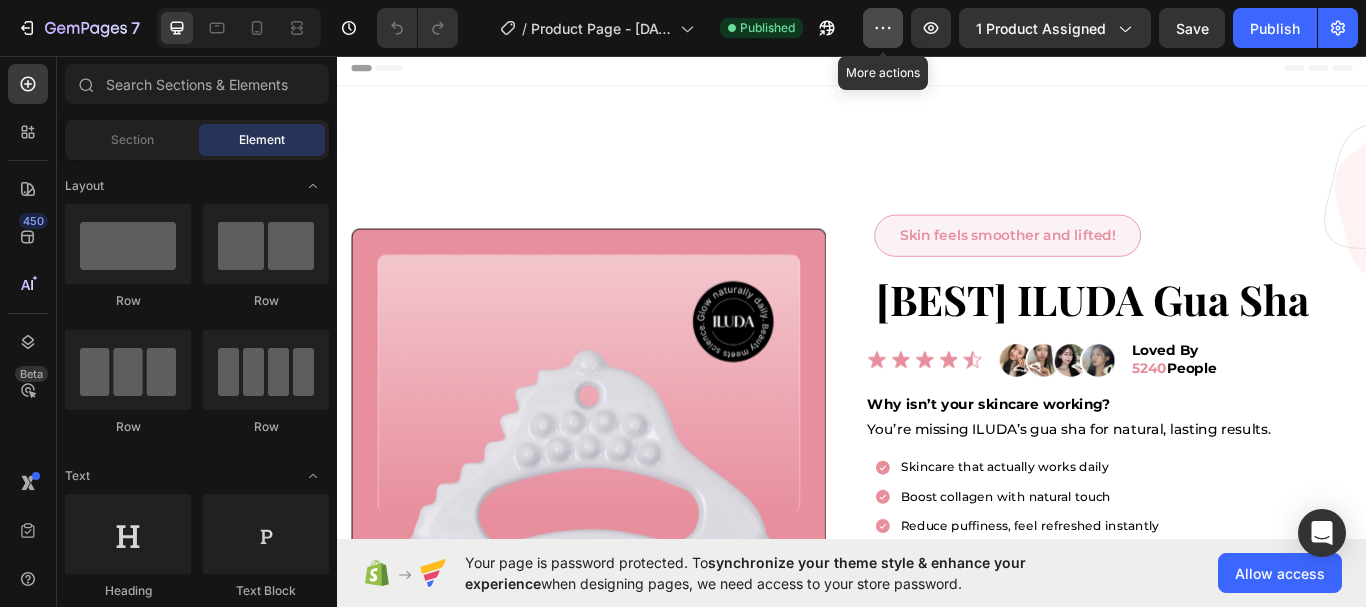 click 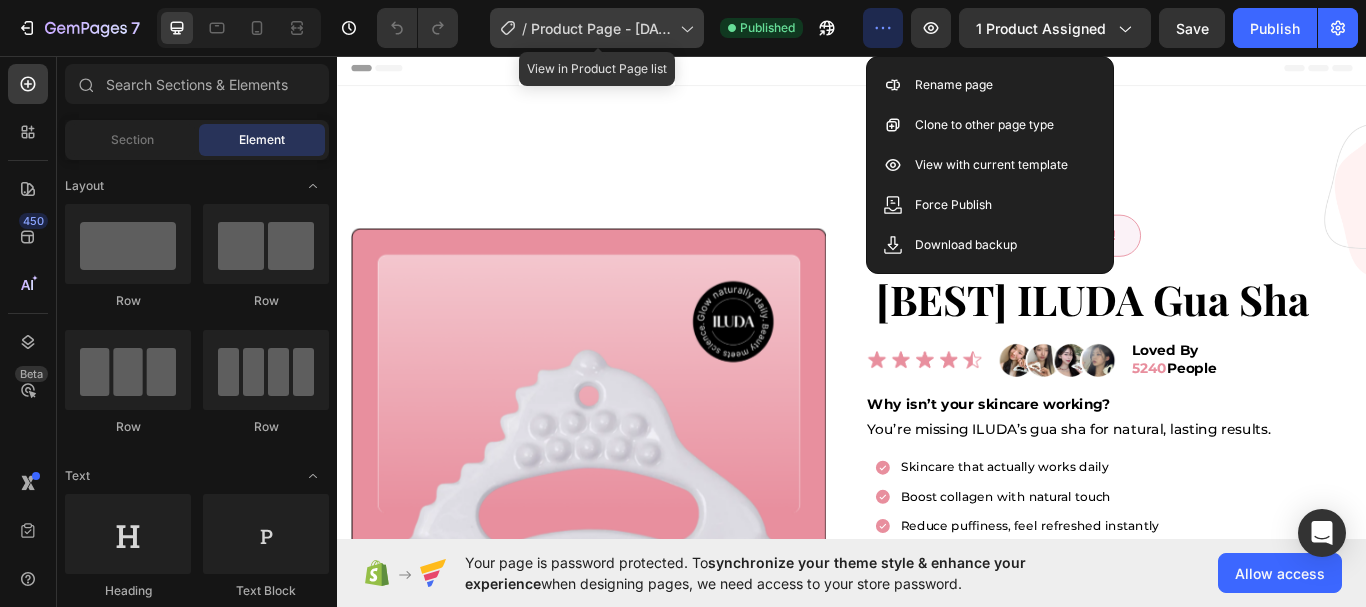 click 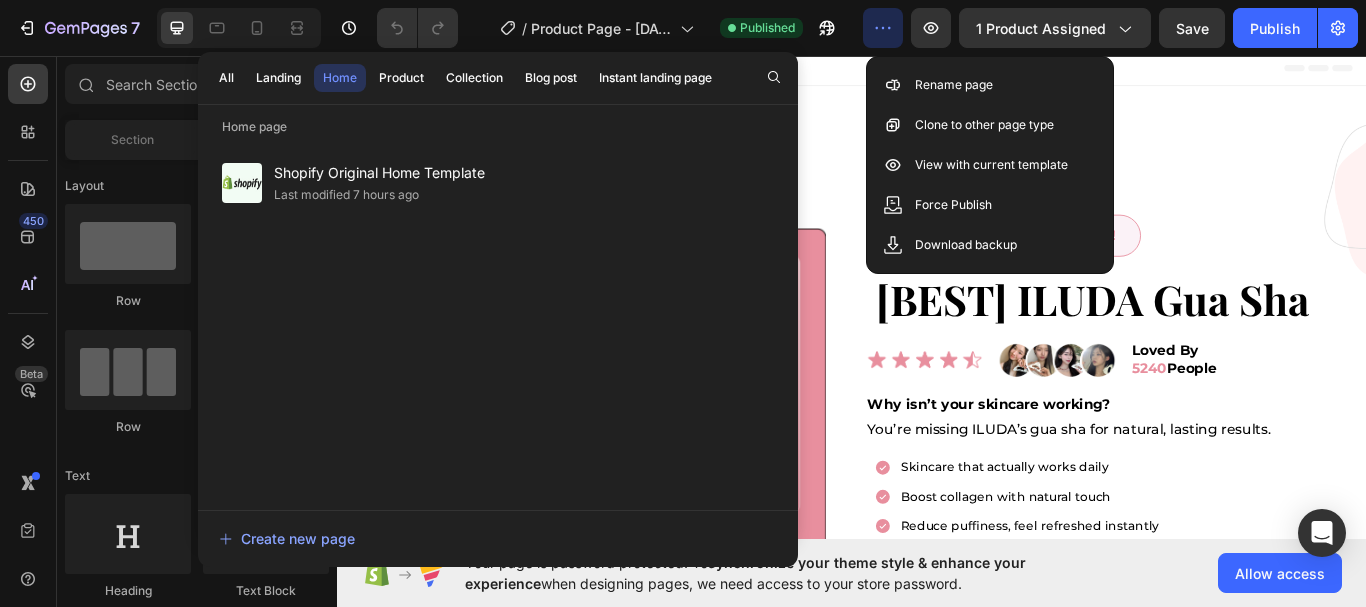 click 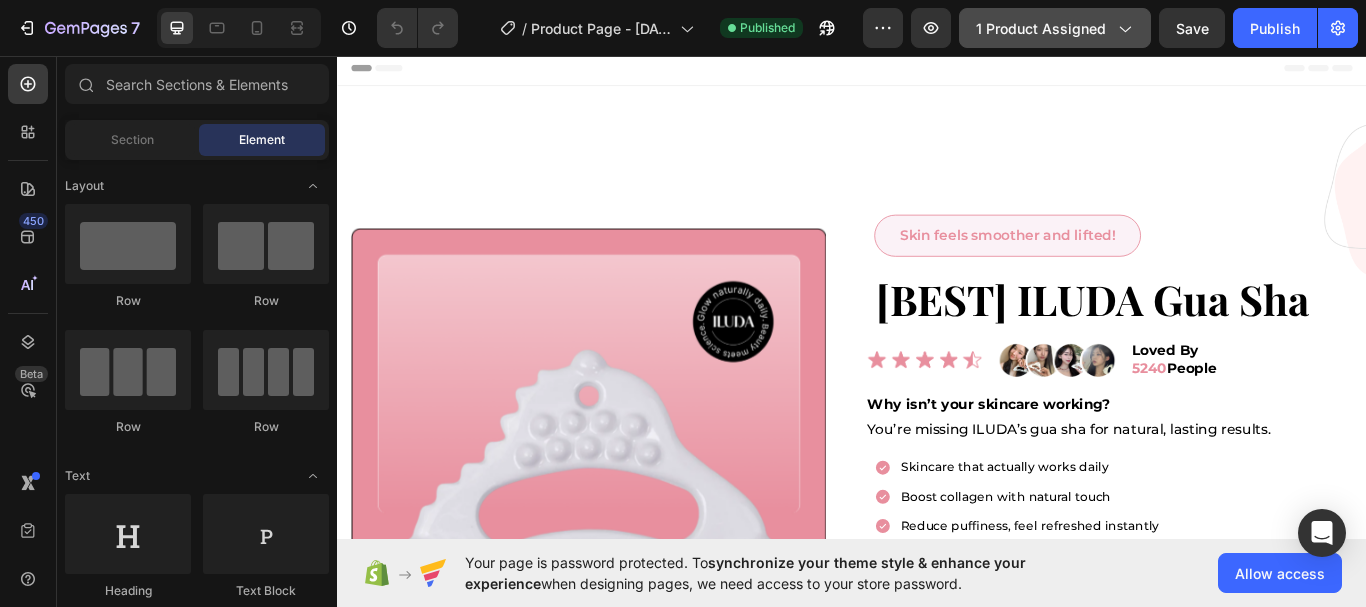 click on "1 product assigned" at bounding box center [1055, 28] 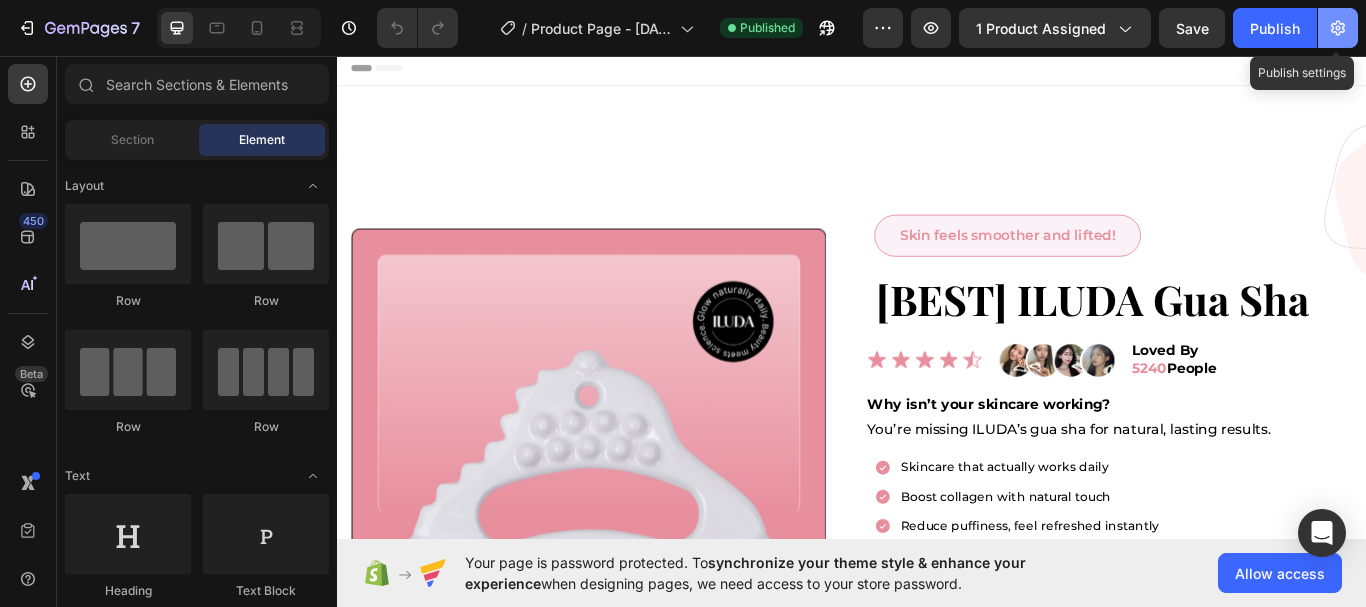 click 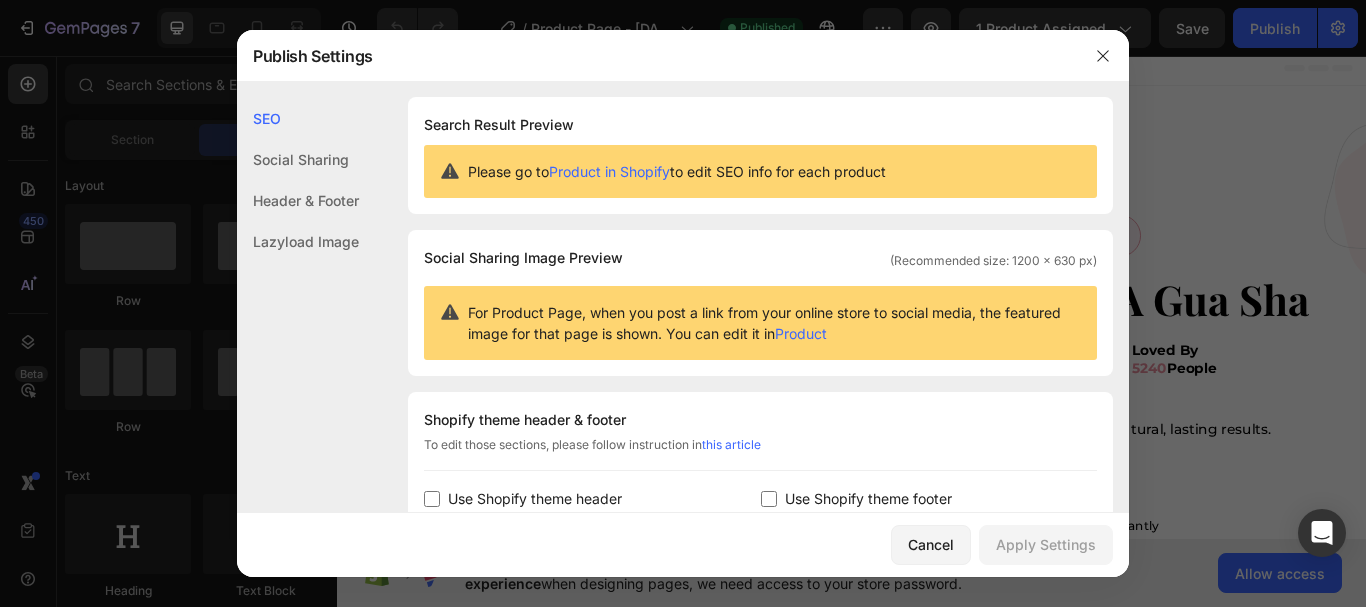 scroll, scrollTop: 0, scrollLeft: 0, axis: both 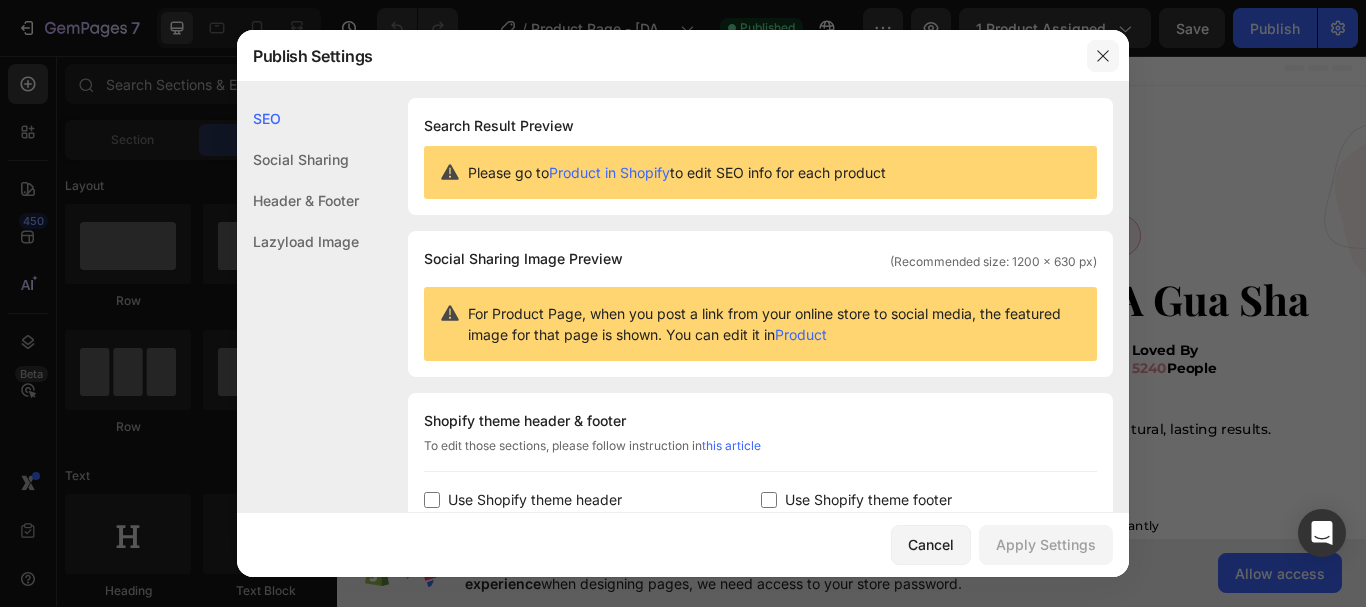 click 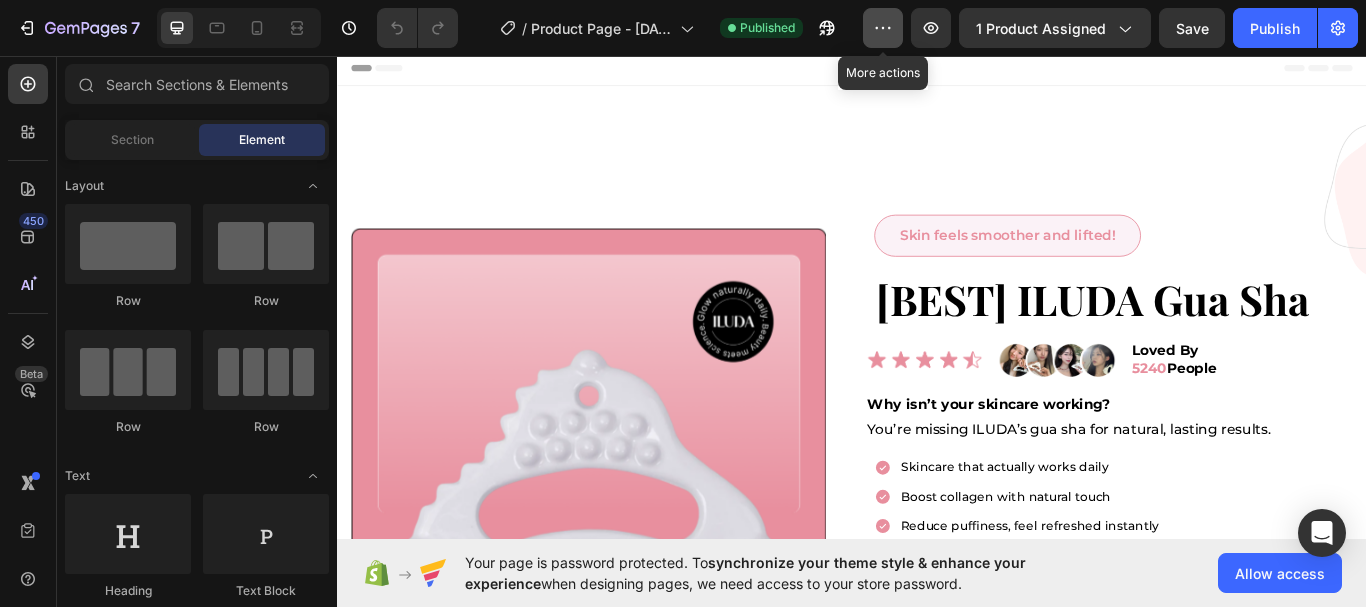 click 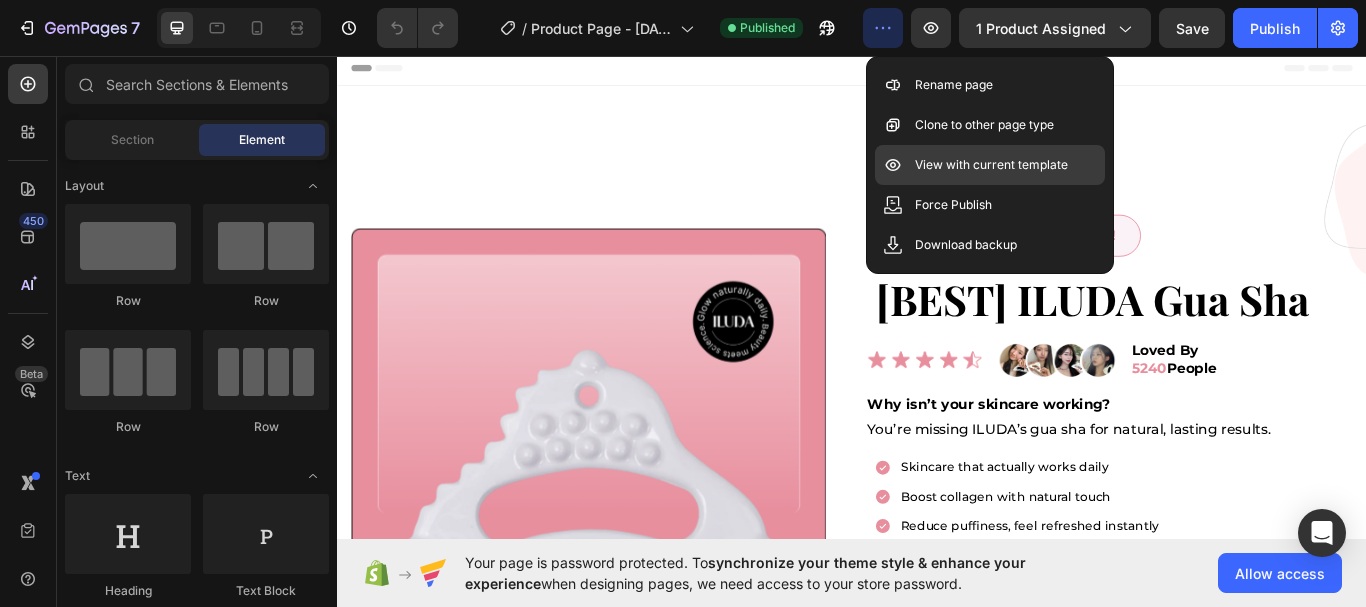 click on "View with current template" at bounding box center [991, 165] 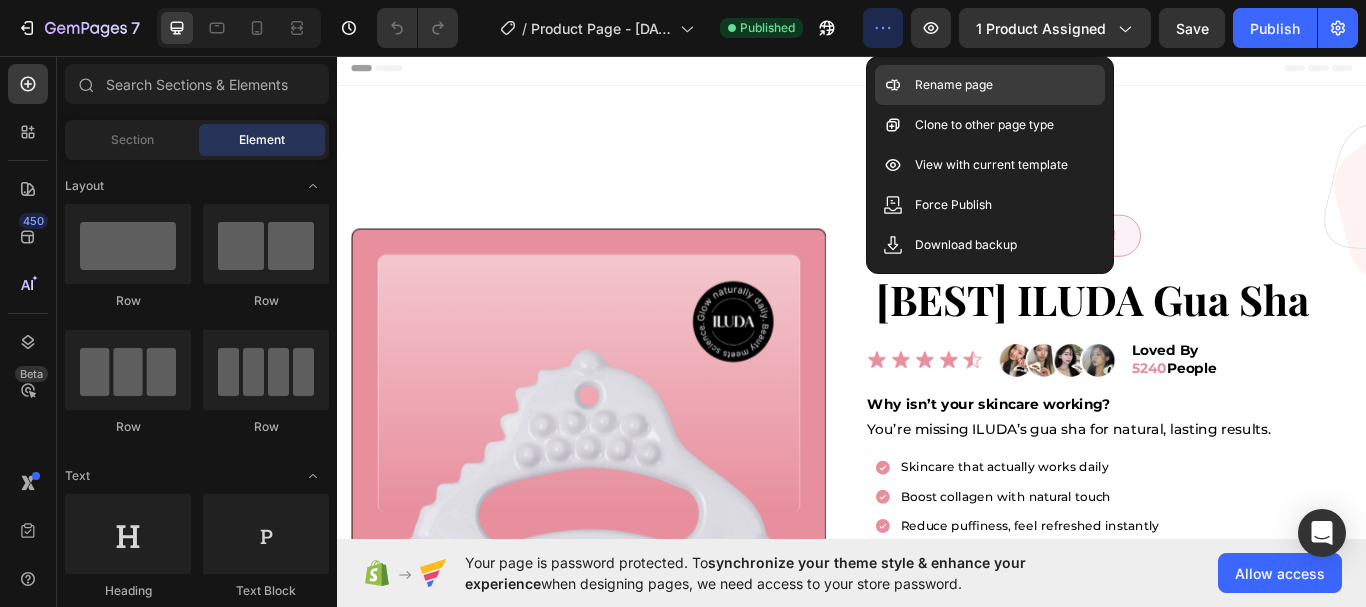 click on "Rename page" at bounding box center [954, 85] 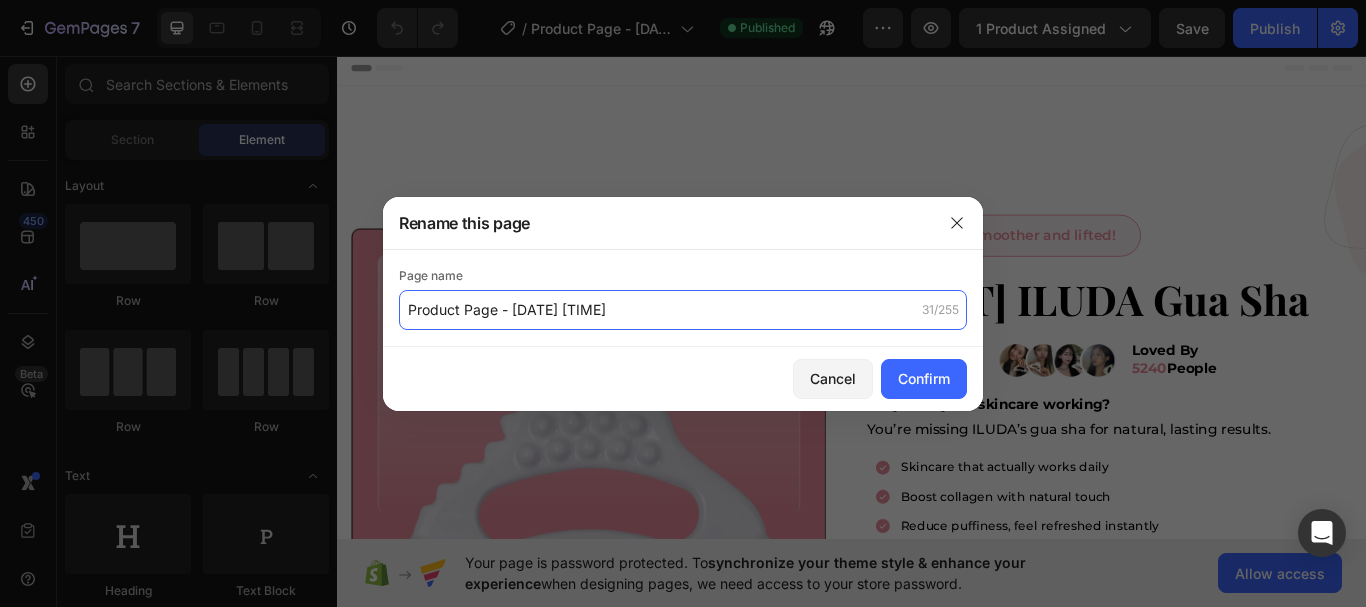click on "Product Page - Jul 30, 18:58:21" 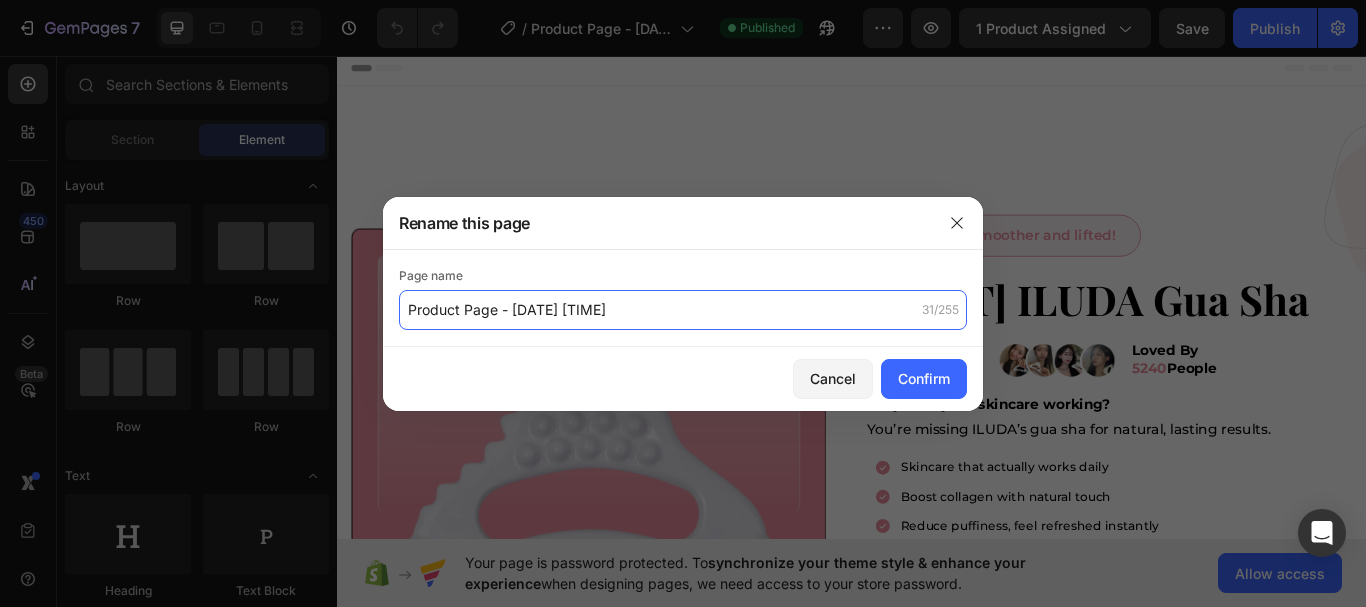 click on "Product Page - Jul 30, 18:58:21" 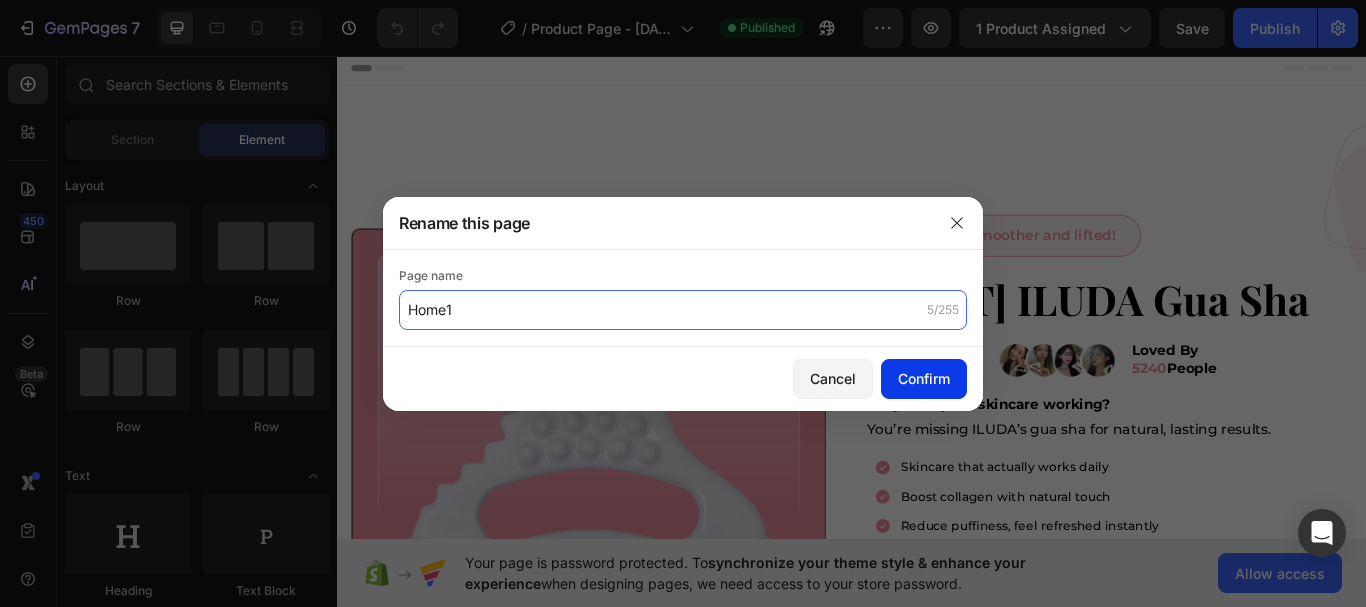 type on "Home1" 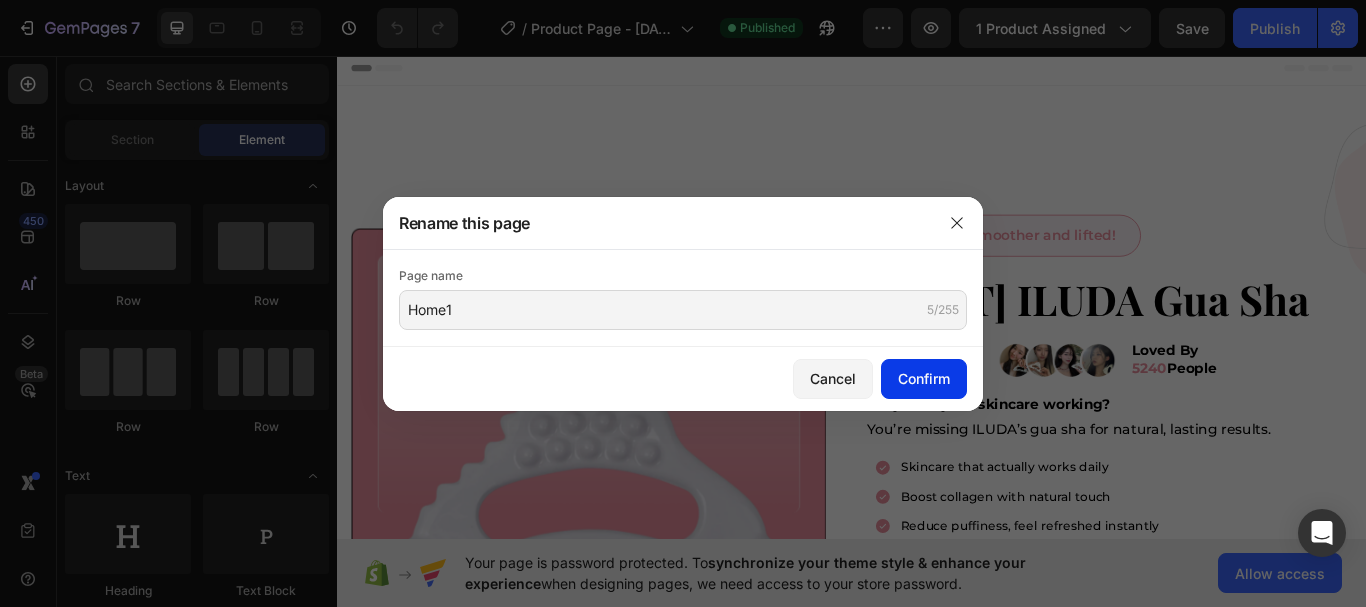 click on "Confirm" at bounding box center (924, 378) 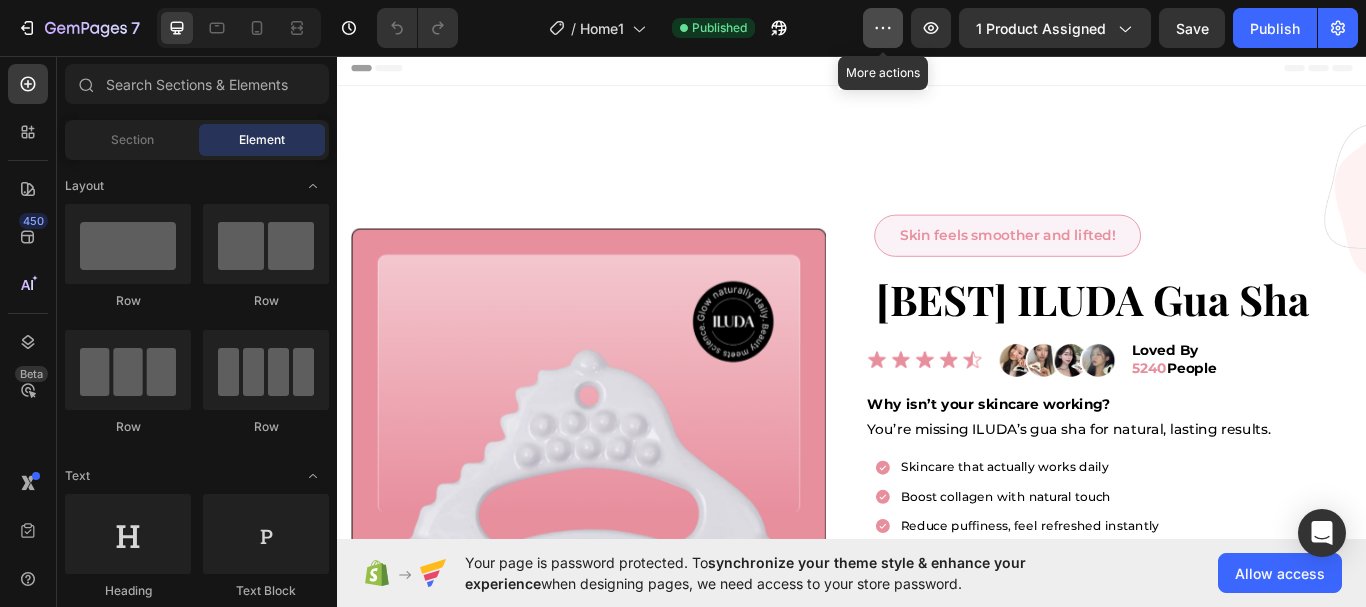 click 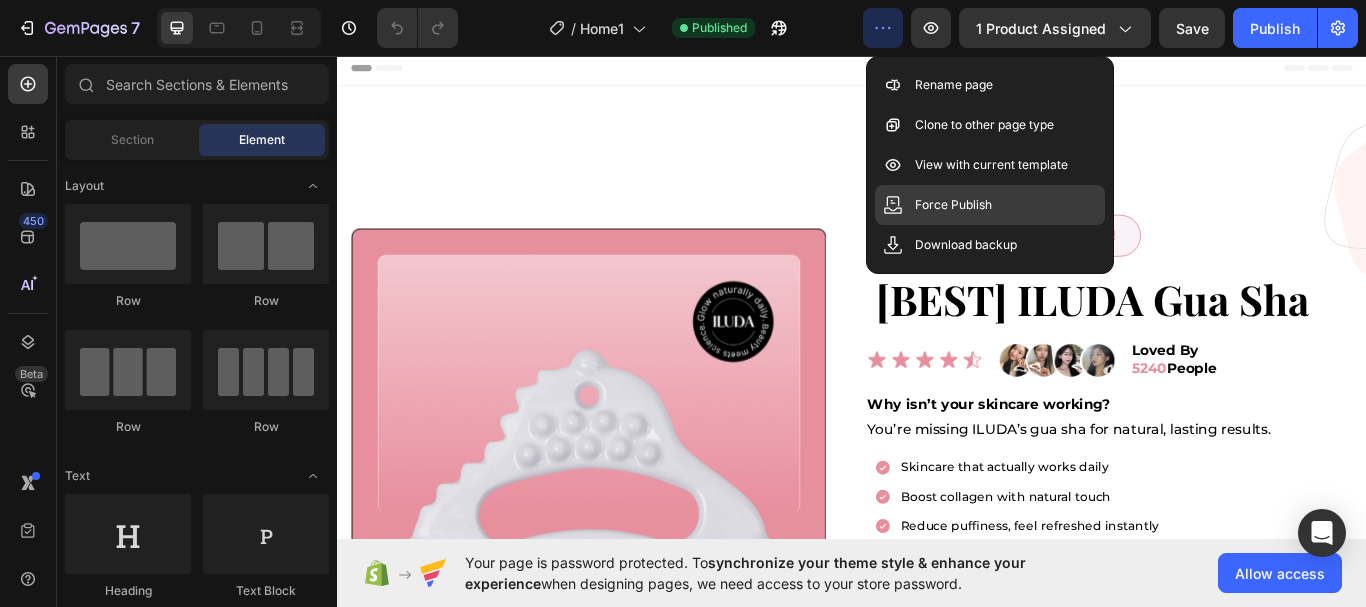 click on "Force Publish" at bounding box center (953, 205) 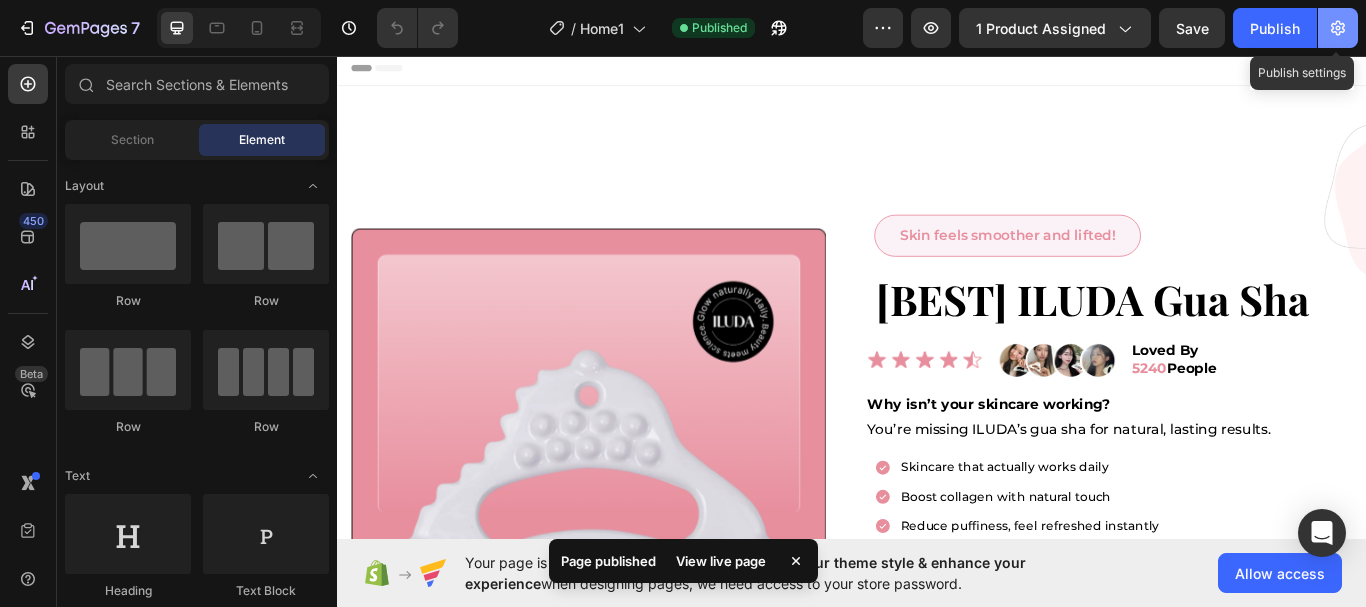 click 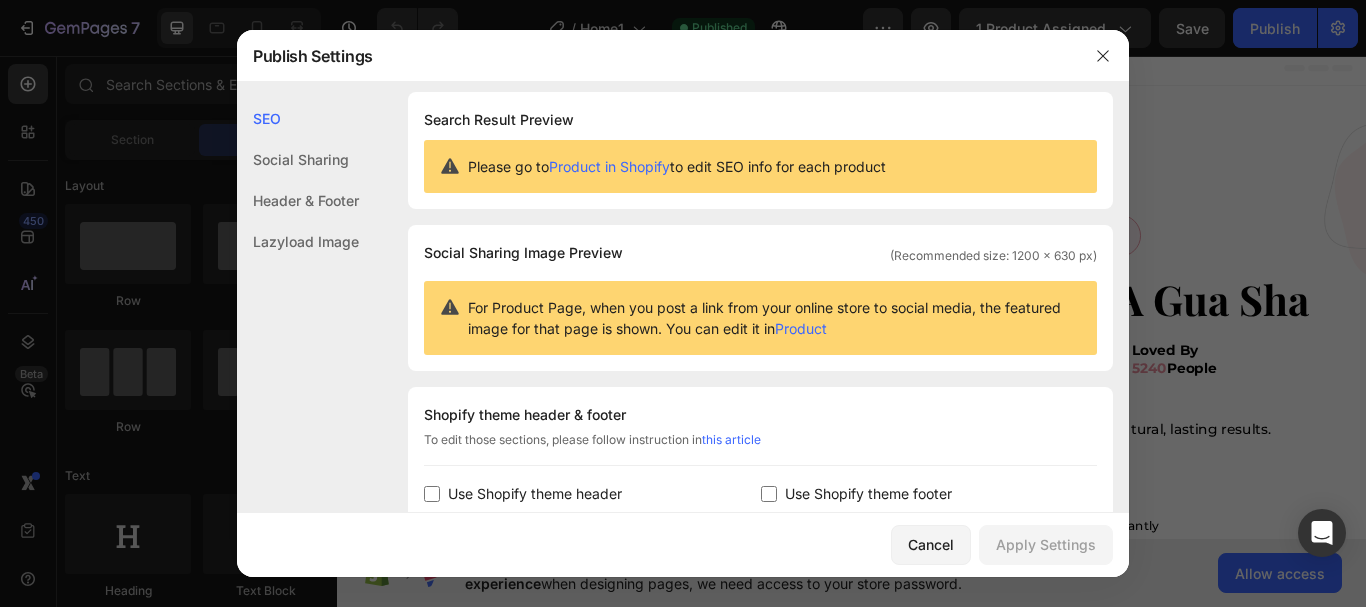 scroll, scrollTop: 0, scrollLeft: 0, axis: both 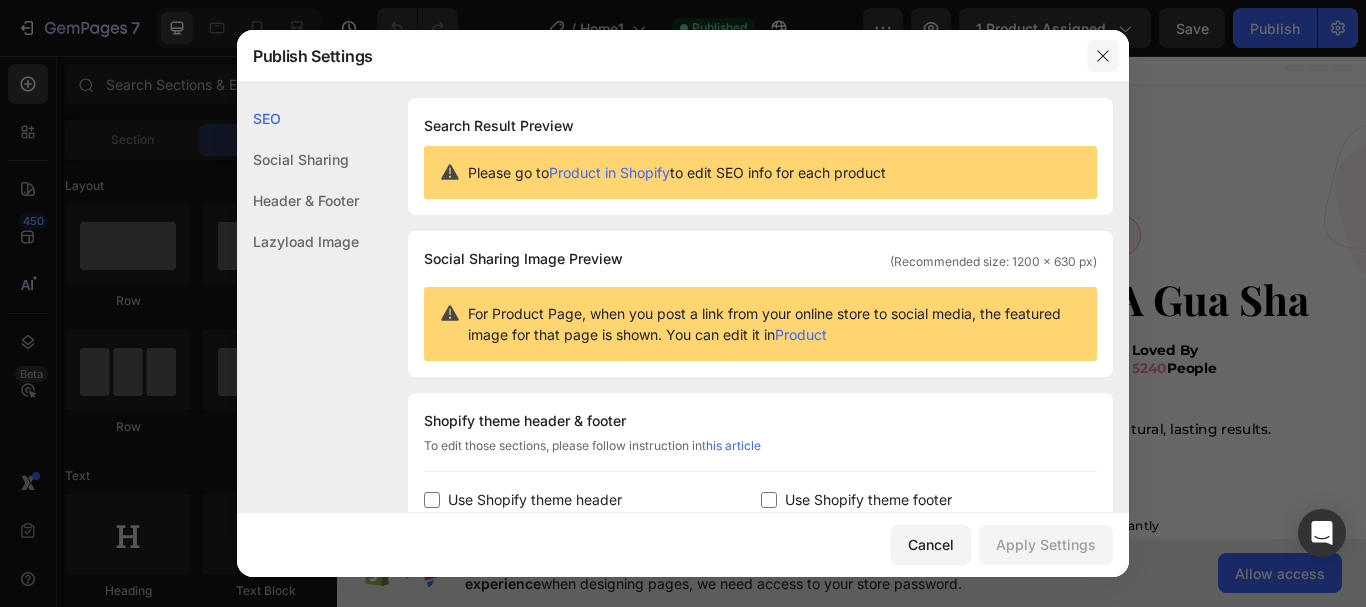 click 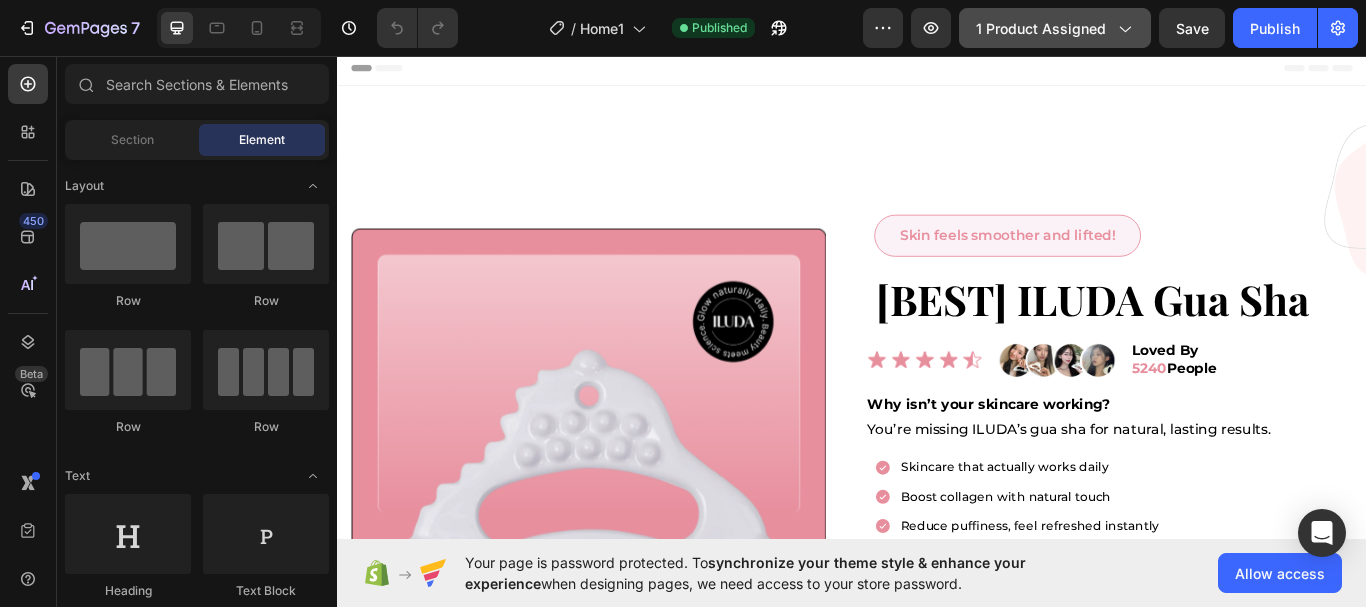 click 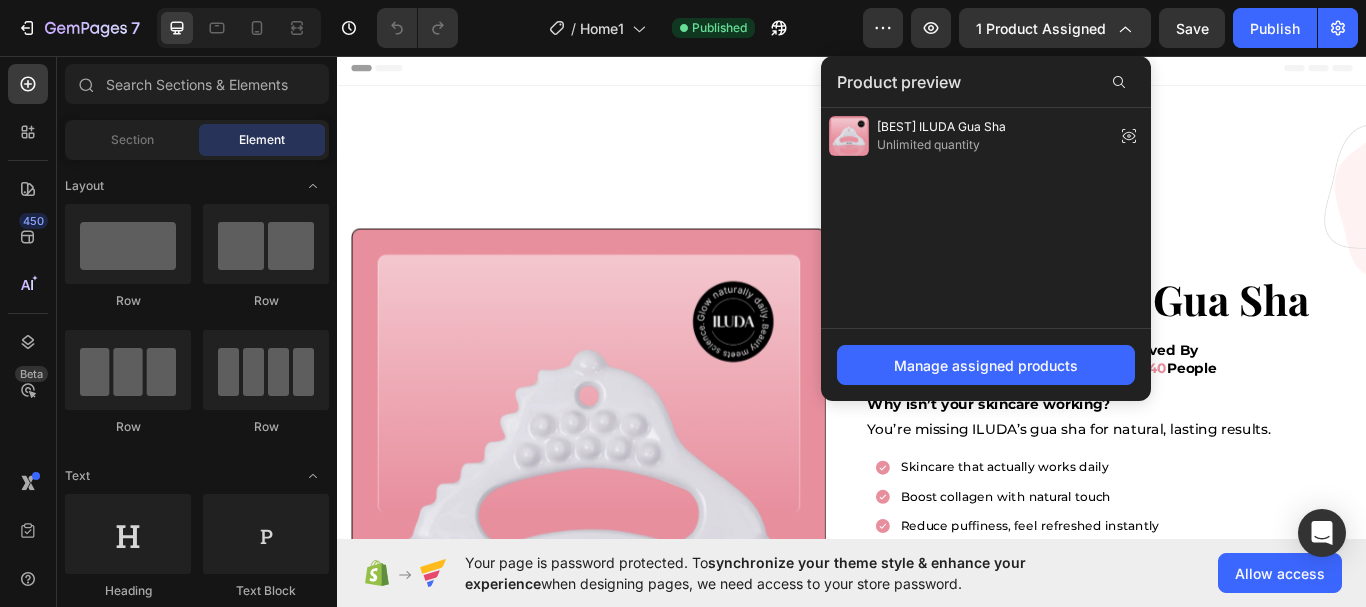 drag, startPoint x: 1127, startPoint y: 23, endPoint x: 1069, endPoint y: 293, distance: 276.15936 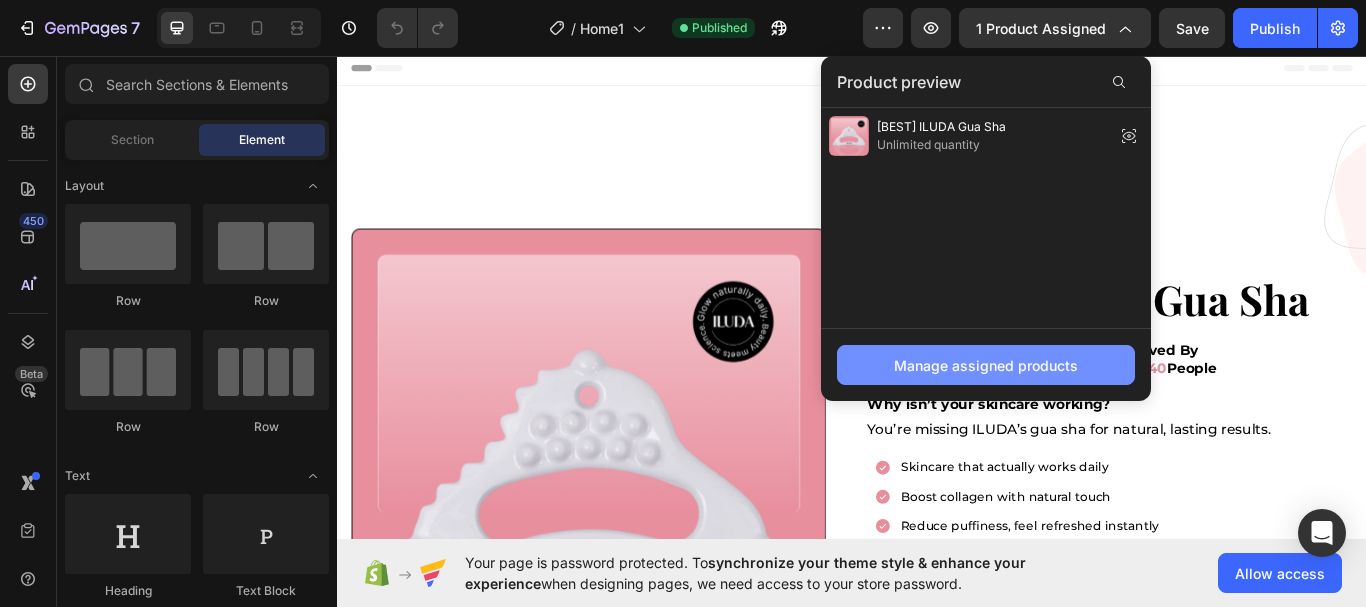 click on "Manage assigned products" at bounding box center [986, 365] 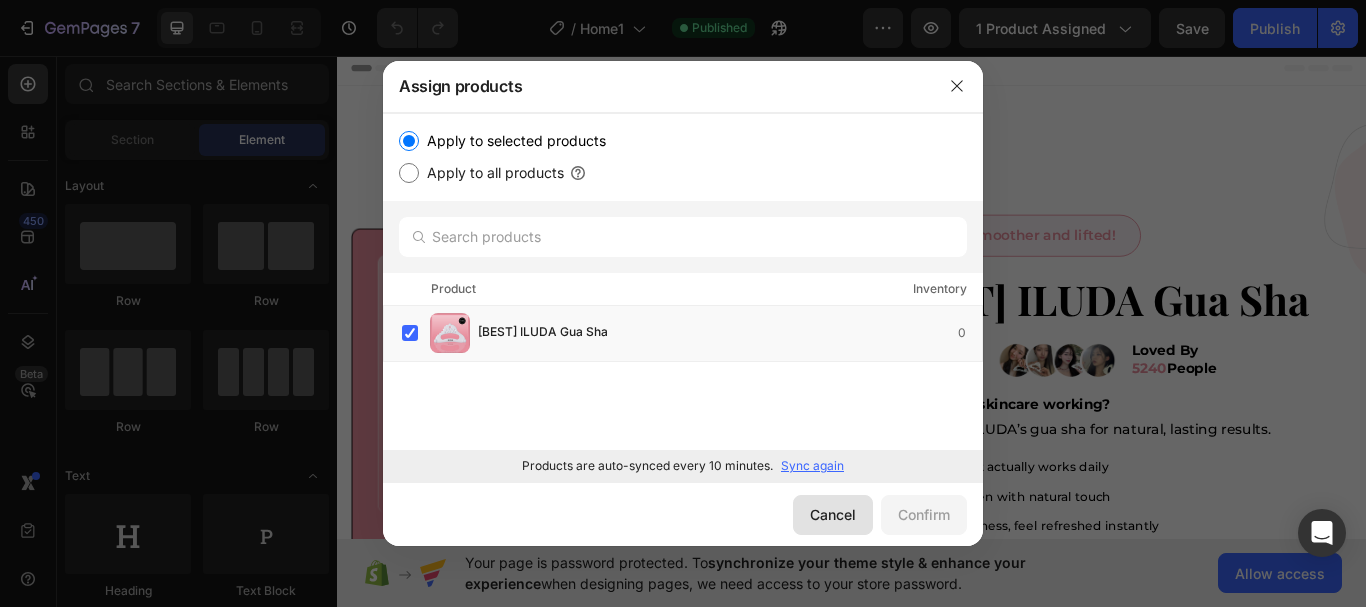 click on "Cancel" at bounding box center [833, 514] 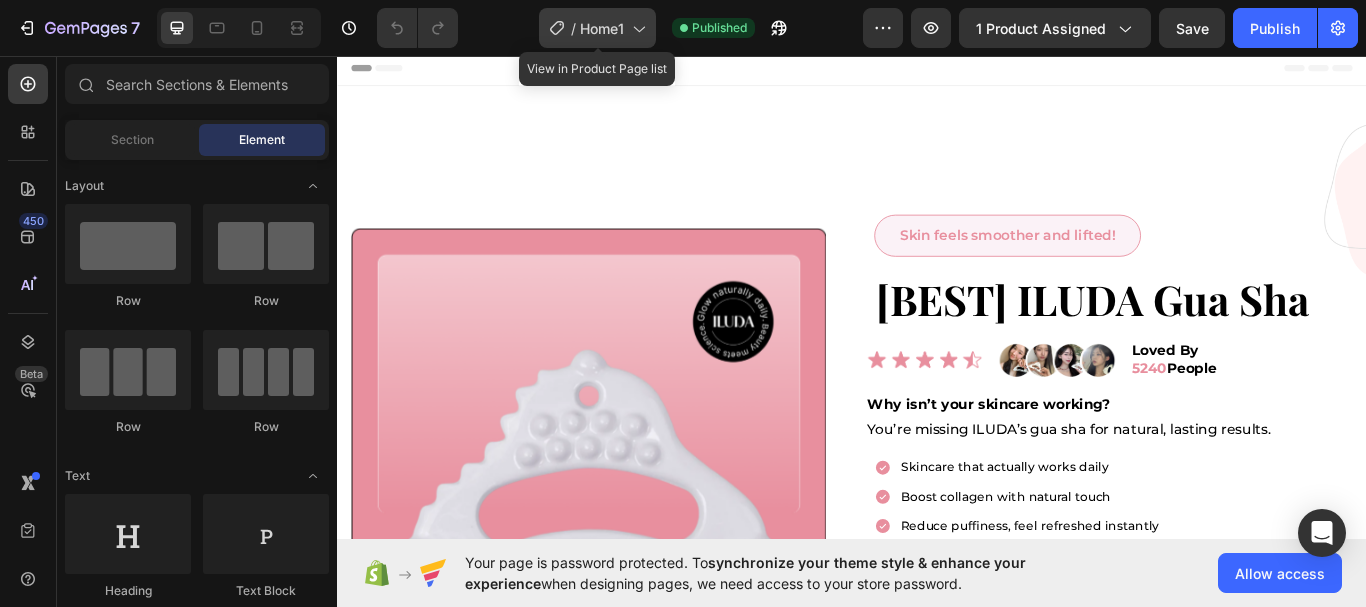 click 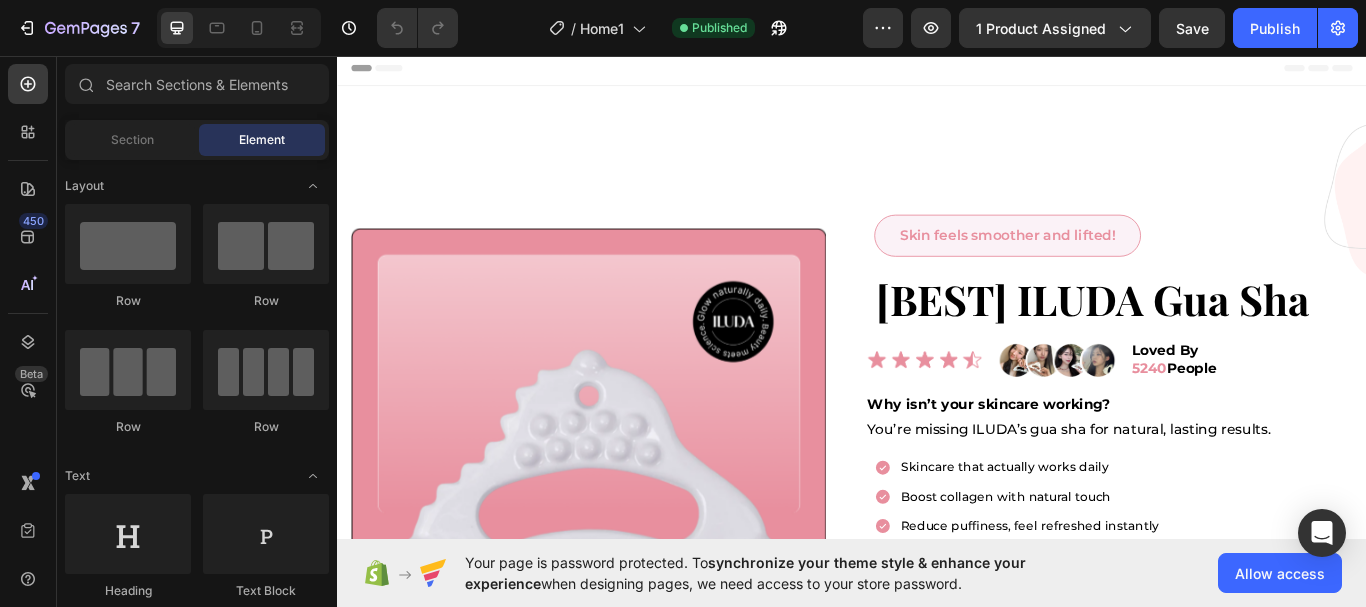 click on "/  Home1 Published" 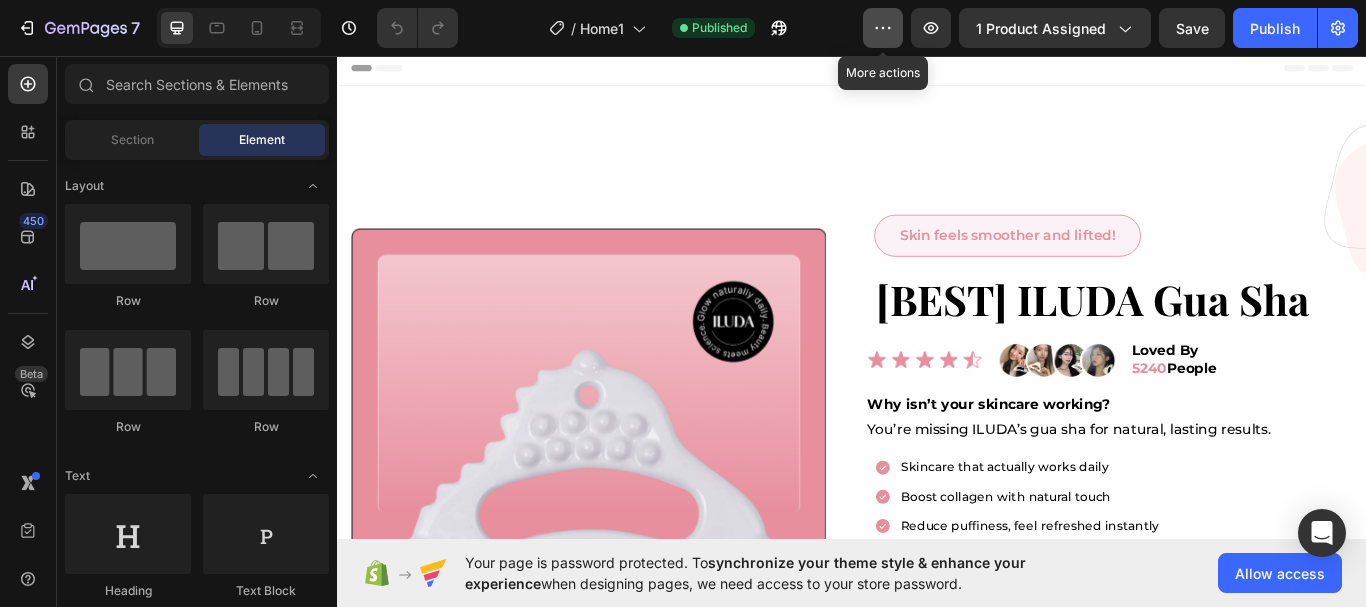 click 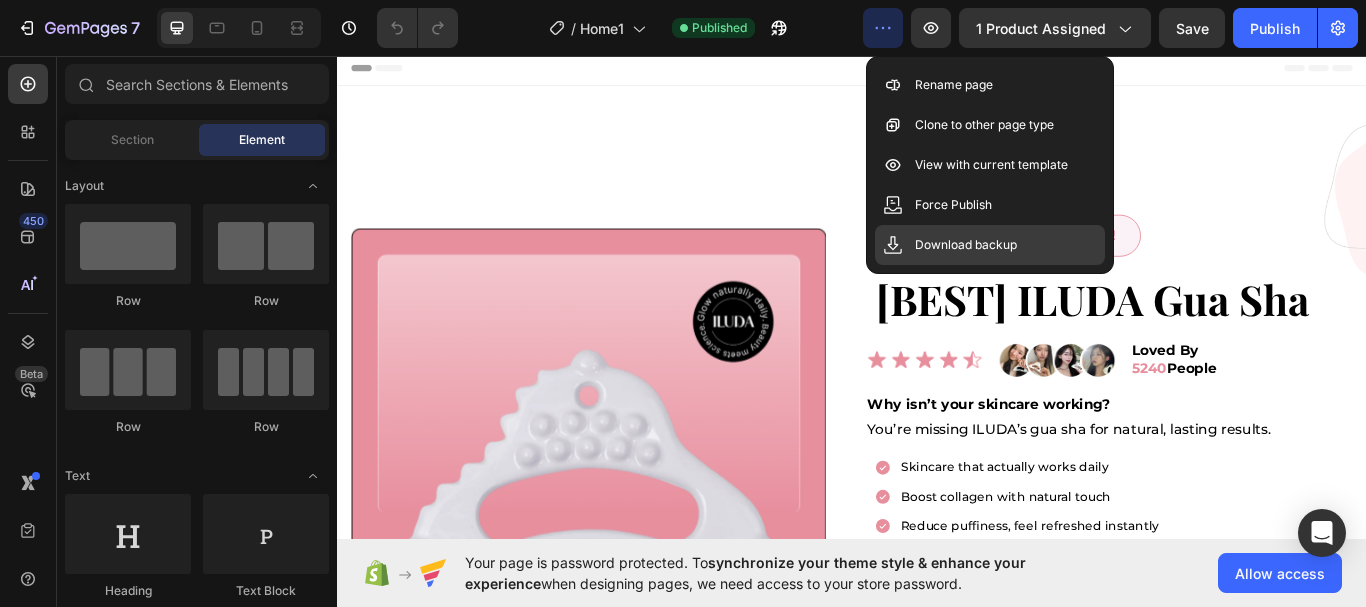 click on "Download backup" at bounding box center (966, 245) 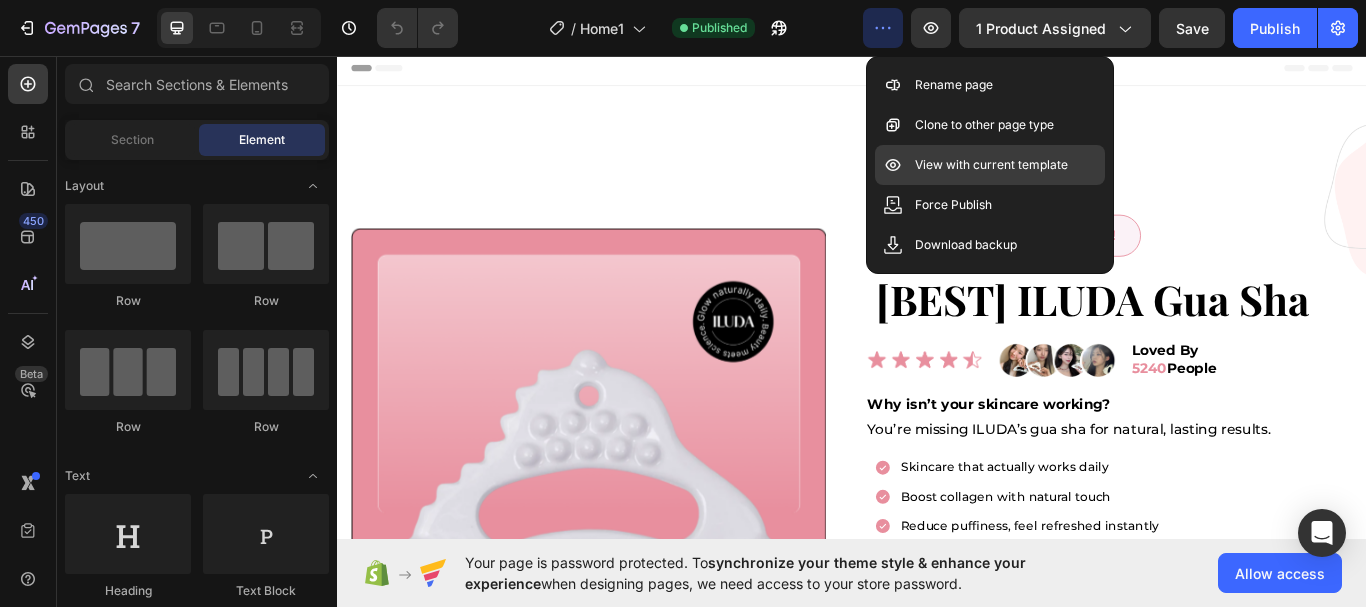click on "View with current template" at bounding box center (991, 165) 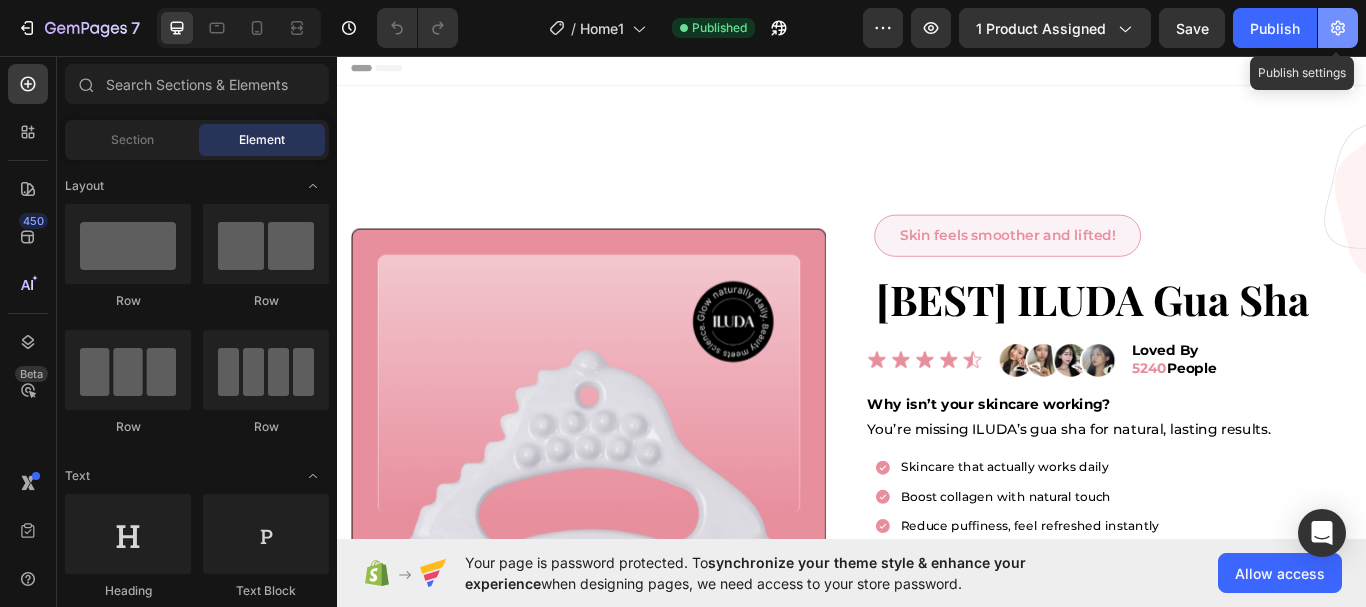 click 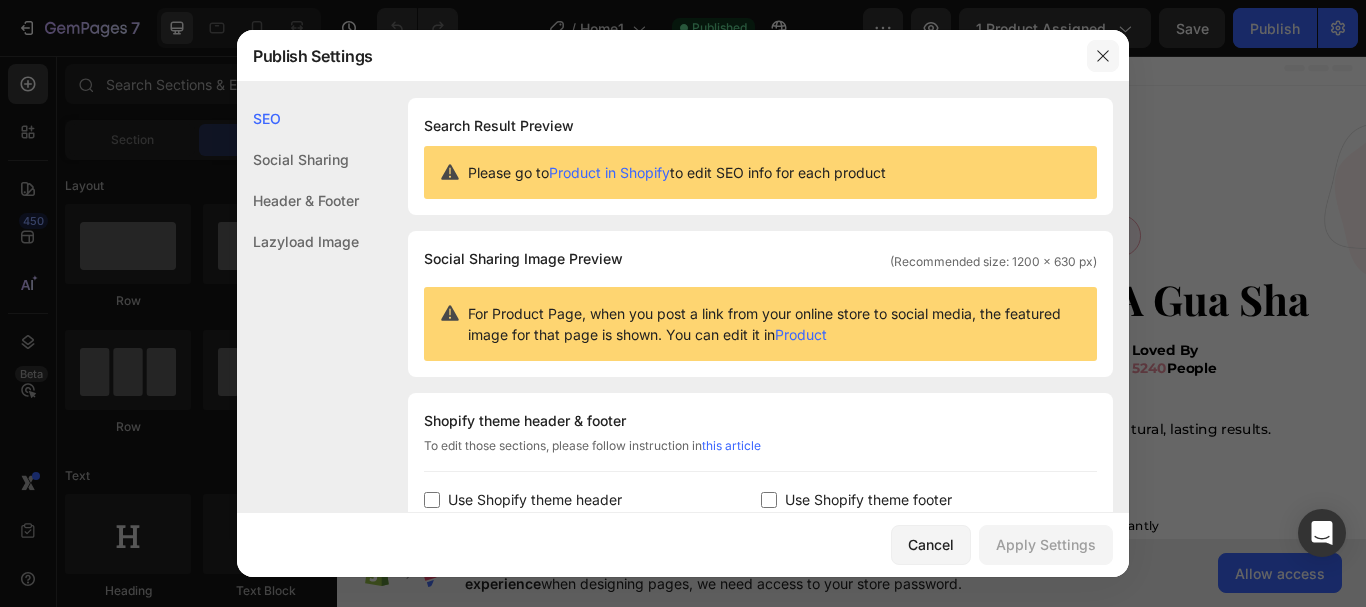 click 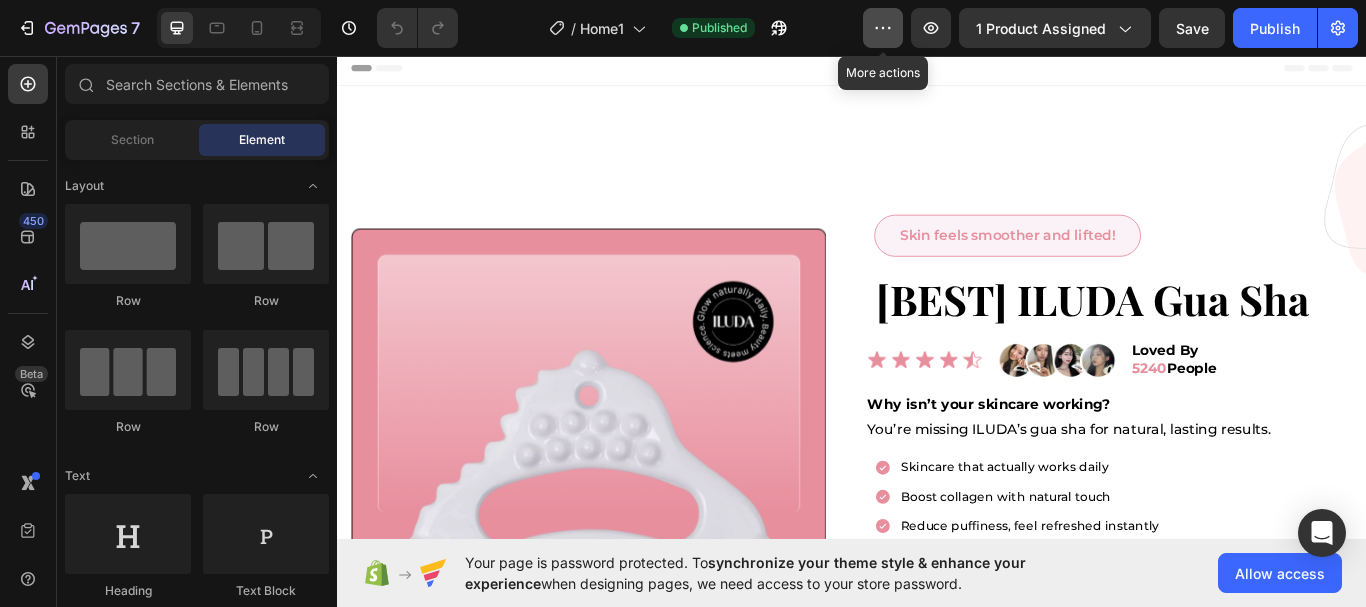 click 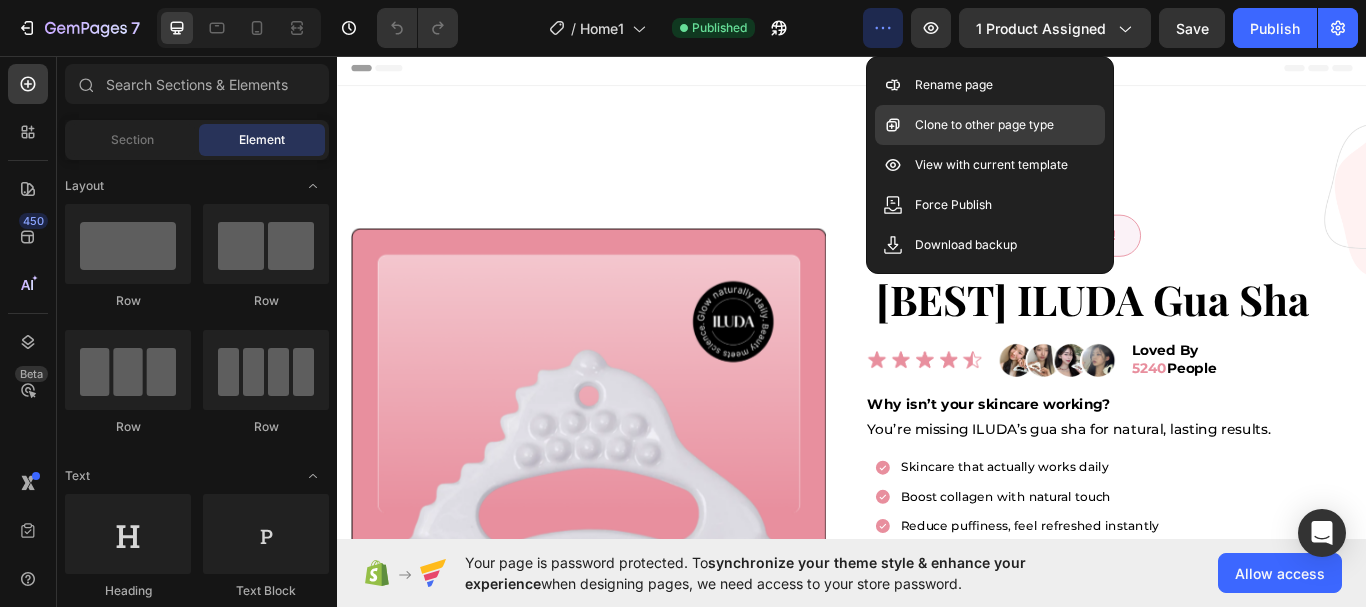 click on "Clone to other page type" at bounding box center (984, 125) 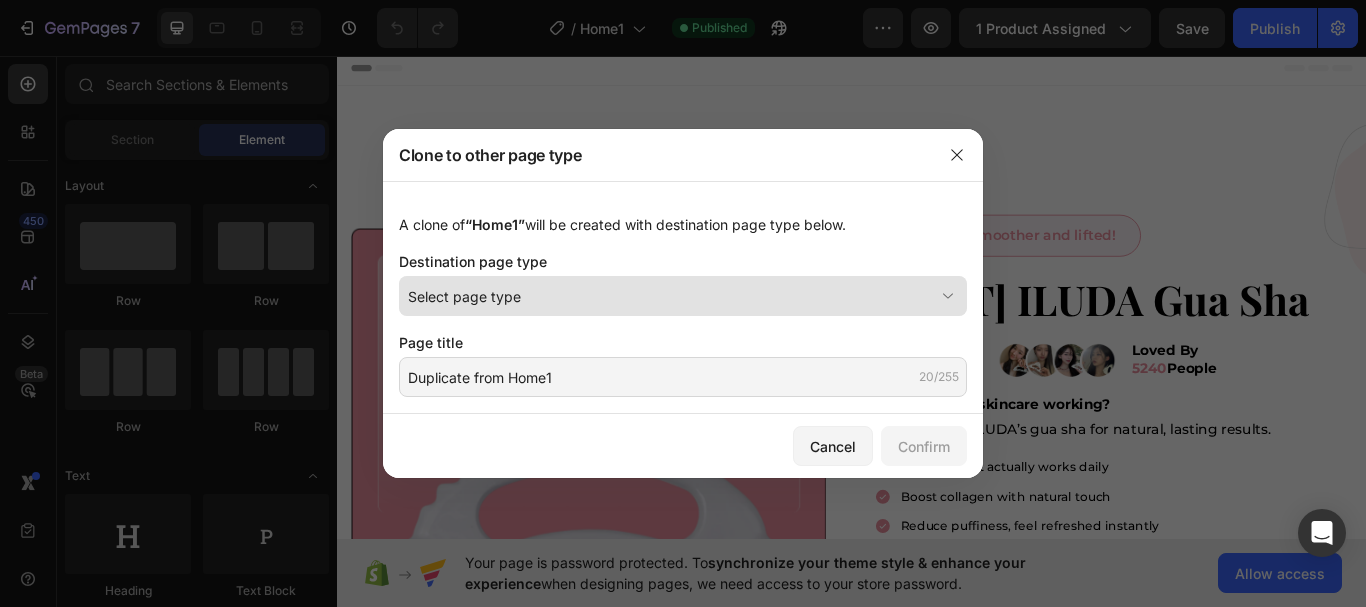 click on "Select page type" at bounding box center (671, 296) 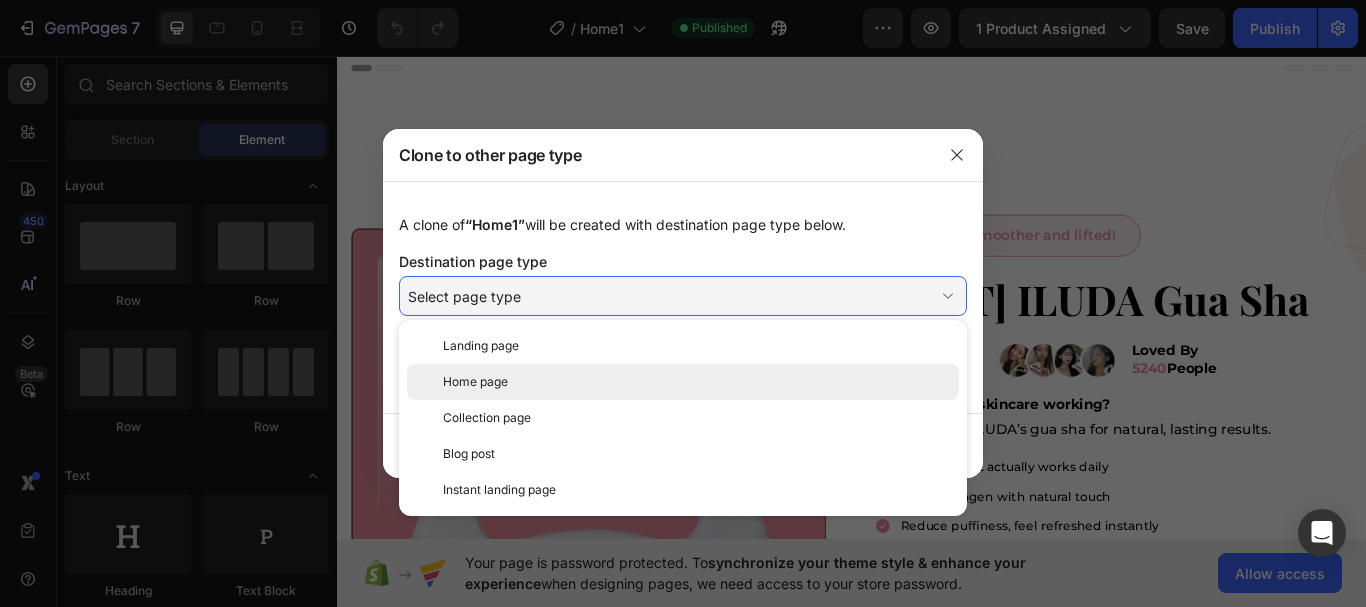 click on "Home page" at bounding box center (697, 382) 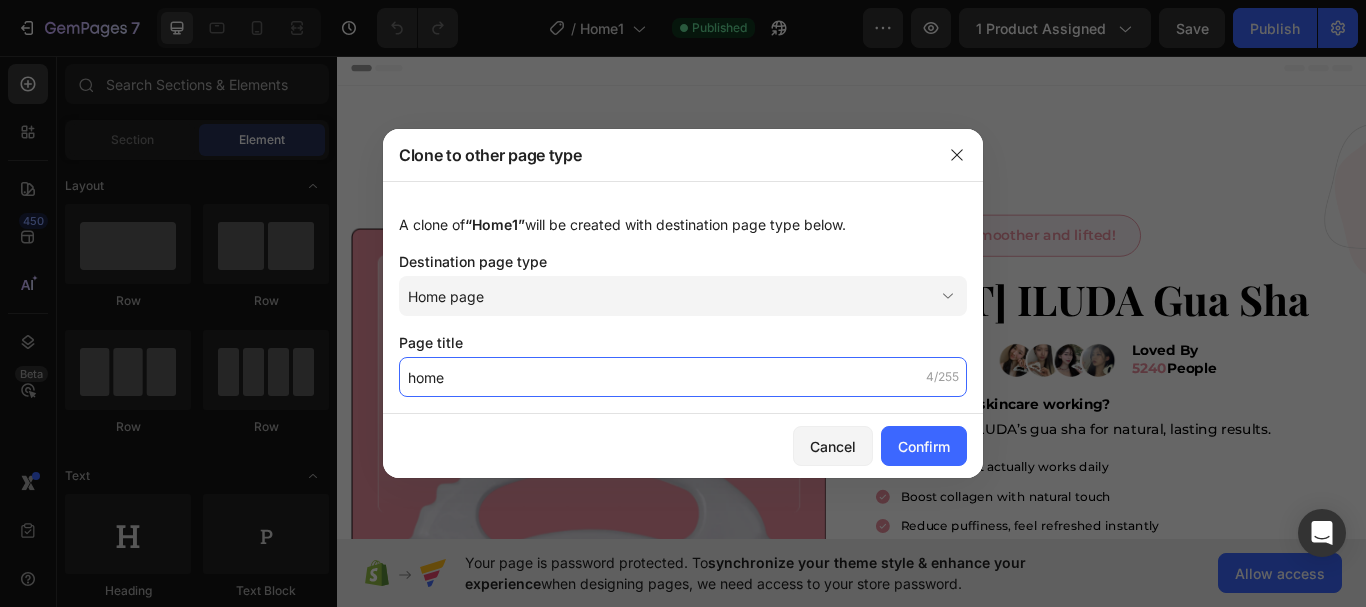 drag, startPoint x: 413, startPoint y: 375, endPoint x: 391, endPoint y: 375, distance: 22 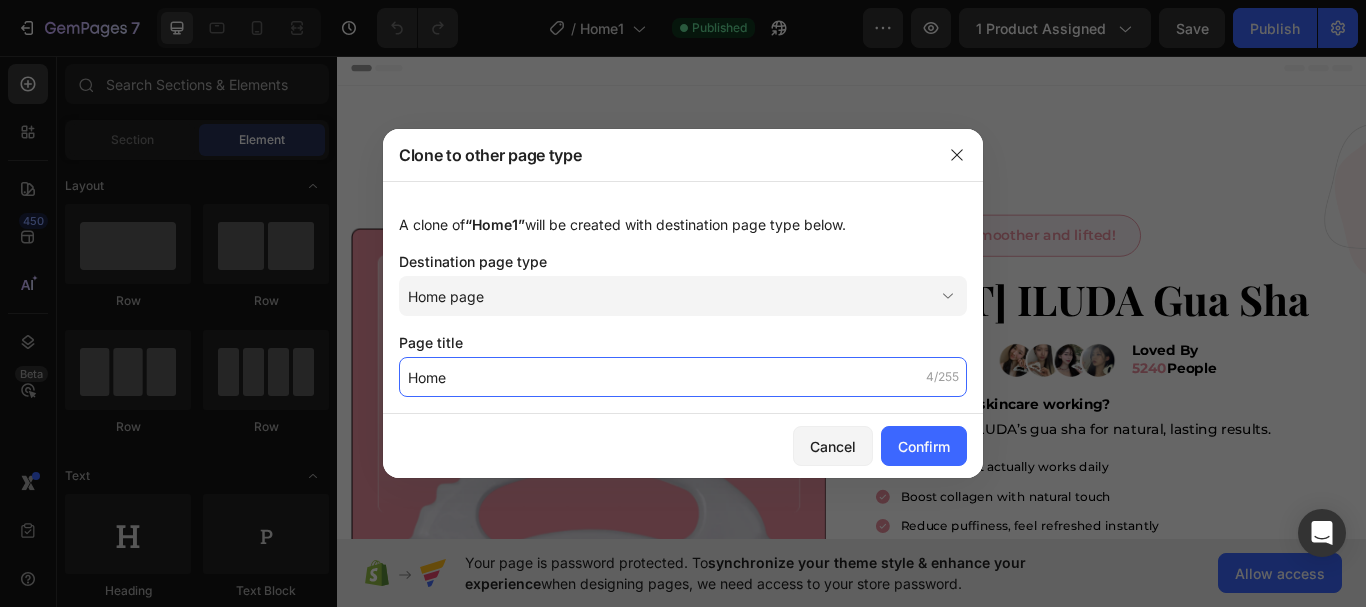 click on "Home" 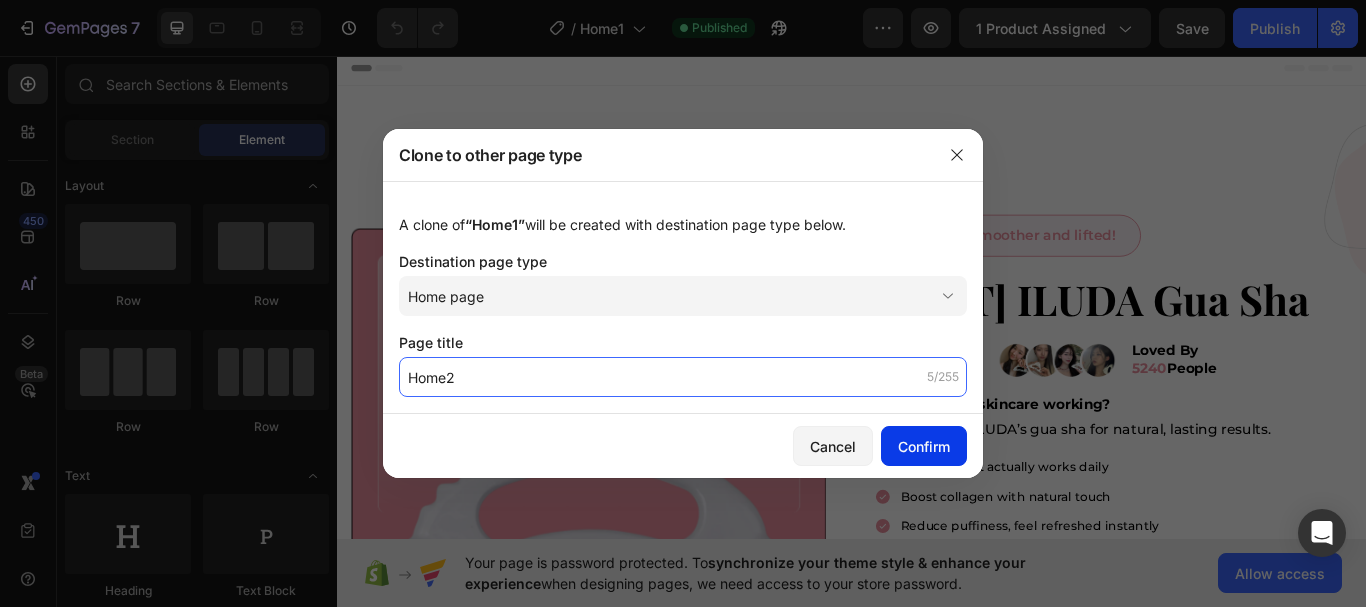 type on "Home2" 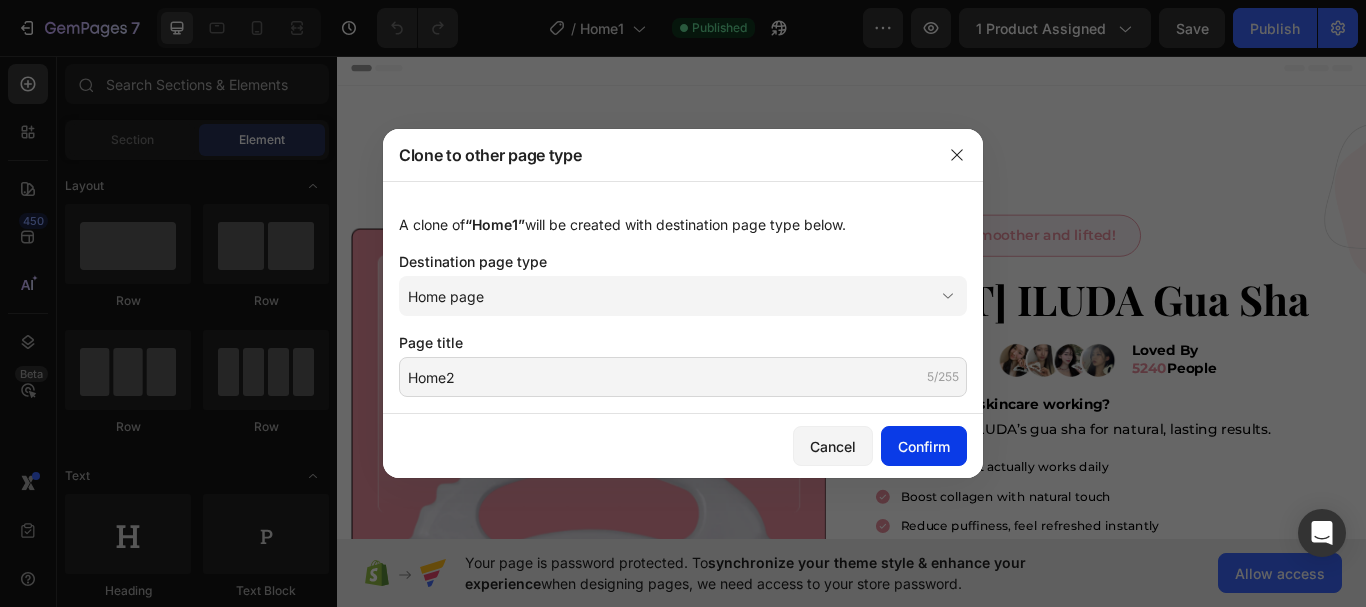 click on "Confirm" at bounding box center [924, 446] 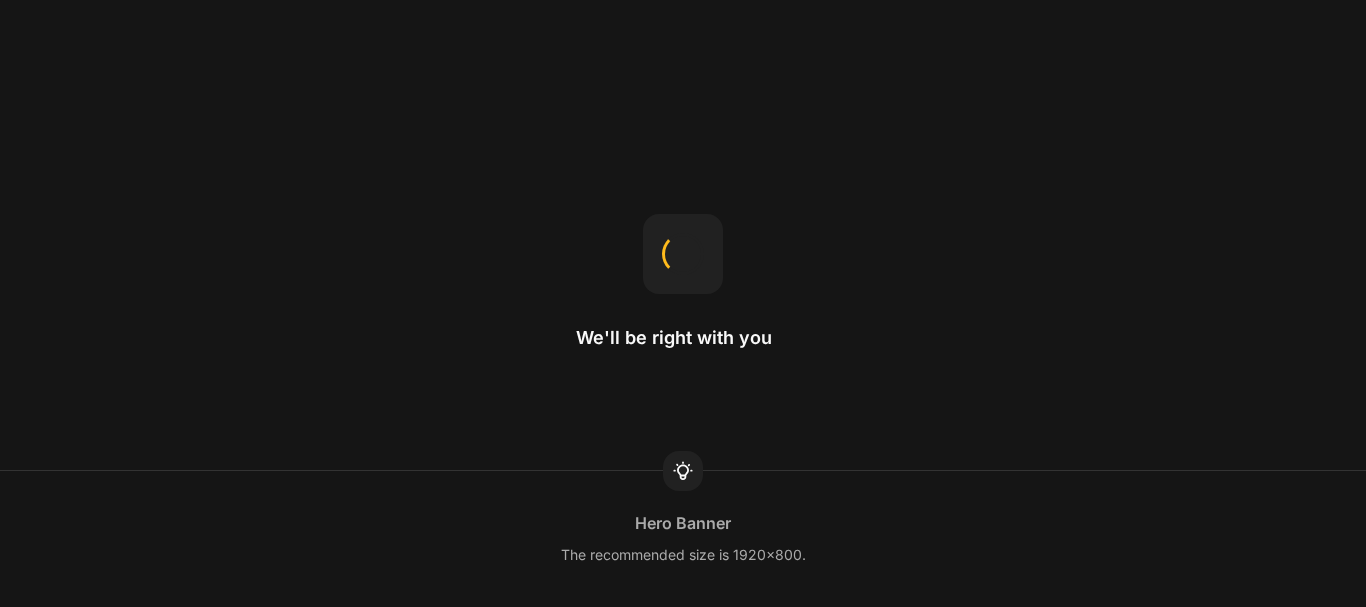 scroll, scrollTop: 0, scrollLeft: 0, axis: both 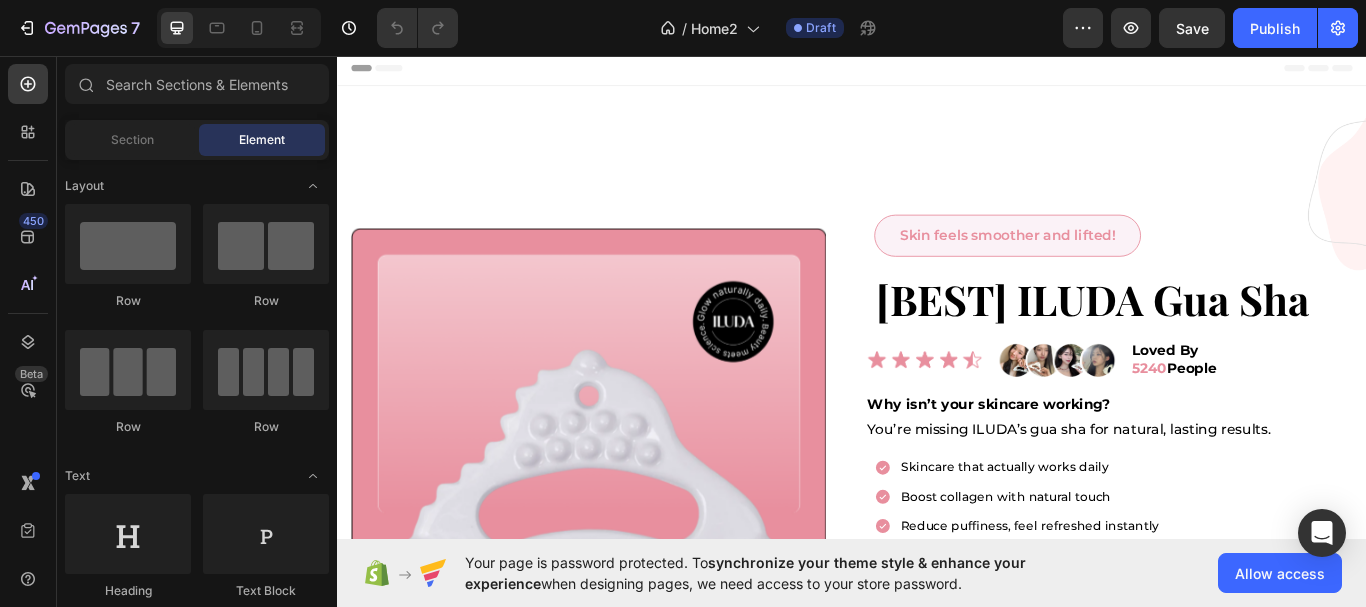 click on "/  Home2 Draft" 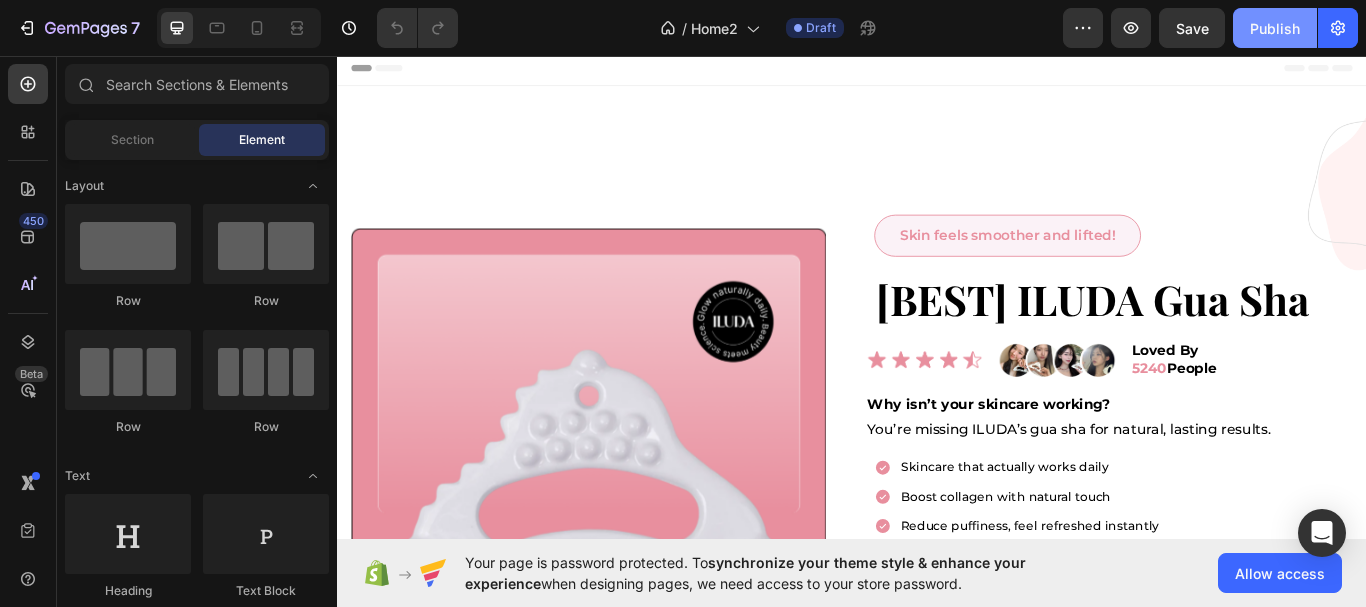 click on "Publish" at bounding box center [1275, 28] 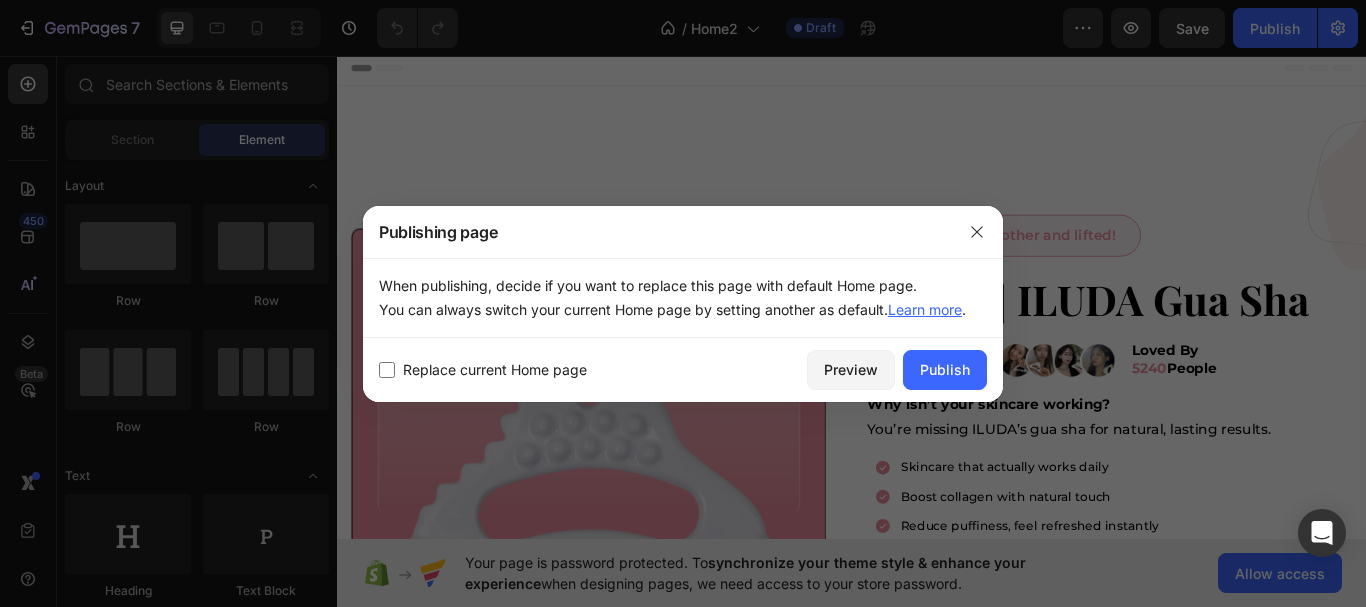 click at bounding box center (387, 370) 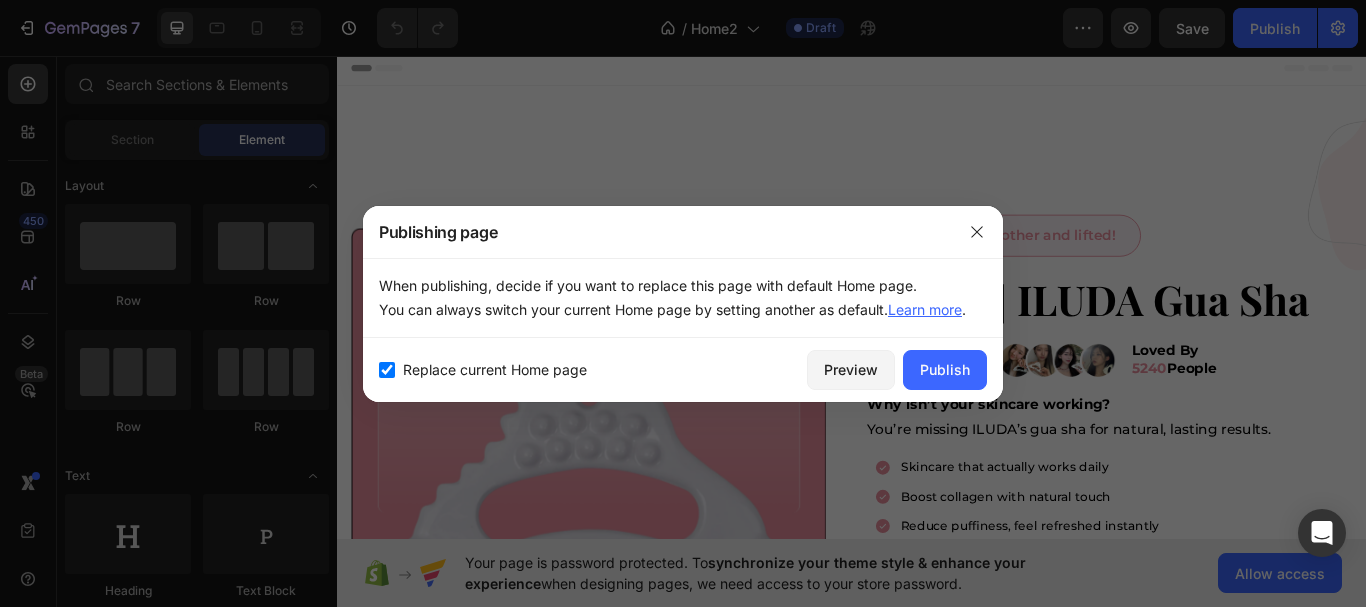 checkbox on "true" 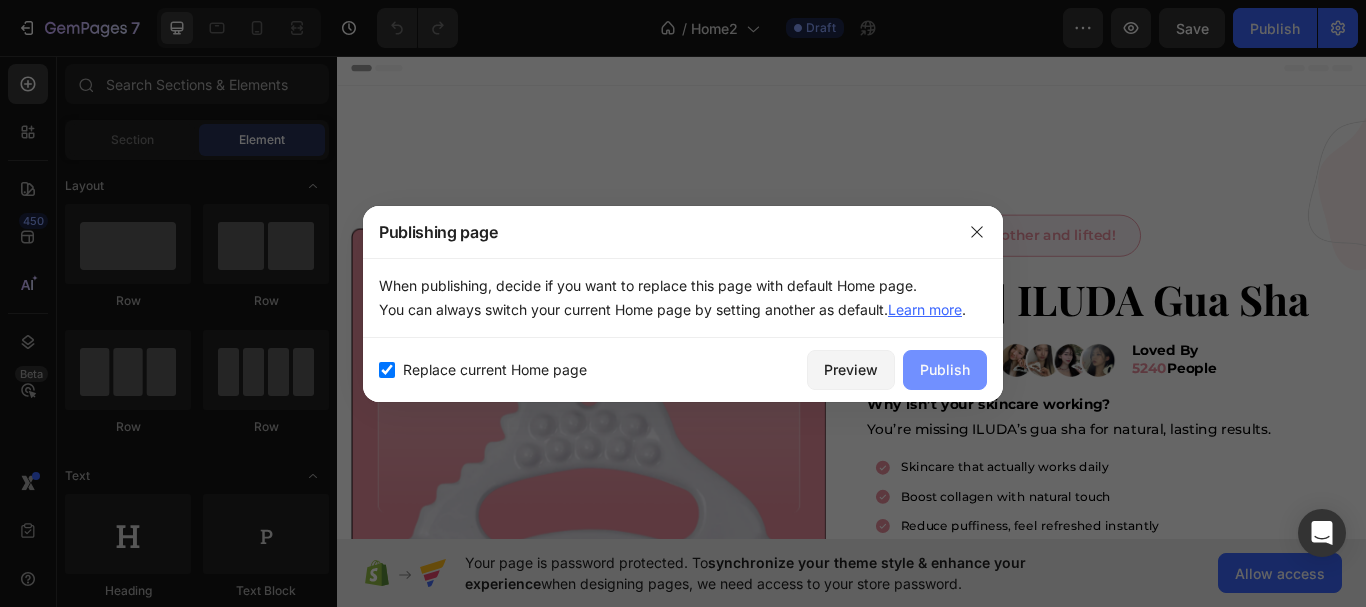 click on "Publish" at bounding box center [945, 369] 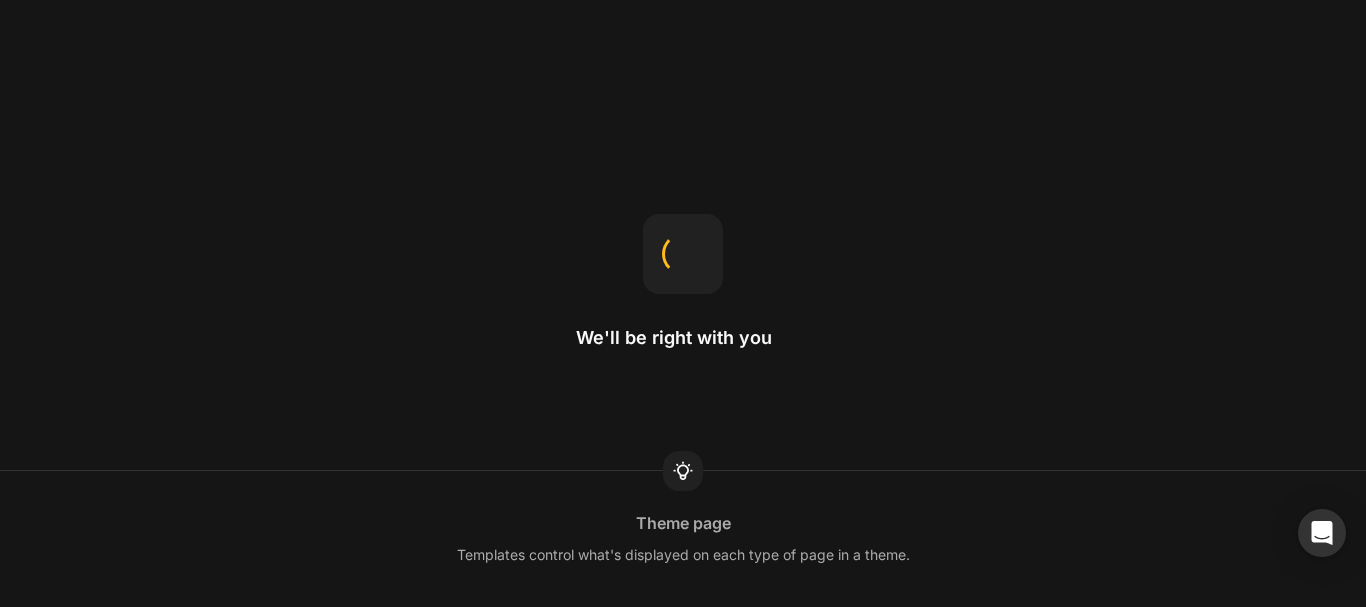 scroll, scrollTop: 0, scrollLeft: 0, axis: both 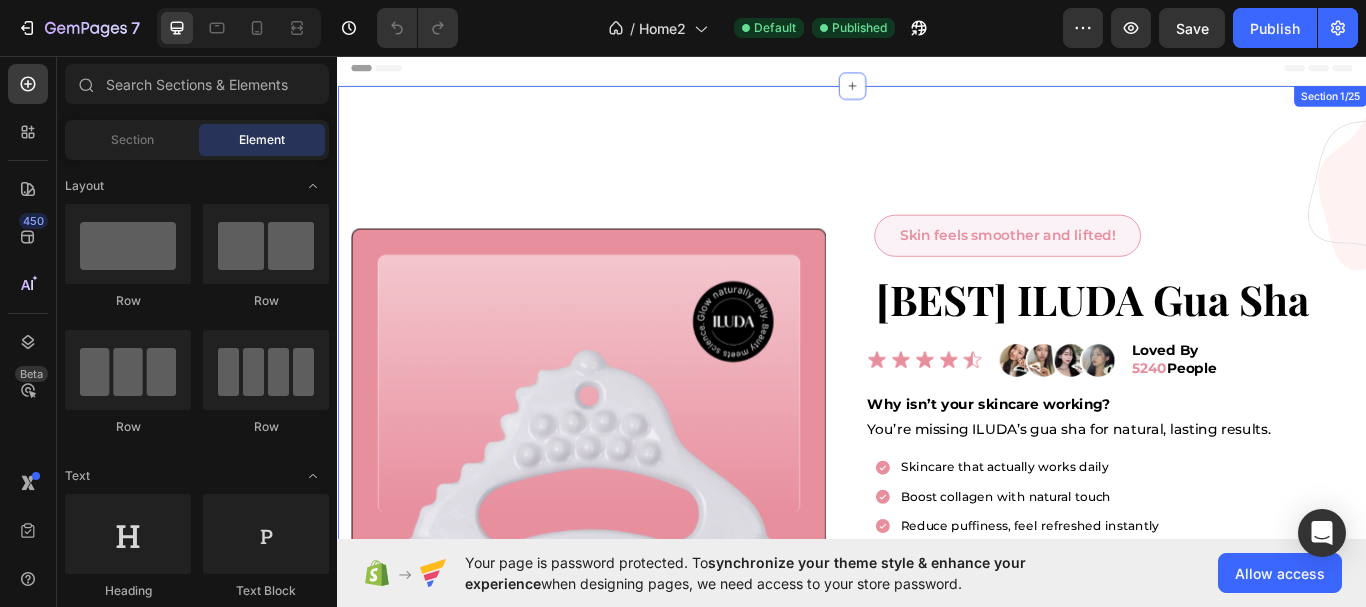 click on "Product Images Image “I've been using ILUDA's gua sha for a few weeks now, and I can already see a noticeable difference—my face looks less puffy, feels more sculpted, and my skin has a healthy glow.” Text Block Emily R. Heading
Icon Image Row Row Image “I've been using ILUDA's gua sha for a few weeks now, and I can already see a noticeable difference—my face looks less puffy, feels more sculpted, and my skin has a healthy glow.” Text Block Emily R. Heading
Icon Image Row Row Skin feels smoother and lifted! Button [BEST] ILUDA Gua Sha Product Title Image Image Loved By 5240  People Heading Row Image Image Loved By 5240  People Heading Row Why isn’t your skincare working? Heading You’re missing ILUDA’s gua sha for natural, lasting results. Heading Skincare that actually works daily Boost collagen with natural touch Reduce puffiness, feel refreshed instantly Detox and glow with ILUDA Handcrafted tool for lasting beauty Item List $89.00 1" at bounding box center (937, 710) 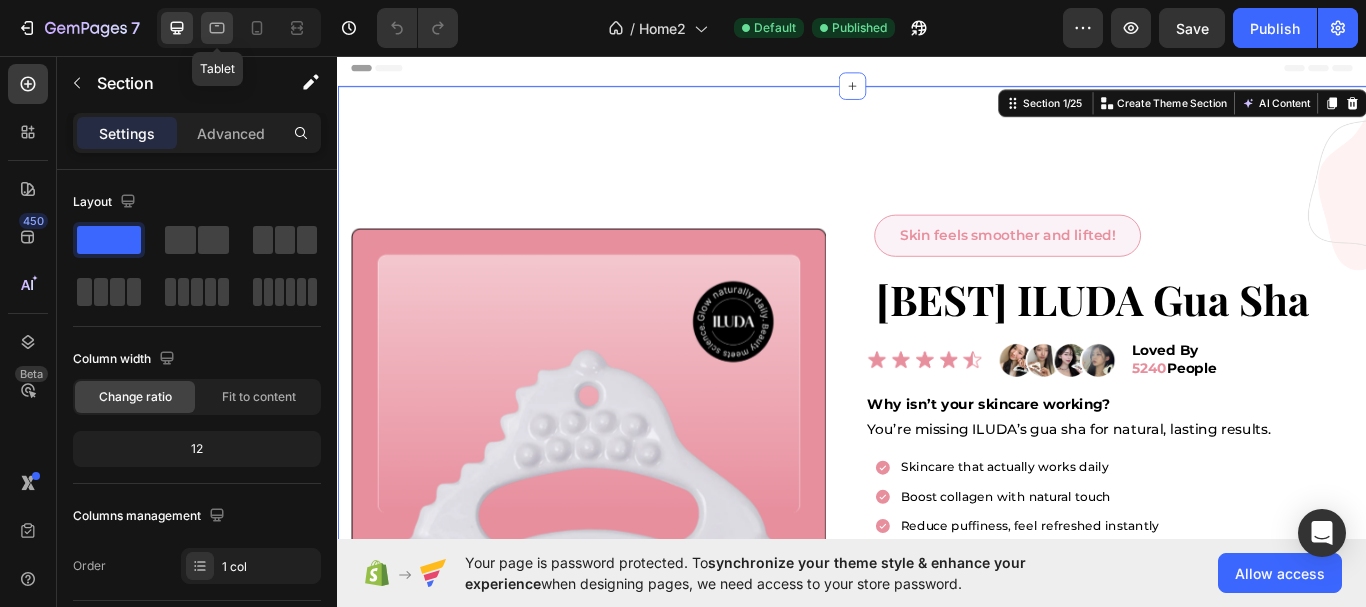 click 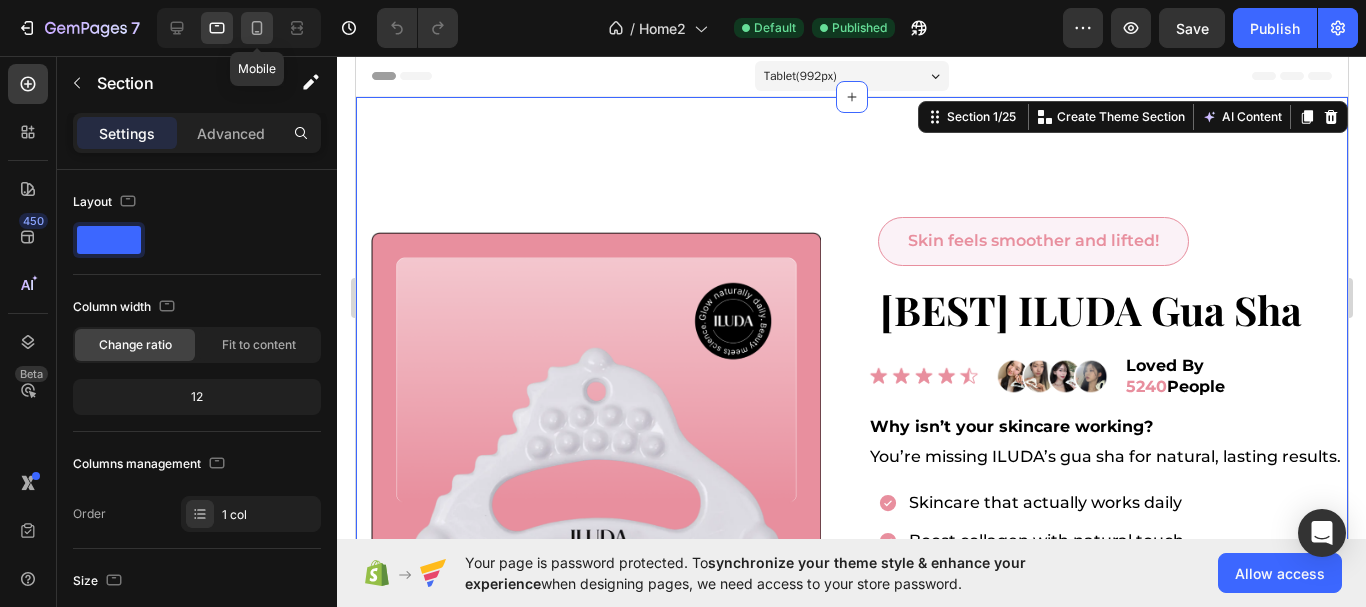 click 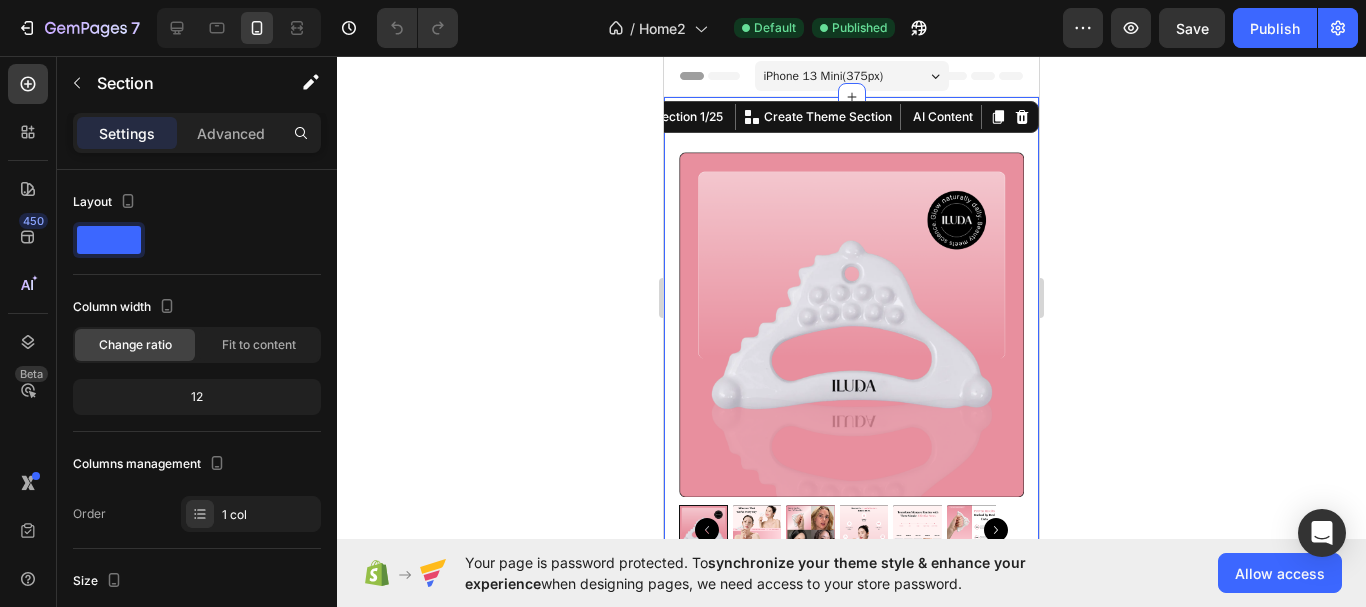 click 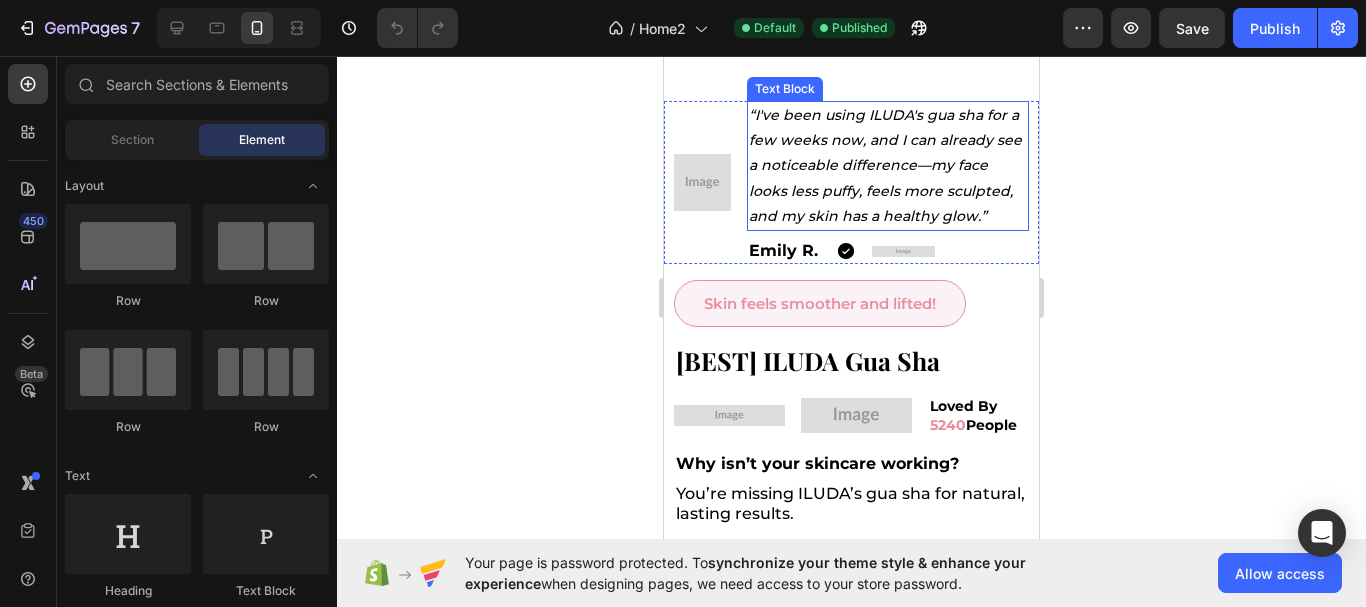 scroll, scrollTop: 400, scrollLeft: 0, axis: vertical 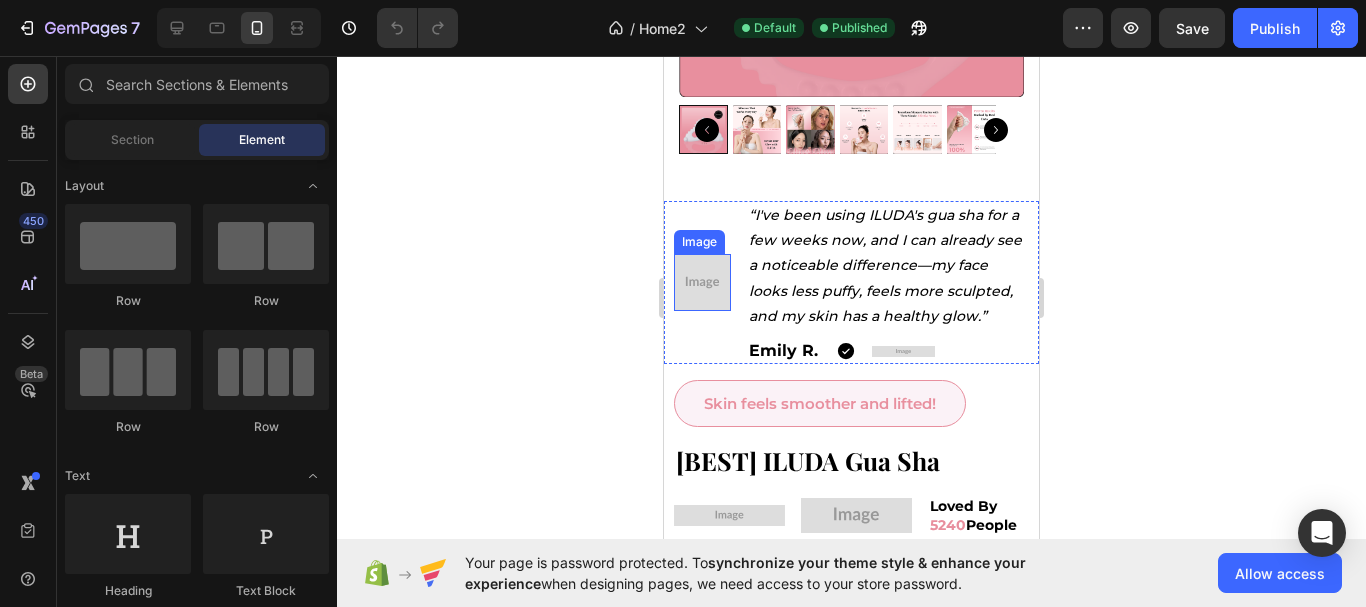 click at bounding box center [702, 282] 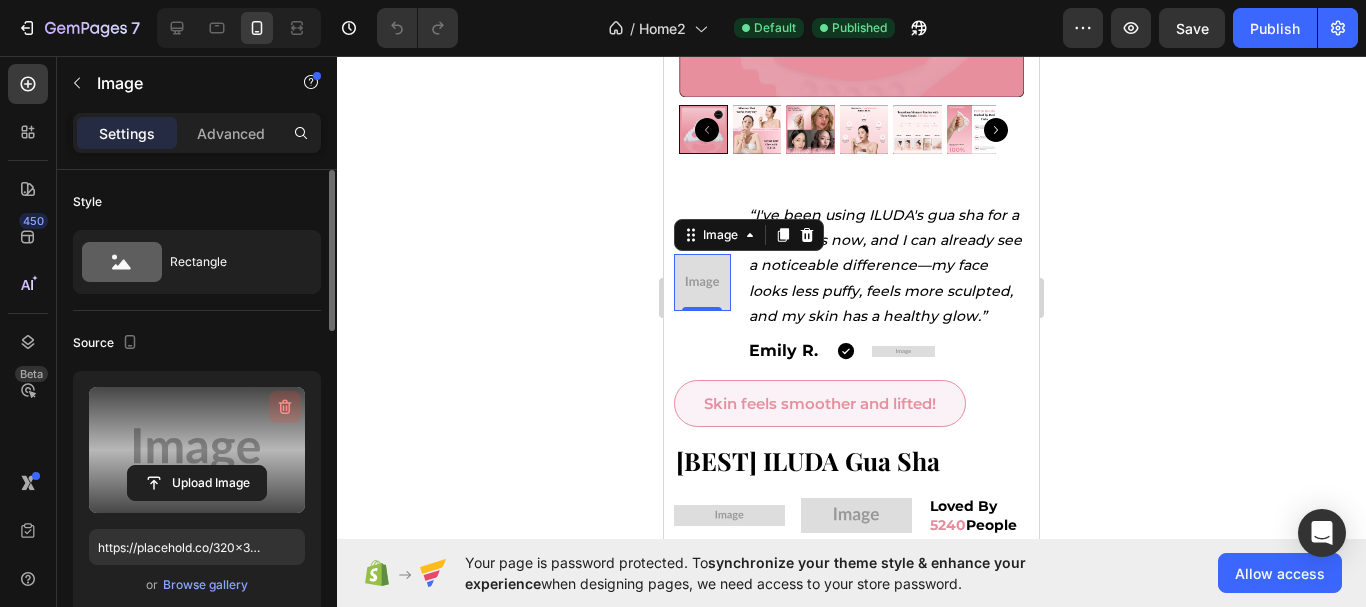 click 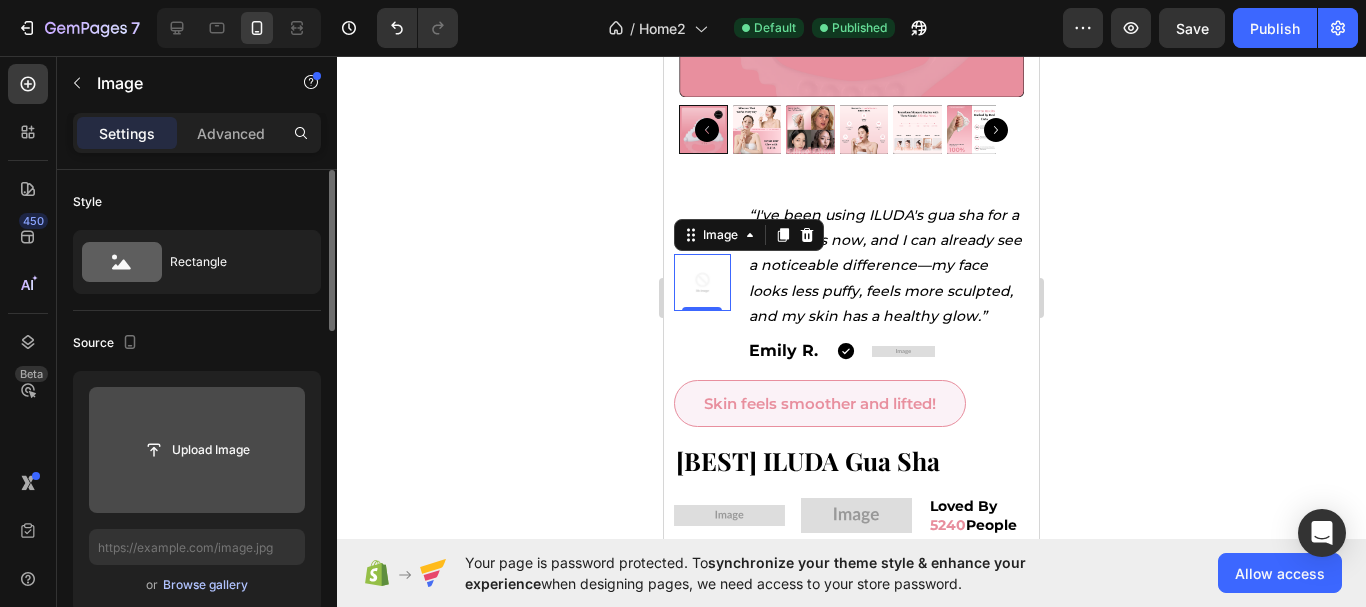 click on "Browse gallery" at bounding box center (205, 585) 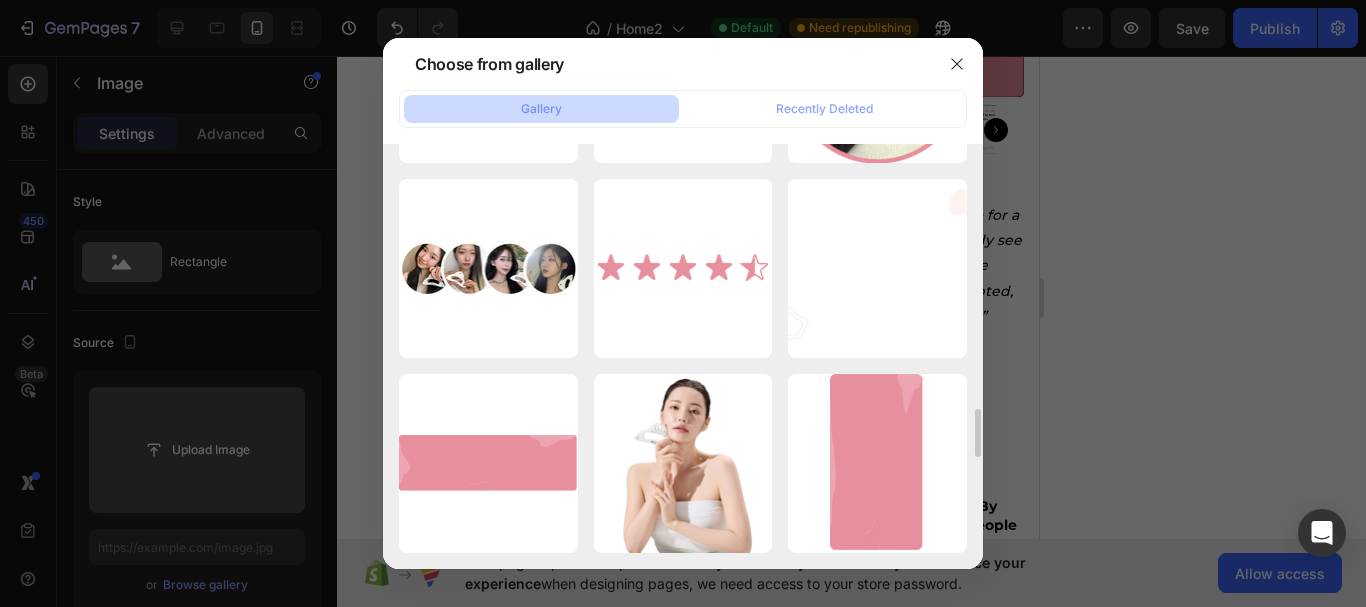 scroll, scrollTop: 3190, scrollLeft: 0, axis: vertical 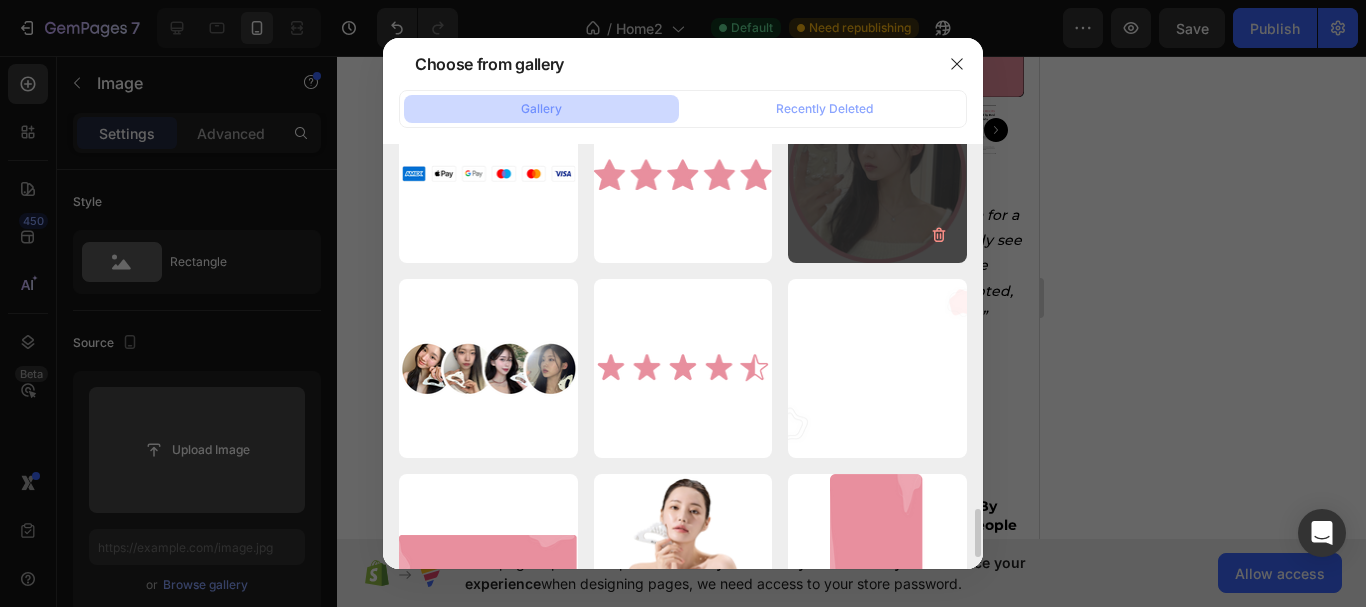 click on "image (18).png 158.07 kb" at bounding box center (877, 174) 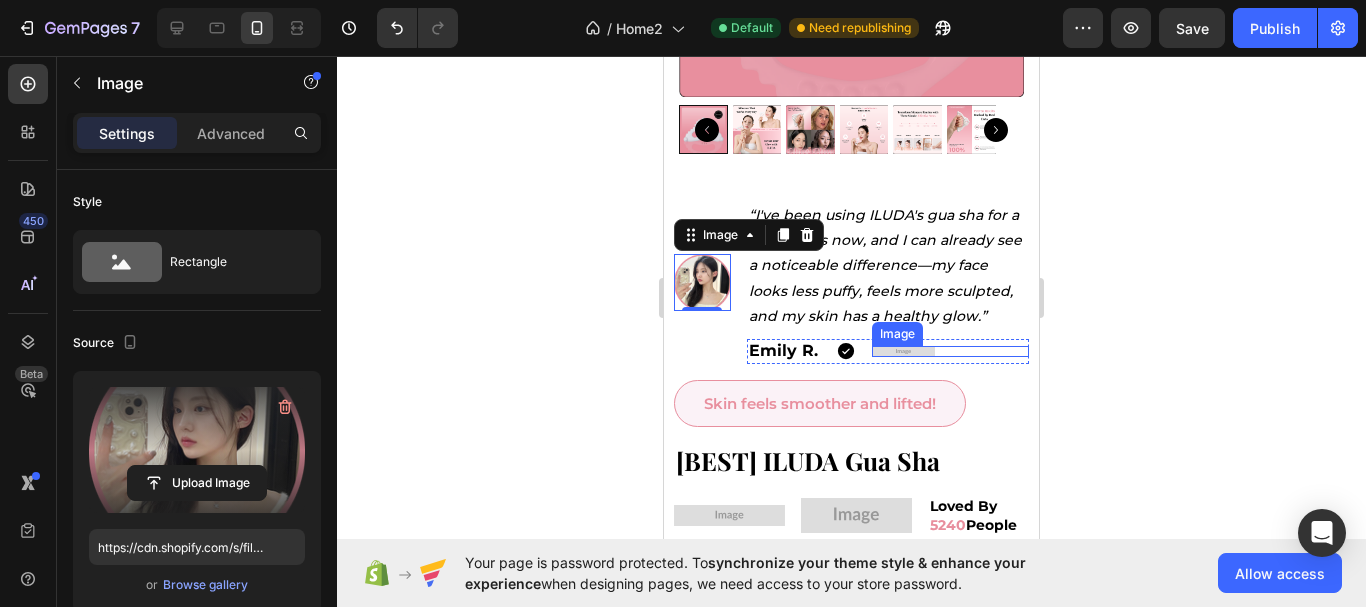 click at bounding box center [903, 351] 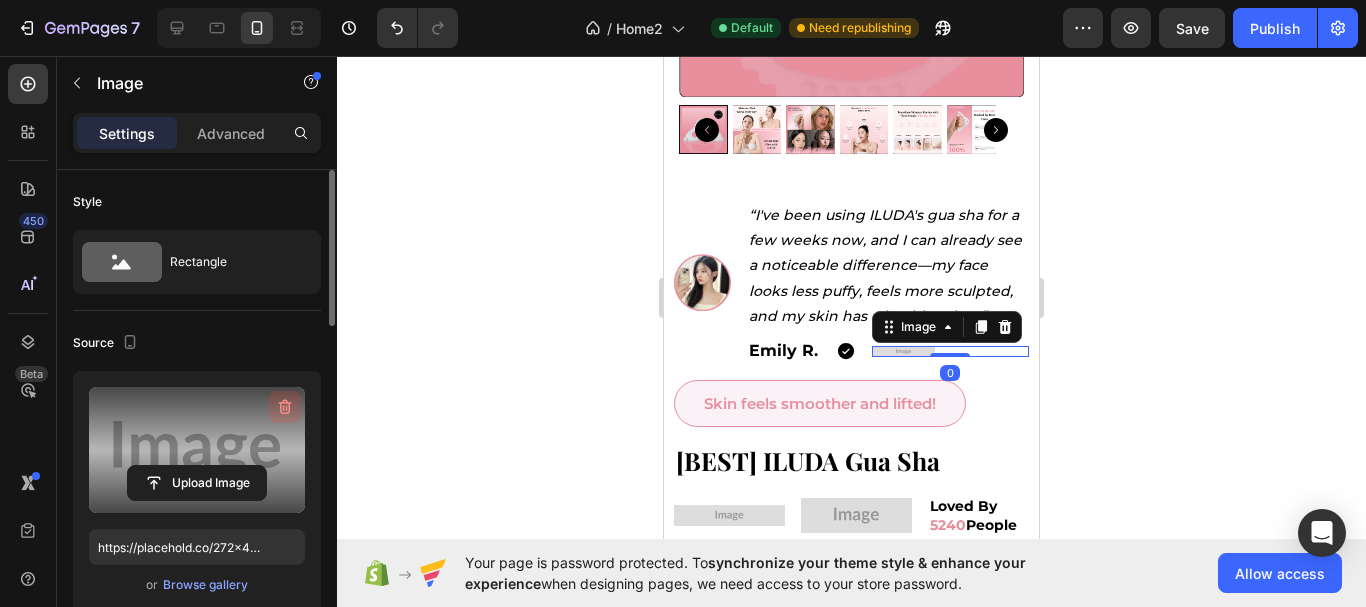 click 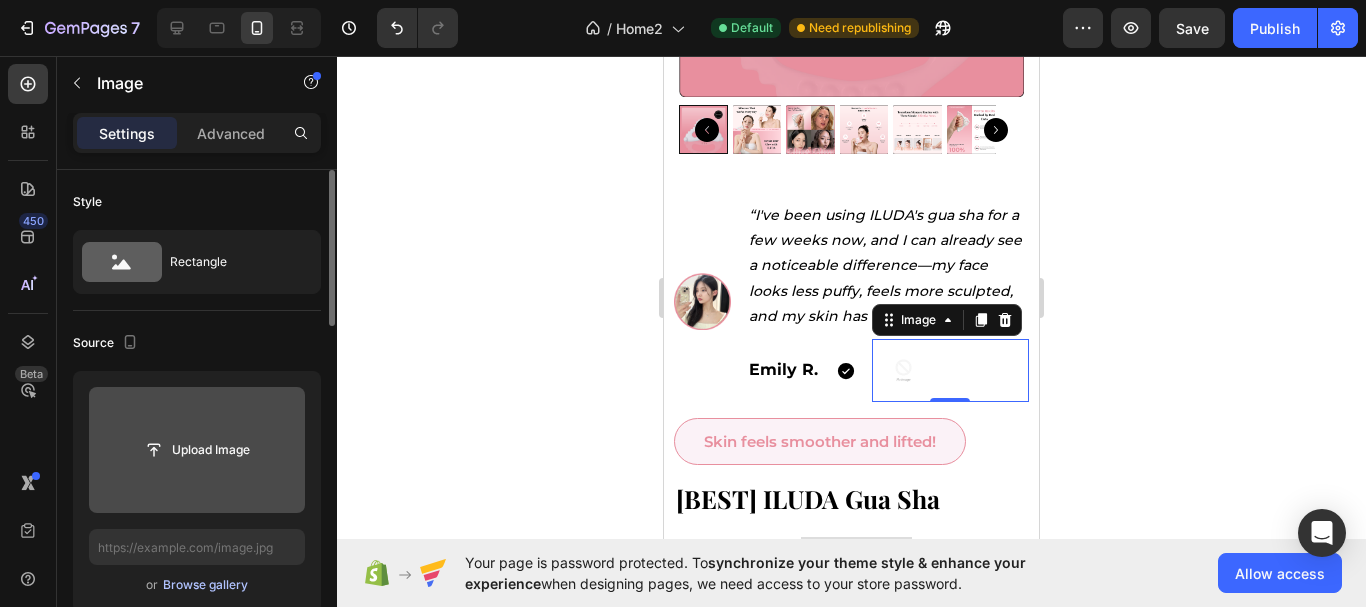 click on "Browse gallery" at bounding box center [205, 585] 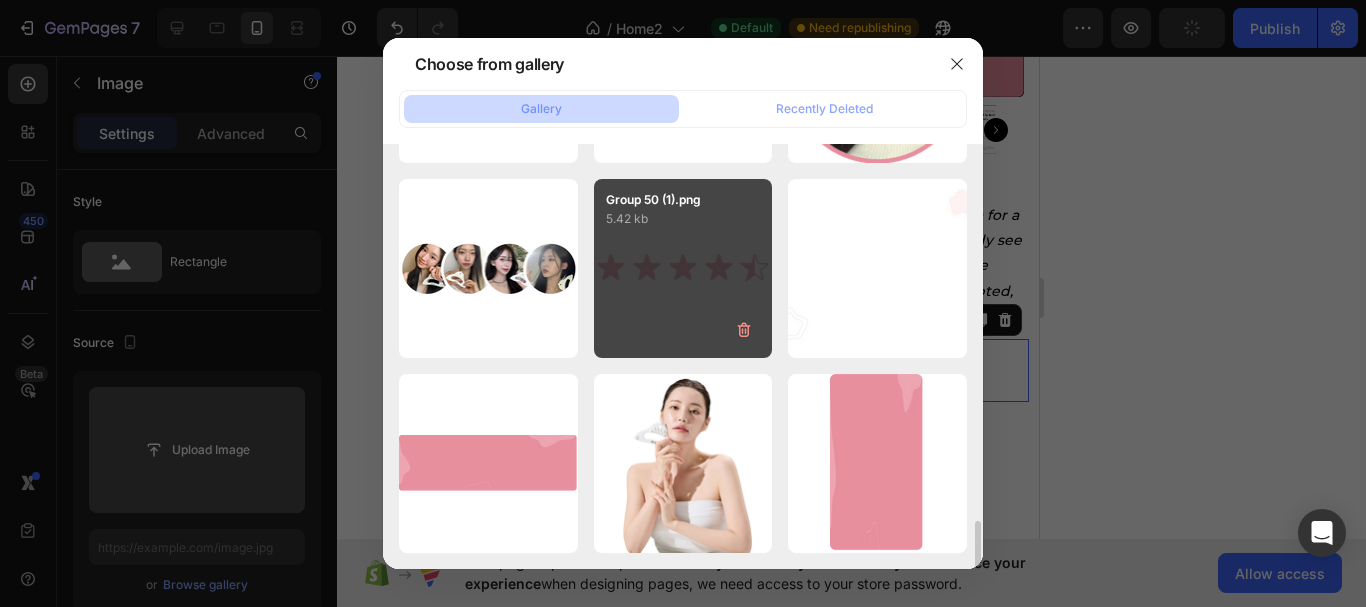 scroll, scrollTop: 3190, scrollLeft: 0, axis: vertical 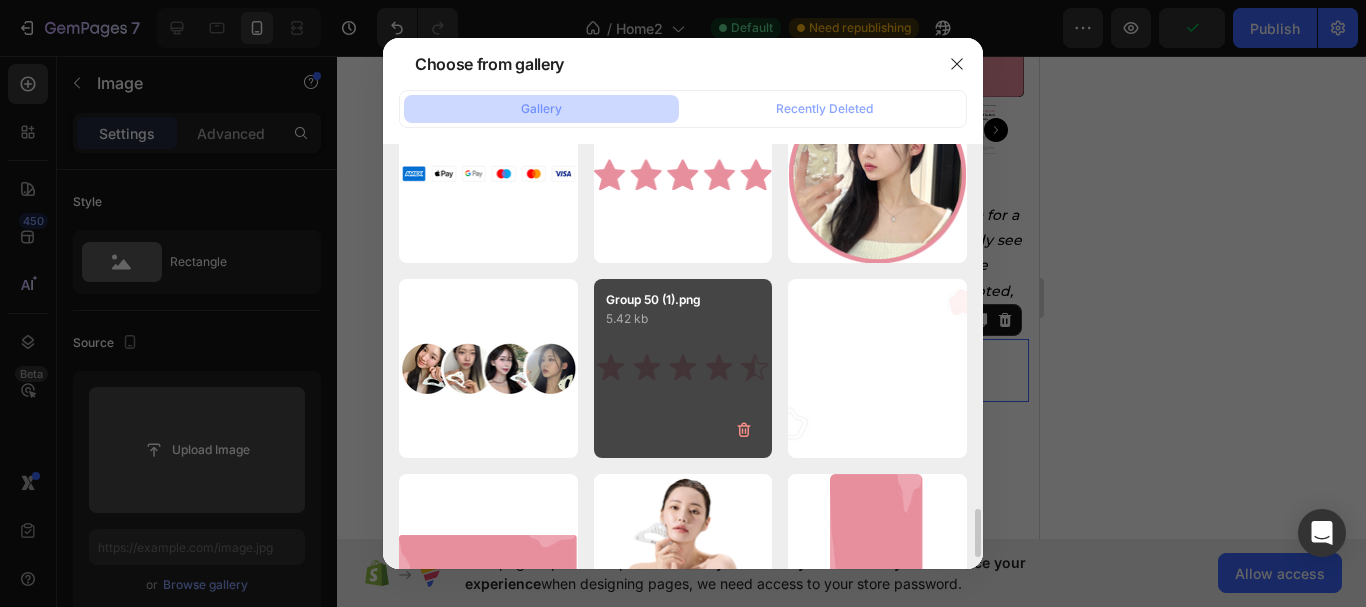 click on "Group 50 (1).png 5.42 kb" at bounding box center [683, 368] 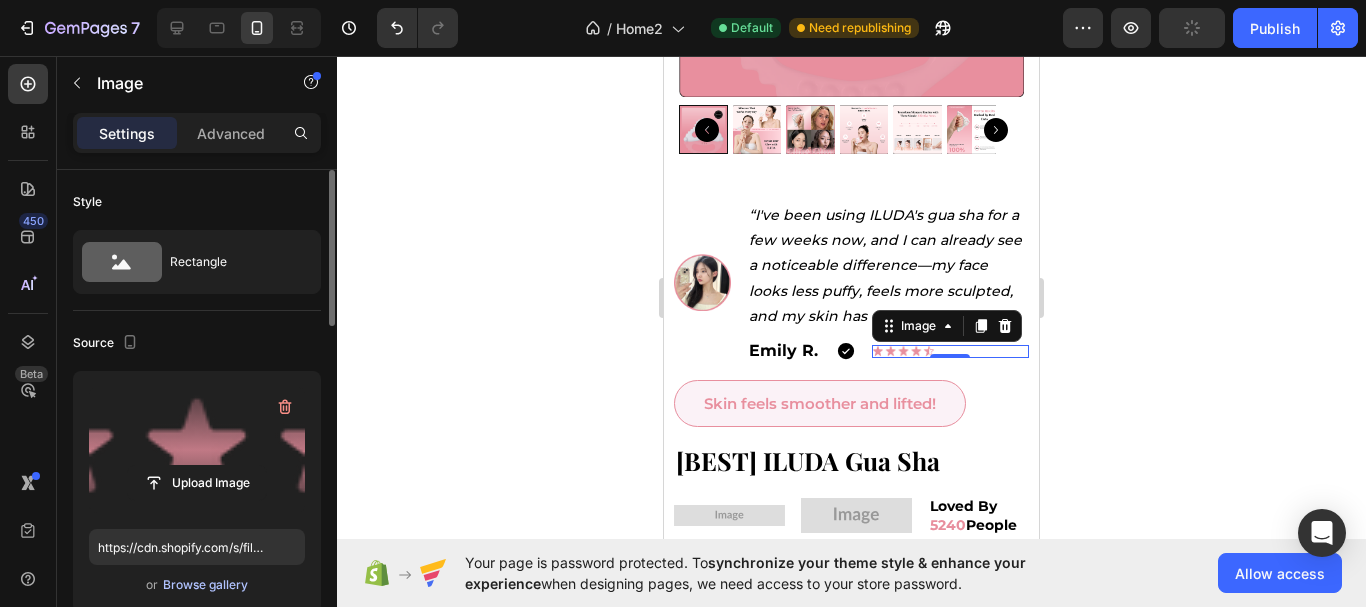 click on "Browse gallery" at bounding box center [205, 585] 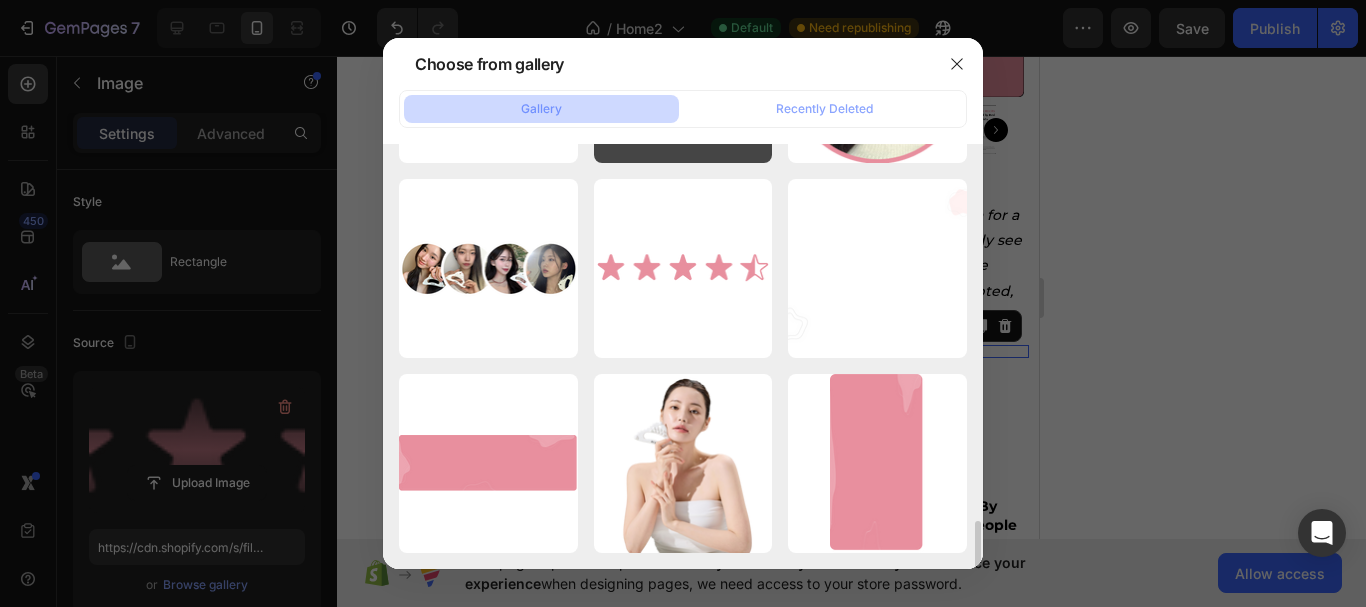 scroll, scrollTop: 3190, scrollLeft: 0, axis: vertical 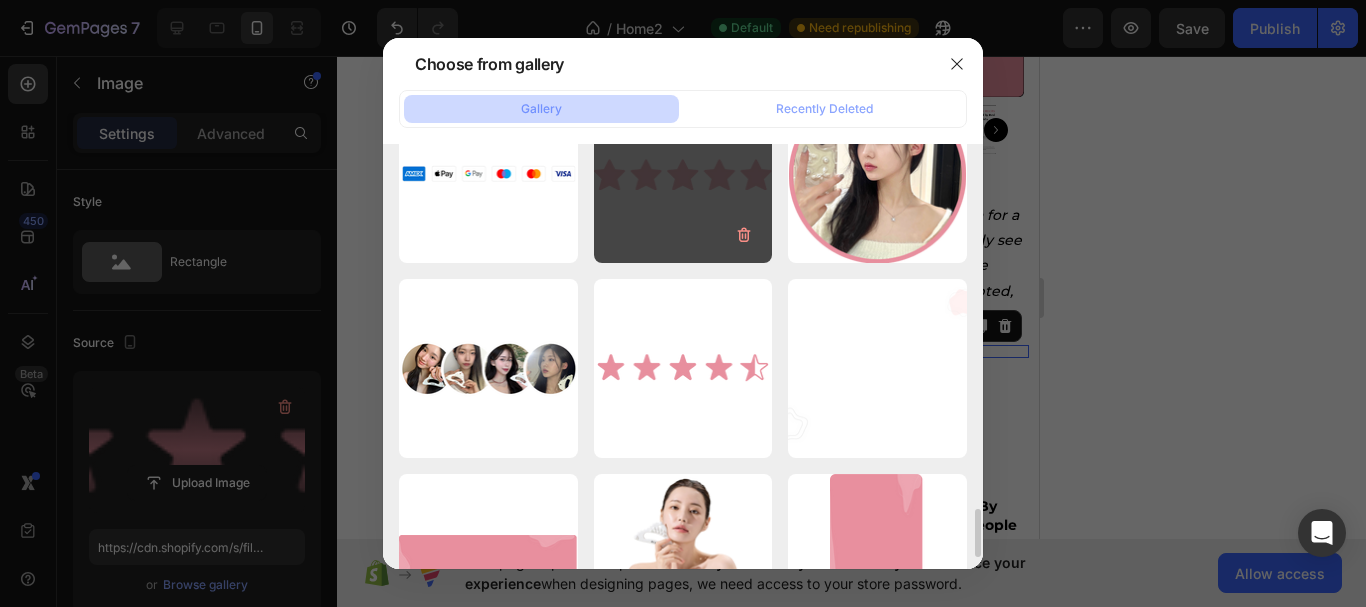 click on "Group 1413374581.png 1.29 kb" at bounding box center (683, 174) 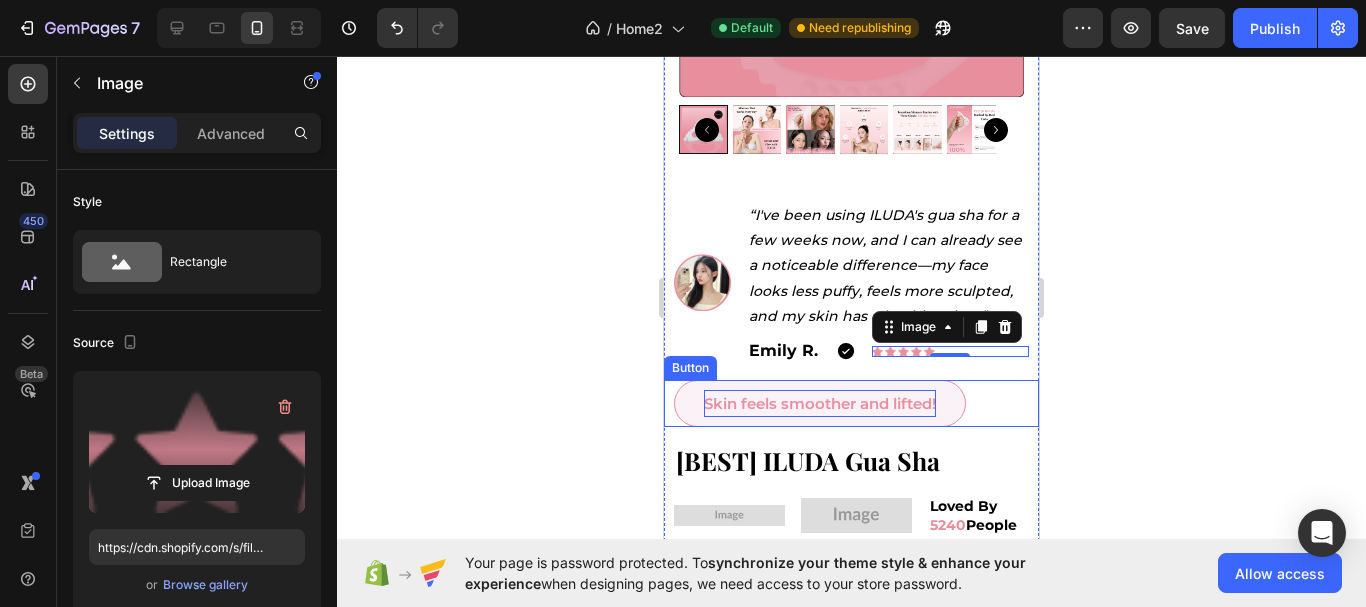 scroll, scrollTop: 600, scrollLeft: 0, axis: vertical 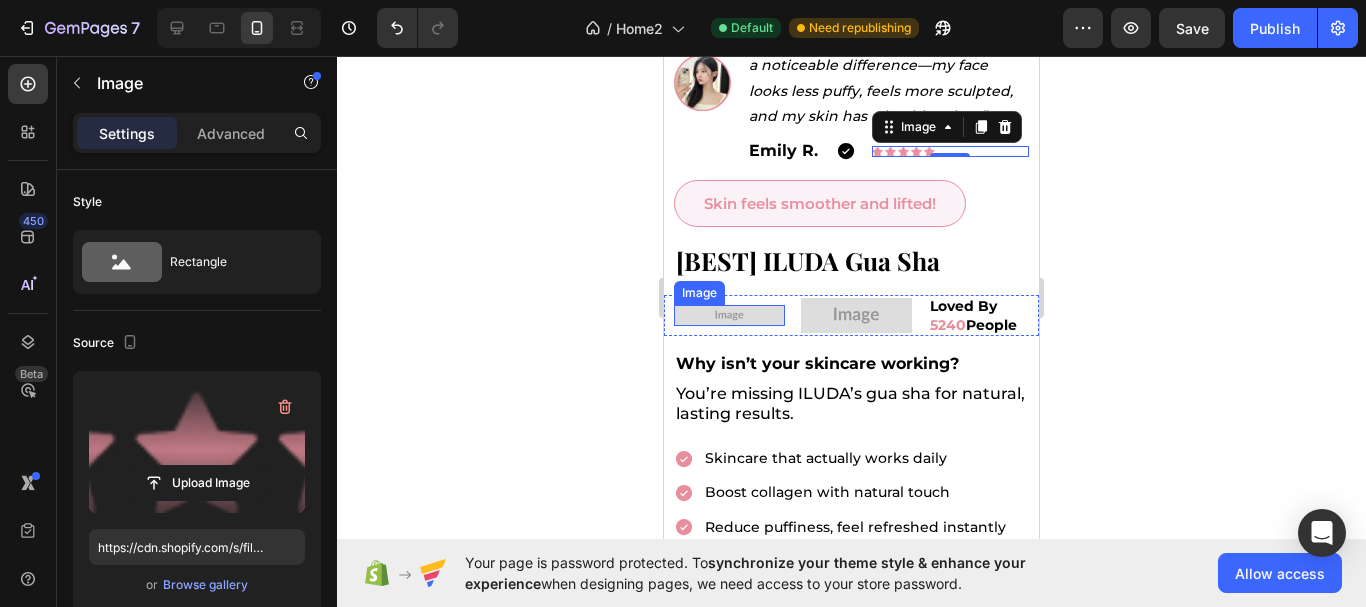 click at bounding box center [729, 315] 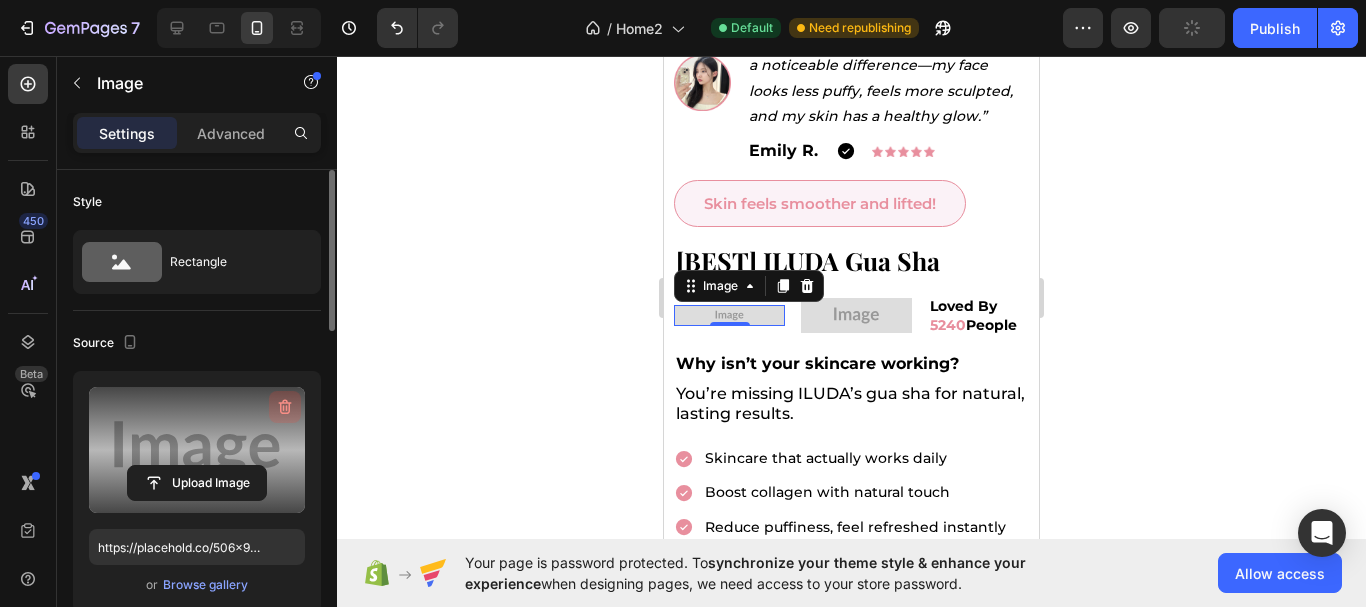 click 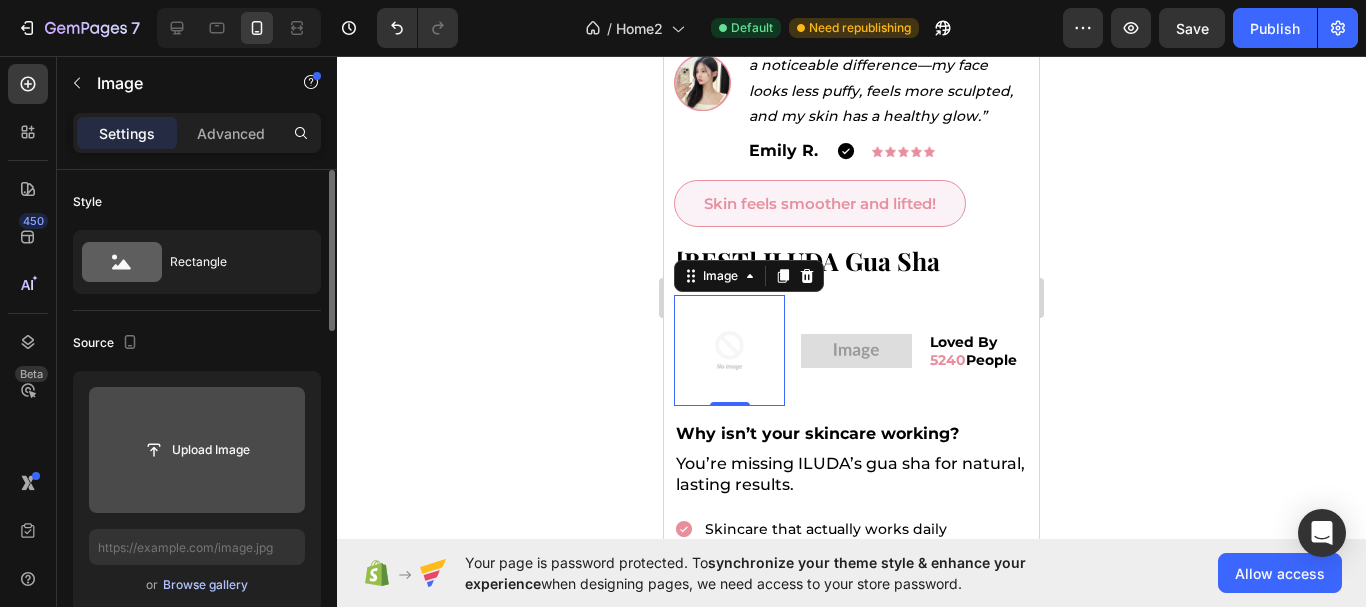 click on "Browse gallery" at bounding box center [205, 585] 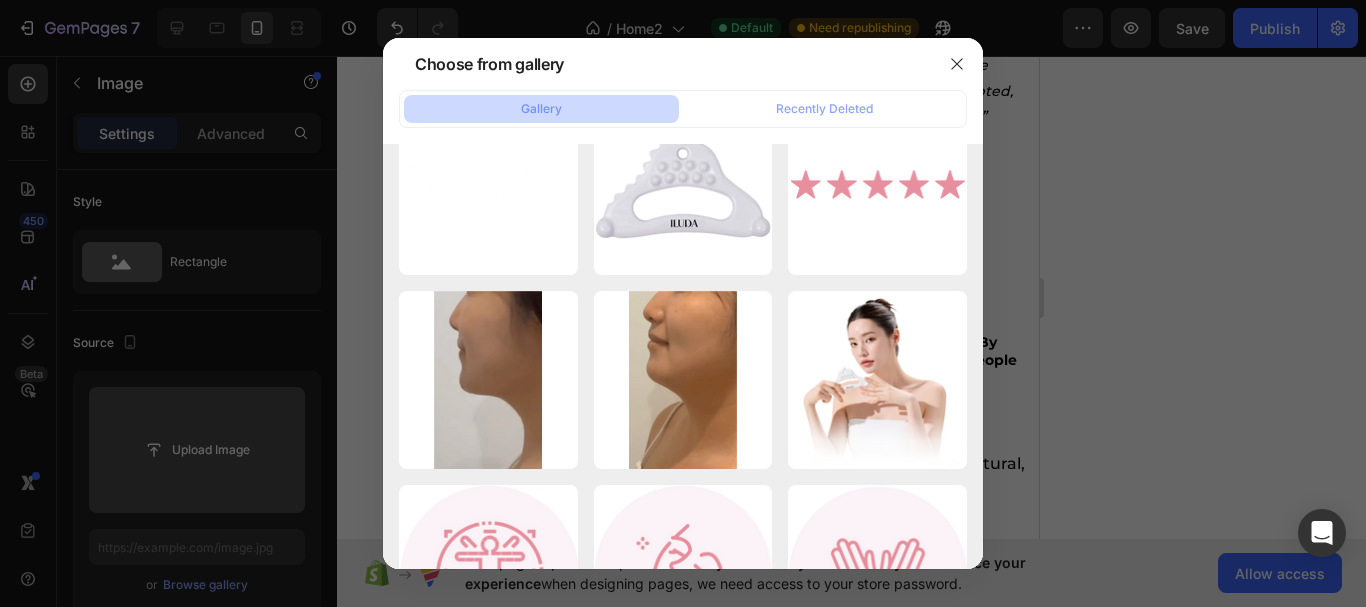 scroll, scrollTop: 3100, scrollLeft: 0, axis: vertical 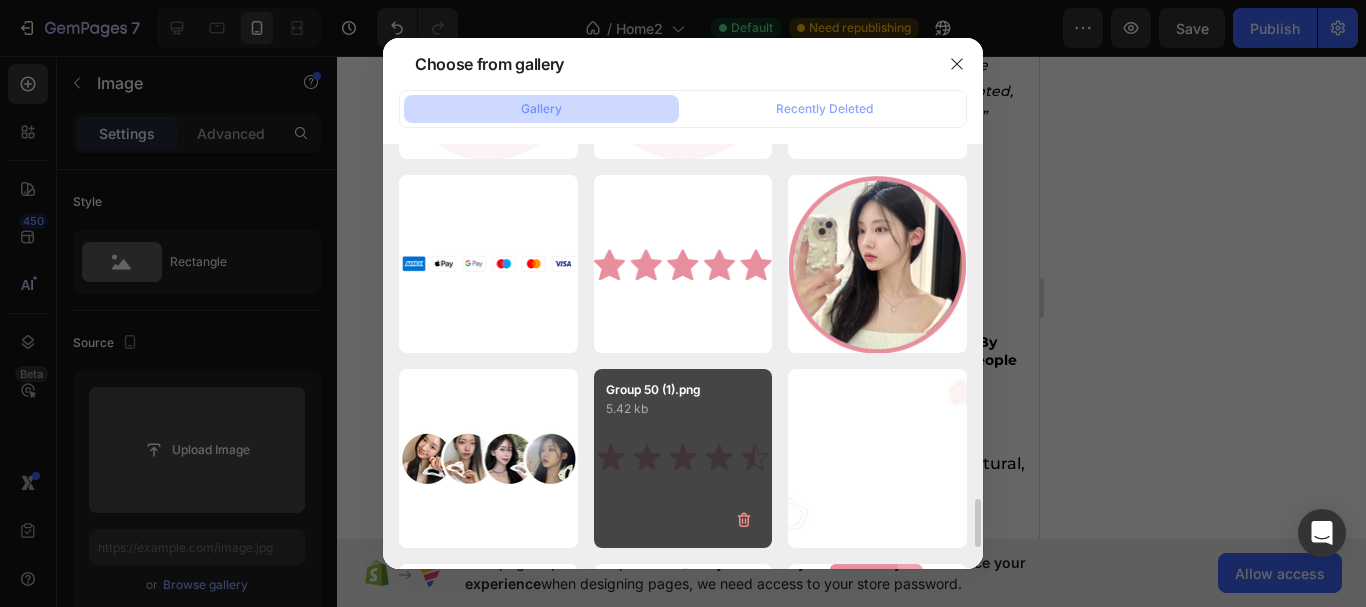 click on "Group 50 (1).png 5.42 kb" at bounding box center (683, 458) 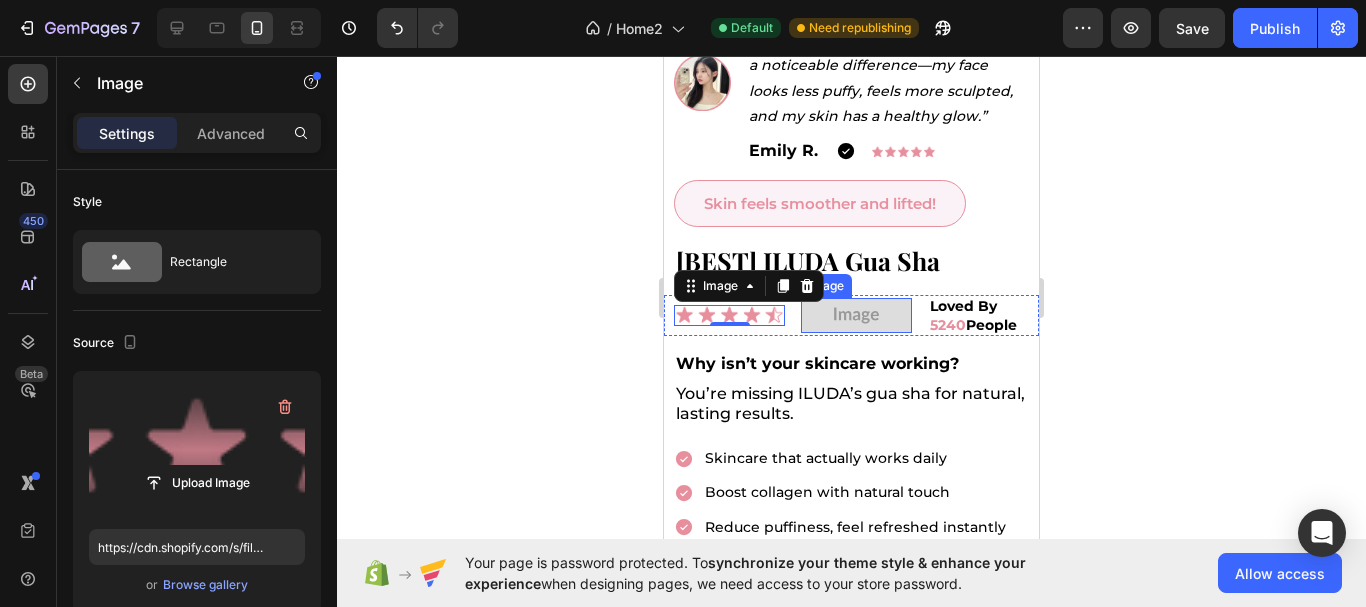 click at bounding box center [856, 315] 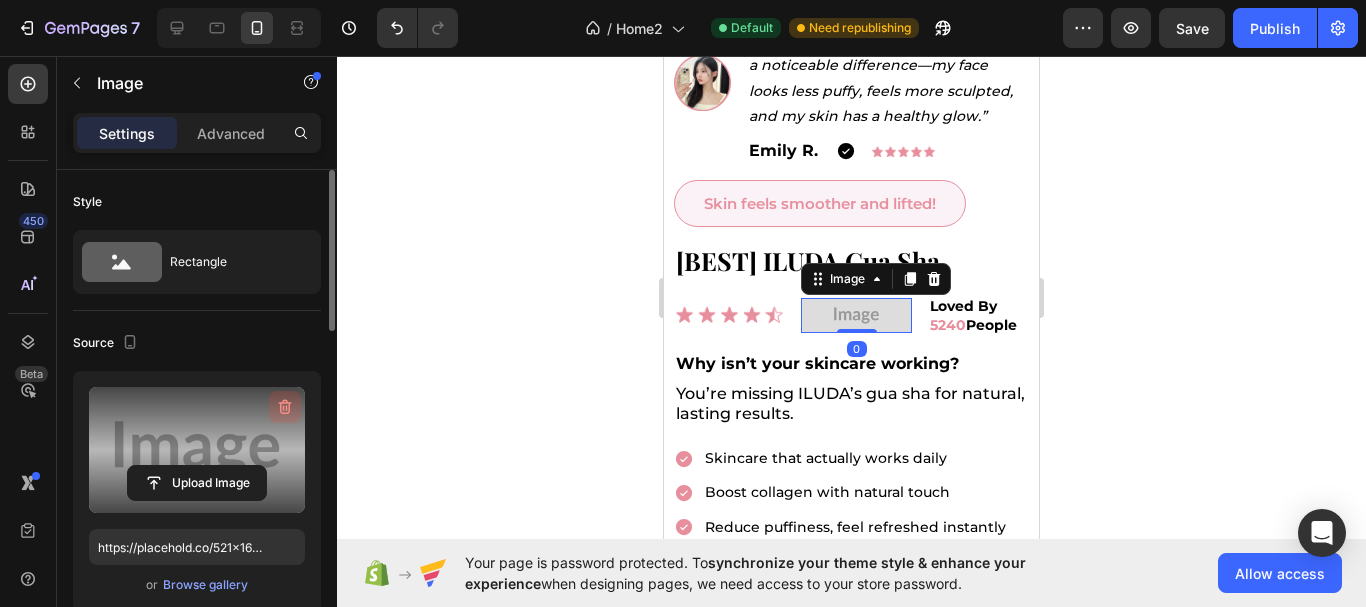 click at bounding box center (285, 407) 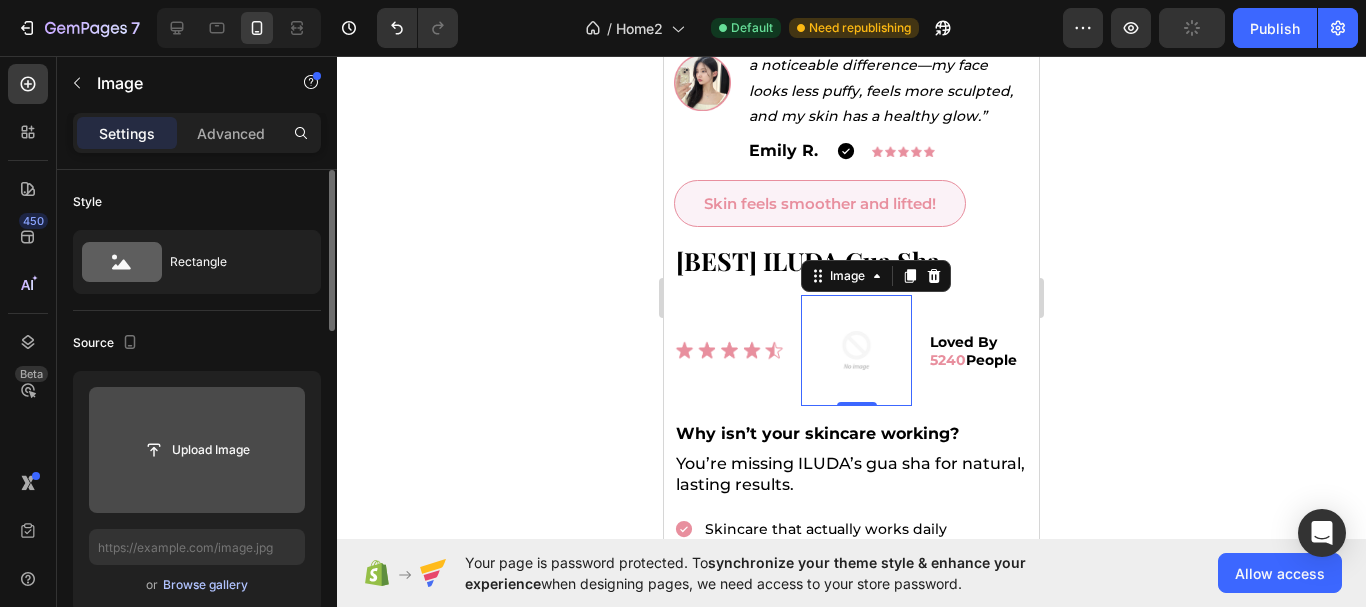 click on "Browse gallery" at bounding box center [205, 585] 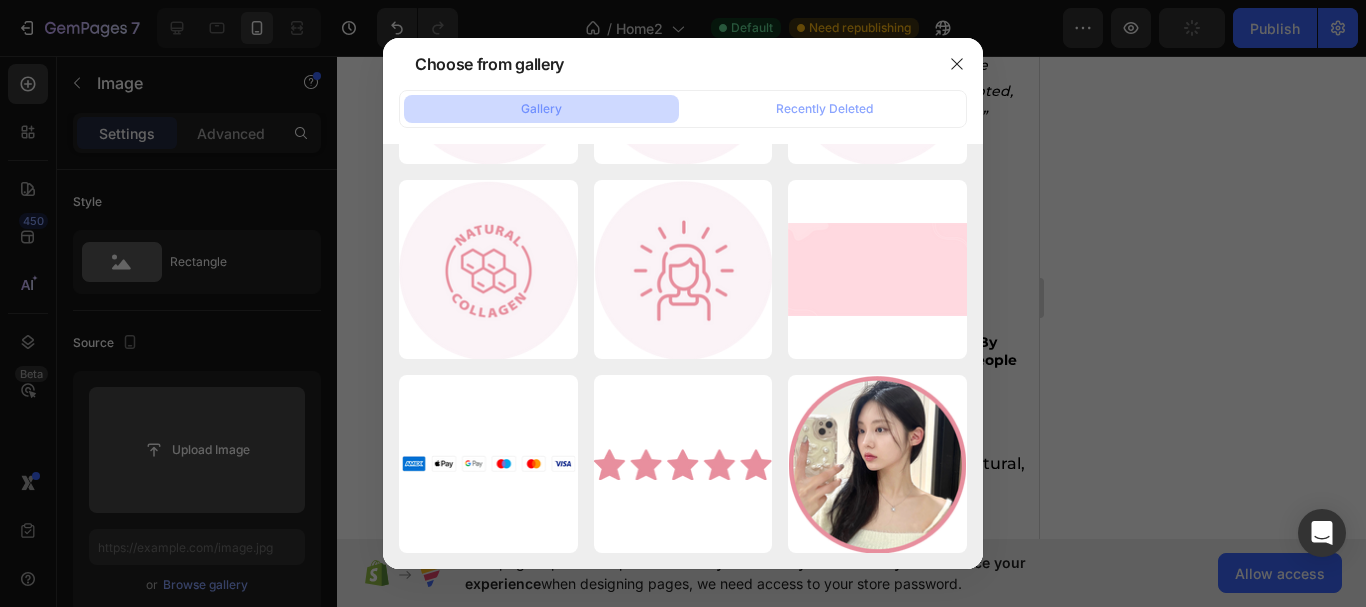 scroll, scrollTop: 3290, scrollLeft: 0, axis: vertical 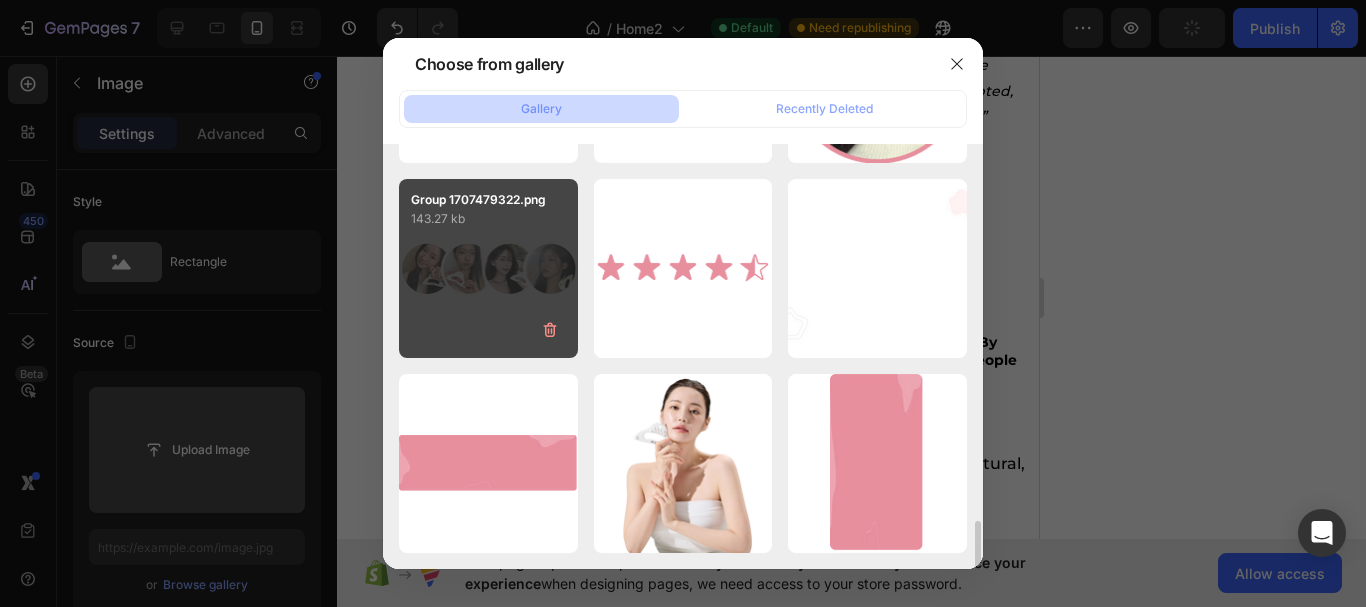 click on "Group 1707479322.png 143.27 kb" at bounding box center (488, 268) 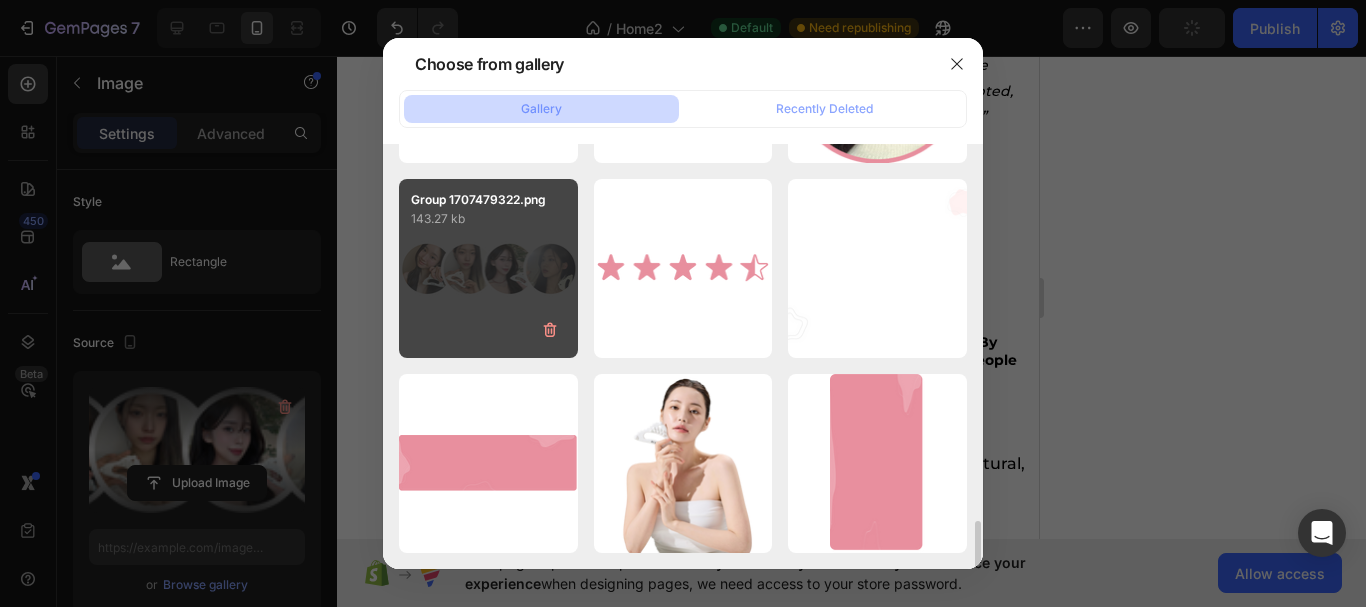 type on "https://cdn.shopify.com/s/files/1/0710/2981/7536/files/gempages_578019542651896594-e79ccb0c-fedf-497e-a20d-408ef2f44efa.png" 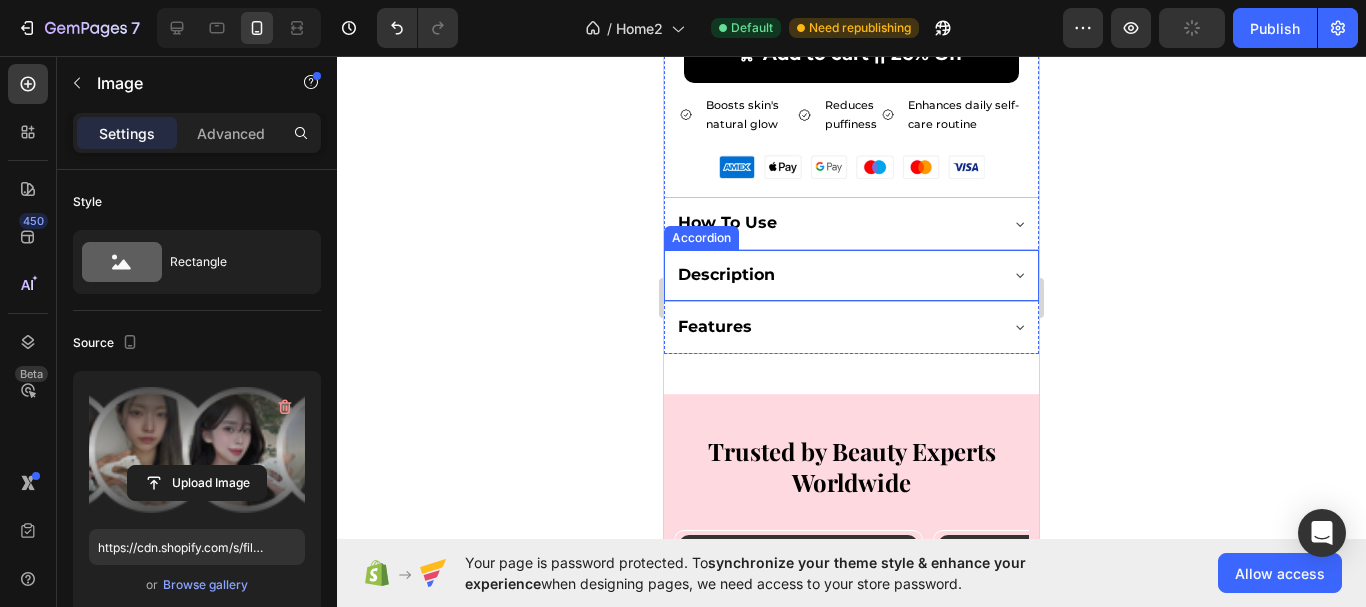 scroll, scrollTop: 1300, scrollLeft: 0, axis: vertical 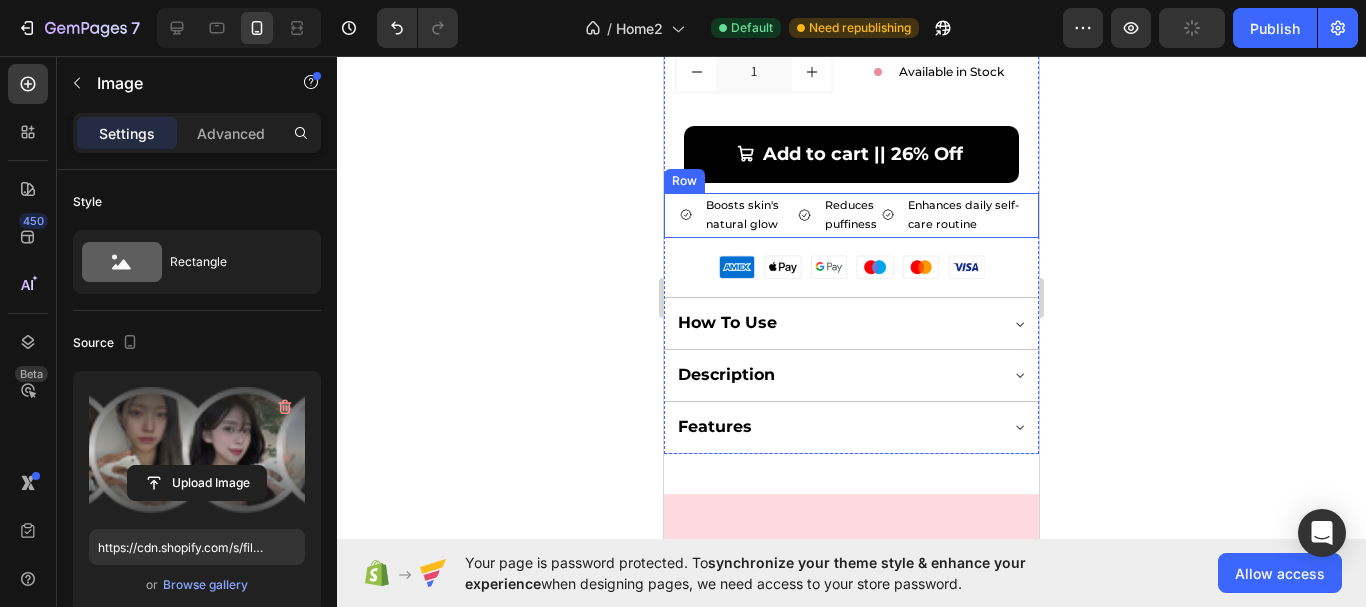 click on "Enhances daily self-care routine Item List Row" at bounding box center (955, 216) 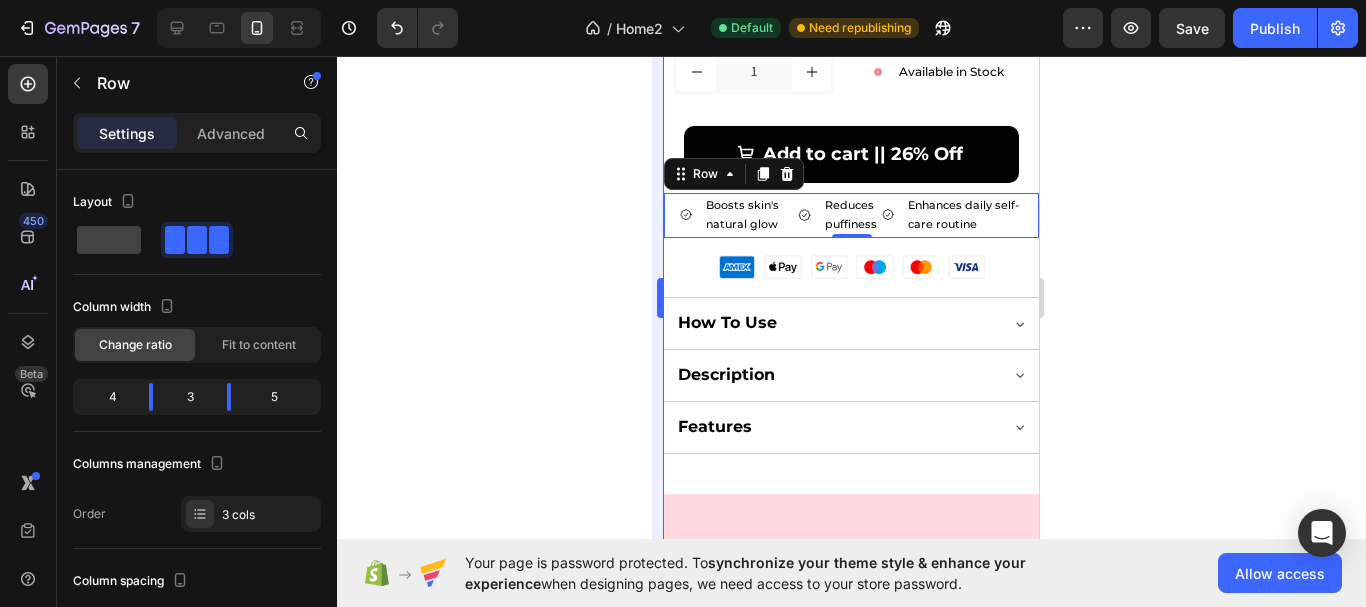click 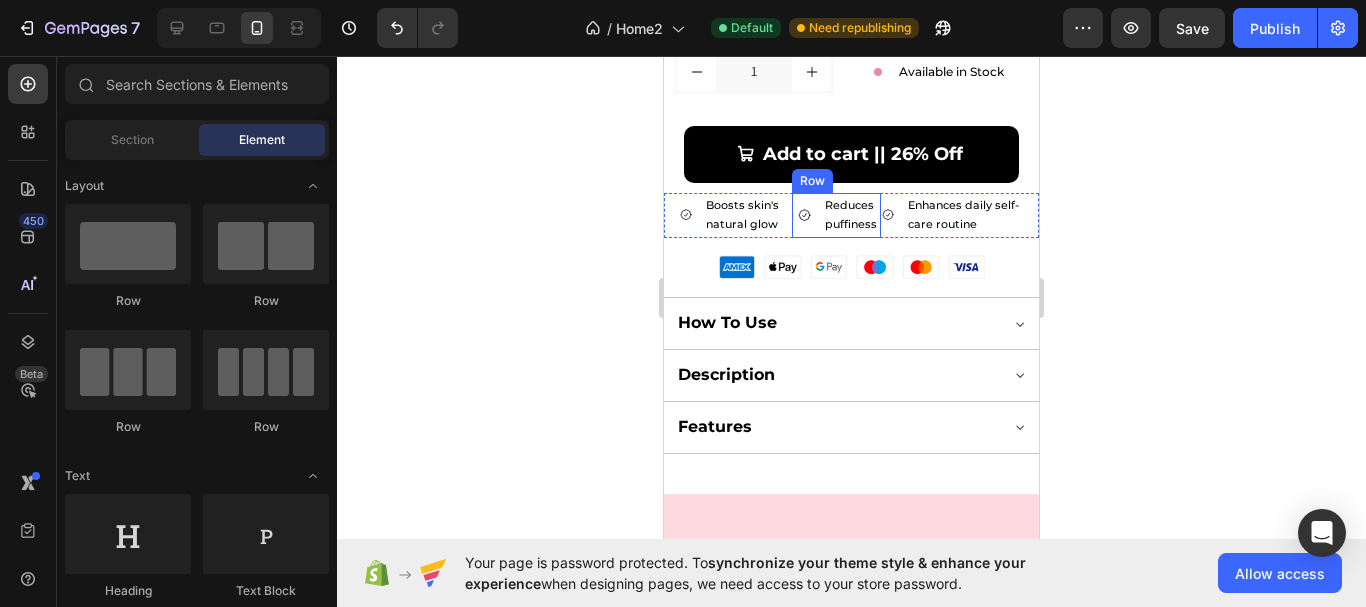 click on "Reduces puffiness Item List Row" at bounding box center (836, 216) 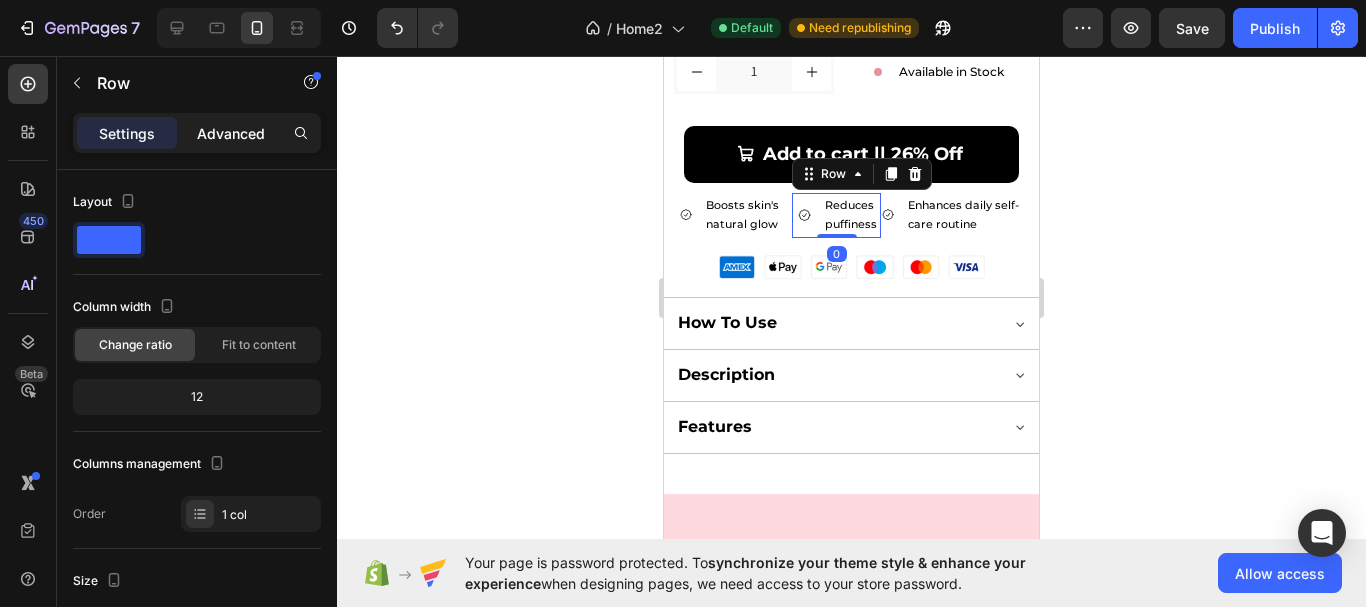 click on "Advanced" at bounding box center (231, 133) 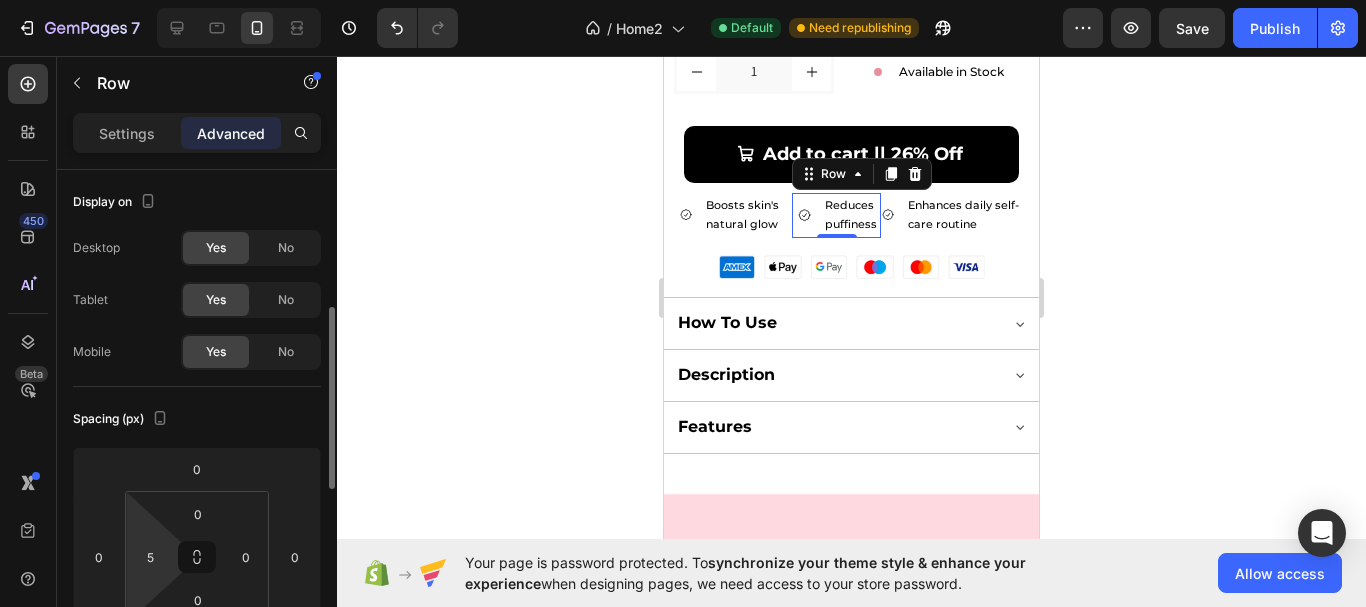 scroll, scrollTop: 100, scrollLeft: 0, axis: vertical 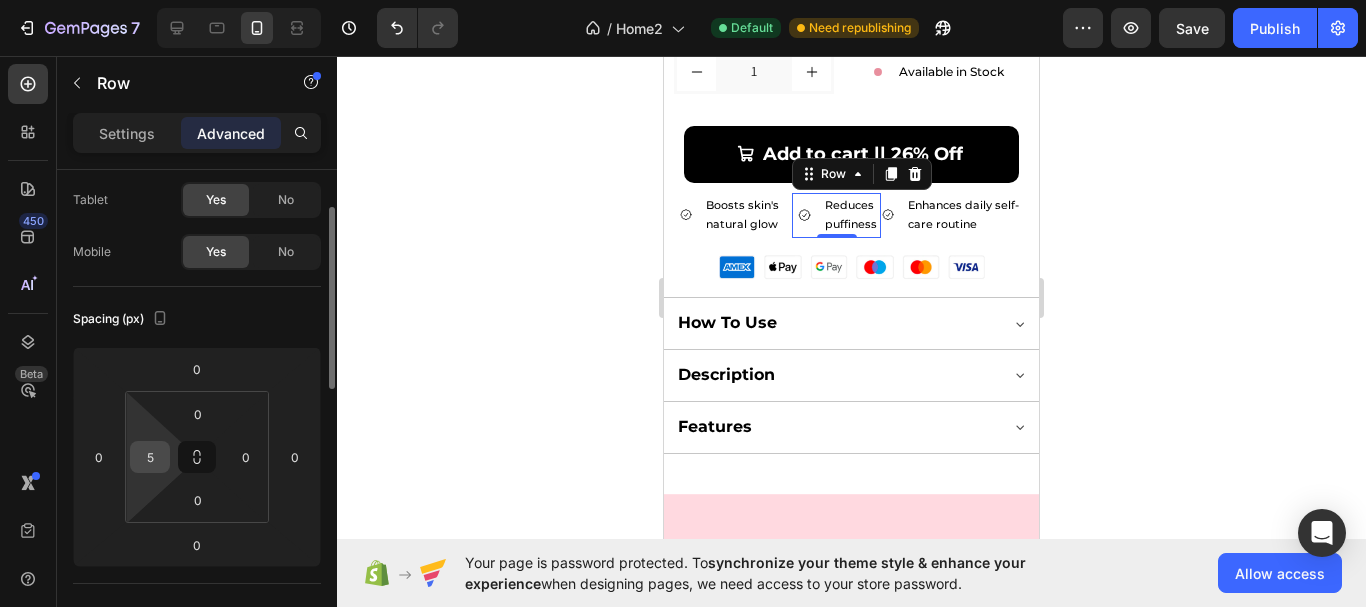 click on "5" at bounding box center (150, 457) 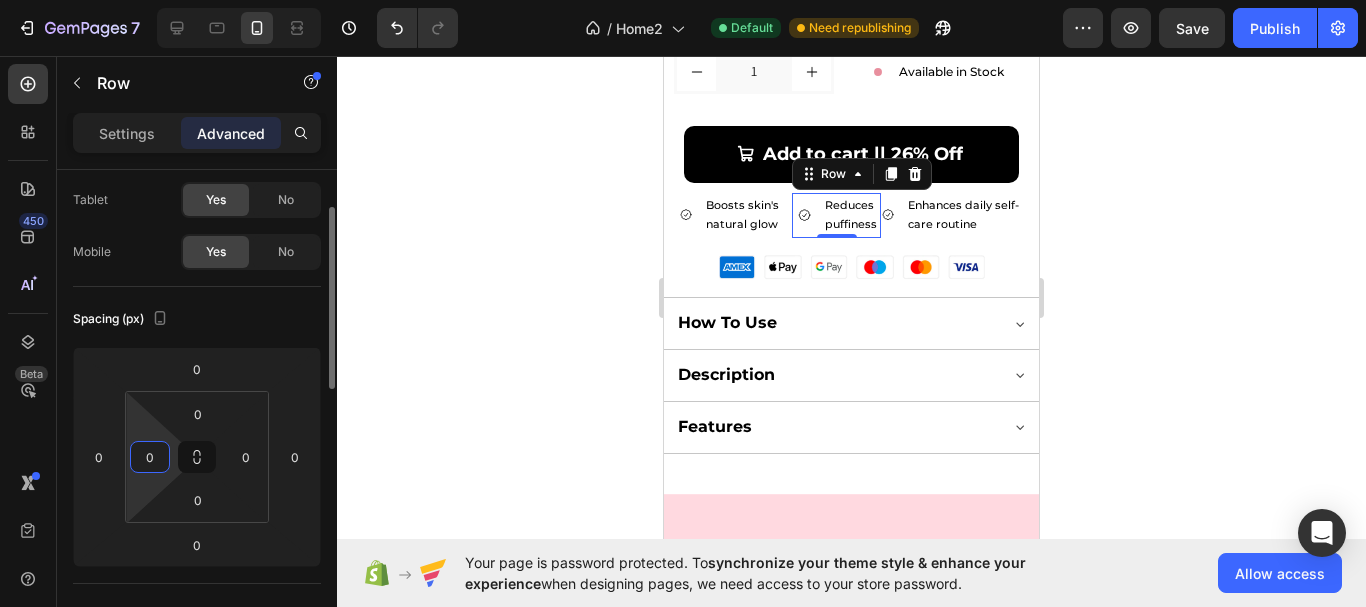 type on "0" 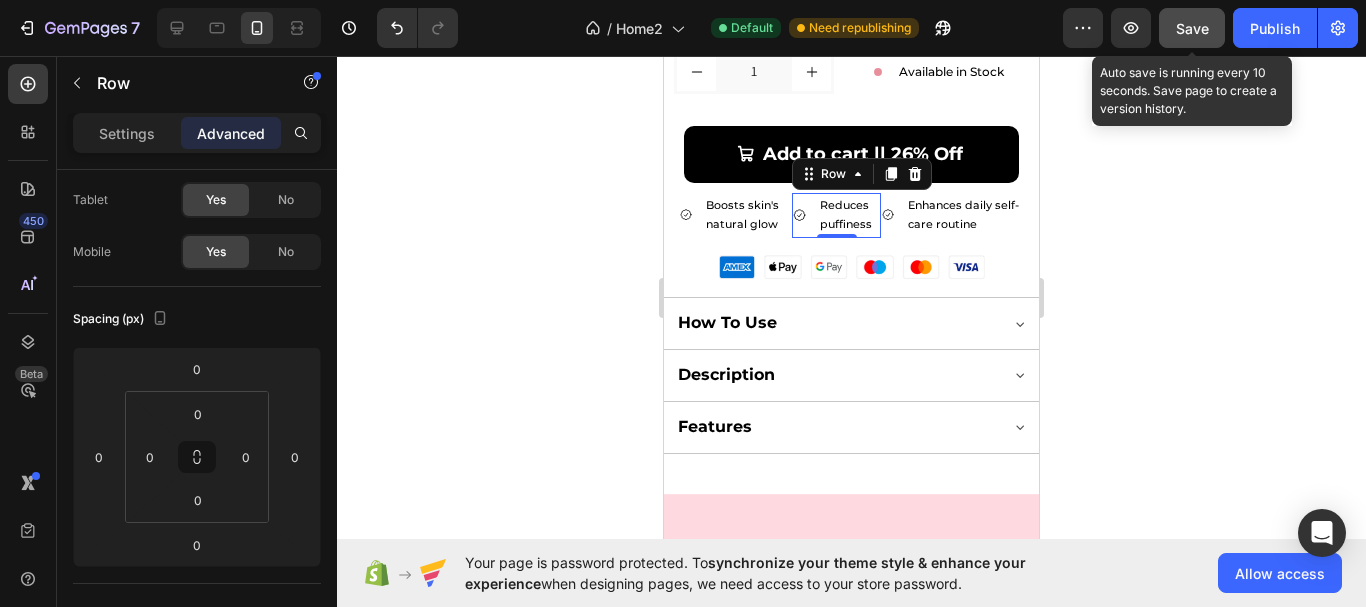 click on "Save" at bounding box center [1192, 28] 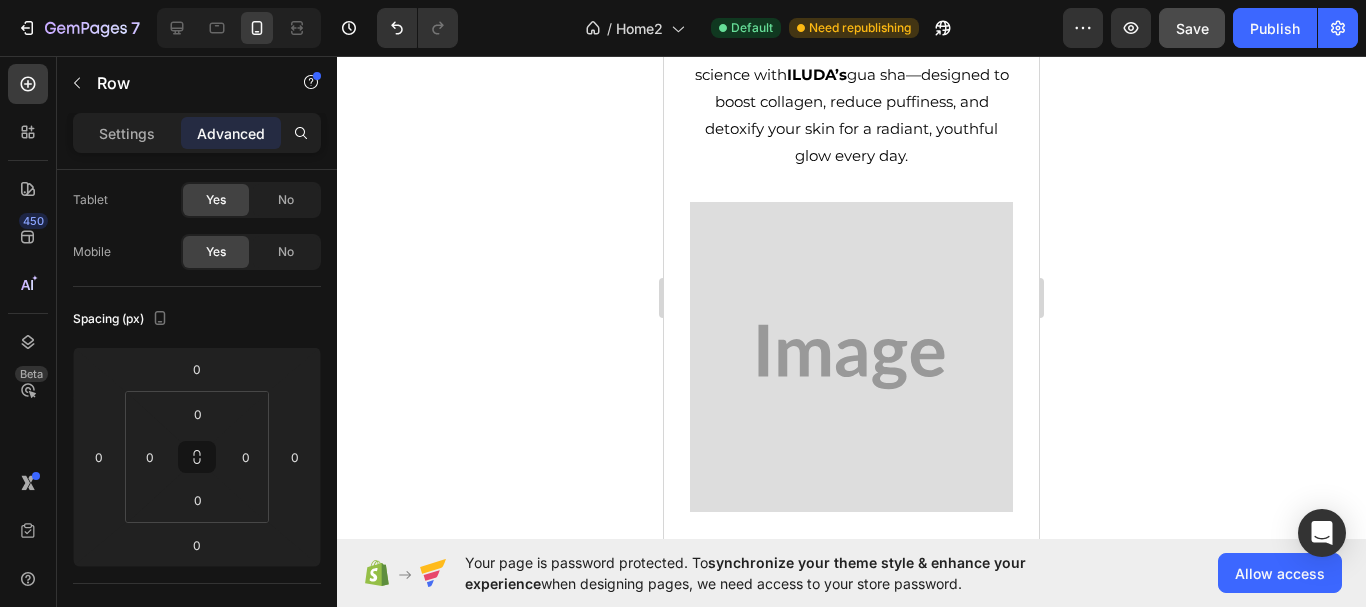 scroll, scrollTop: 2700, scrollLeft: 0, axis: vertical 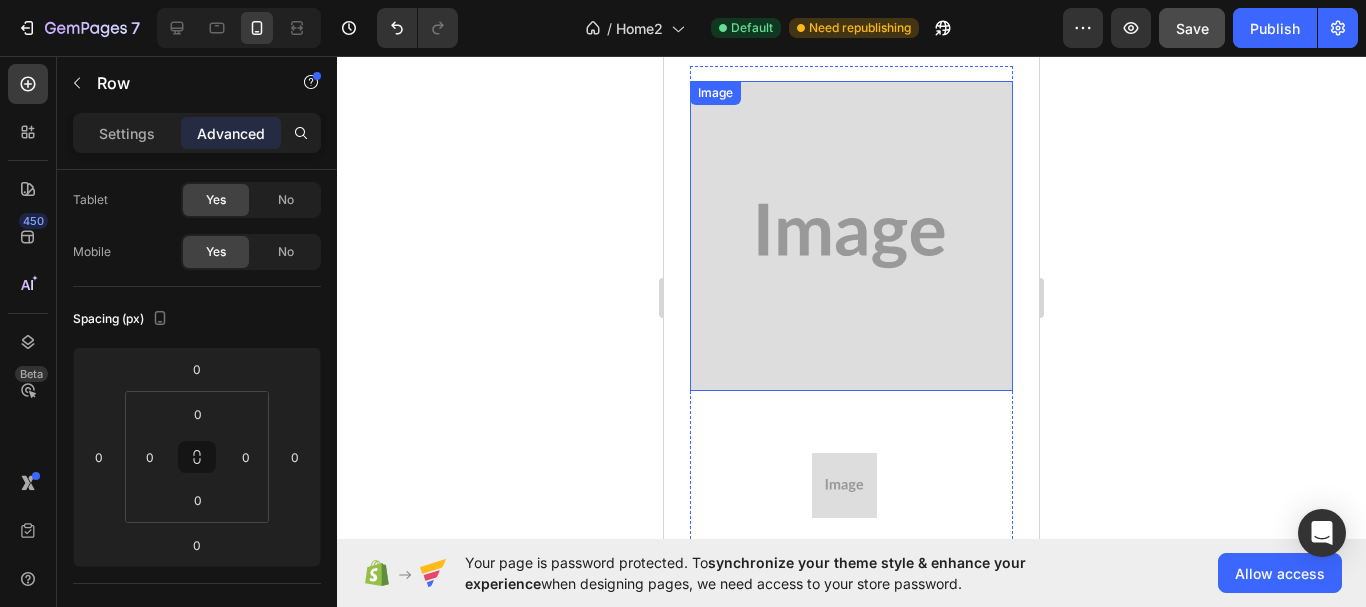 click at bounding box center [851, 236] 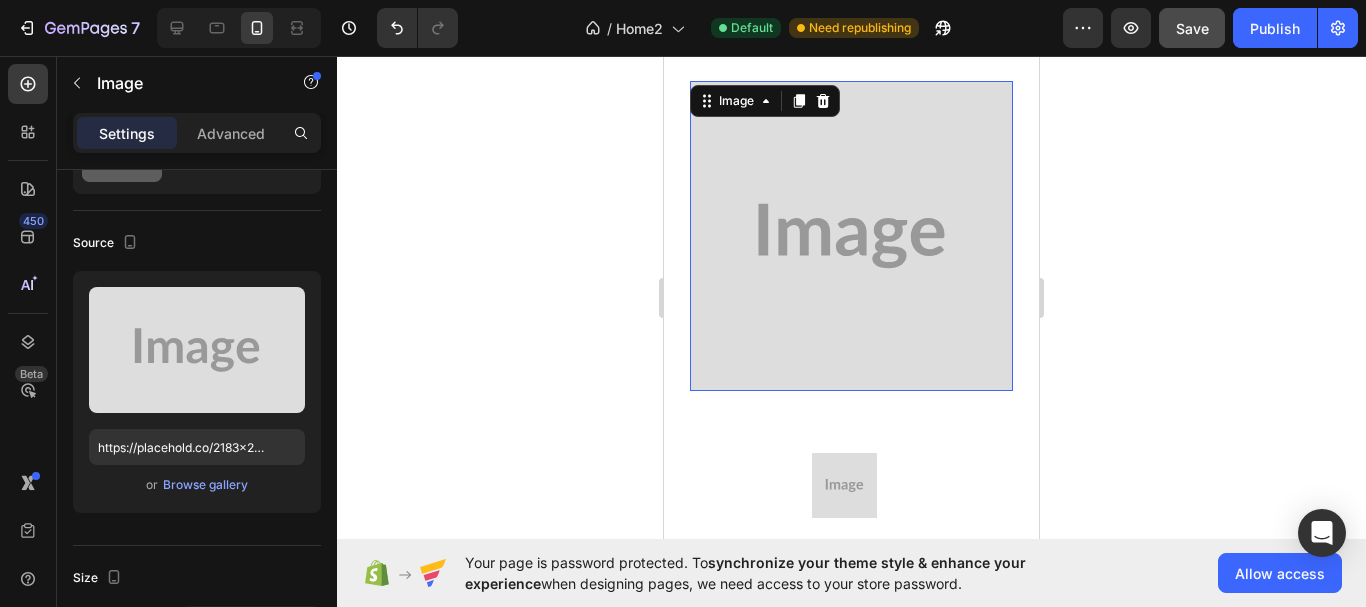scroll, scrollTop: 0, scrollLeft: 0, axis: both 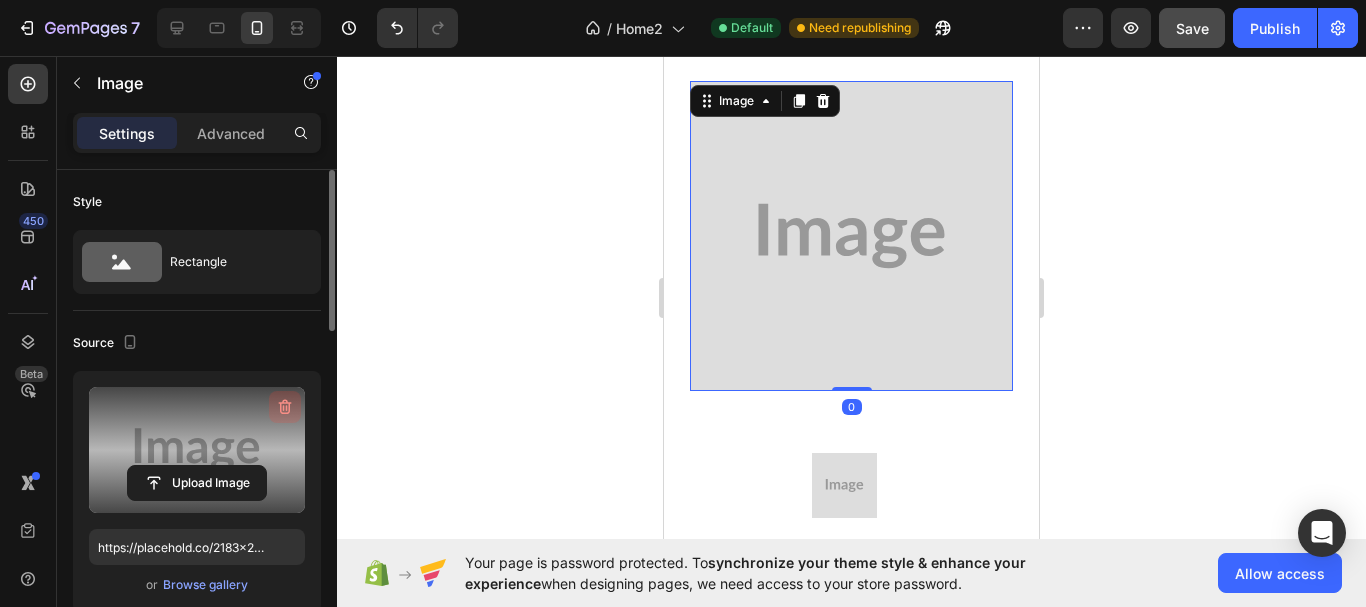 click 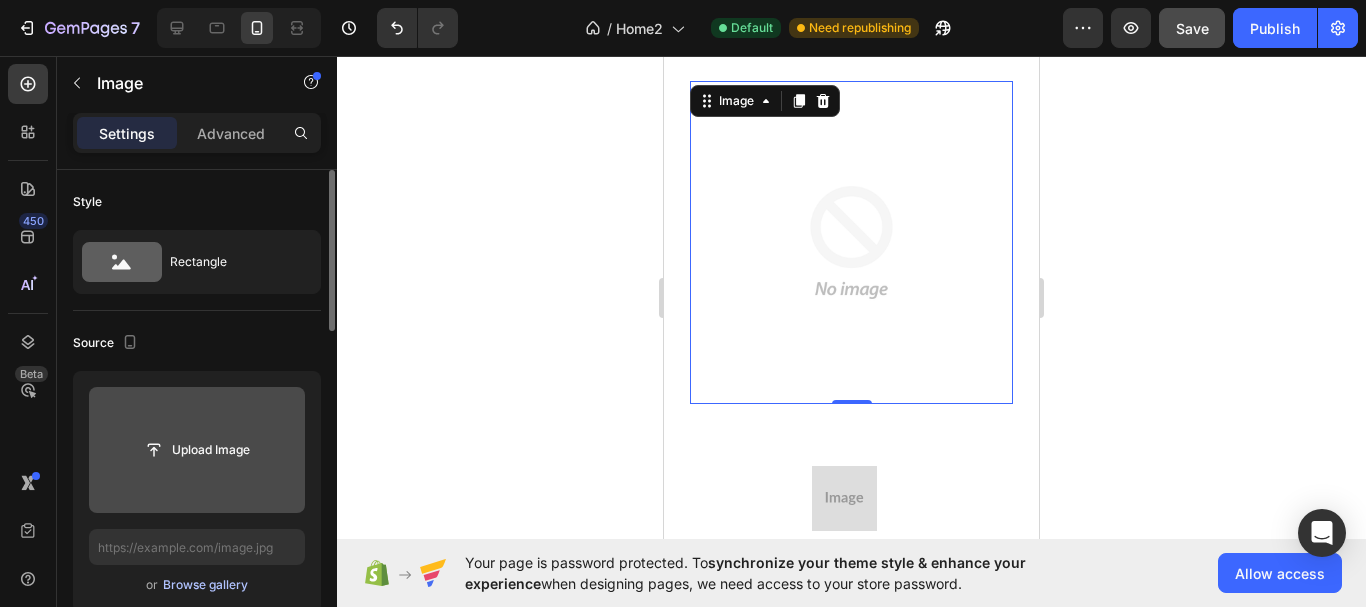 click on "Browse gallery" at bounding box center (205, 585) 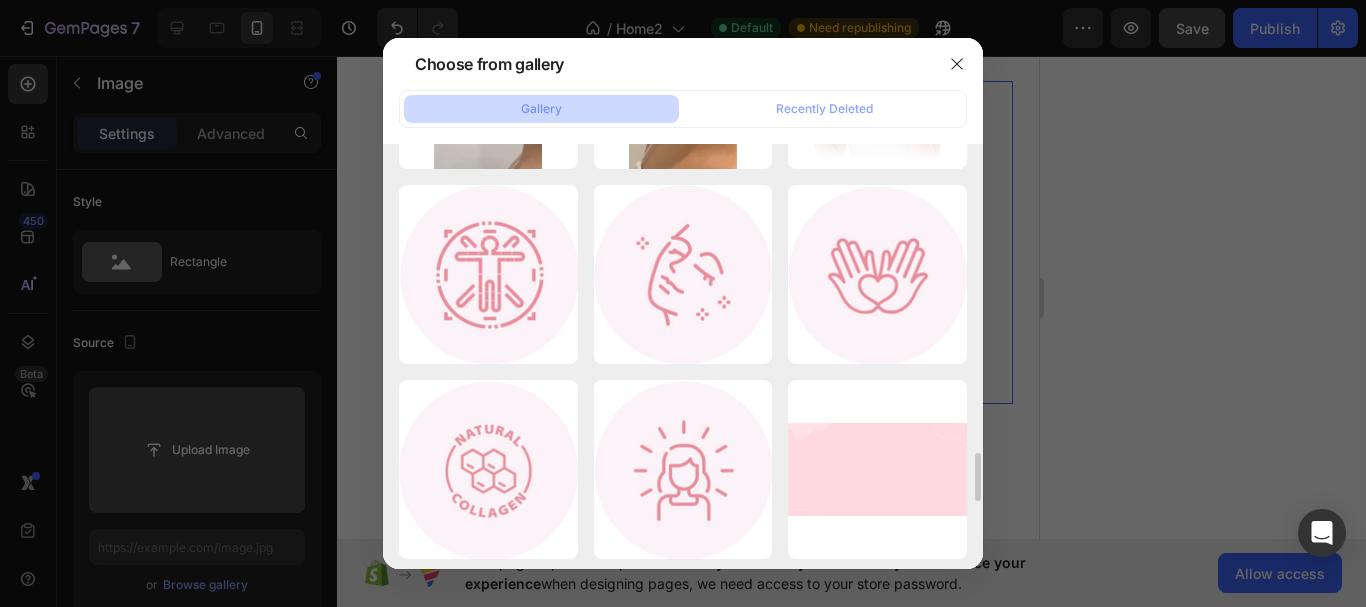 scroll, scrollTop: 2600, scrollLeft: 0, axis: vertical 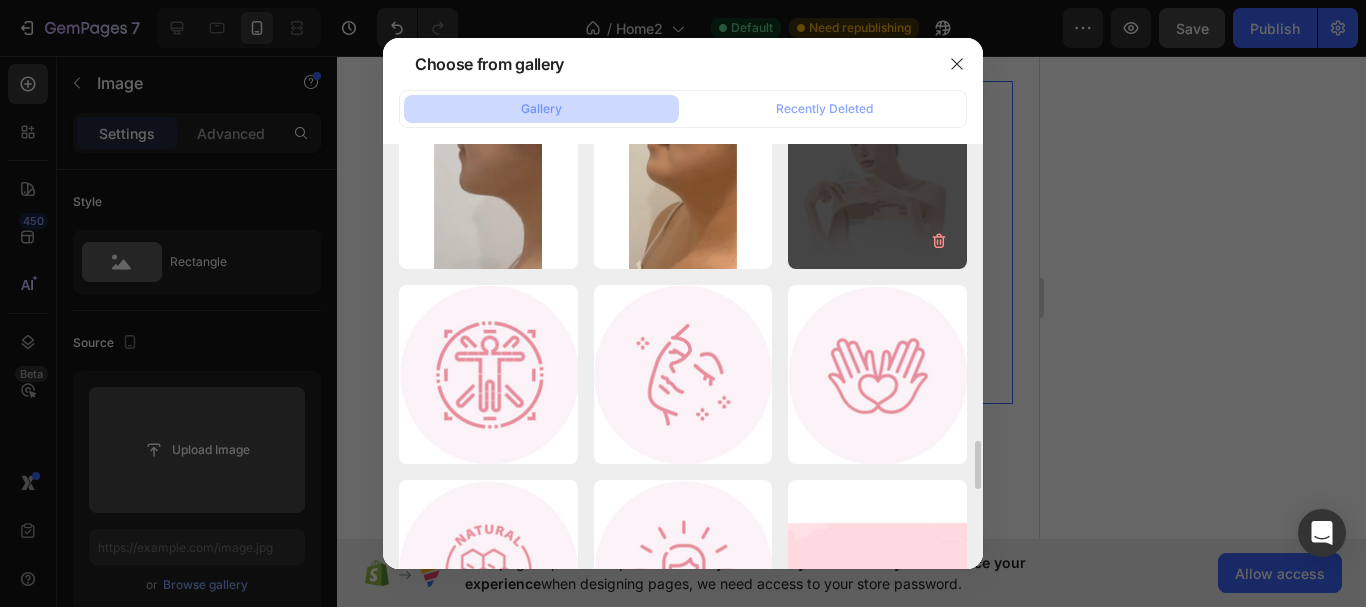 click on "Group 1707479316.png 1884.59 kb" at bounding box center [877, 180] 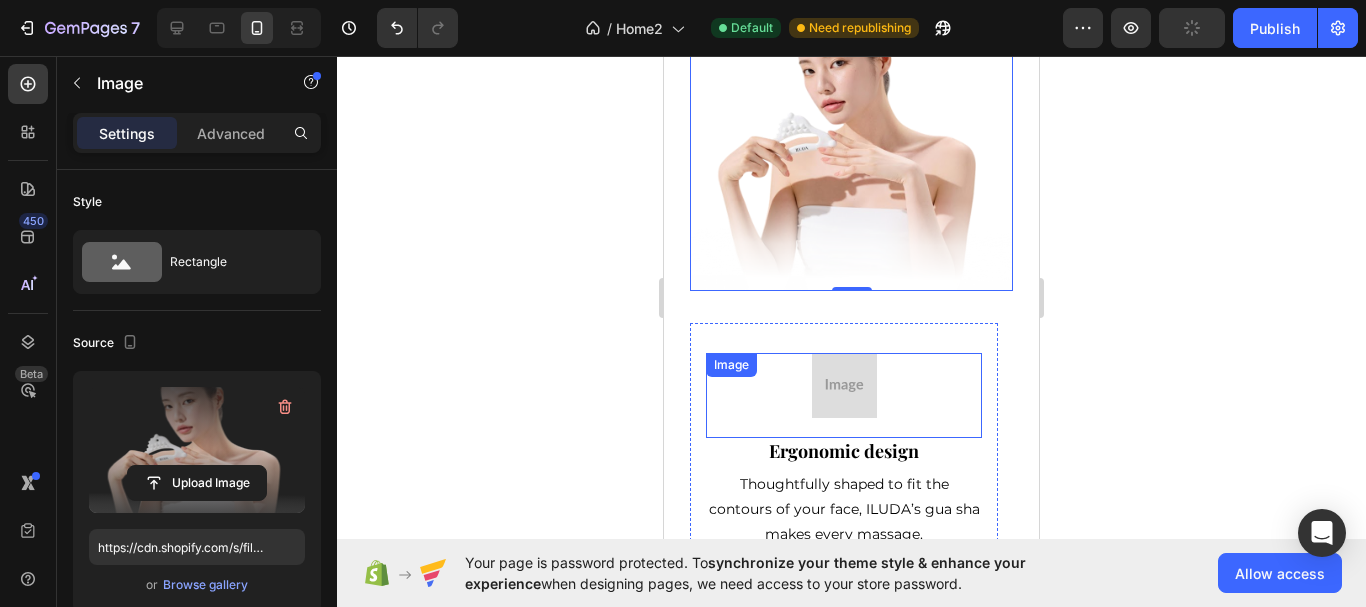 scroll, scrollTop: 2900, scrollLeft: 0, axis: vertical 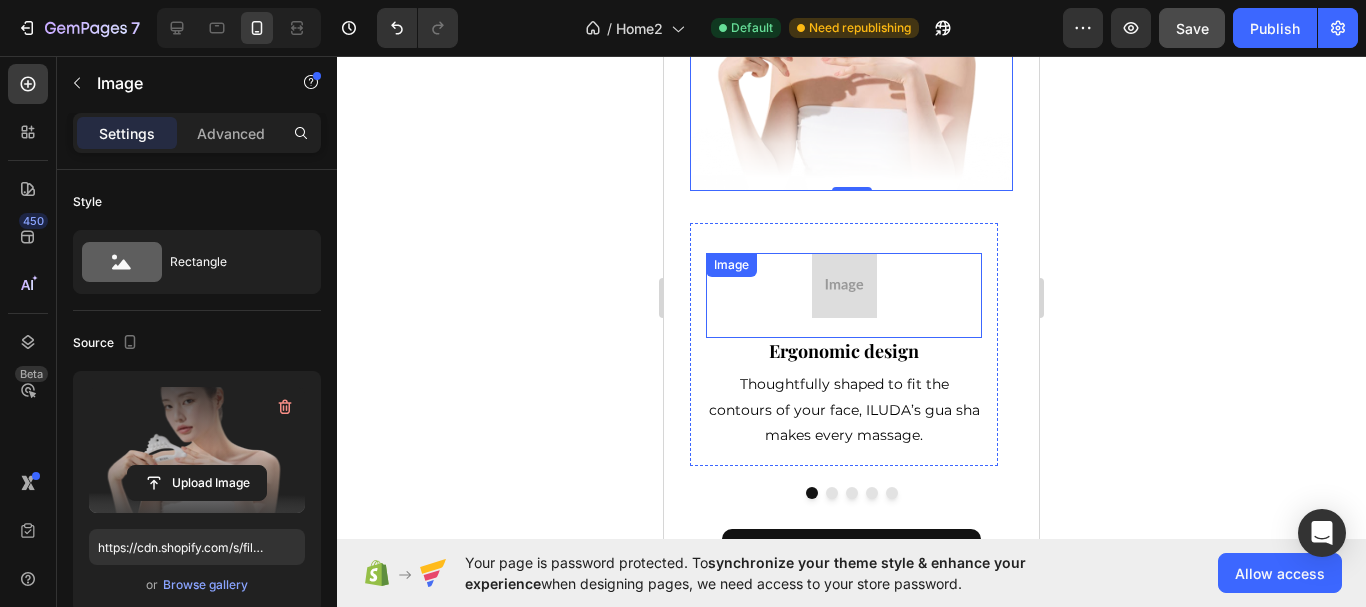 click at bounding box center [844, 285] 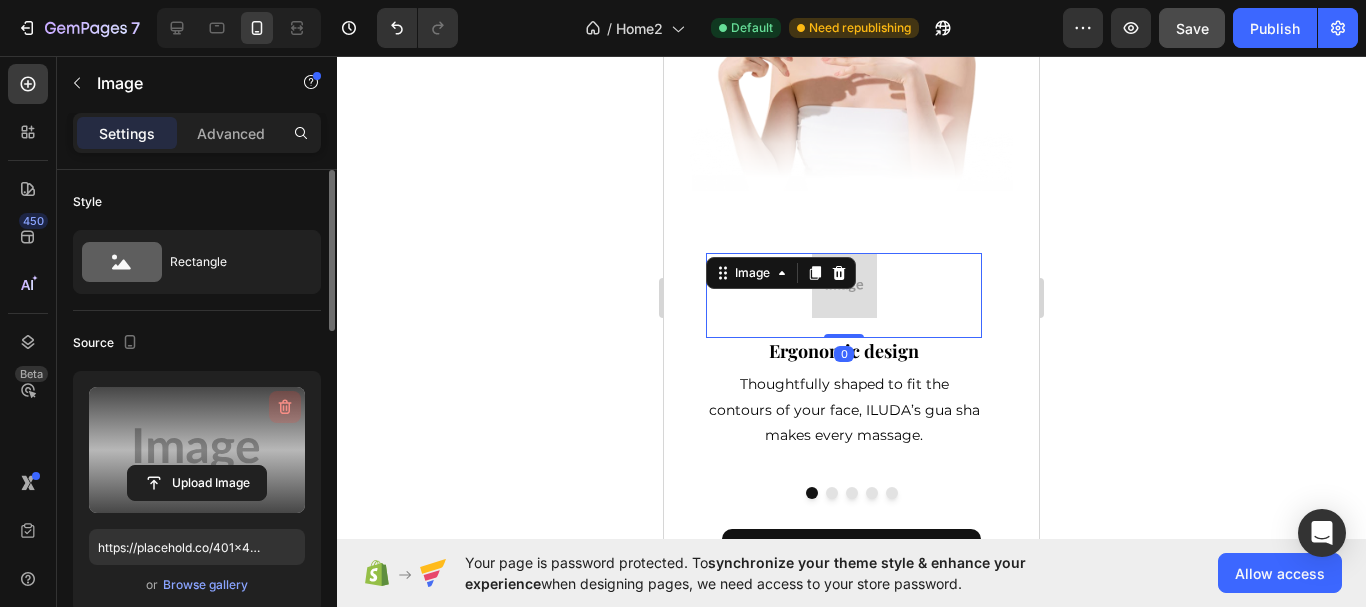 click 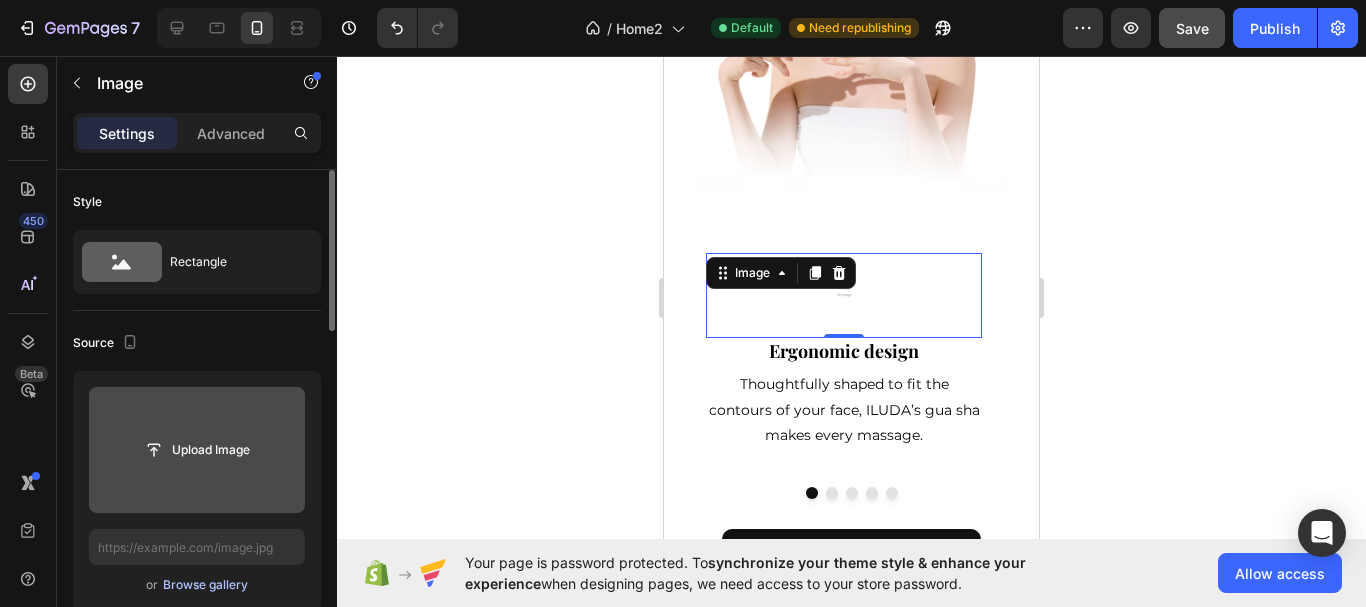 click on "Browse gallery" at bounding box center [205, 585] 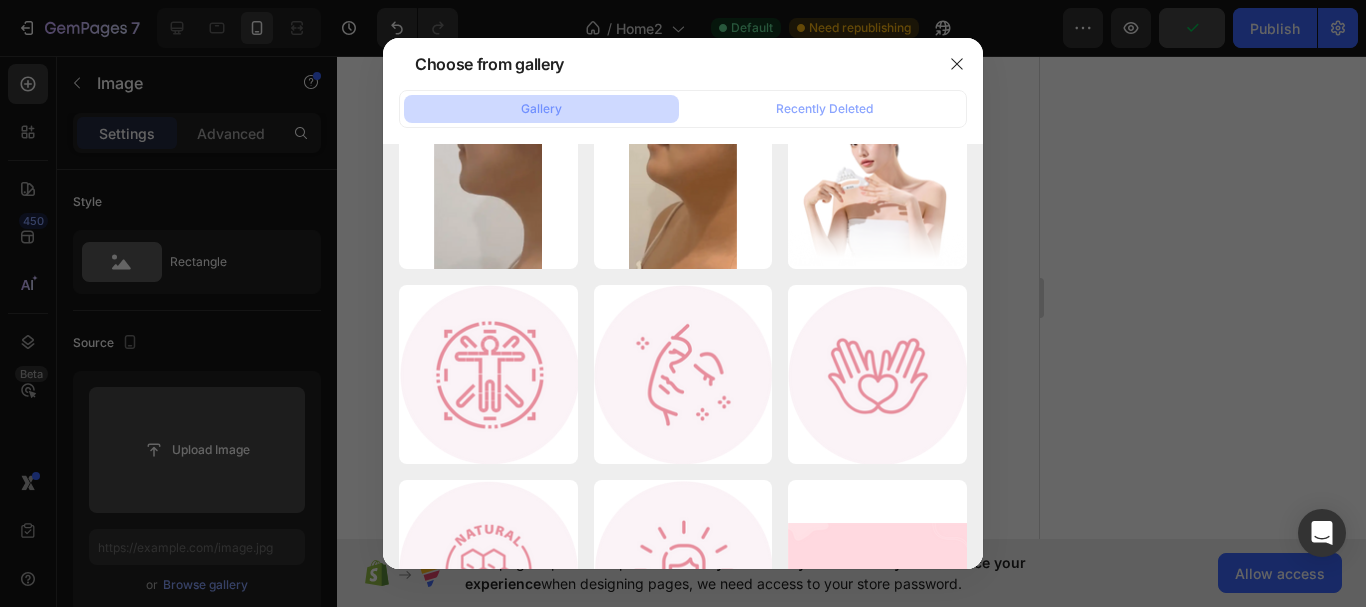 scroll, scrollTop: 2700, scrollLeft: 0, axis: vertical 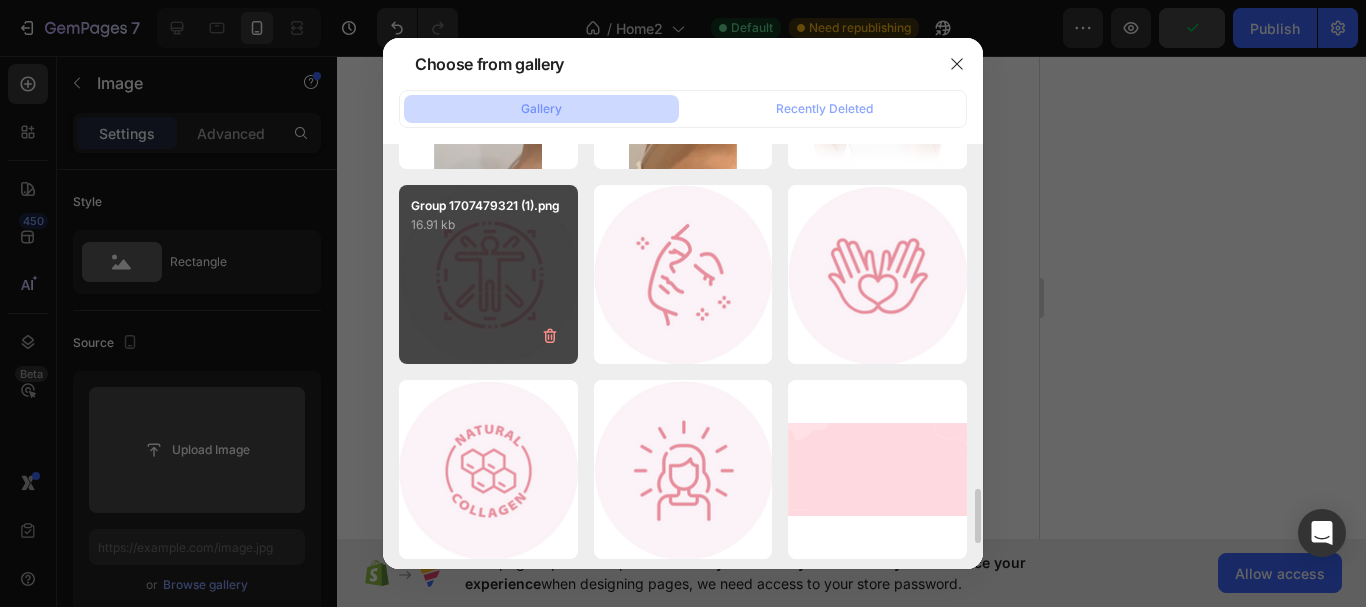 click on "Group 1707479321 (1).png 16.91 kb" at bounding box center [488, 274] 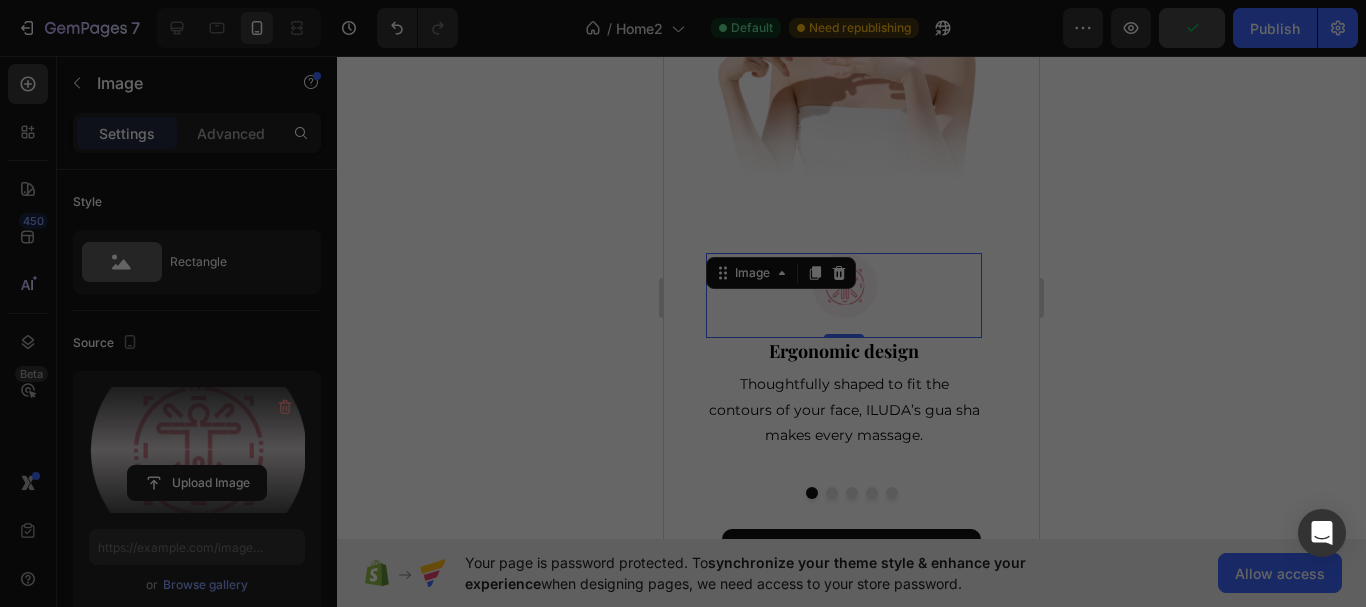 type on "https://cdn.shopify.com/s/files/1/0710/2981/7536/files/gempages_578019542651896594-a42d5bc7-f09a-47b2-bf9f-0a3d0e76fcb7.png" 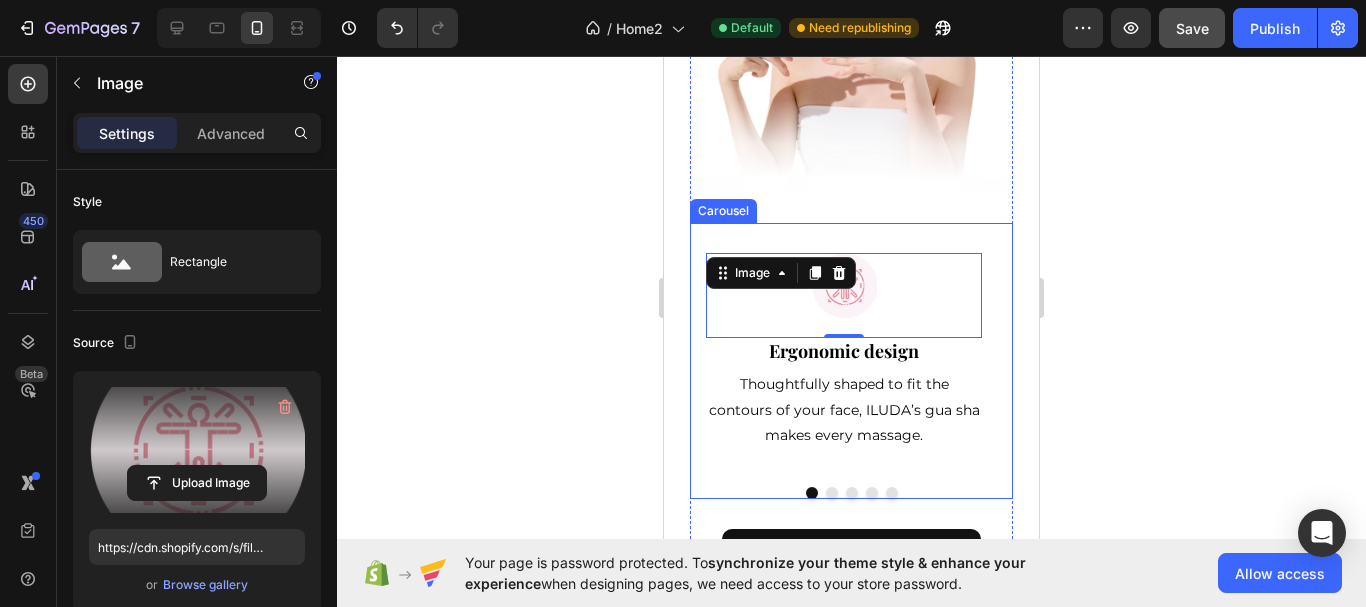 click at bounding box center [832, 493] 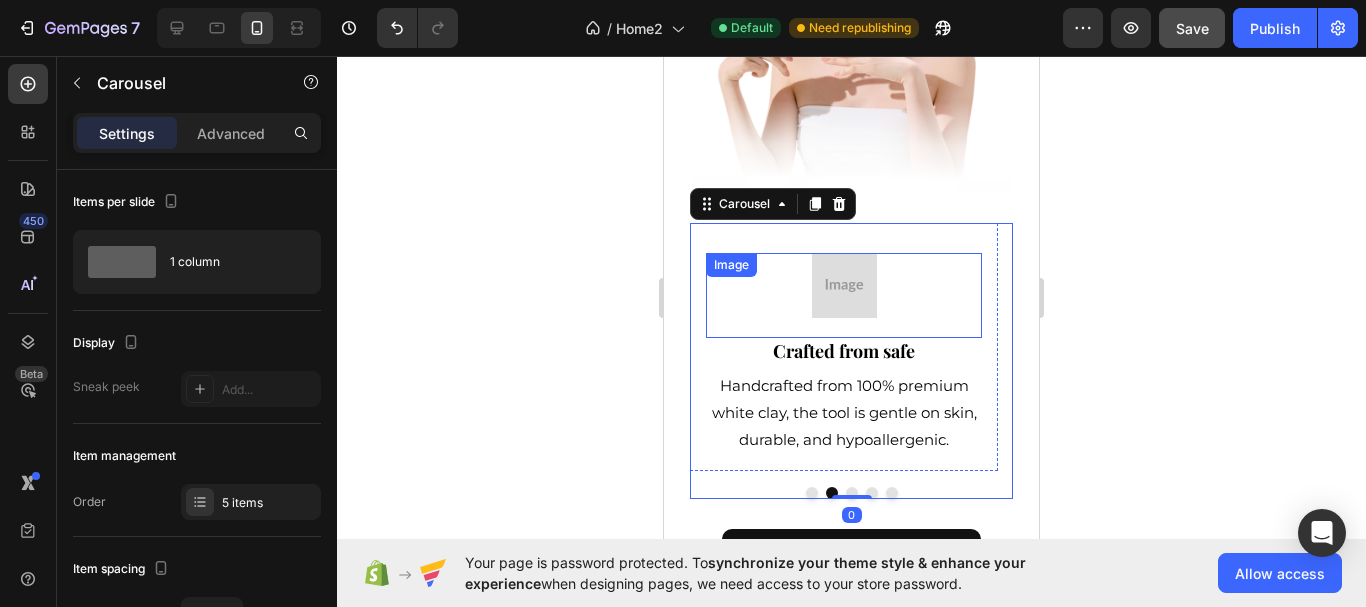 click at bounding box center (844, 285) 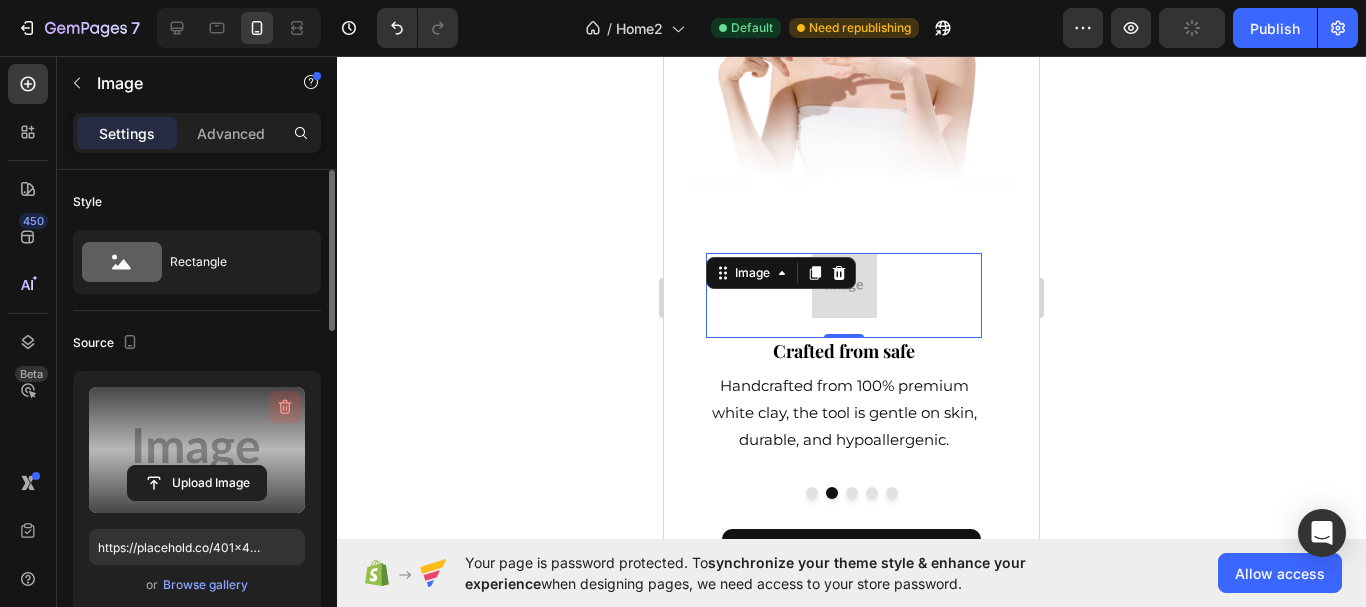 click 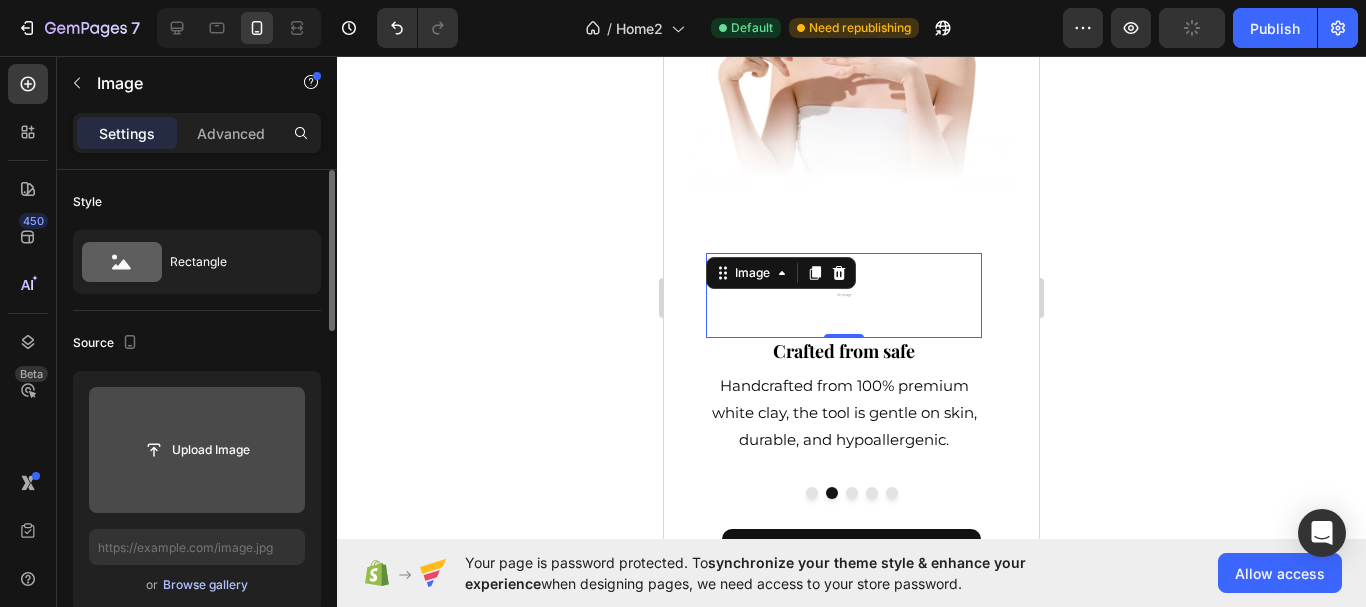 click on "Browse gallery" at bounding box center [205, 585] 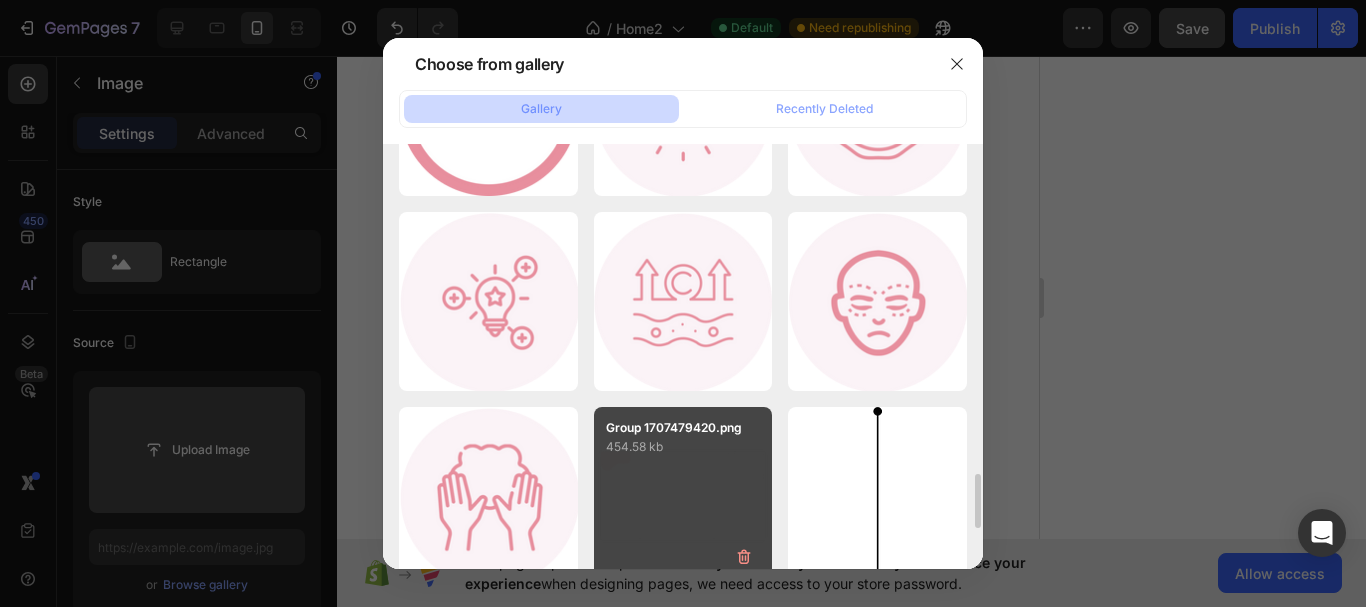 scroll, scrollTop: 1800, scrollLeft: 0, axis: vertical 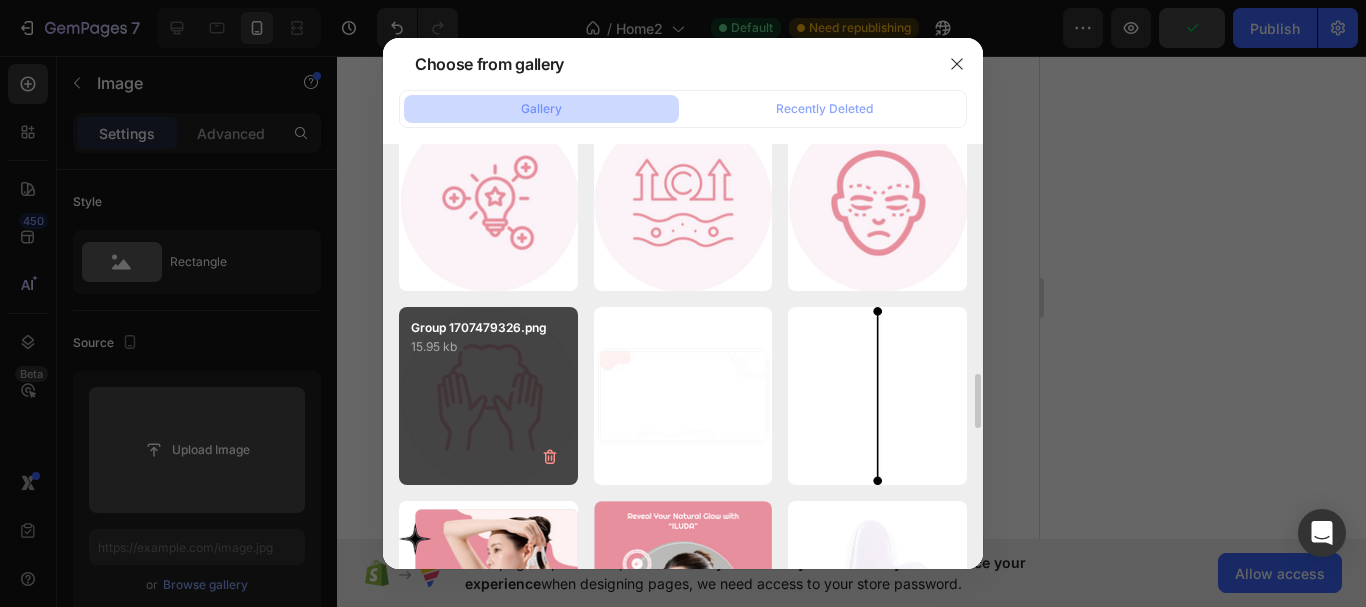 click on "Group 1707479326.png 15.95 kb" at bounding box center [488, 396] 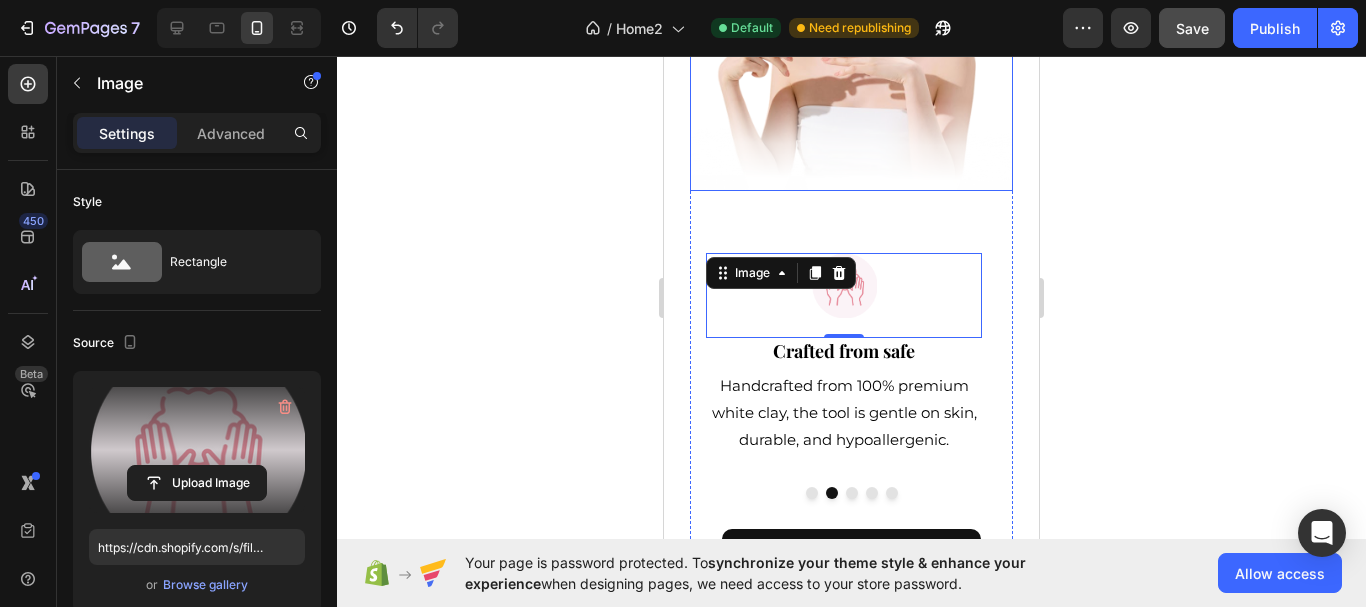 click at bounding box center [851, 36] 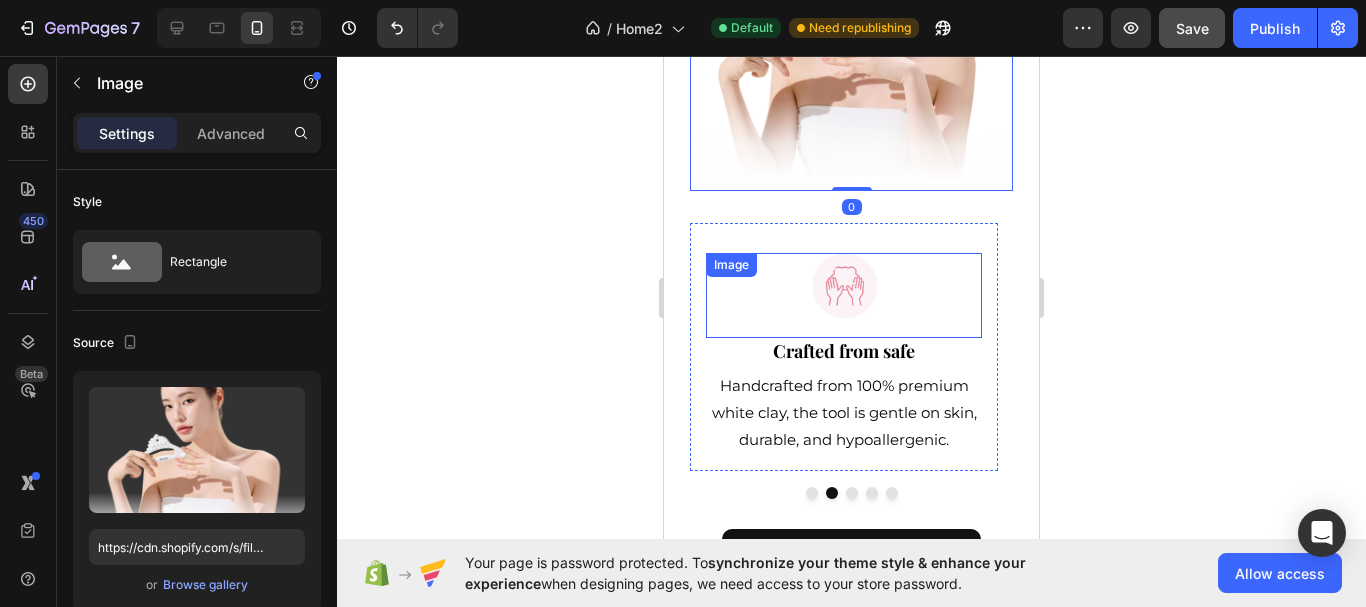 click at bounding box center [844, 285] 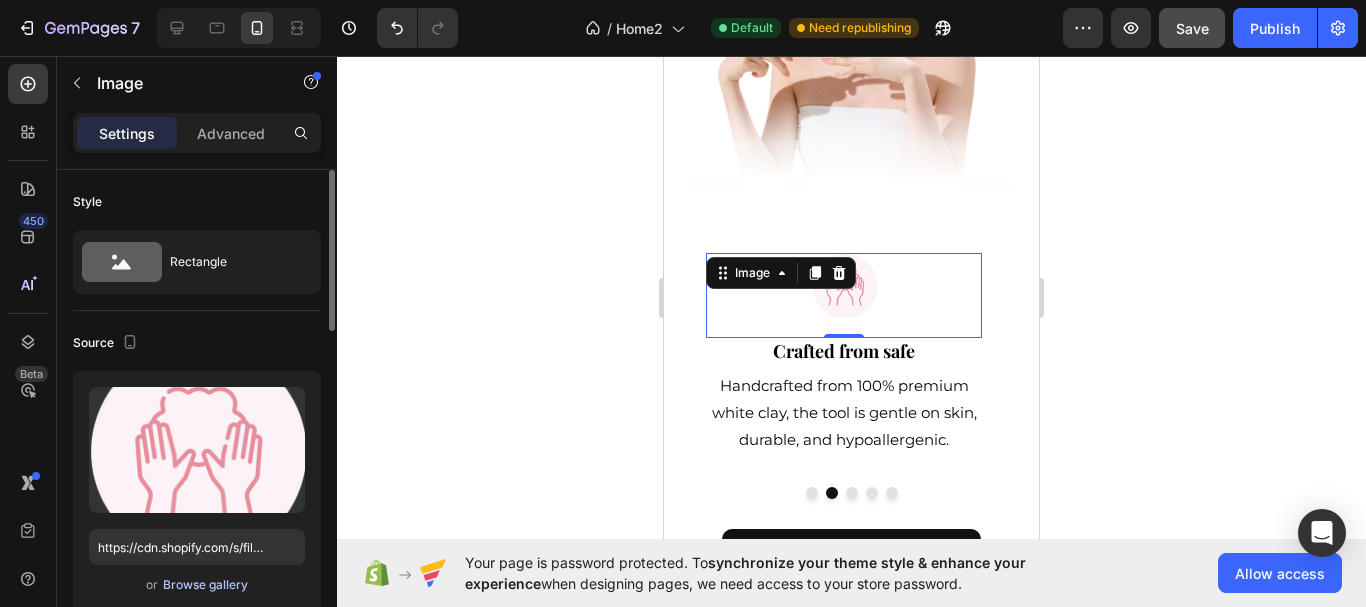 click on "Browse gallery" at bounding box center (205, 585) 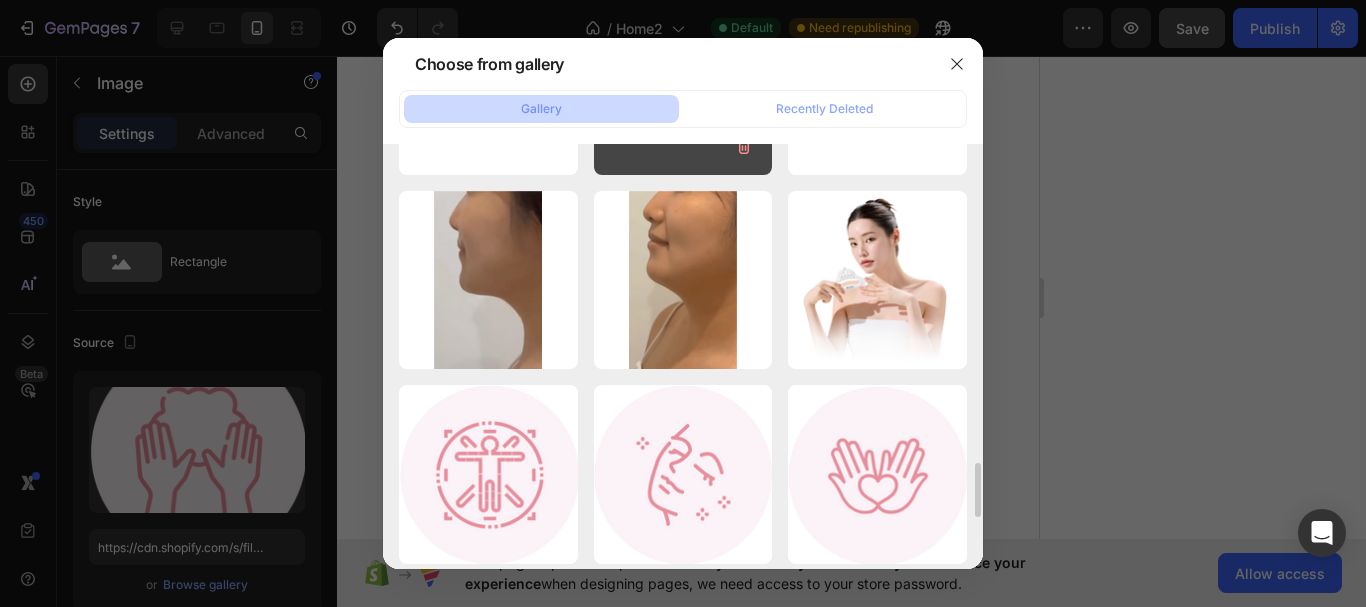 scroll, scrollTop: 2700, scrollLeft: 0, axis: vertical 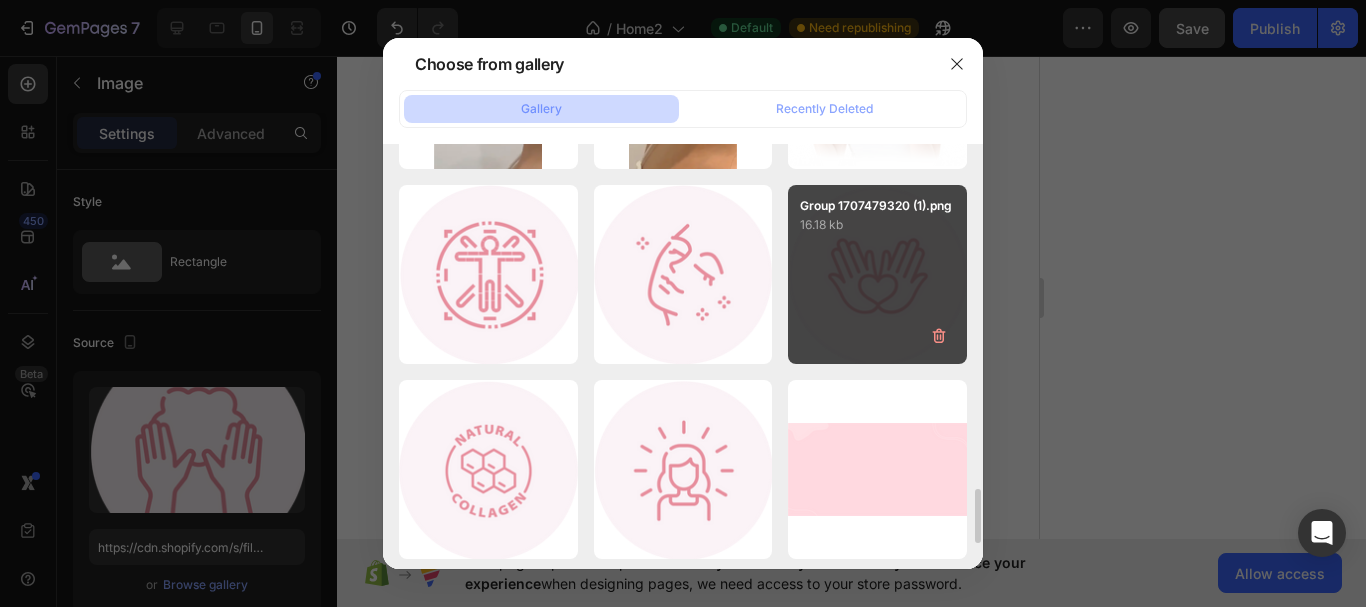 click on "Group 1707479320 (1).png 16.18 kb" at bounding box center (877, 274) 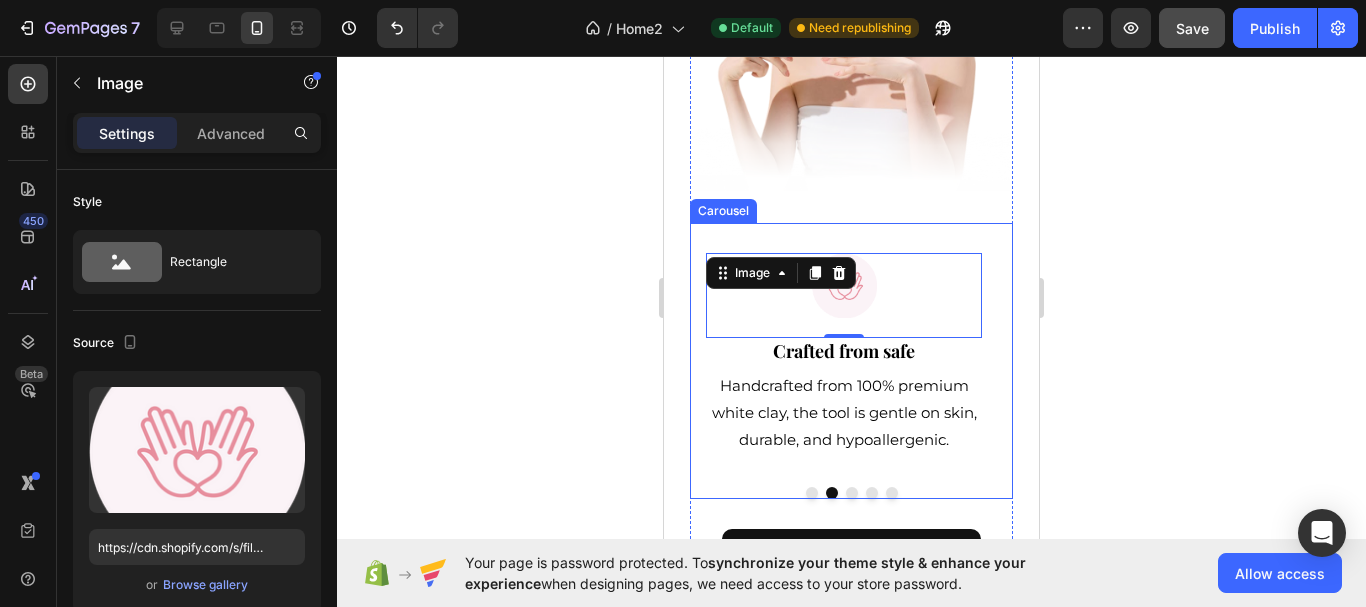 click at bounding box center [852, 493] 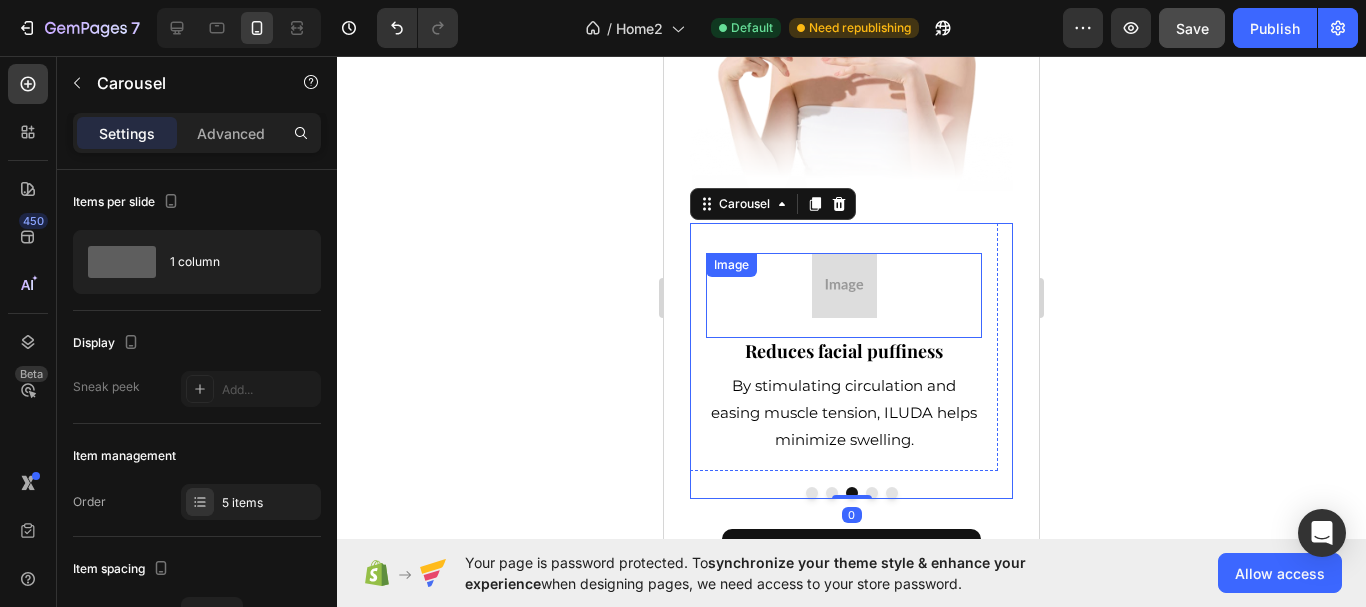 click at bounding box center (844, 285) 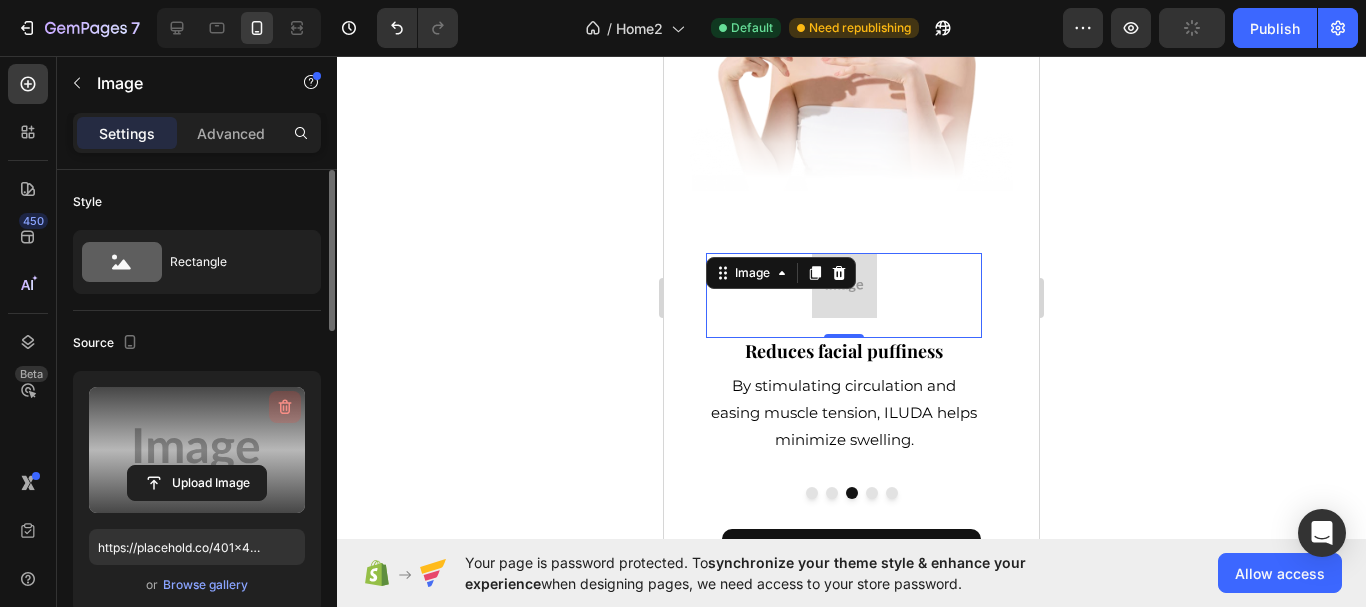 click 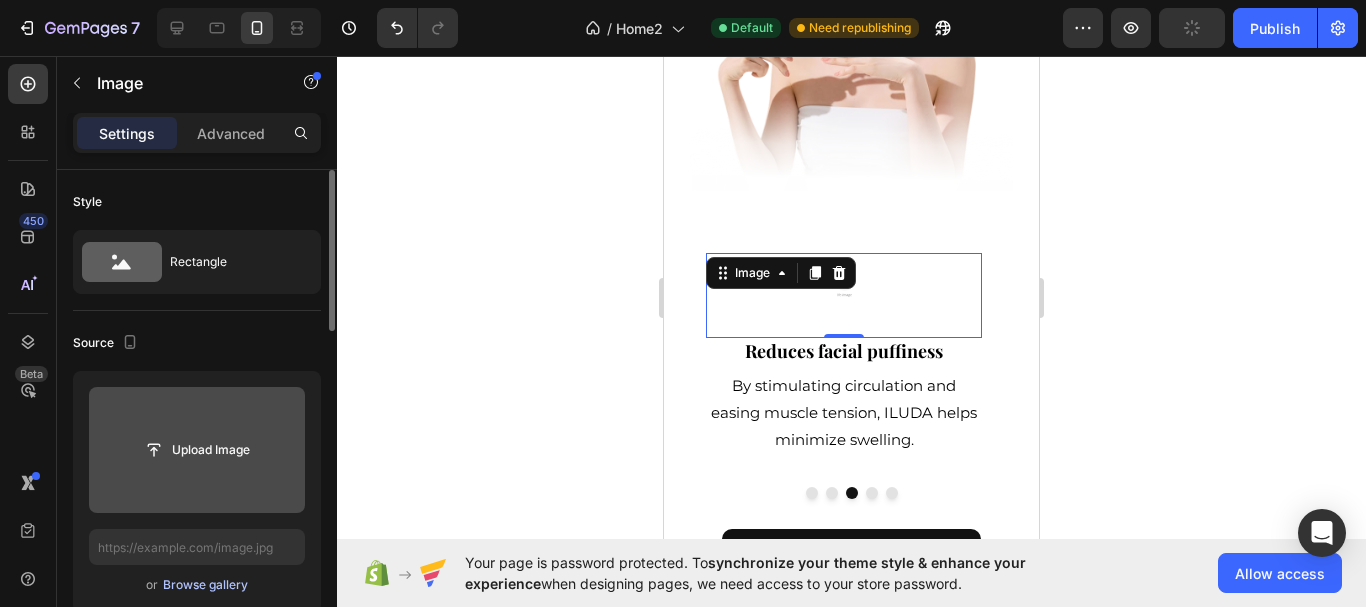 click on "Browse gallery" at bounding box center (205, 585) 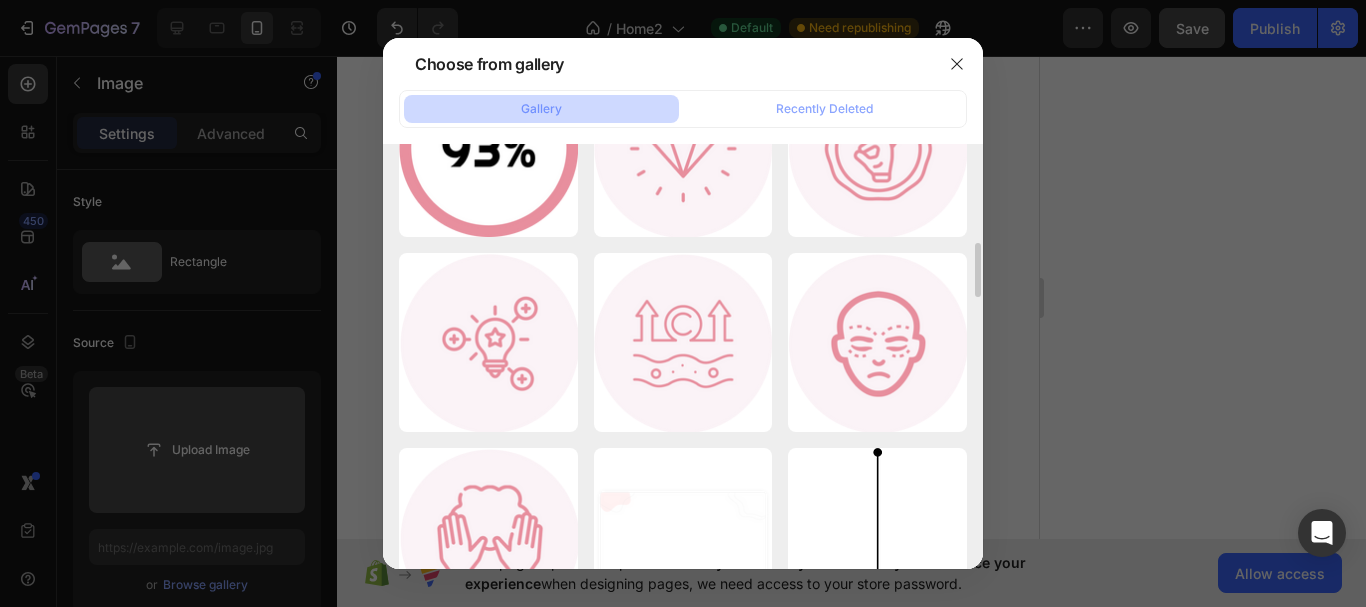 scroll, scrollTop: 1559, scrollLeft: 0, axis: vertical 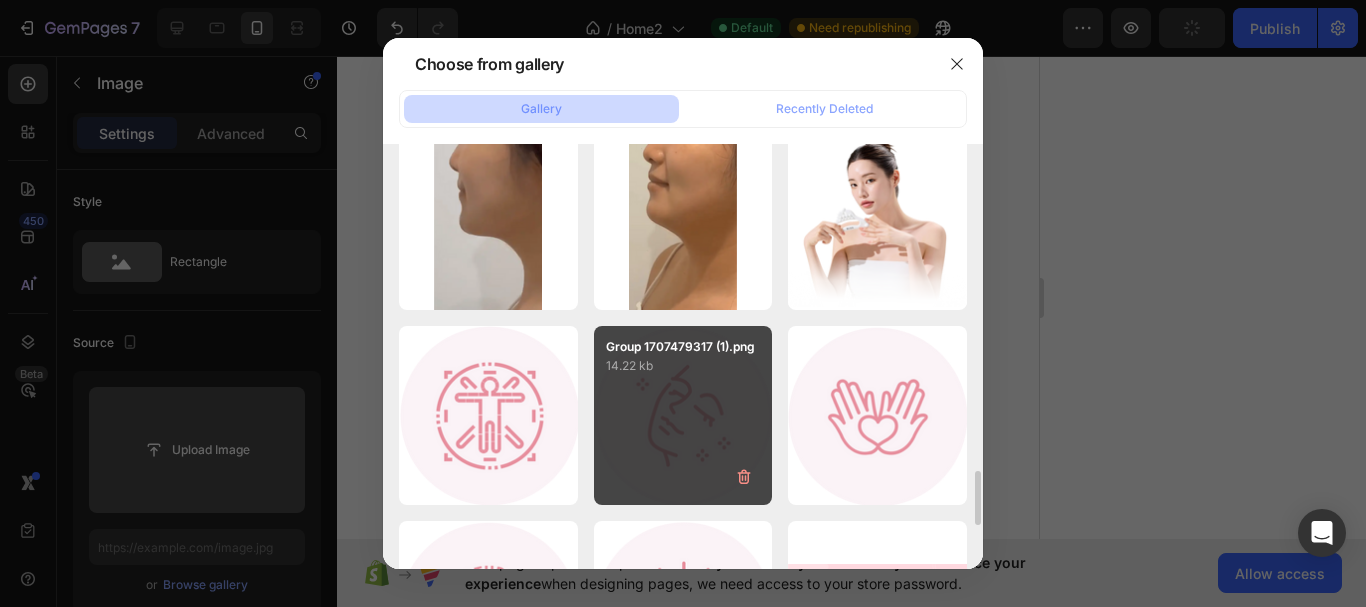 click on "Group 1707479317 (1).png 14.22 kb" at bounding box center [683, 415] 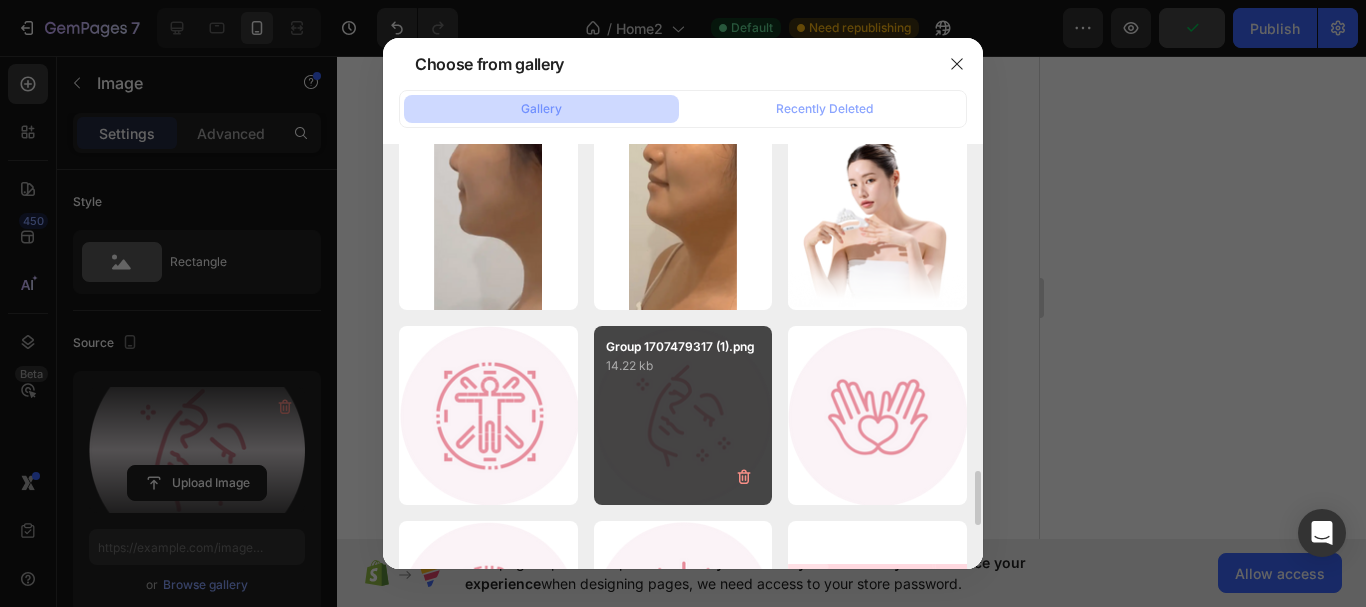 type on "https://cdn.shopify.com/s/files/1/0710/2981/7536/files/gempages_578019542651896594-570f4831-8a48-4e1c-83cd-74fdfe54b7fb.png" 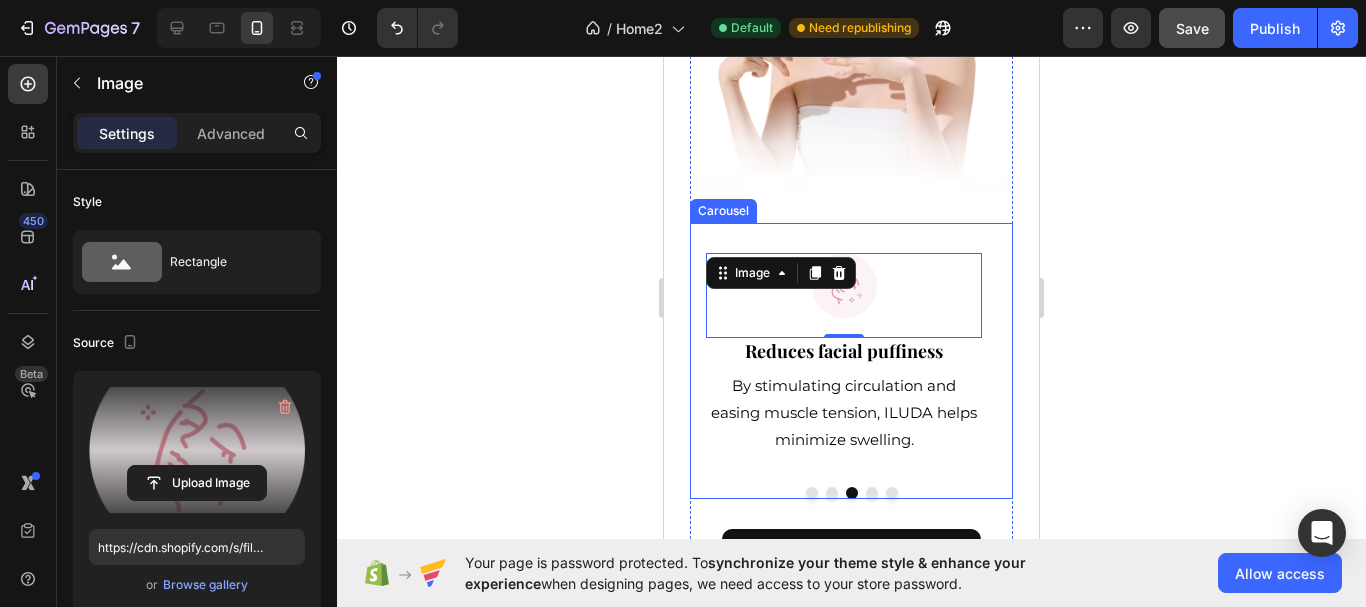 click at bounding box center (872, 493) 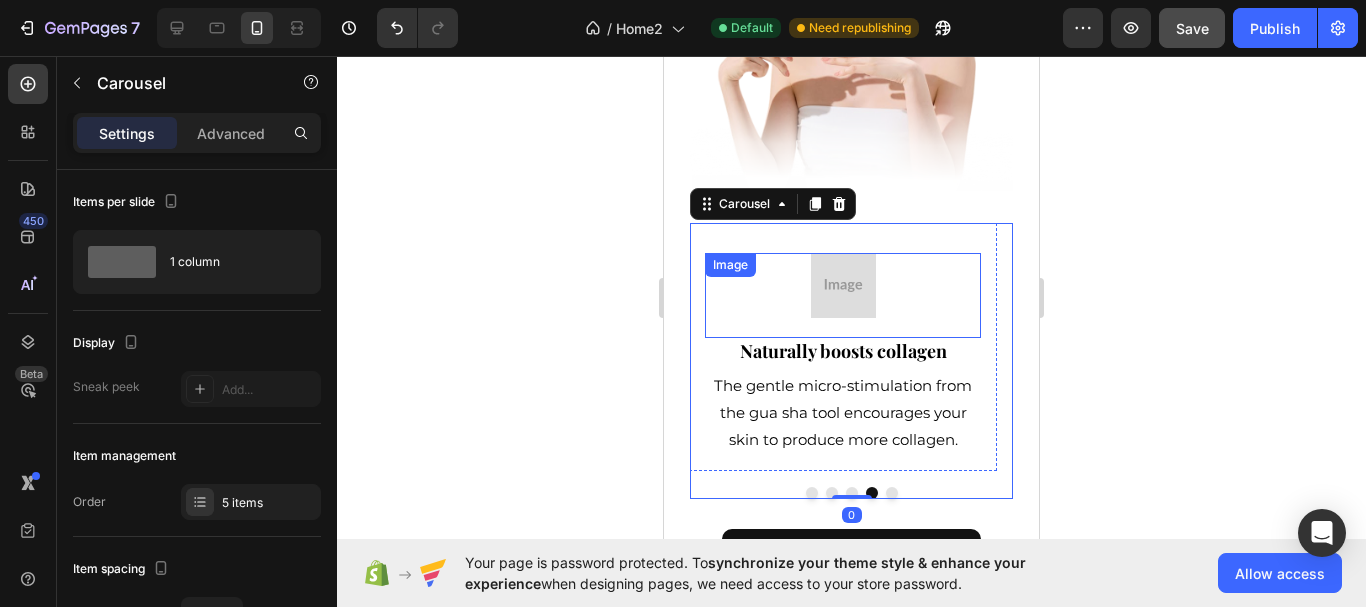click at bounding box center [843, 285] 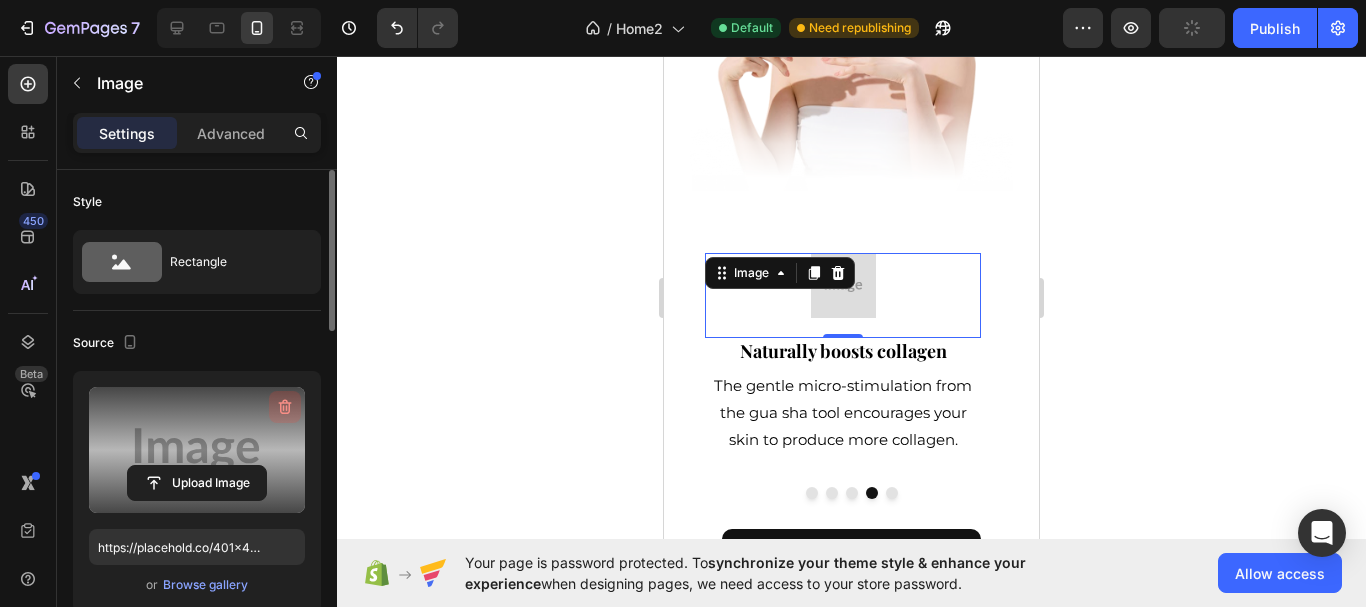 click 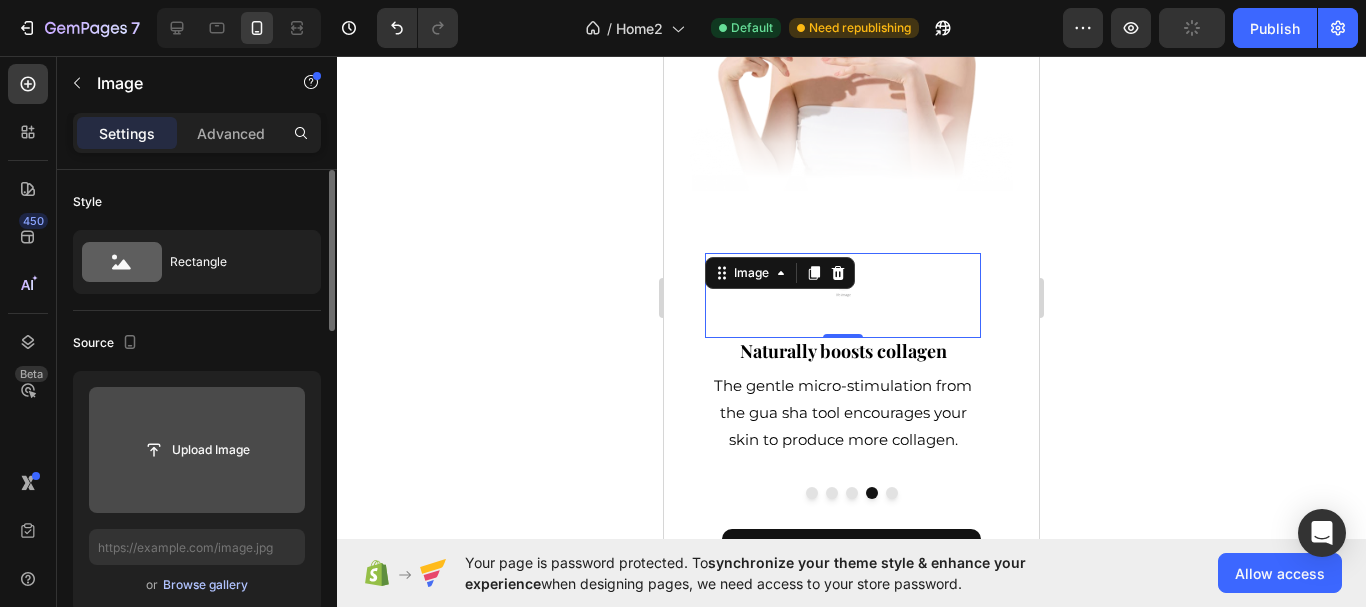 click on "Browse gallery" at bounding box center (205, 585) 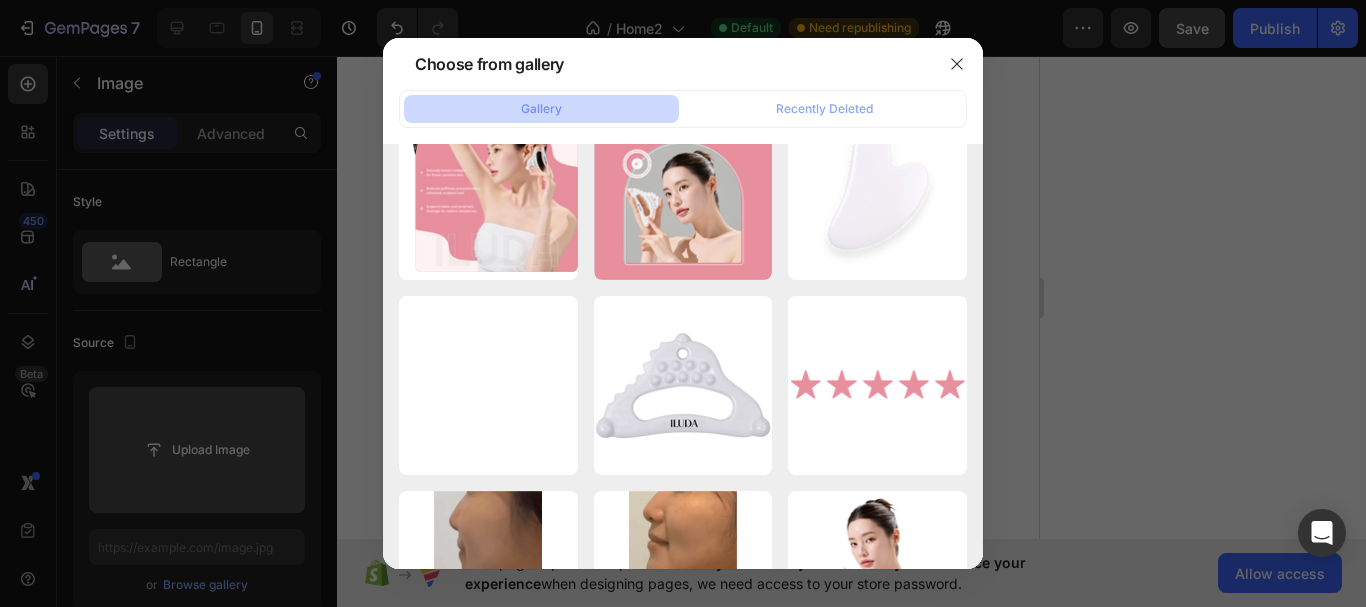 scroll, scrollTop: 2800, scrollLeft: 0, axis: vertical 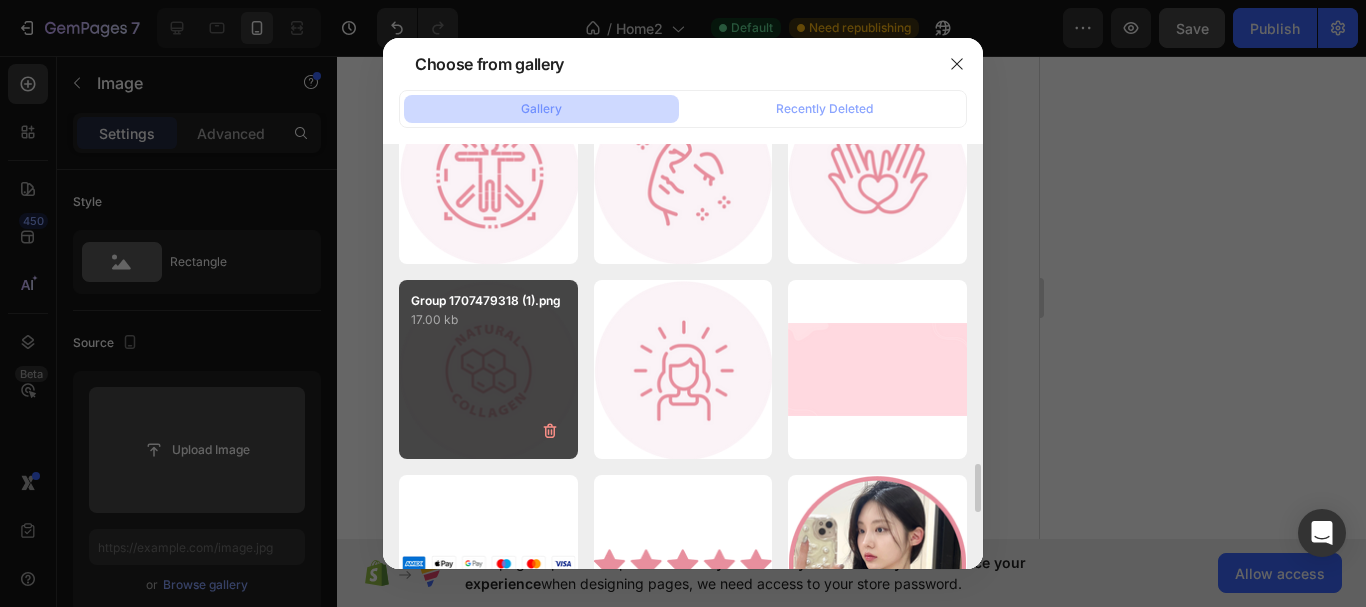click on "Group 1707479318 (1).png 17.00 kb" at bounding box center [488, 369] 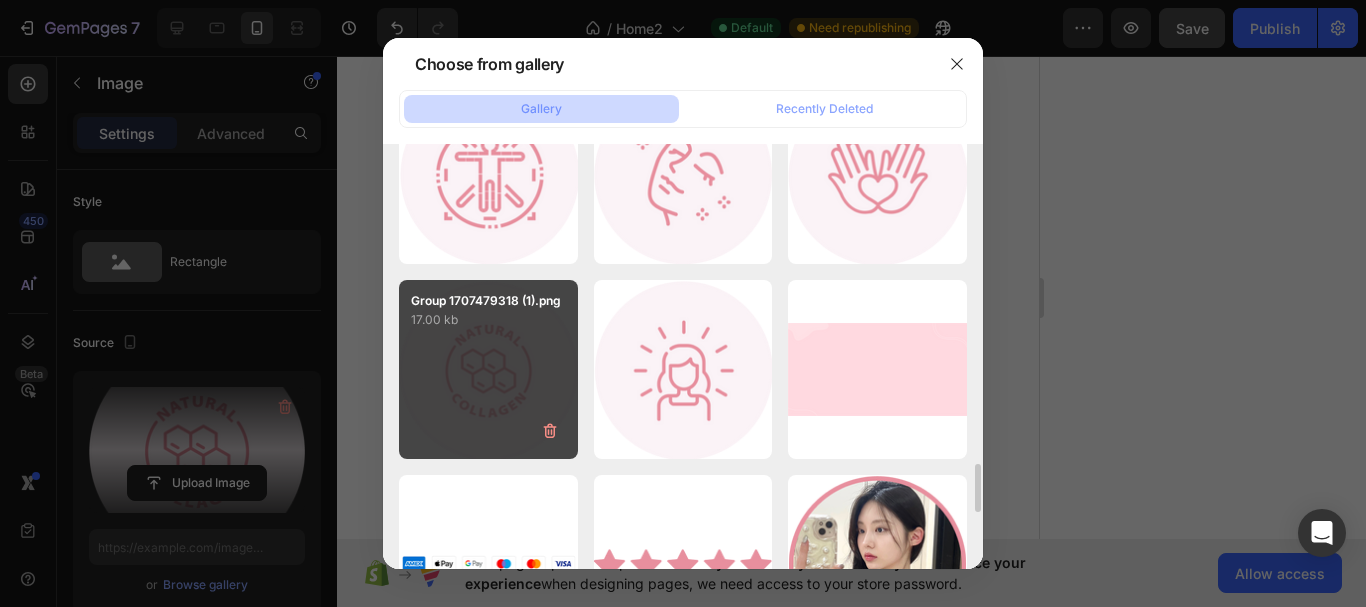 type on "https://cdn.shopify.com/s/files/1/0710/2981/7536/files/gempages_578019542651896594-0376def8-0013-4bb9-93d9-25e991e114c7.png" 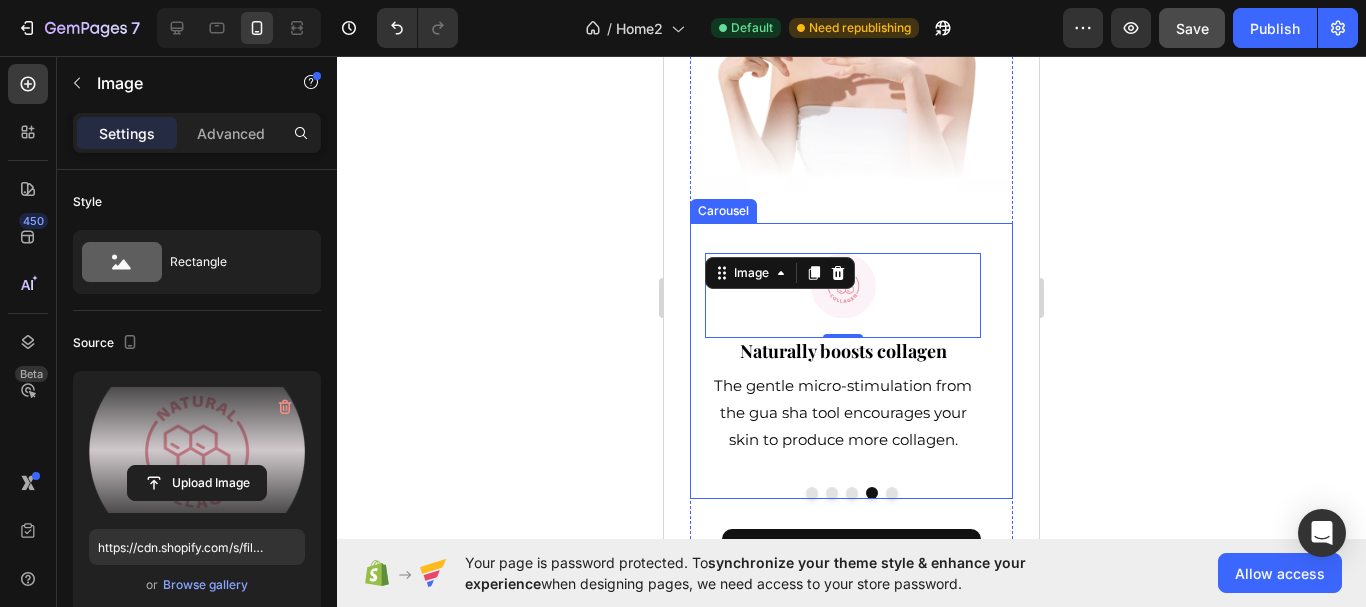click at bounding box center (892, 493) 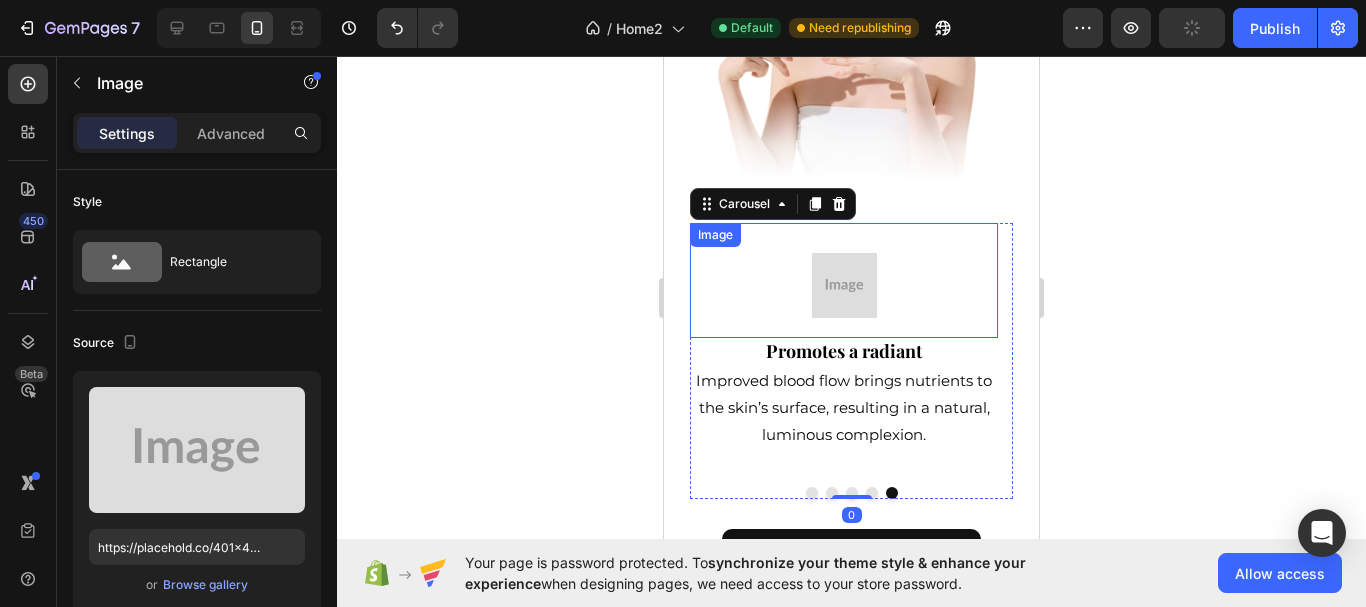 click at bounding box center [844, 285] 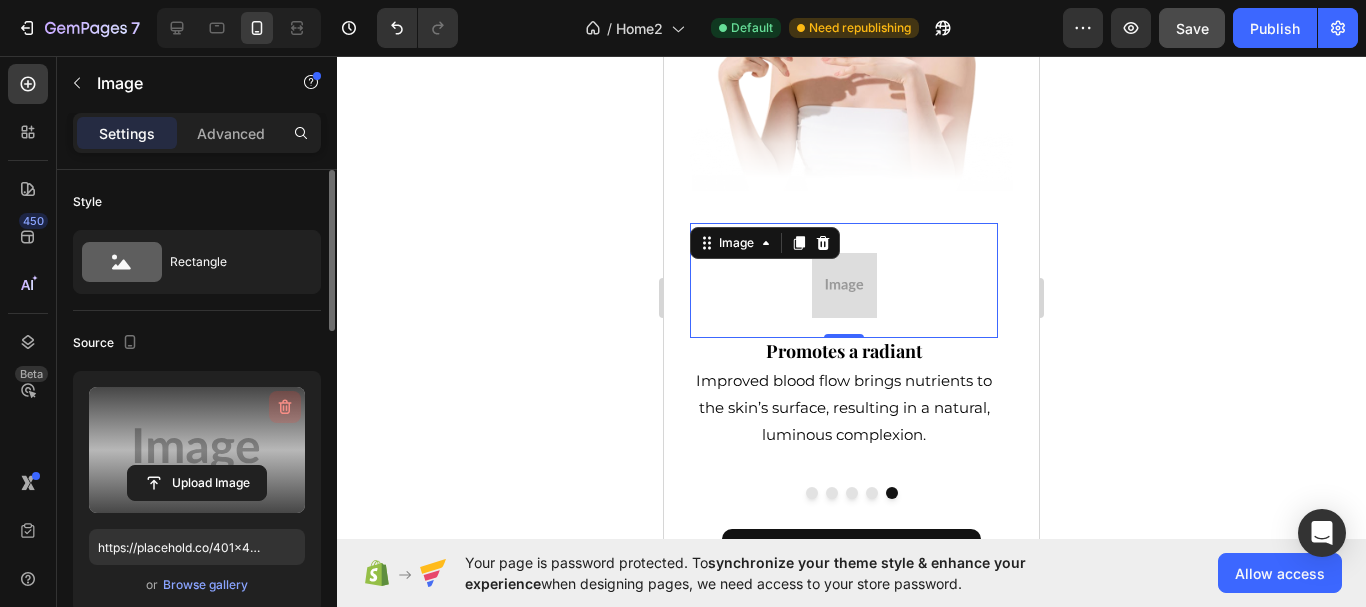 click 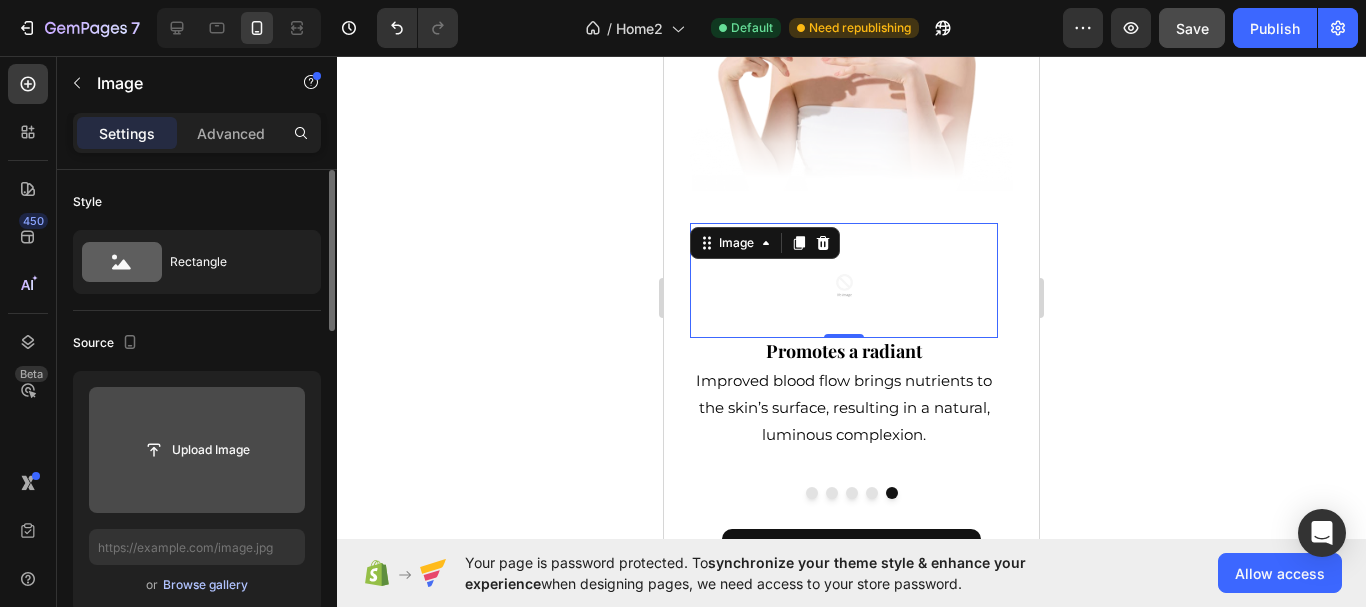 click on "Browse gallery" at bounding box center [205, 585] 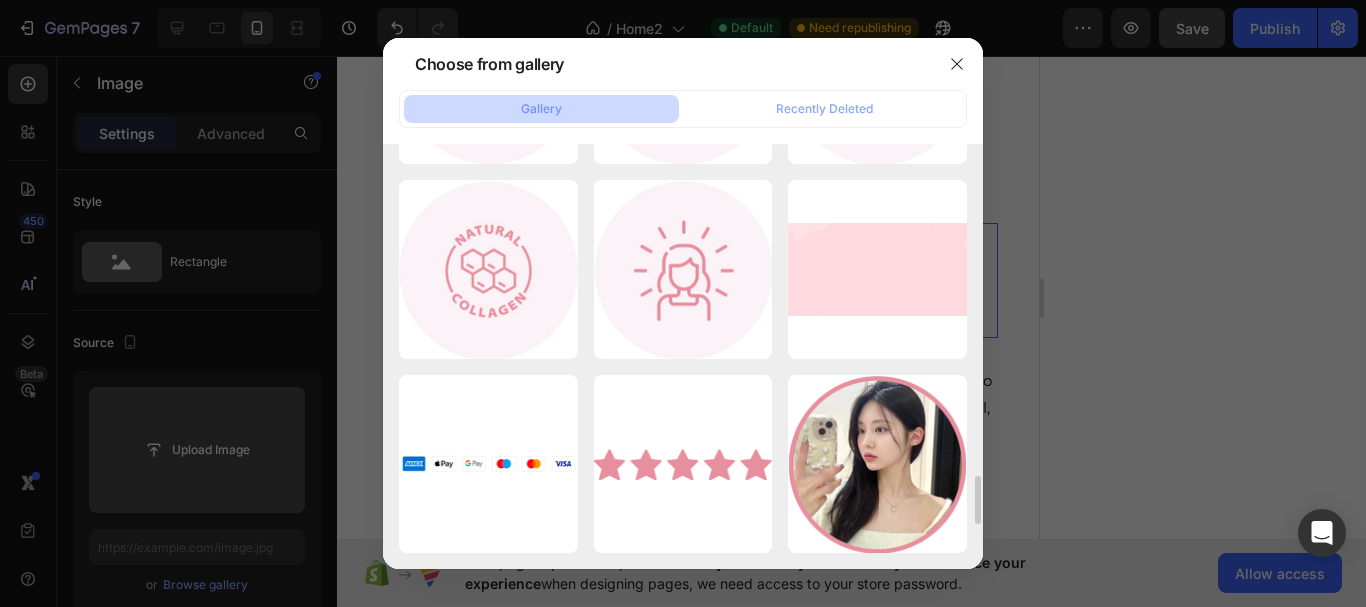 scroll, scrollTop: 2800, scrollLeft: 0, axis: vertical 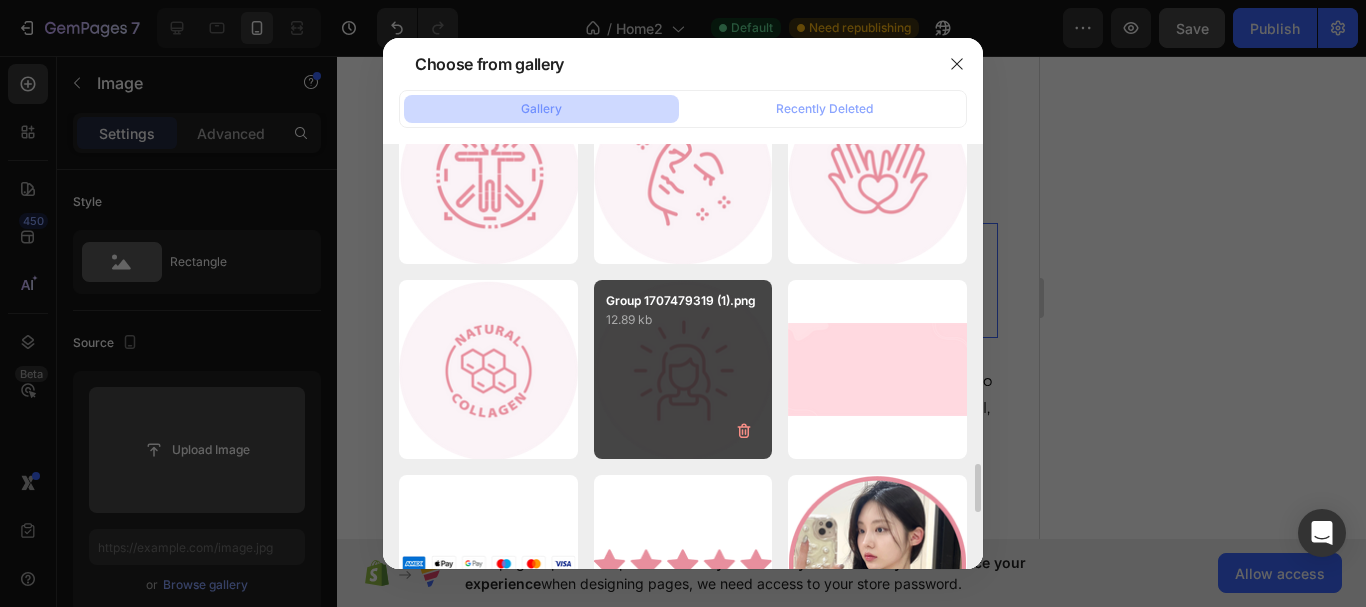 click on "Group 1707479319 (1).png 12.89 kb" at bounding box center [683, 369] 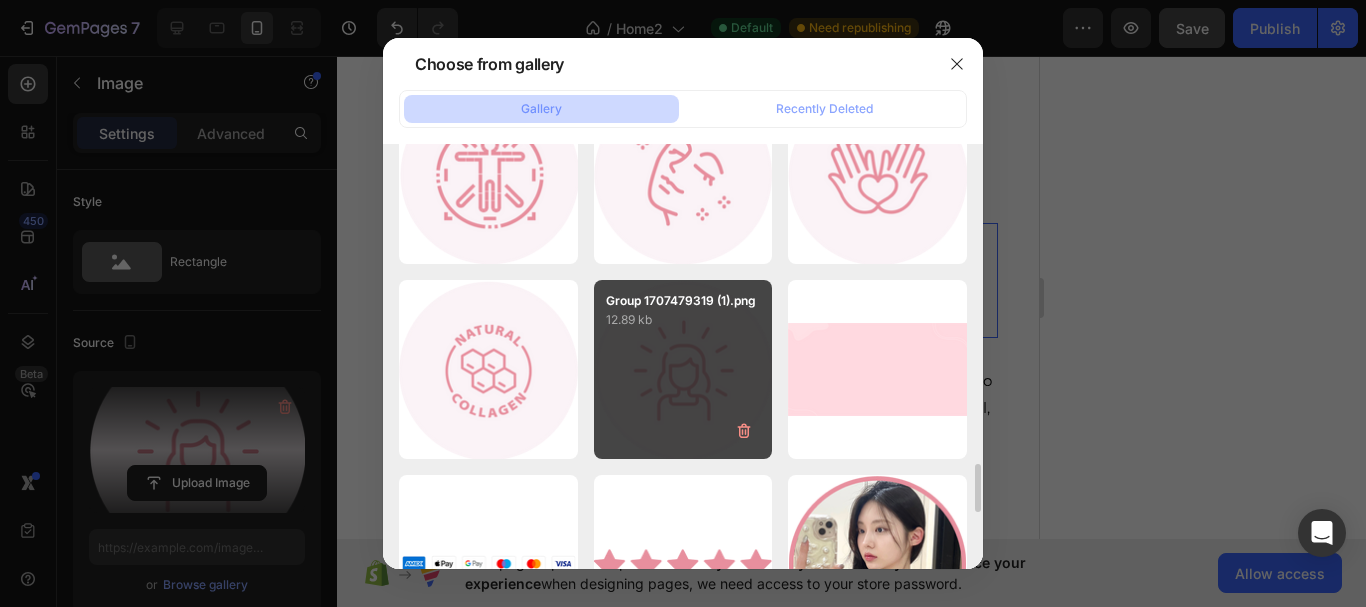 type on "https://cdn.shopify.com/s/files/1/0710/2981/7536/files/gempages_578019542651896594-6d815001-61a4-4bc3-b809-53329e4e2ec4.png" 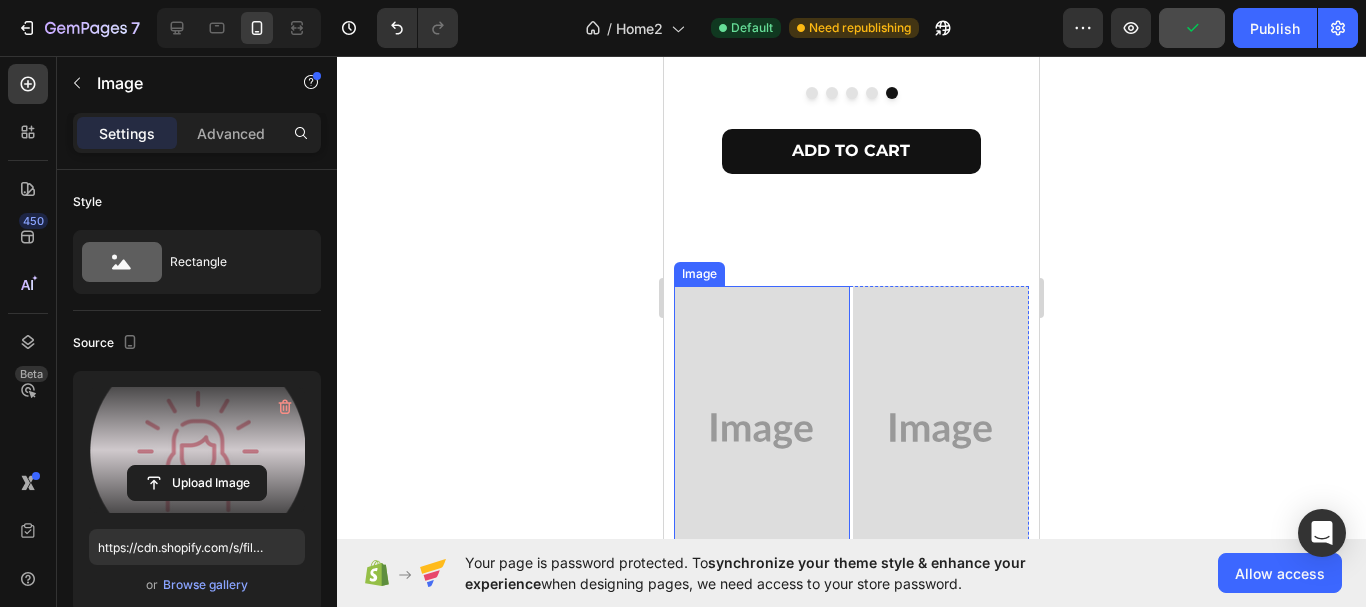 scroll, scrollTop: 3400, scrollLeft: 0, axis: vertical 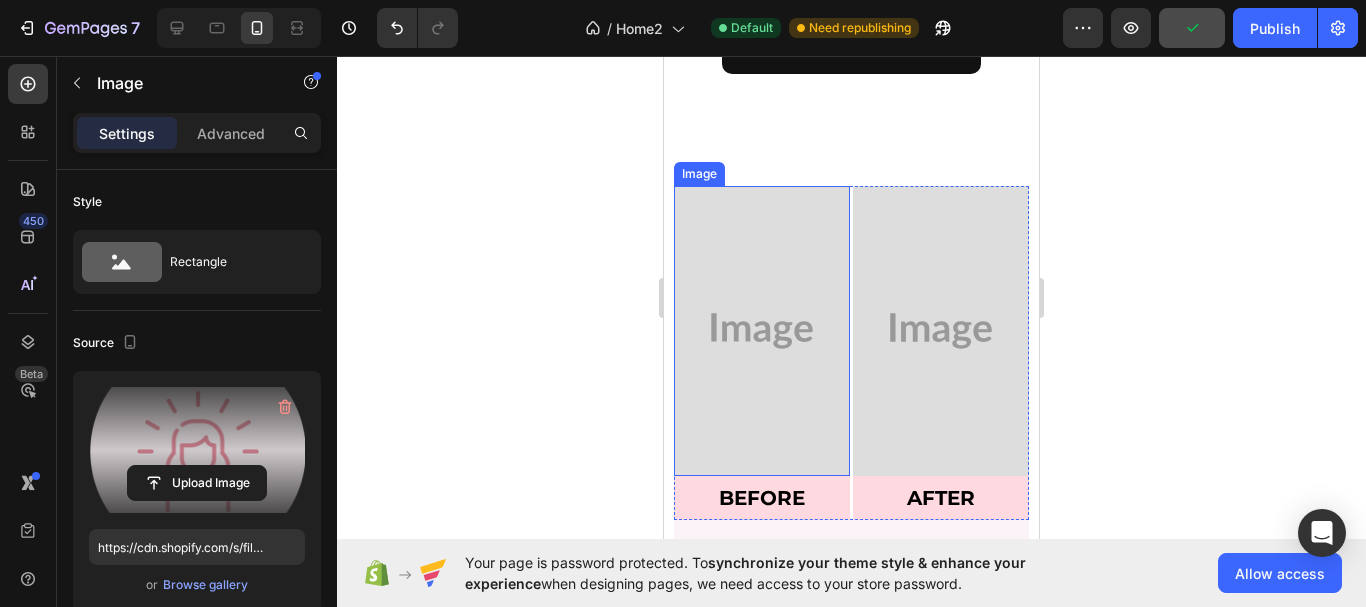 click at bounding box center (762, 331) 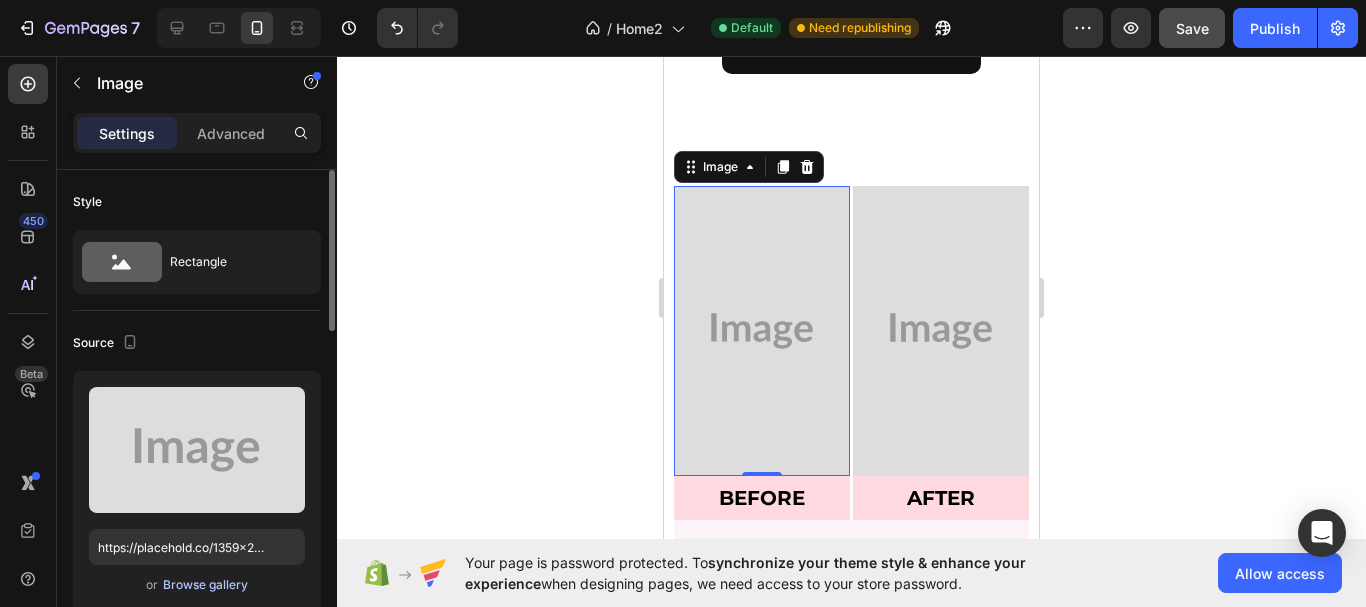 click on "Browse gallery" at bounding box center [205, 585] 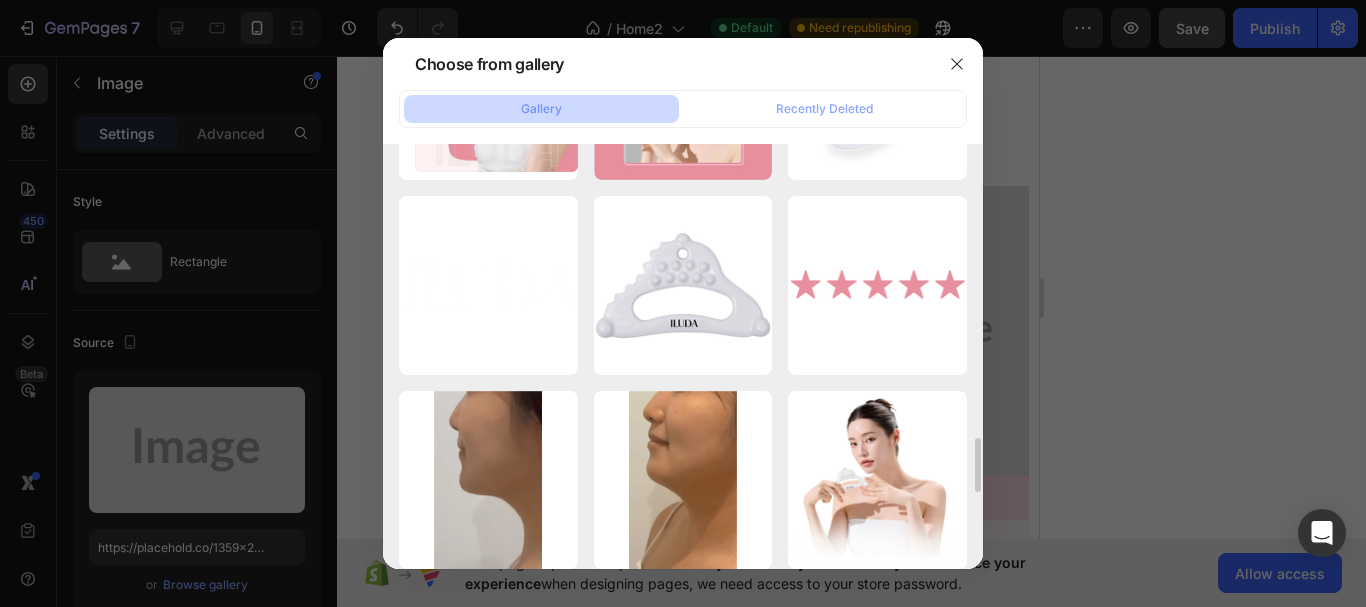 scroll, scrollTop: 2400, scrollLeft: 0, axis: vertical 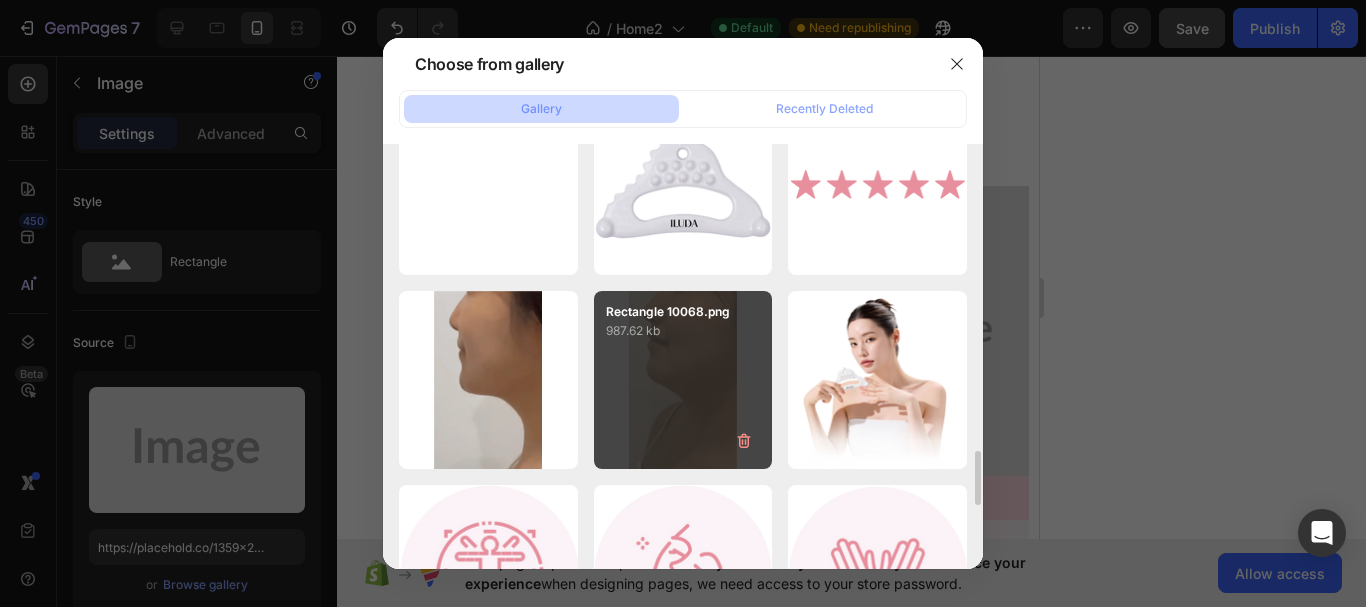 click on "Rectangle 10068.png 987.62 kb" at bounding box center [683, 380] 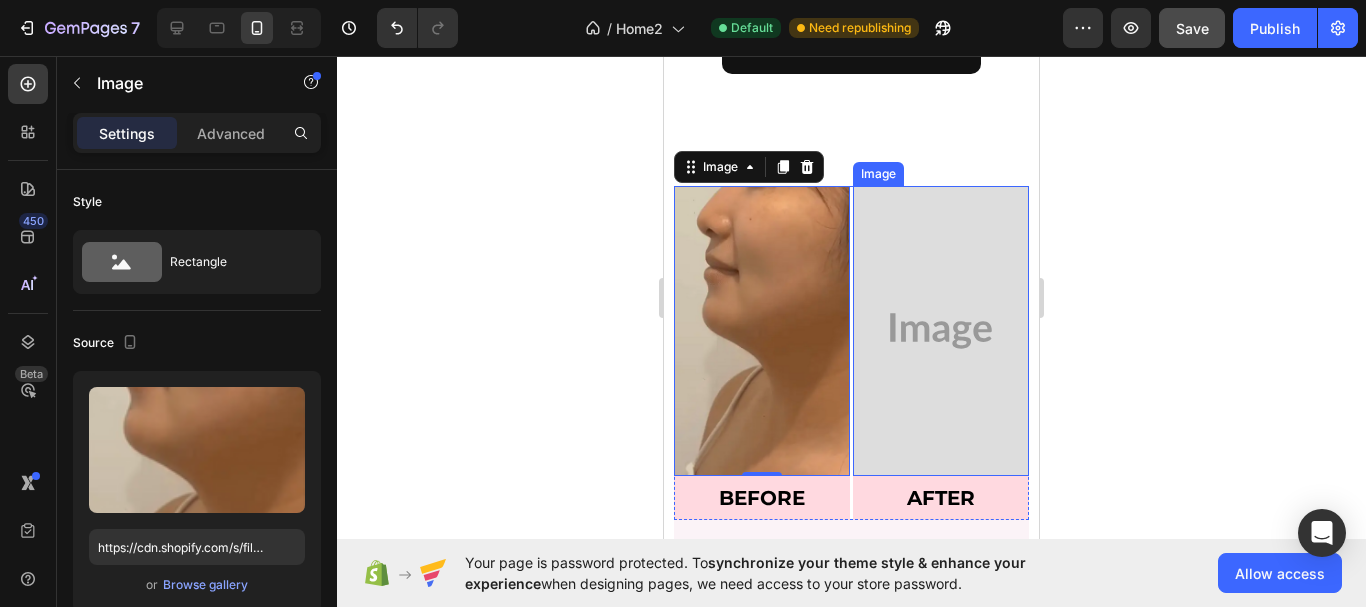 click at bounding box center (941, 331) 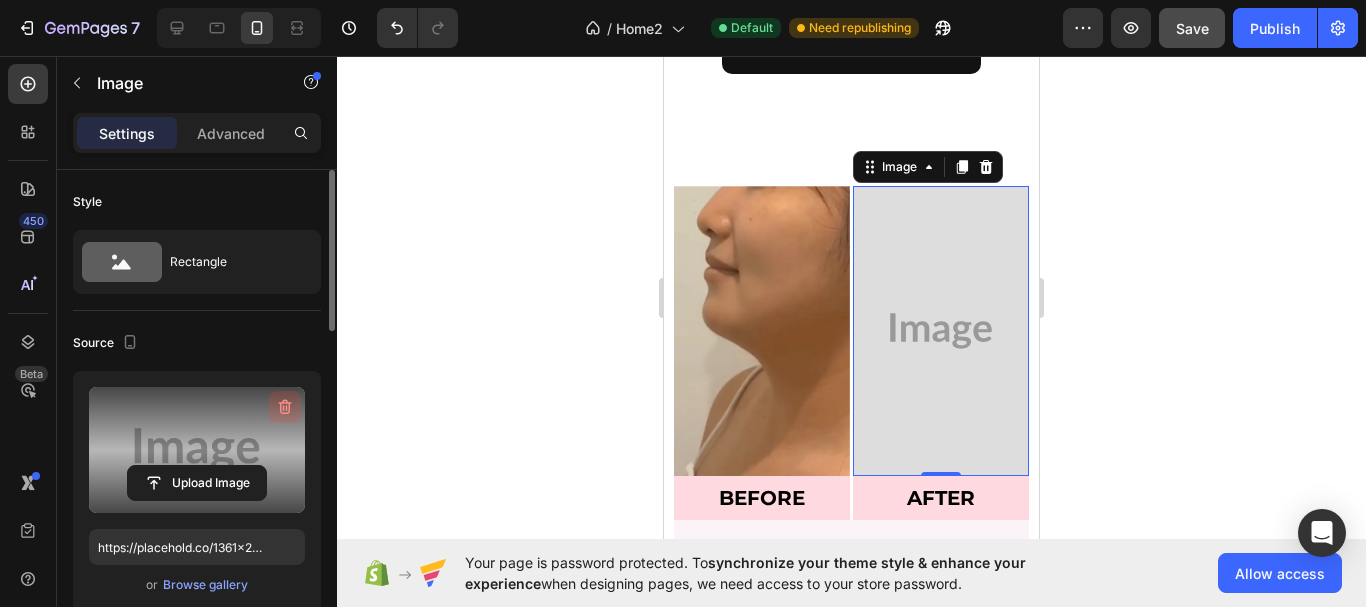 click at bounding box center (285, 407) 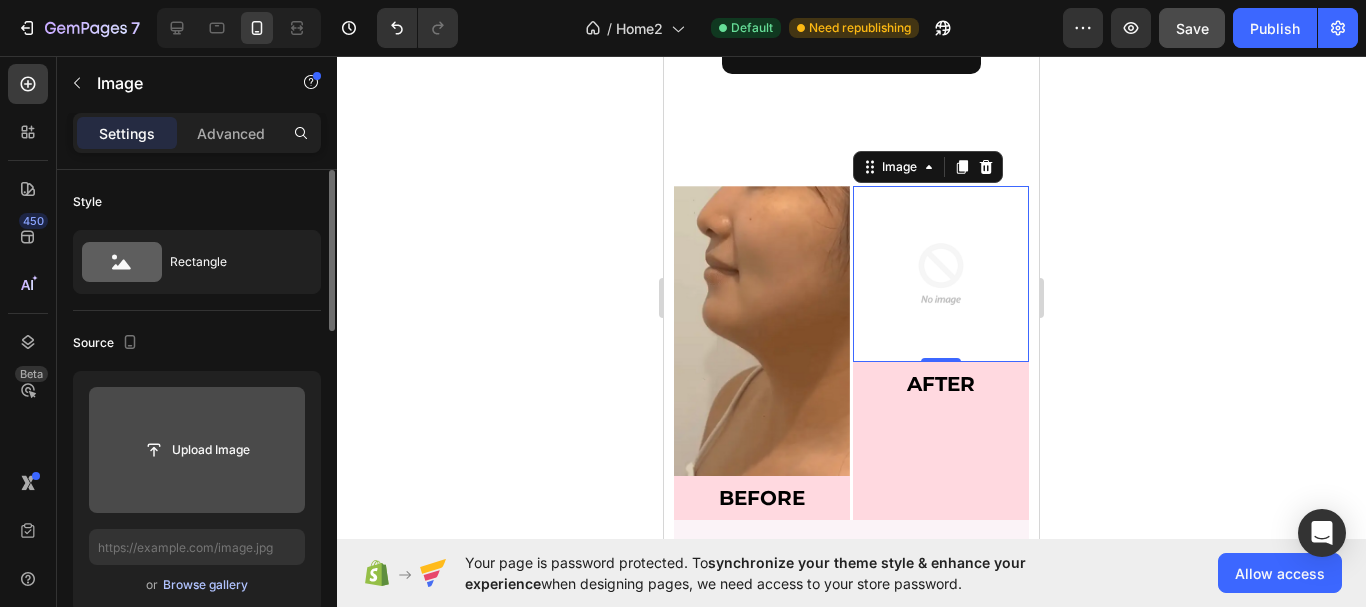 click on "Browse gallery" at bounding box center [205, 585] 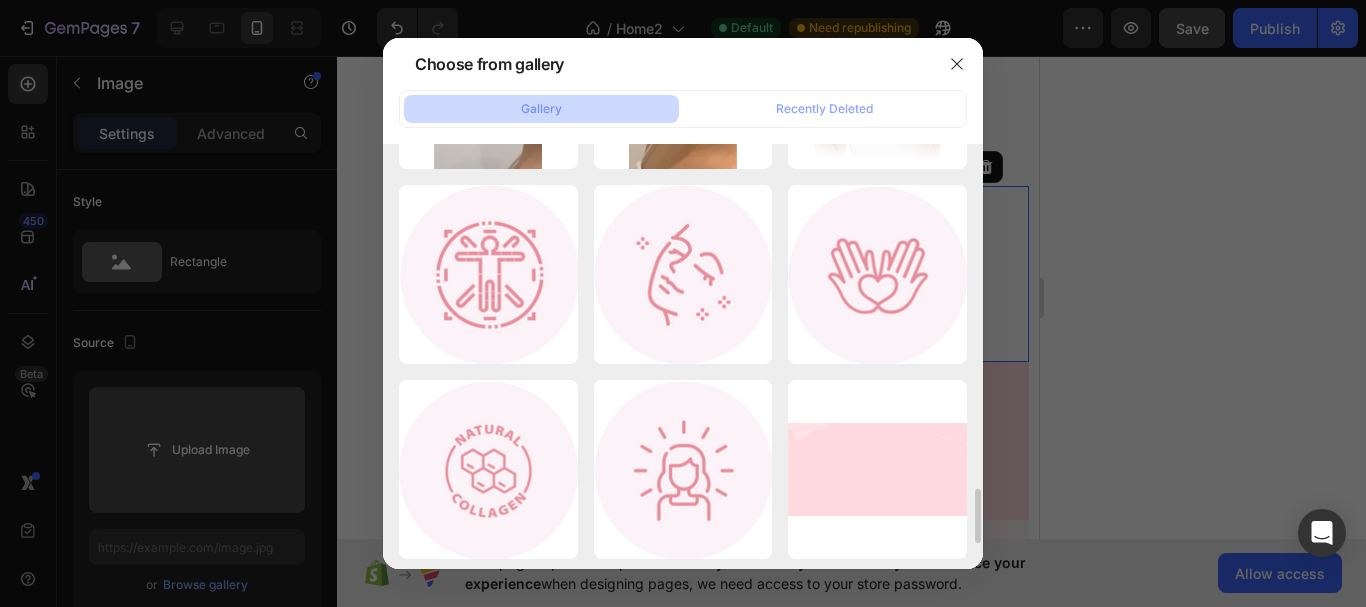 scroll, scrollTop: 2500, scrollLeft: 0, axis: vertical 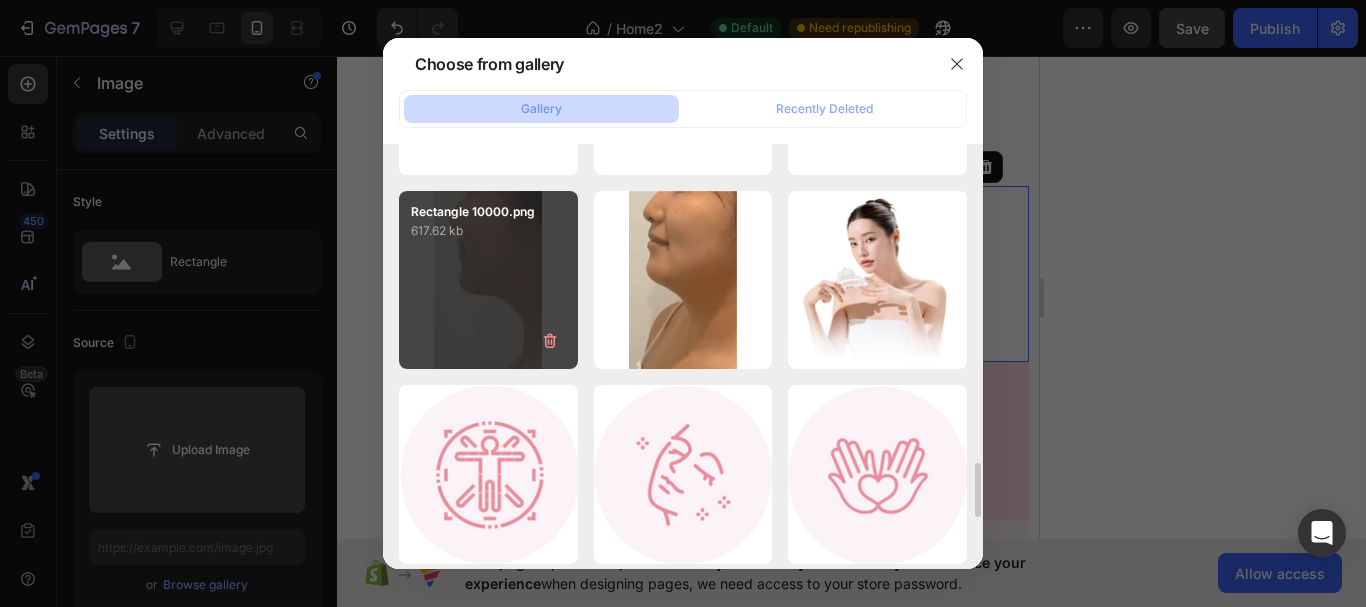 click on "Rectangle 10000.png 617.62 kb" at bounding box center [488, 280] 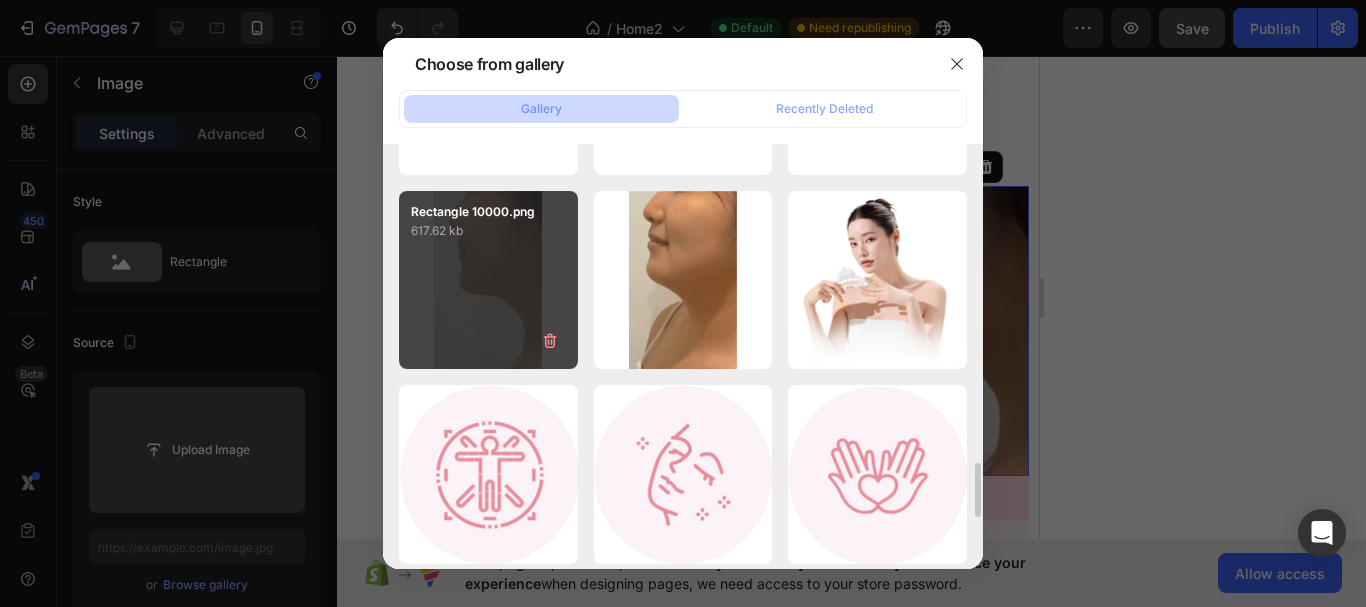 type on "https://cdn.shopify.com/s/files/1/0710/2981/7536/files/gempages_578019542651896594-e5f03ea2-ac8d-4acc-a451-3df7cd1d022c.png" 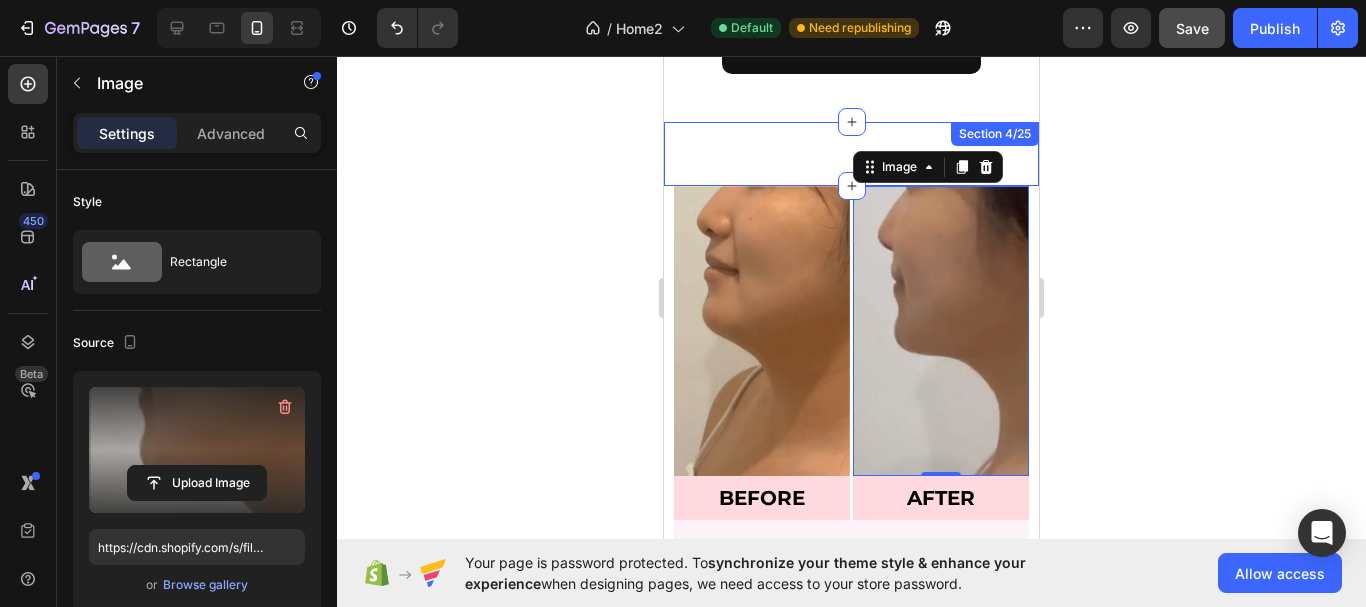 click on "Image BEFORE Heading Row Image AFTER Heading Row Row See  Real  Results Heading “After just a few weeks with ILUDA’s gua sha, my skin feels firmer, looks brighter, and puffiness is gone. The difference is truly amazing!” Text Block Image Row Section 4/25" at bounding box center (851, 154) 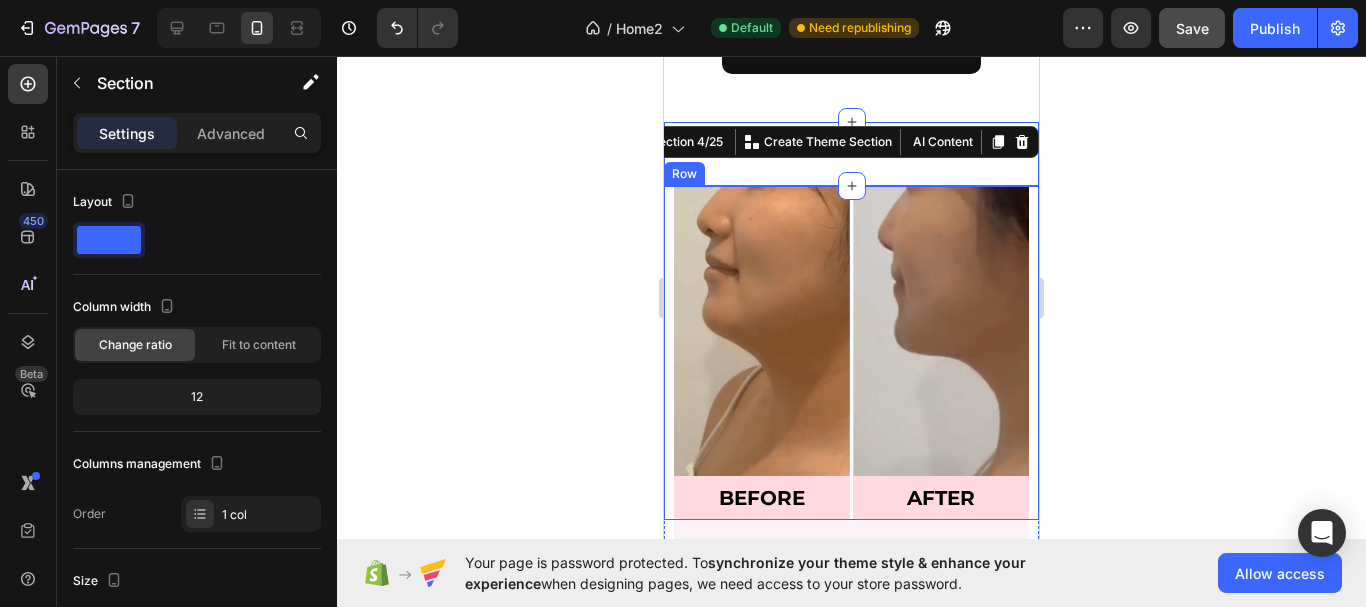click 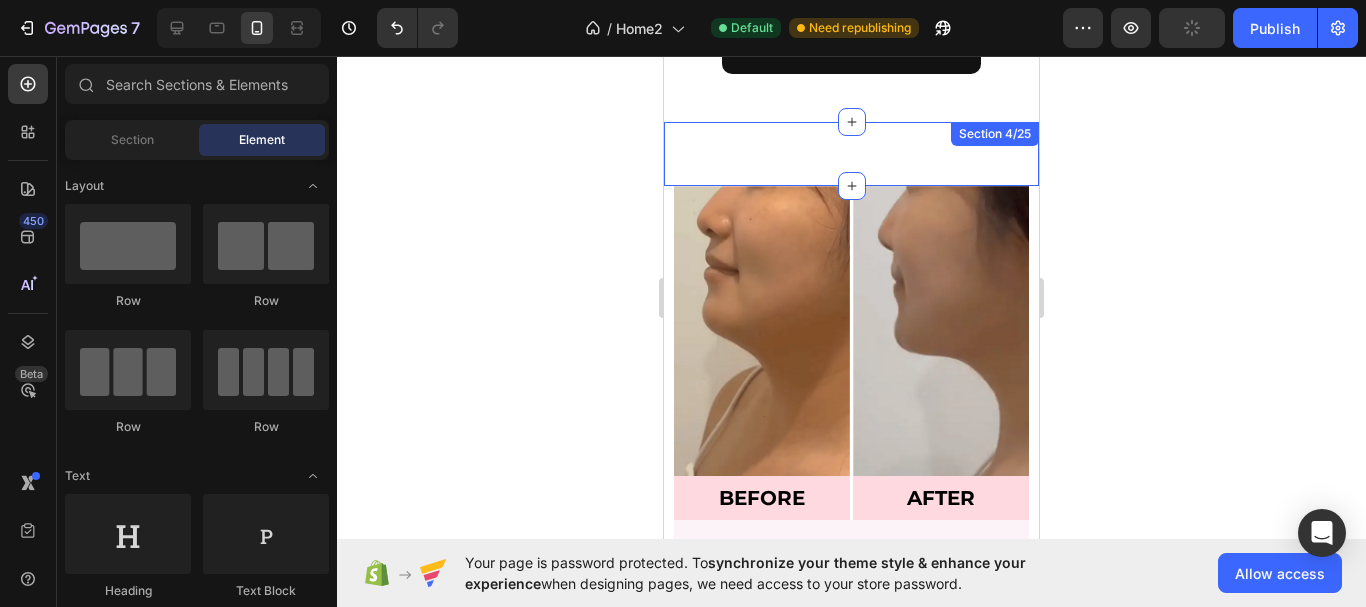 click on "Image BEFORE Heading Row Image AFTER Heading Row Row See  Real  Results Heading “After just a few weeks with ILUDA’s gua sha, my skin feels firmer, looks brighter, and puffiness is gone. The difference is truly amazing!” Text Block Image Row Section 4/25" at bounding box center [851, 154] 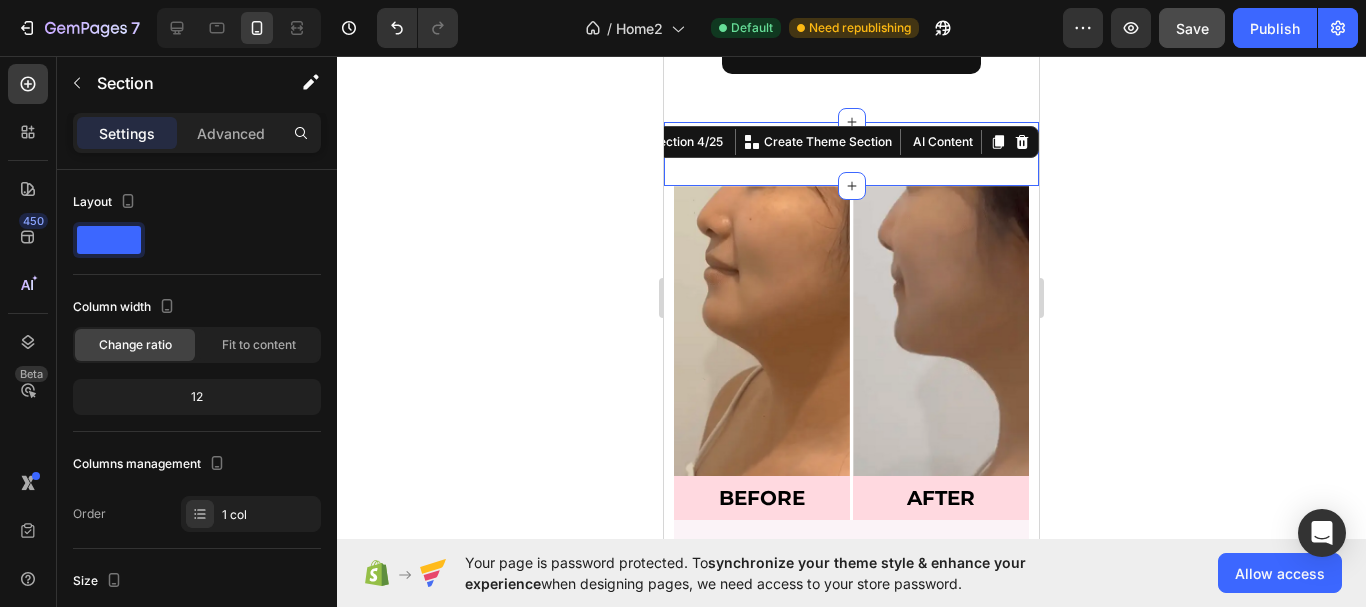 click 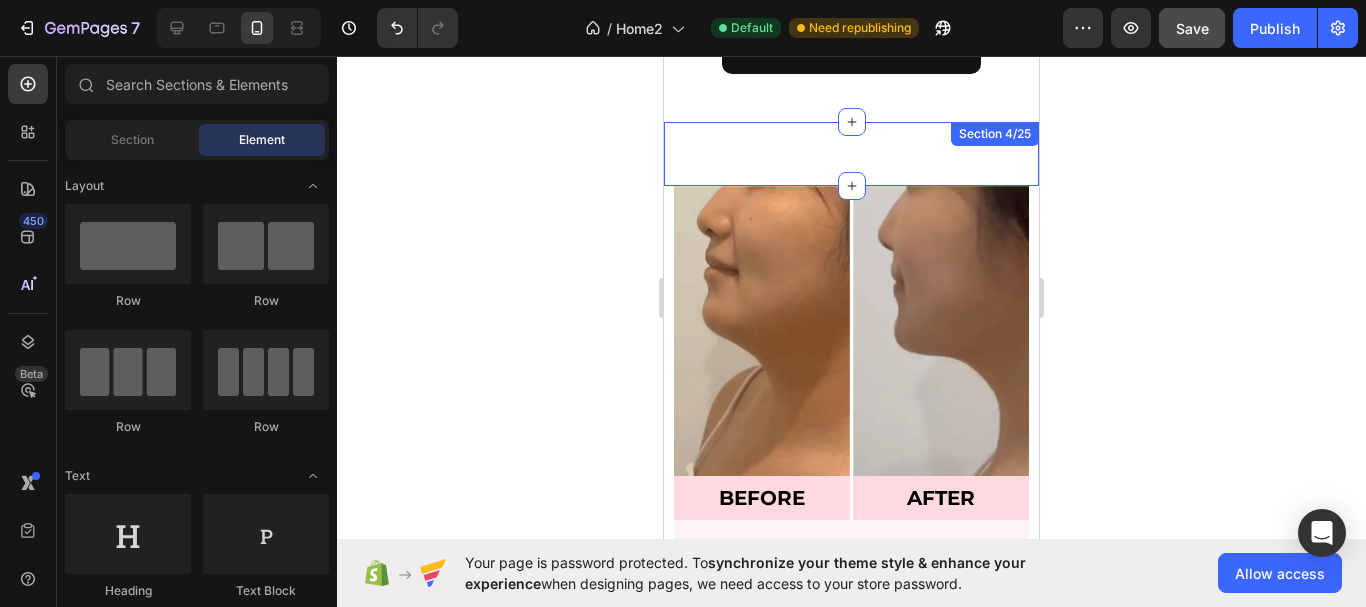 click on "Image BEFORE Heading Row Image AFTER Heading Row Row See  Real  Results Heading “After just a few weeks with ILUDA’s gua sha, my skin feels firmer, looks brighter, and puffiness is gone. The difference is truly amazing!” Text Block Image Row Section 4/25" at bounding box center [851, 154] 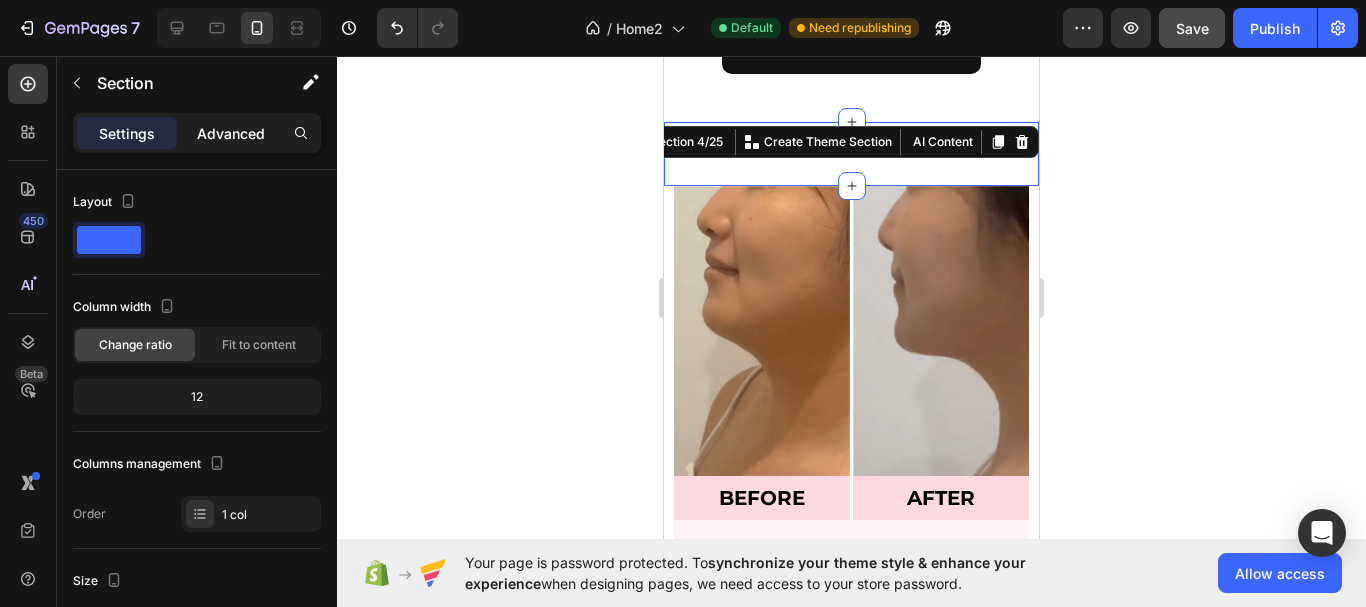 click on "Advanced" at bounding box center [231, 133] 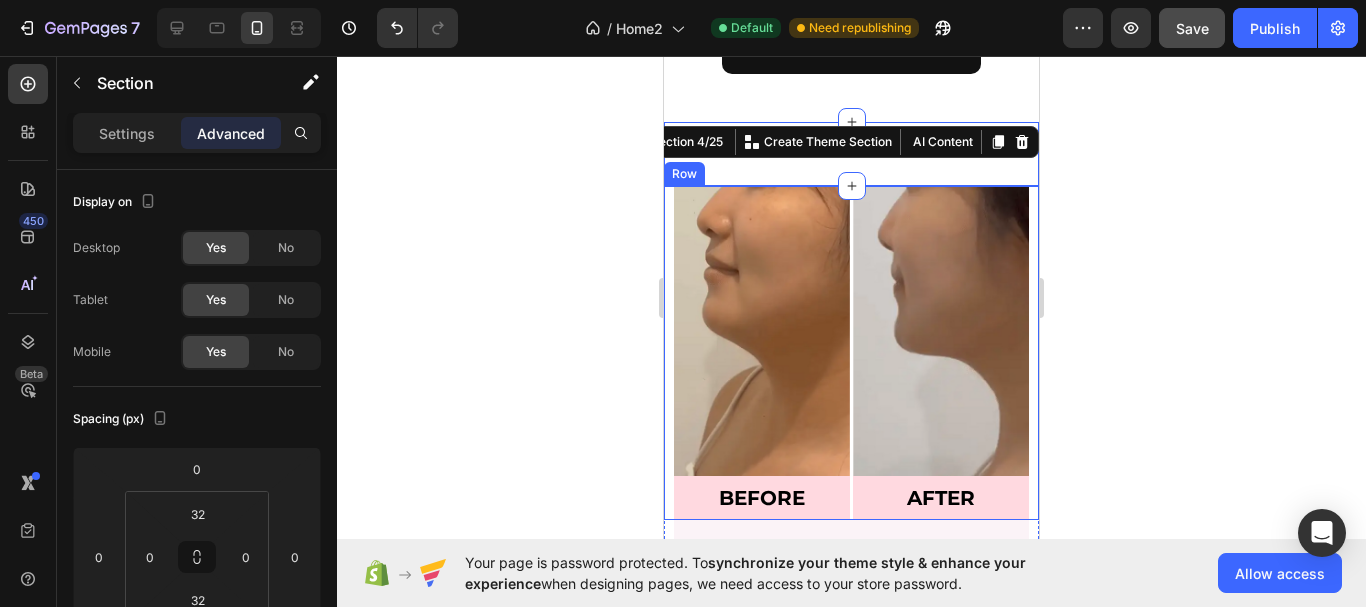 click on "Image BEFORE Heading Row Image AFTER Heading Row Row Row" at bounding box center (851, 353) 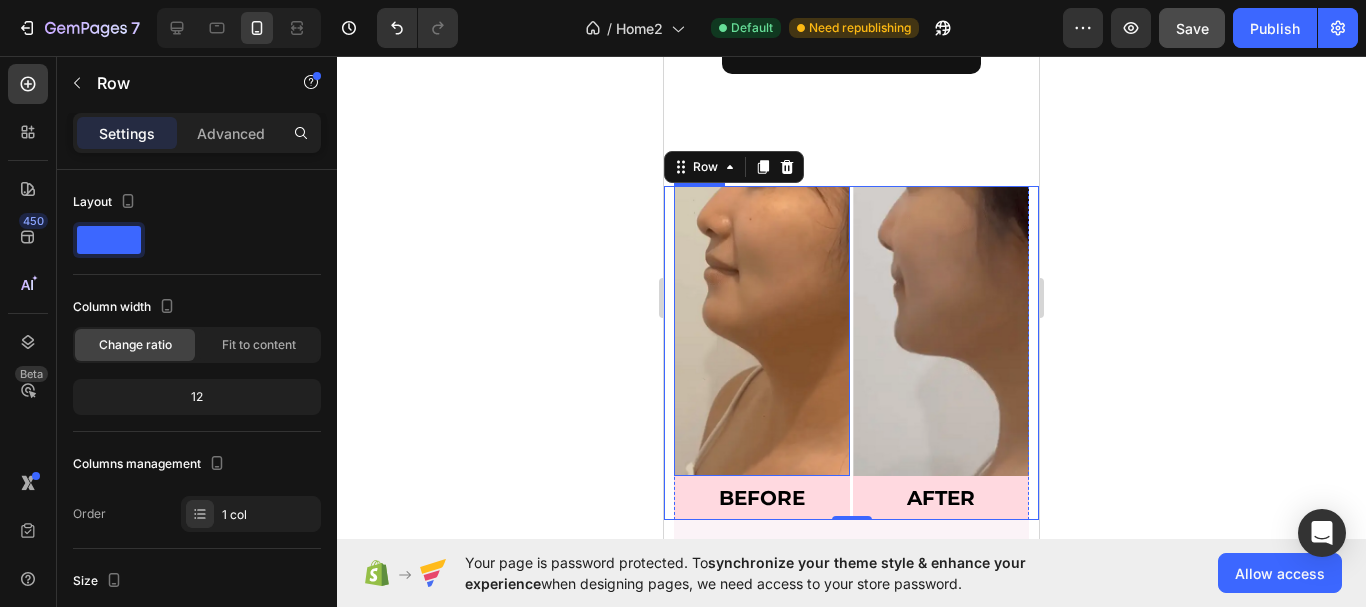 scroll, scrollTop: 3300, scrollLeft: 0, axis: vertical 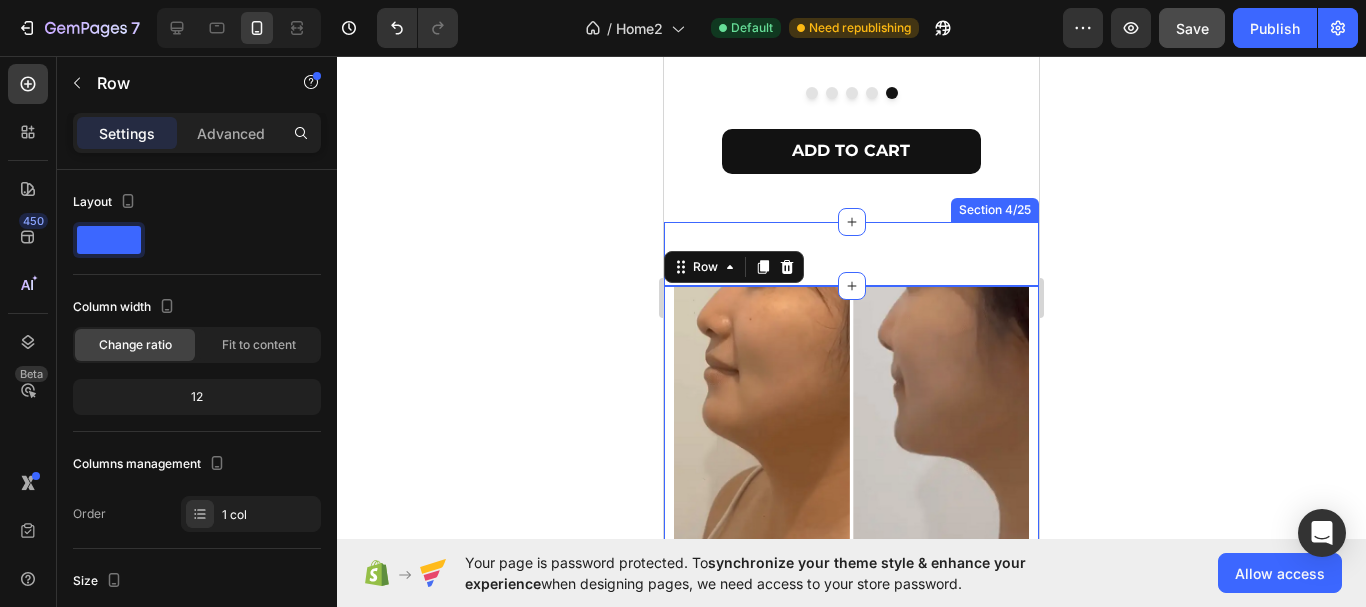 click on "Image BEFORE Heading Row Image AFTER Heading Row Row See  Real  Results Heading “After just a few weeks with ILUDA’s gua sha, my skin feels firmer, looks brighter, and puffiness is gone. The difference is truly amazing!” Text Block Image Row Section 4/25" at bounding box center (851, 254) 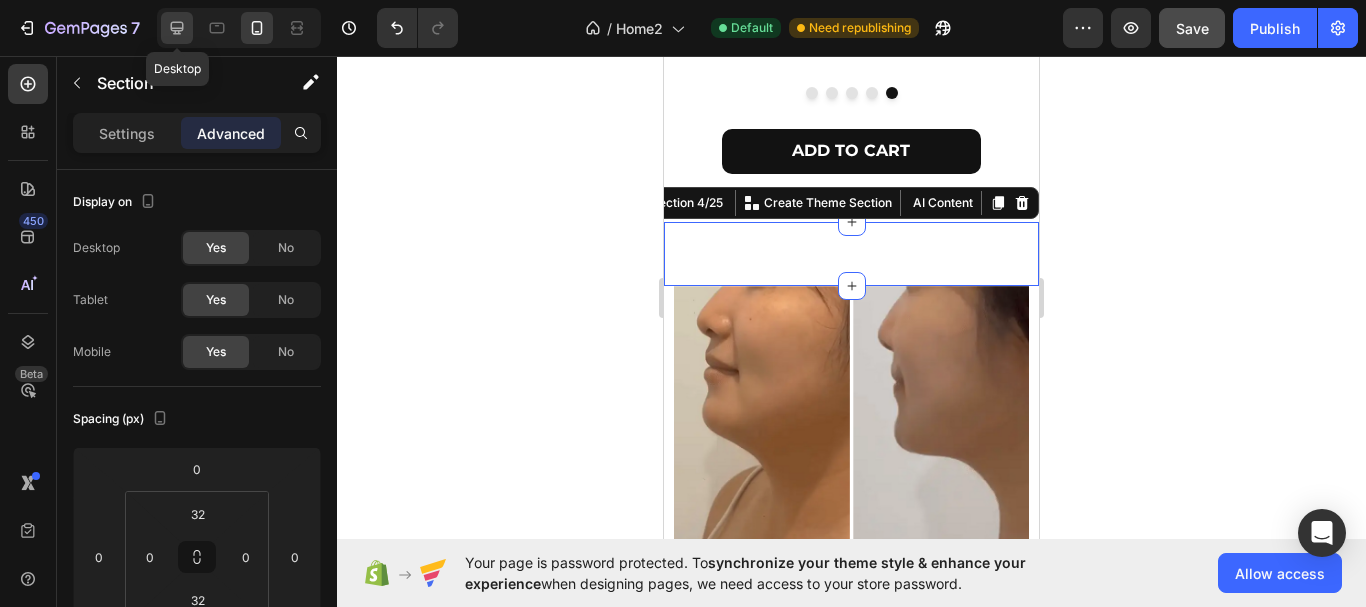 click 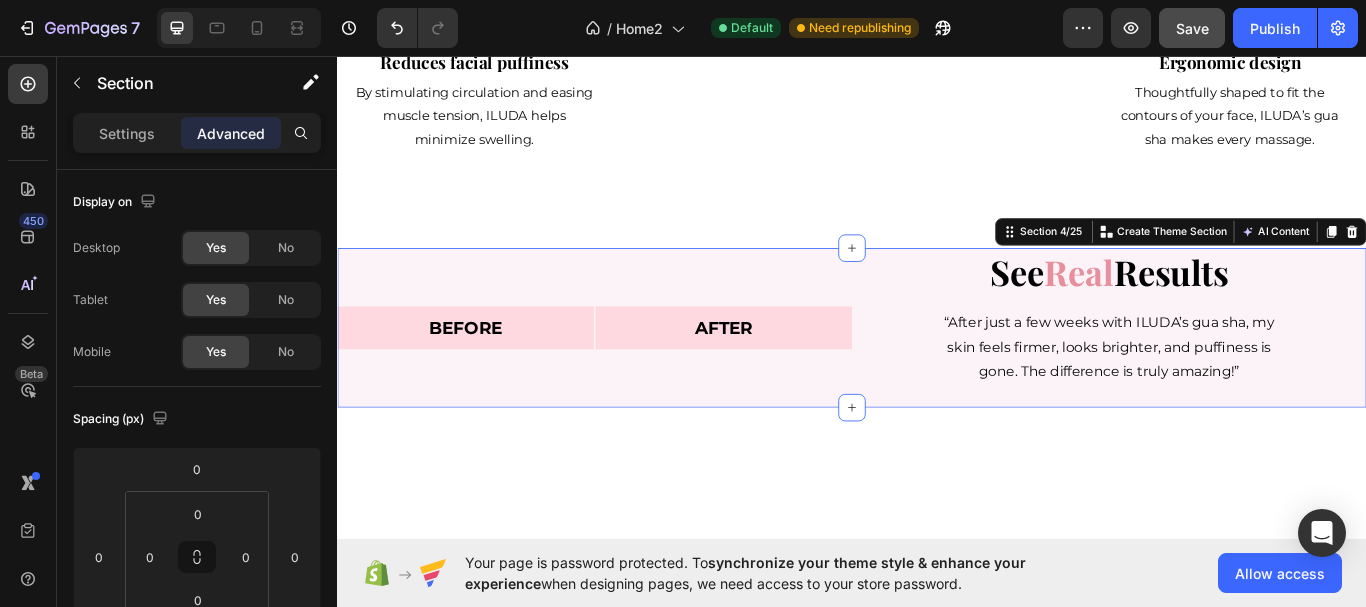 scroll, scrollTop: 3841, scrollLeft: 0, axis: vertical 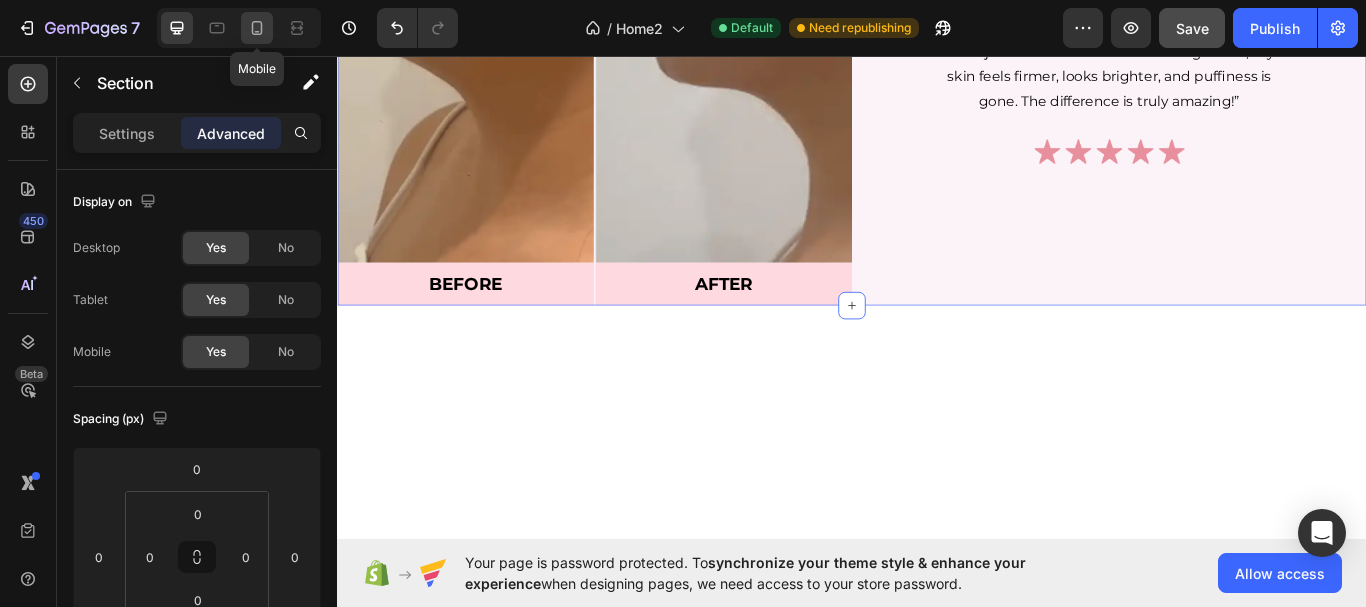 click 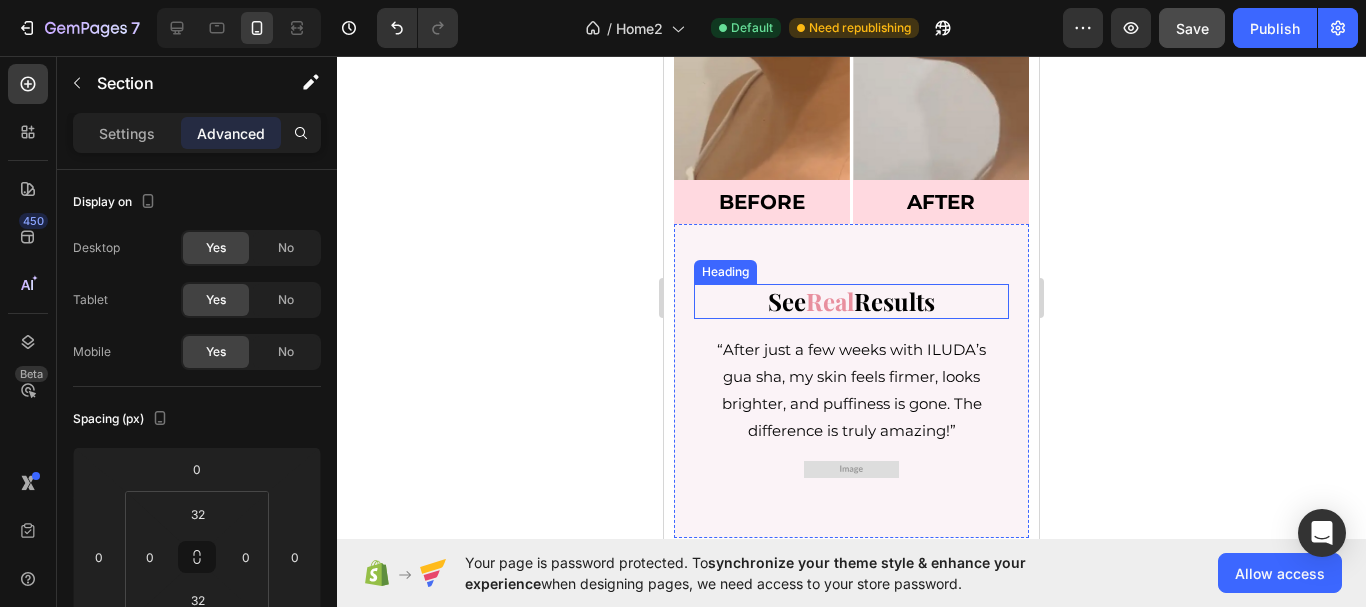 scroll, scrollTop: 3393, scrollLeft: 0, axis: vertical 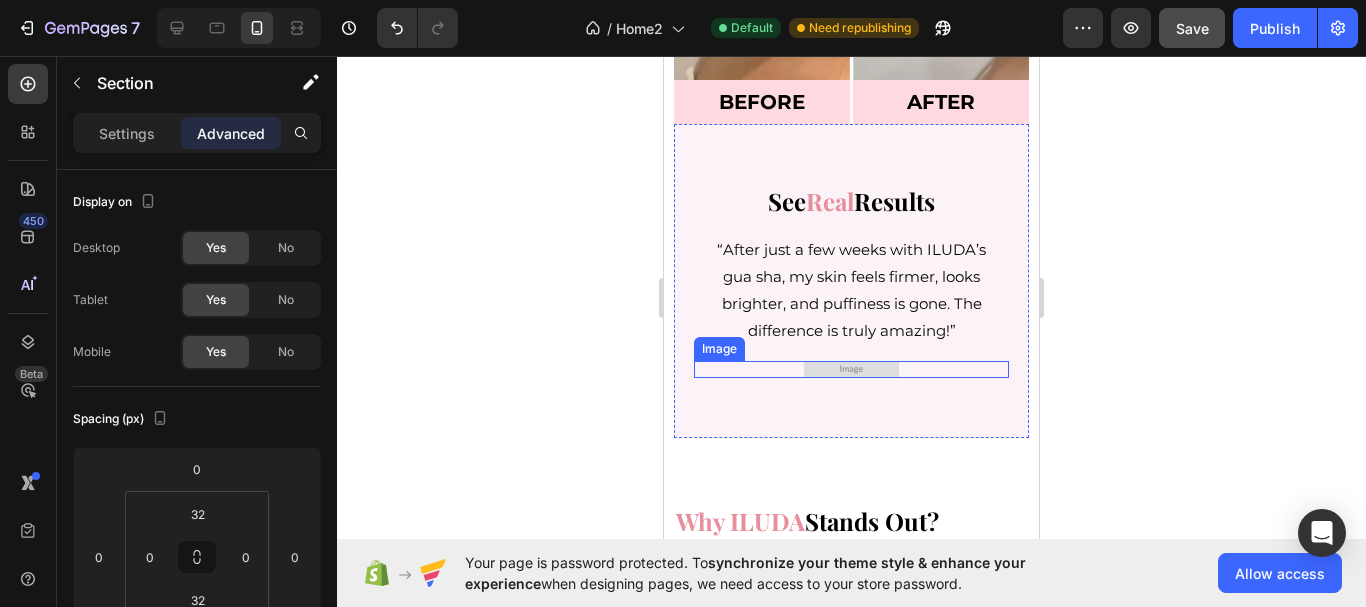 click at bounding box center (851, 369) 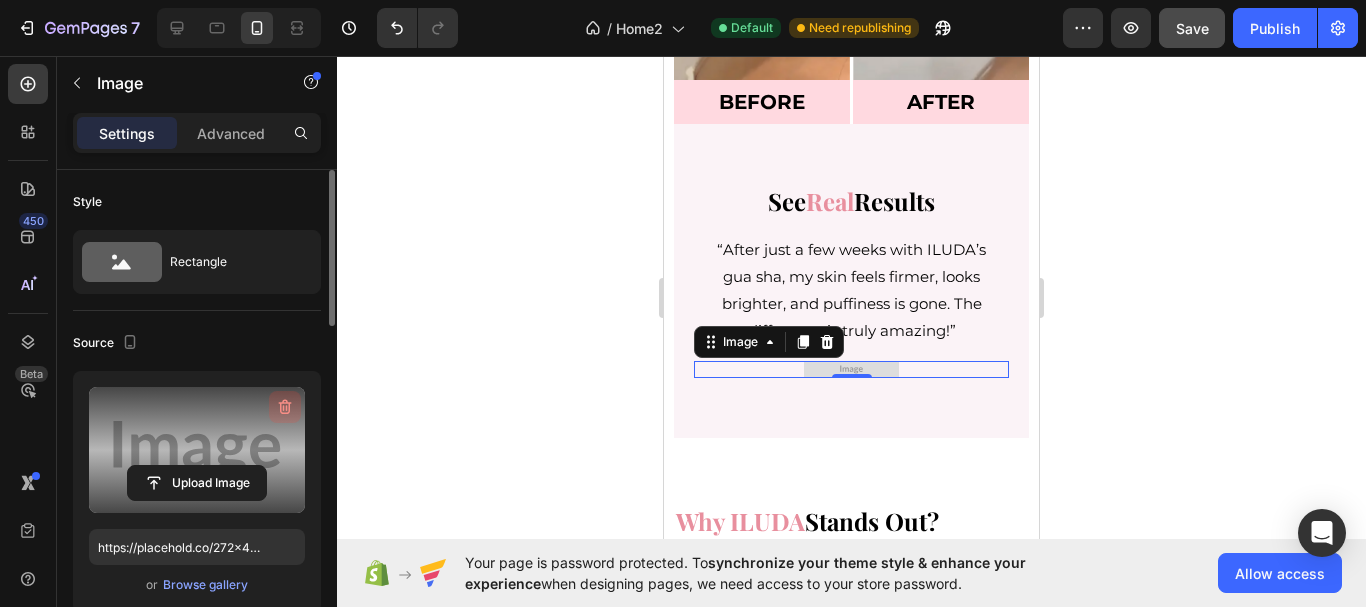 click at bounding box center [285, 407] 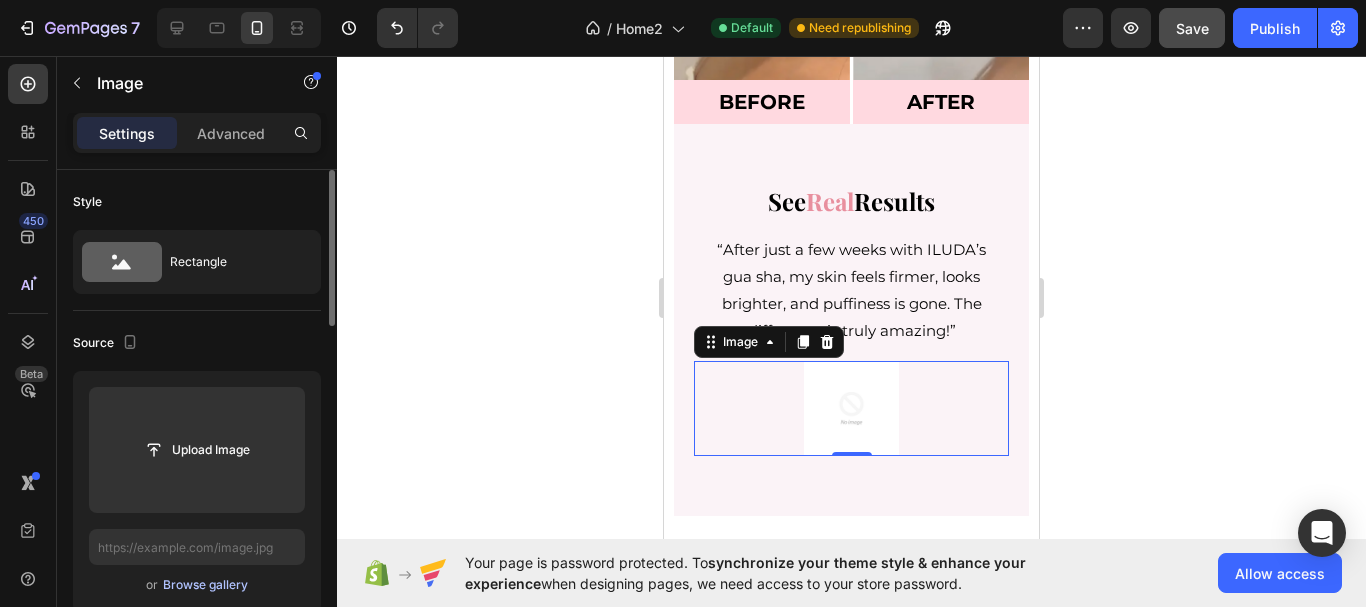click on "Browse gallery" at bounding box center [205, 585] 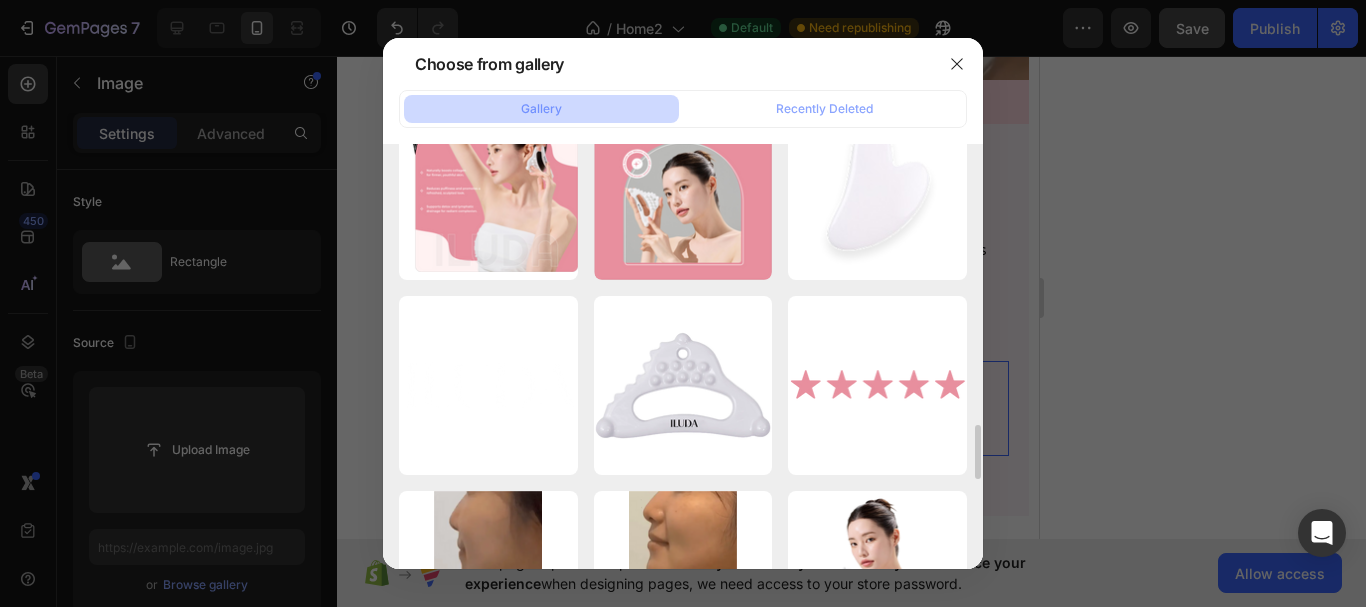 scroll, scrollTop: 2400, scrollLeft: 0, axis: vertical 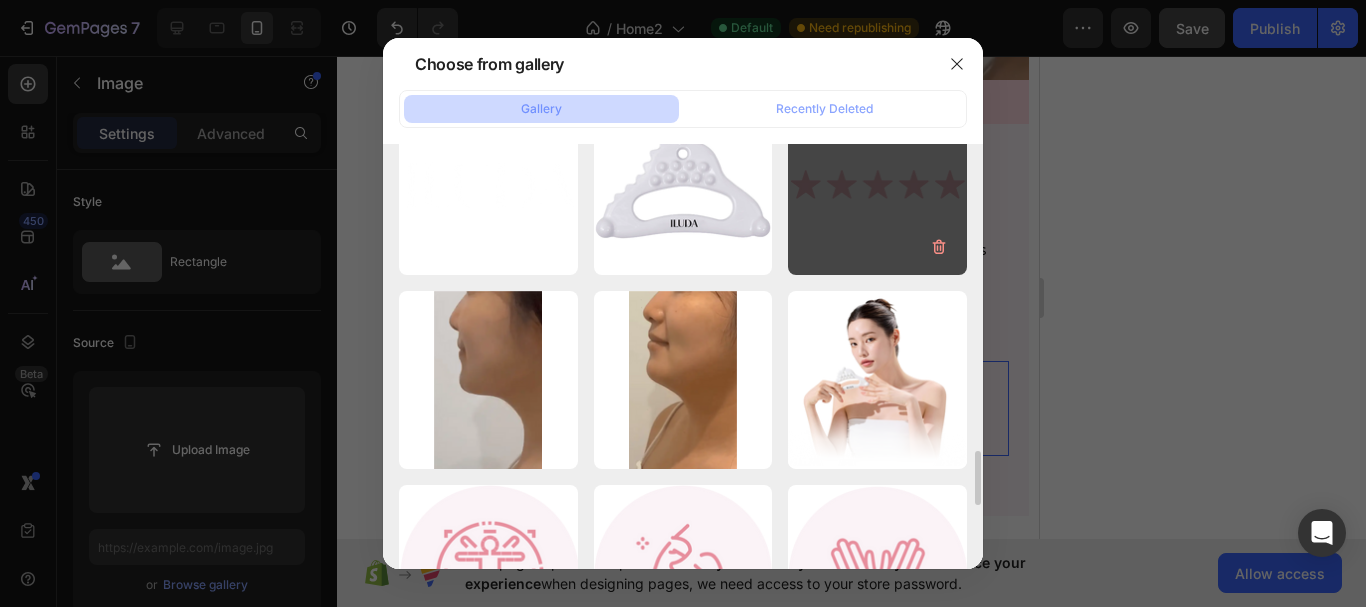 click on "Group 50 (2).png 8.86 kb" at bounding box center (877, 185) 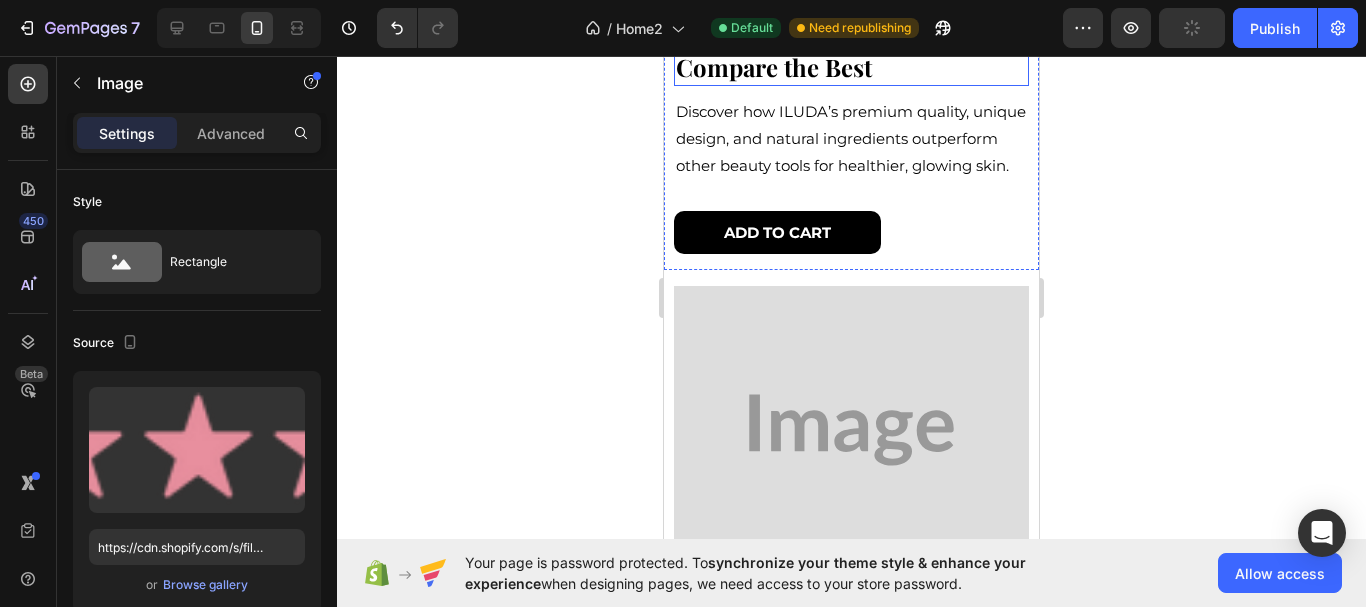 scroll, scrollTop: 3993, scrollLeft: 0, axis: vertical 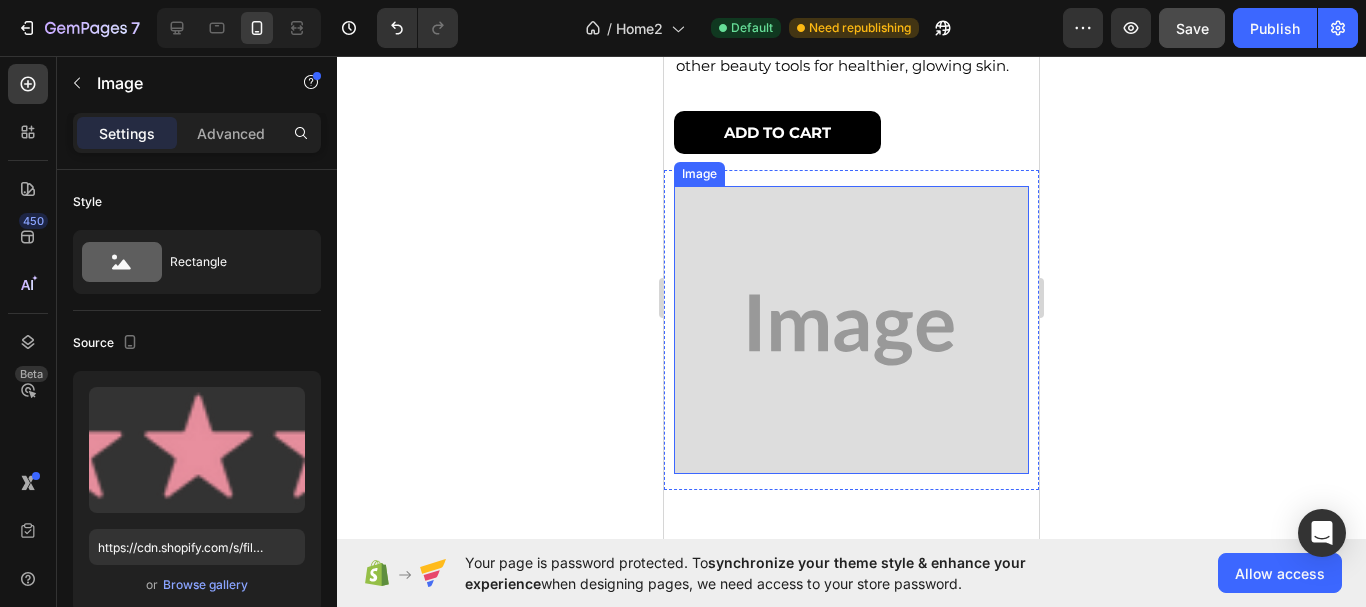 click at bounding box center [851, 330] 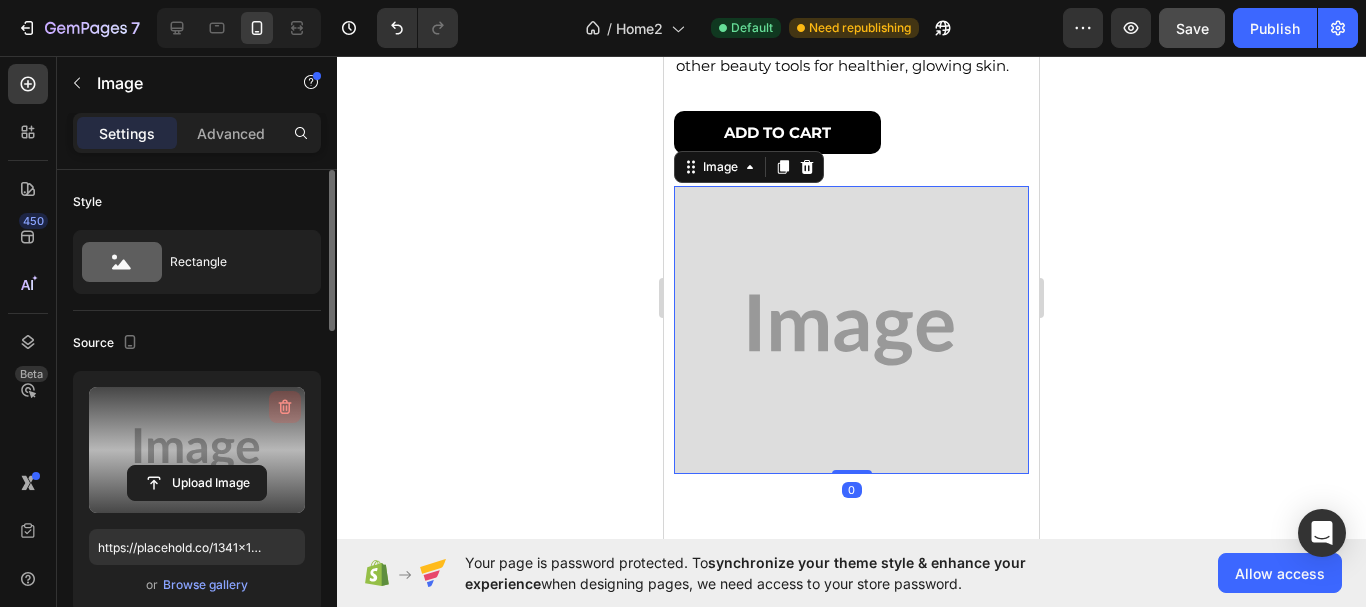click 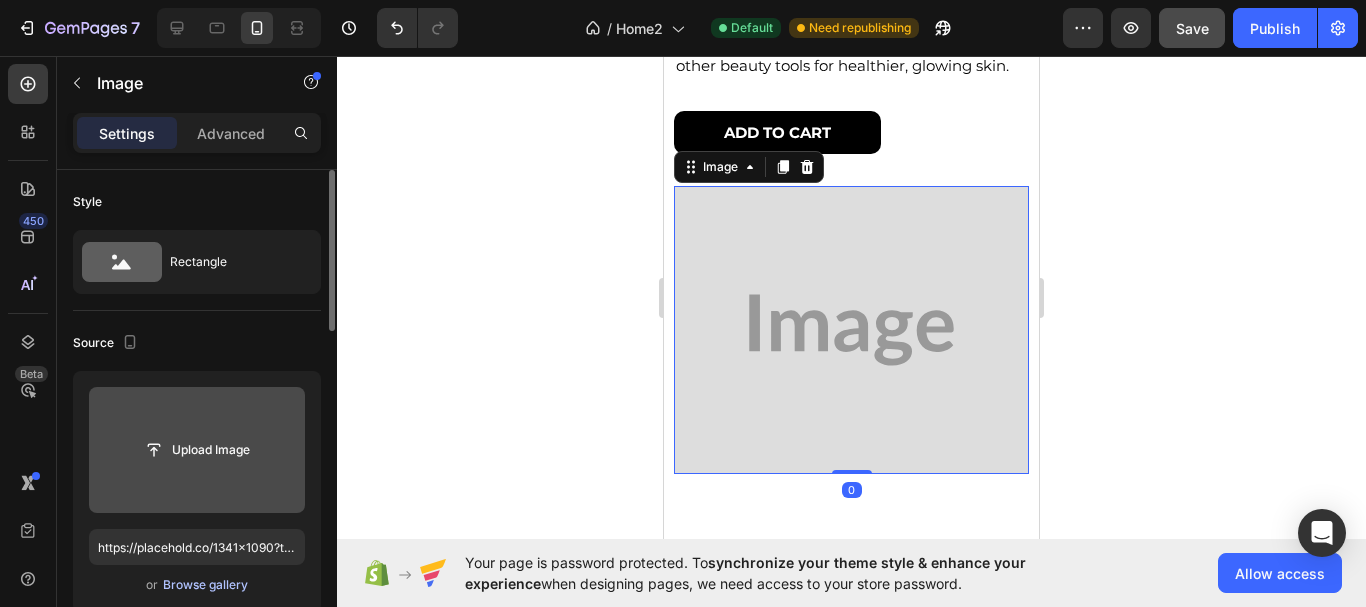 type 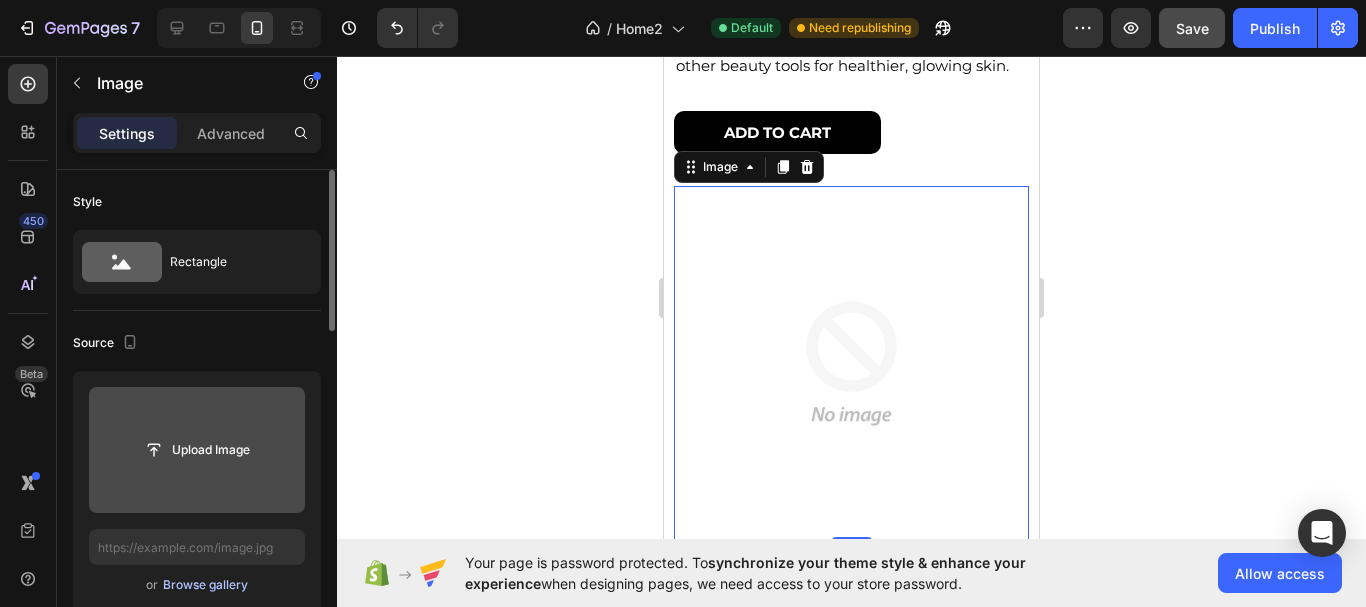 click on "Browse gallery" at bounding box center (205, 585) 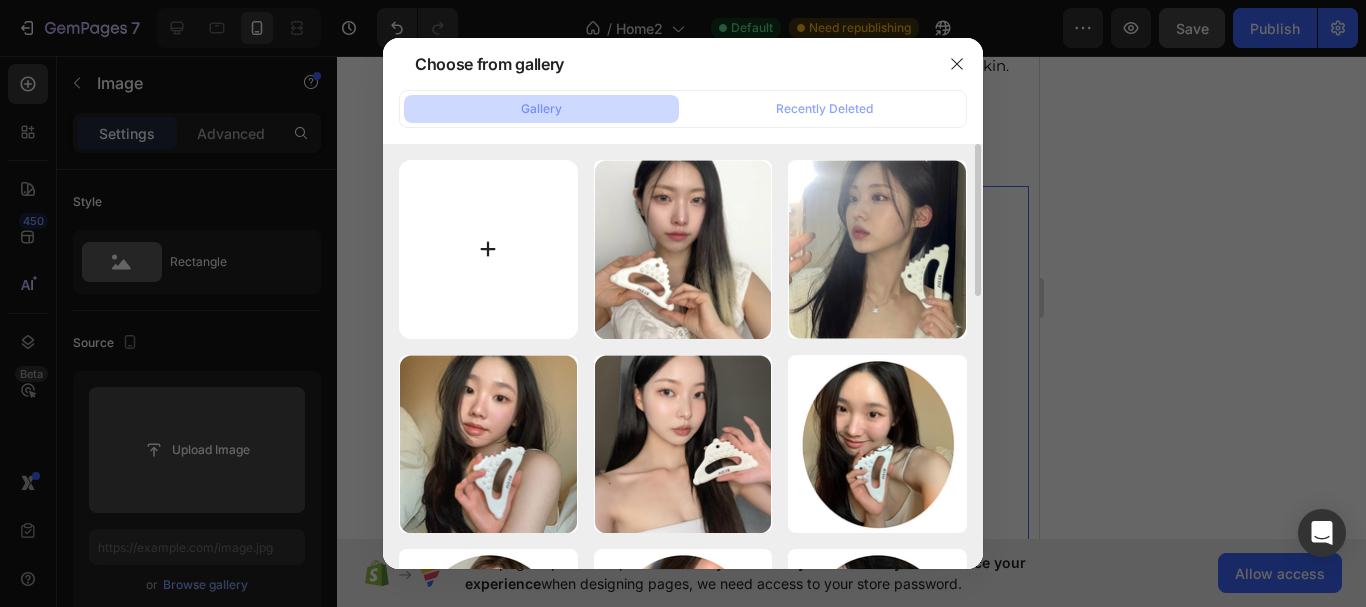 click at bounding box center (488, 249) 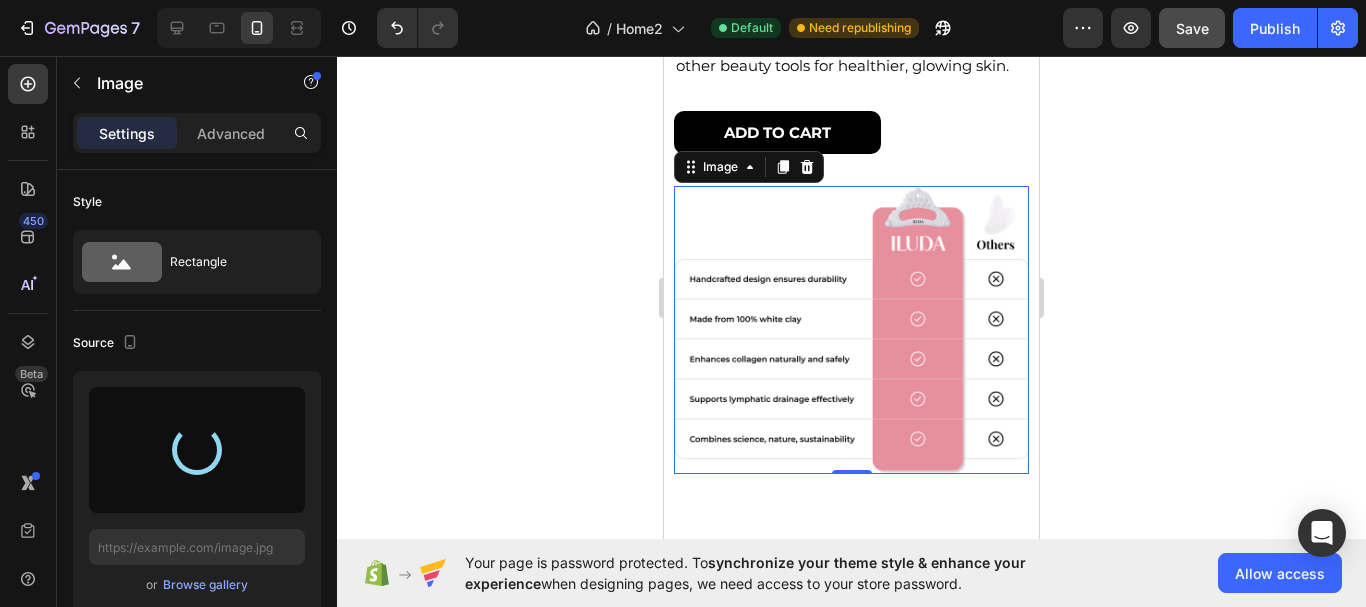 type on "https://cdn.shopify.com/s/files/1/0710/2981/7536/files/gempages_578019542651896594-9bdf85b5-5a02-4249-ae9a-1491a447a9b1.png" 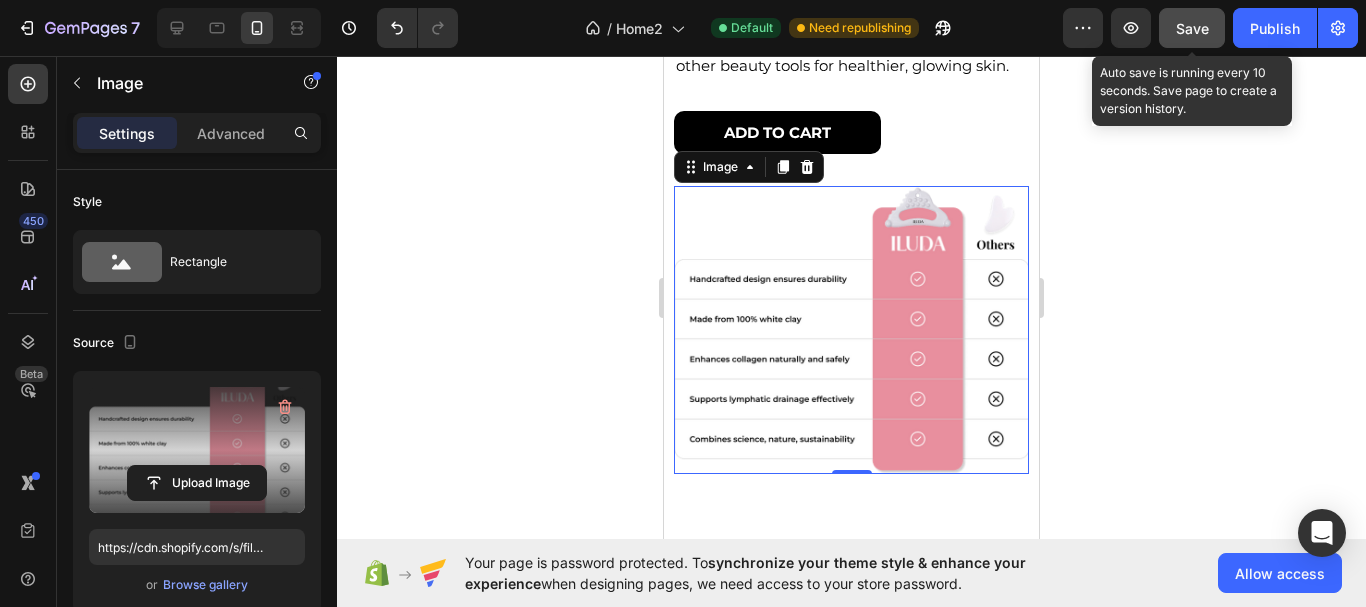 click on "Save" at bounding box center (1192, 28) 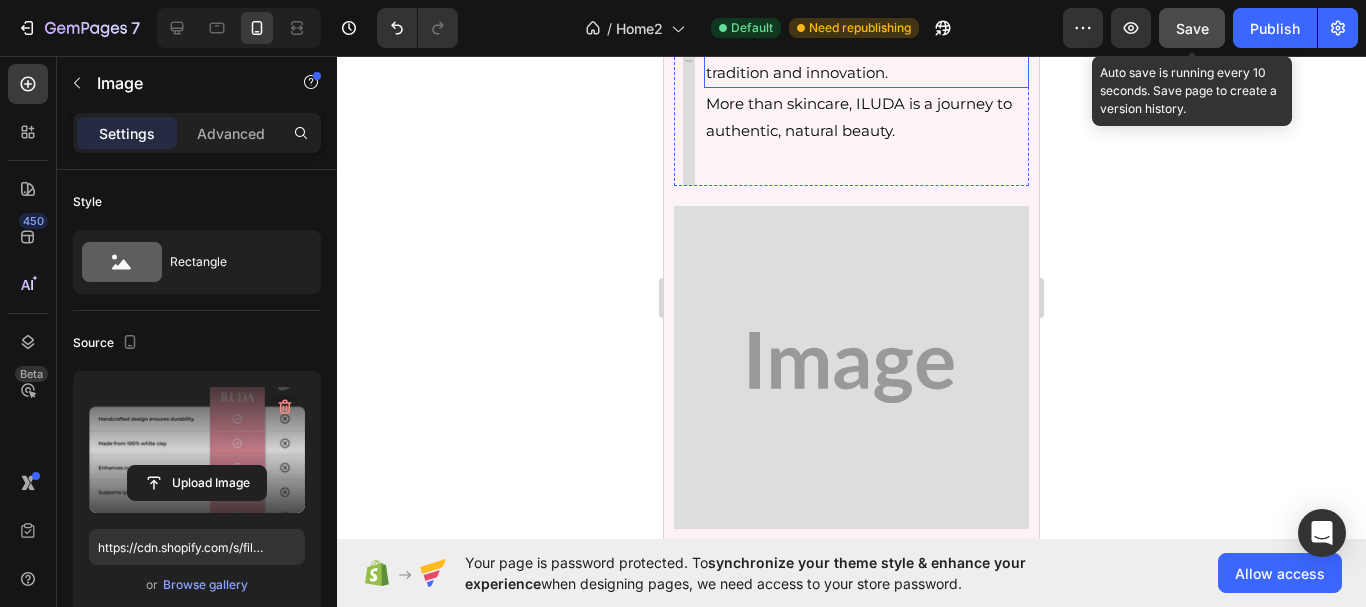 scroll, scrollTop: 4793, scrollLeft: 0, axis: vertical 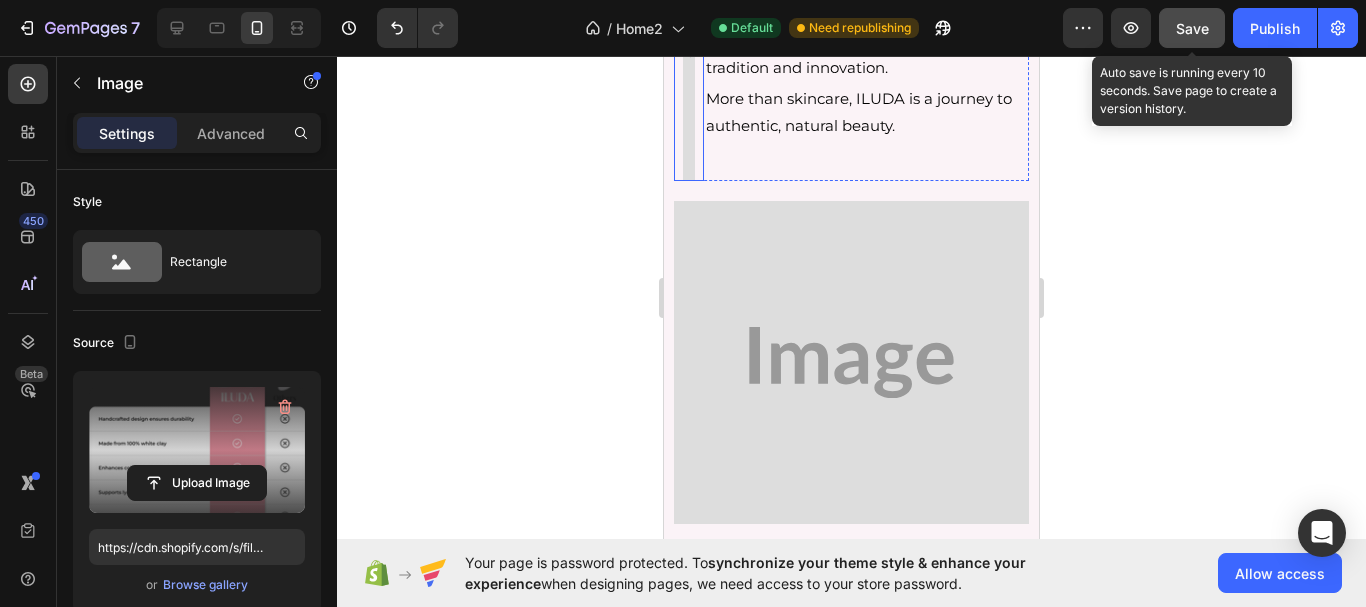 click at bounding box center [689, 56] 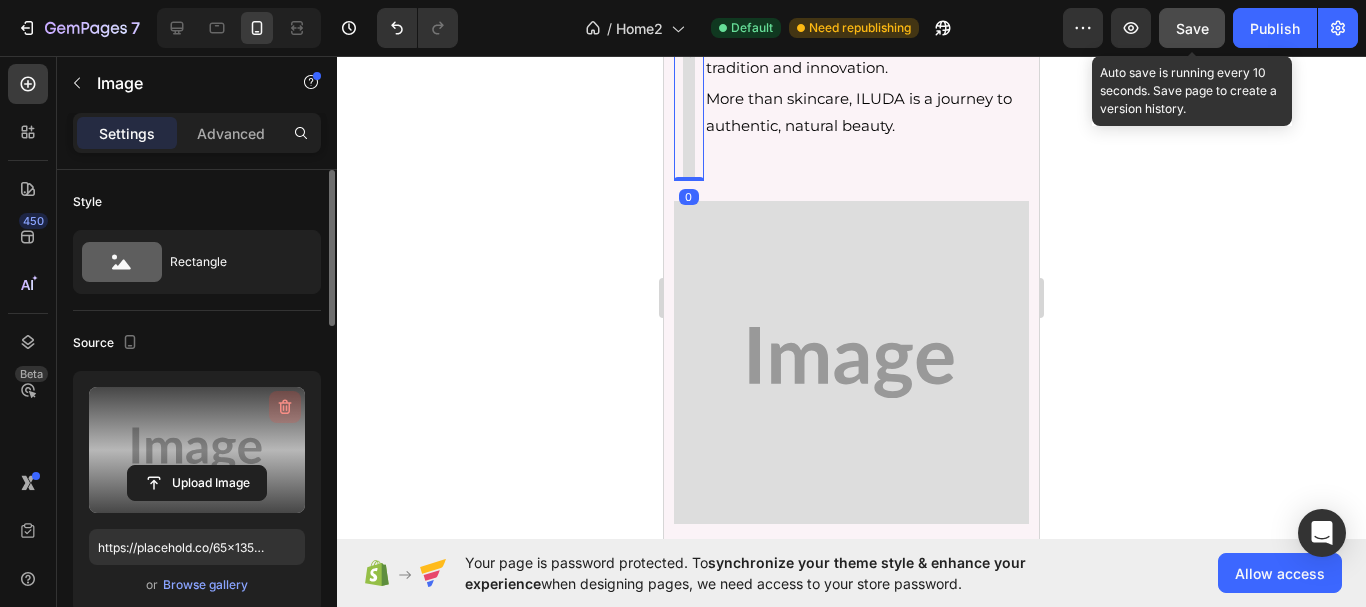 click at bounding box center [285, 407] 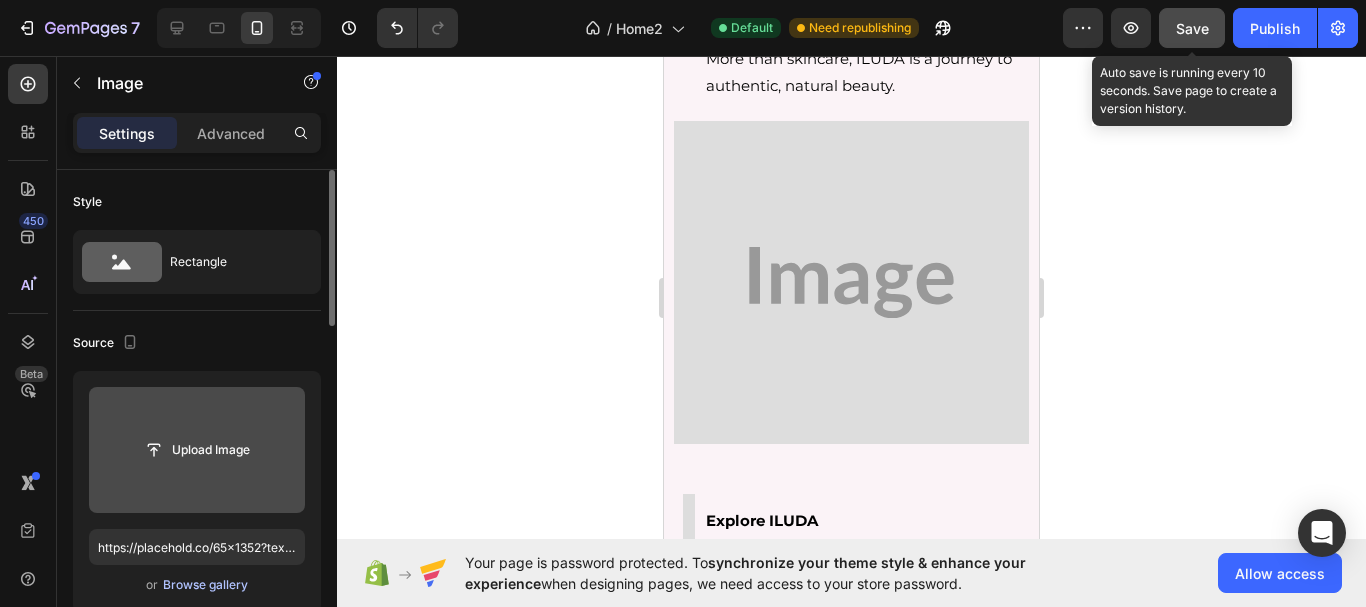 type 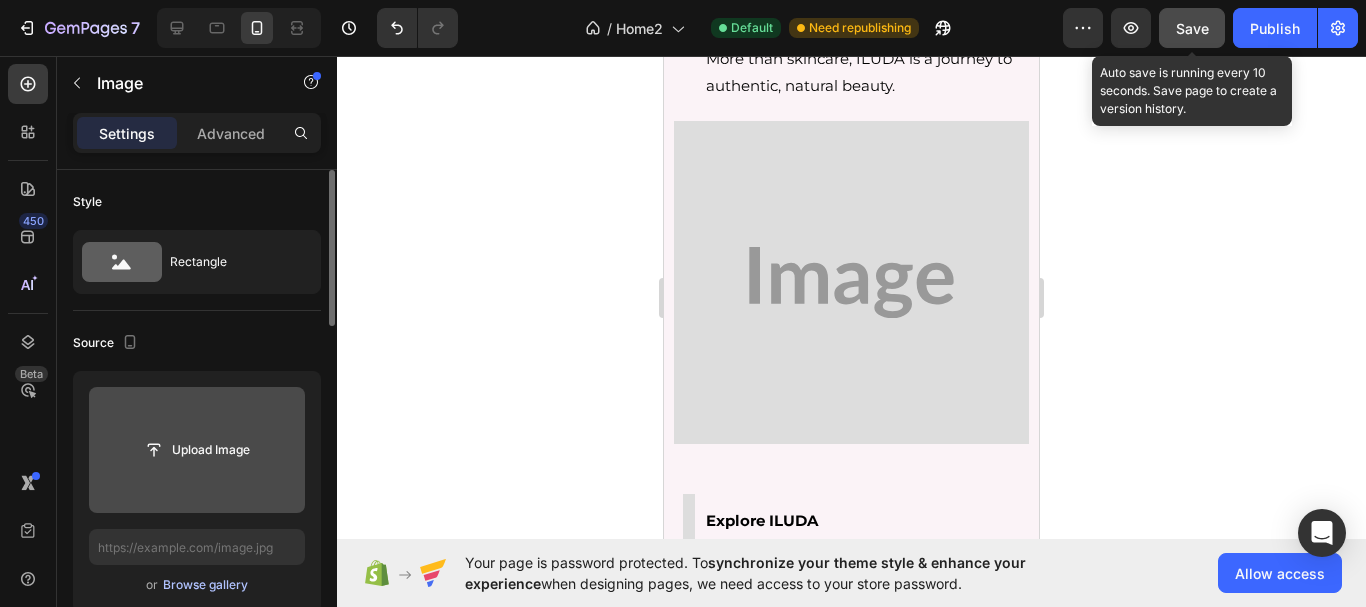 click on "Browse gallery" at bounding box center (205, 585) 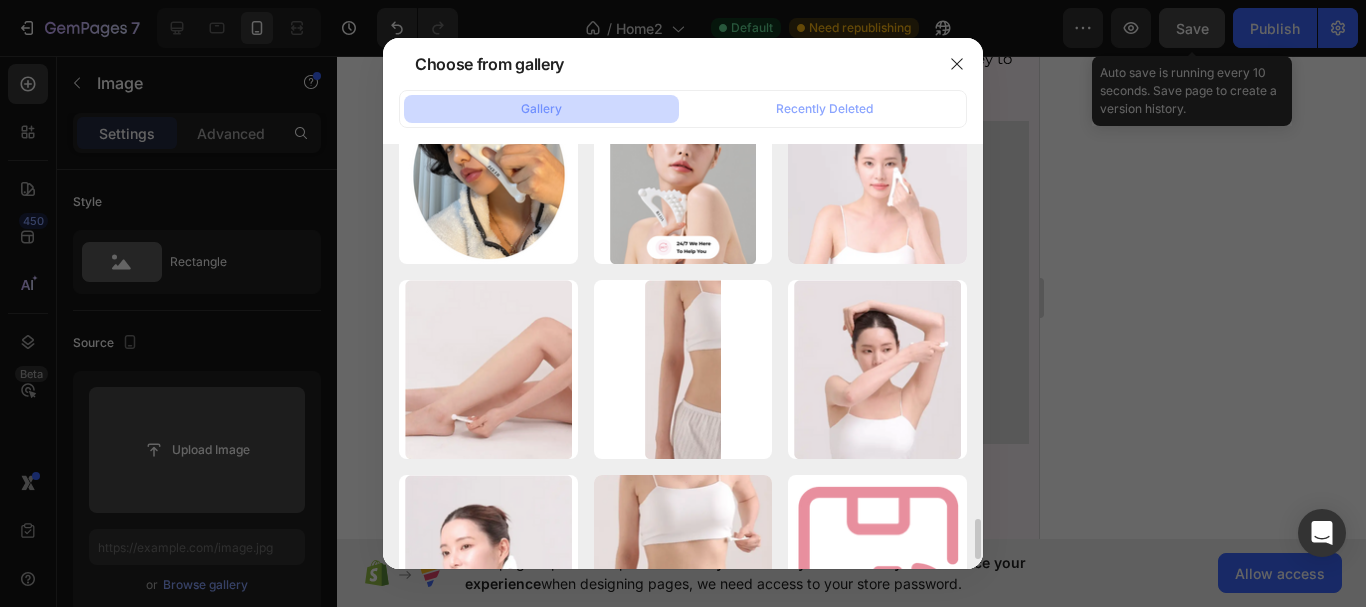 scroll, scrollTop: 4068, scrollLeft: 0, axis: vertical 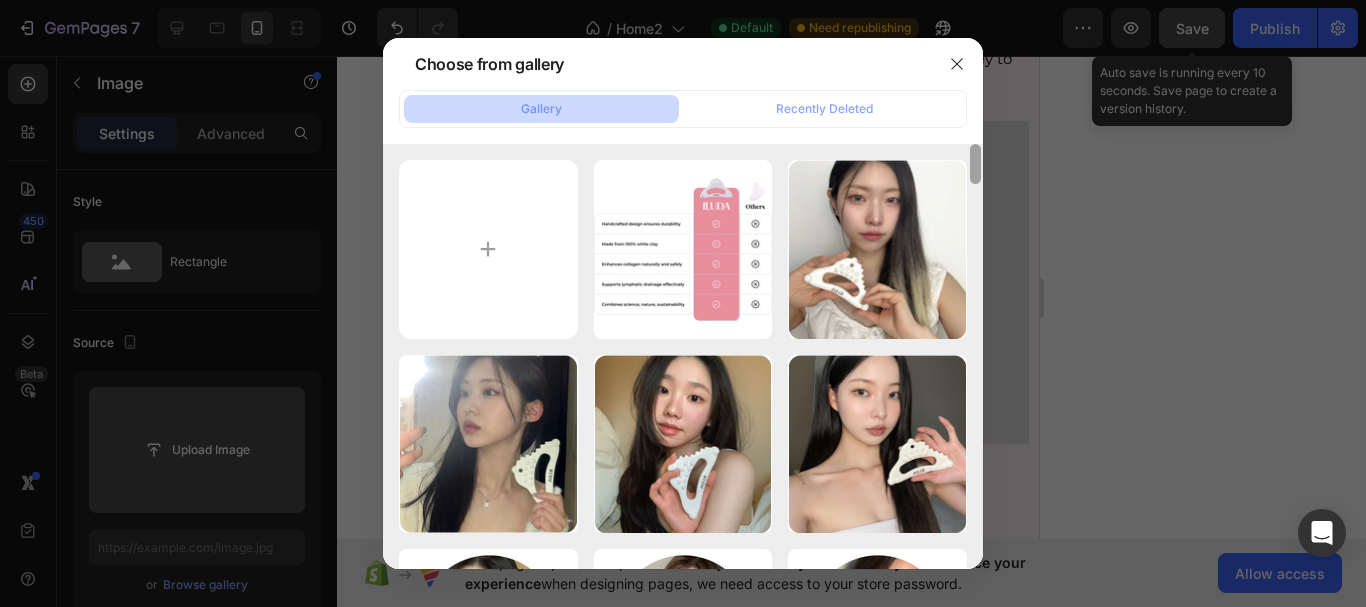 drag, startPoint x: 977, startPoint y: 534, endPoint x: 988, endPoint y: 135, distance: 399.1516 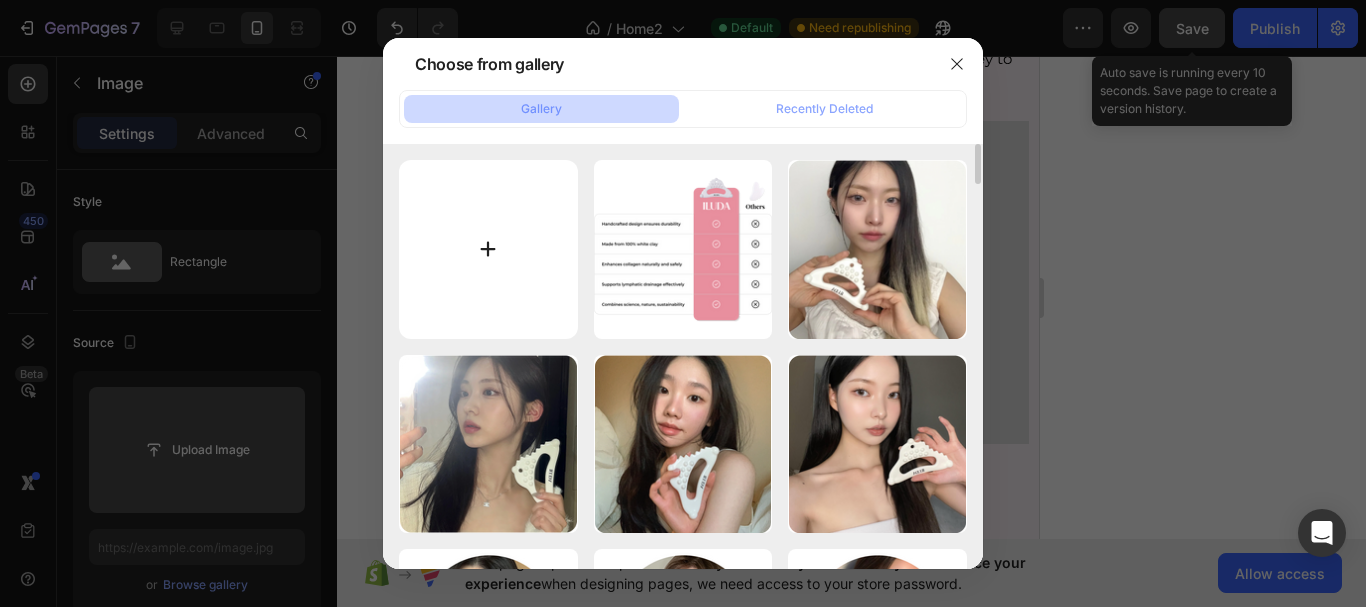 click at bounding box center [488, 249] 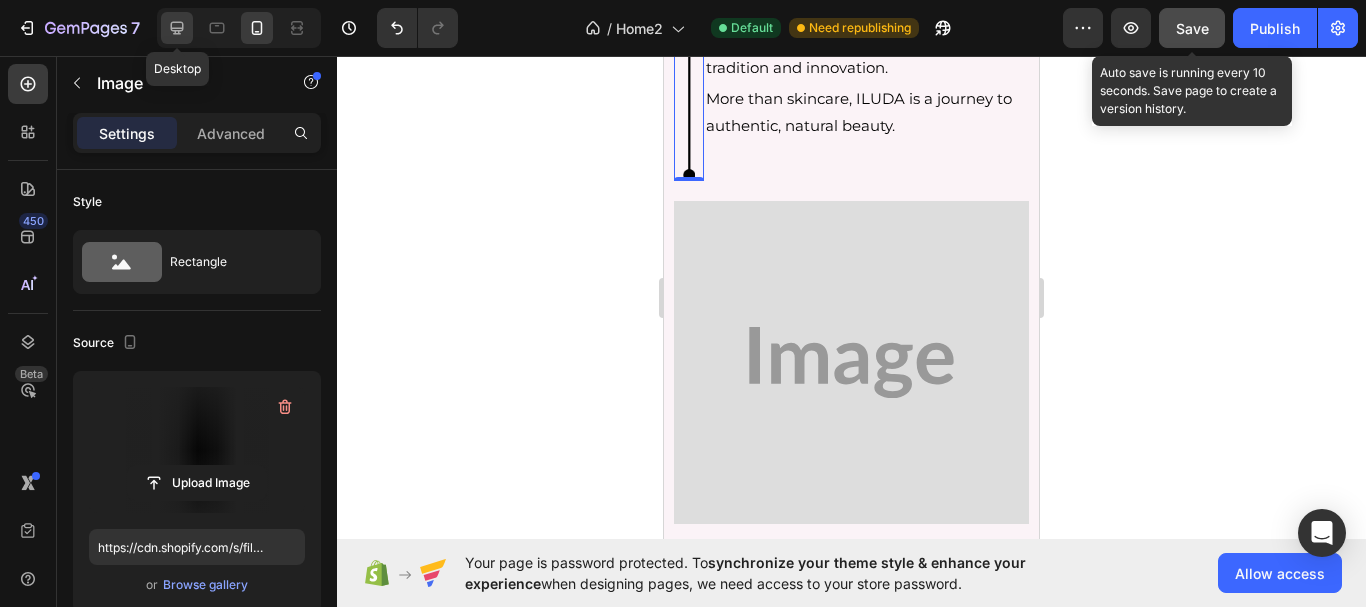 click 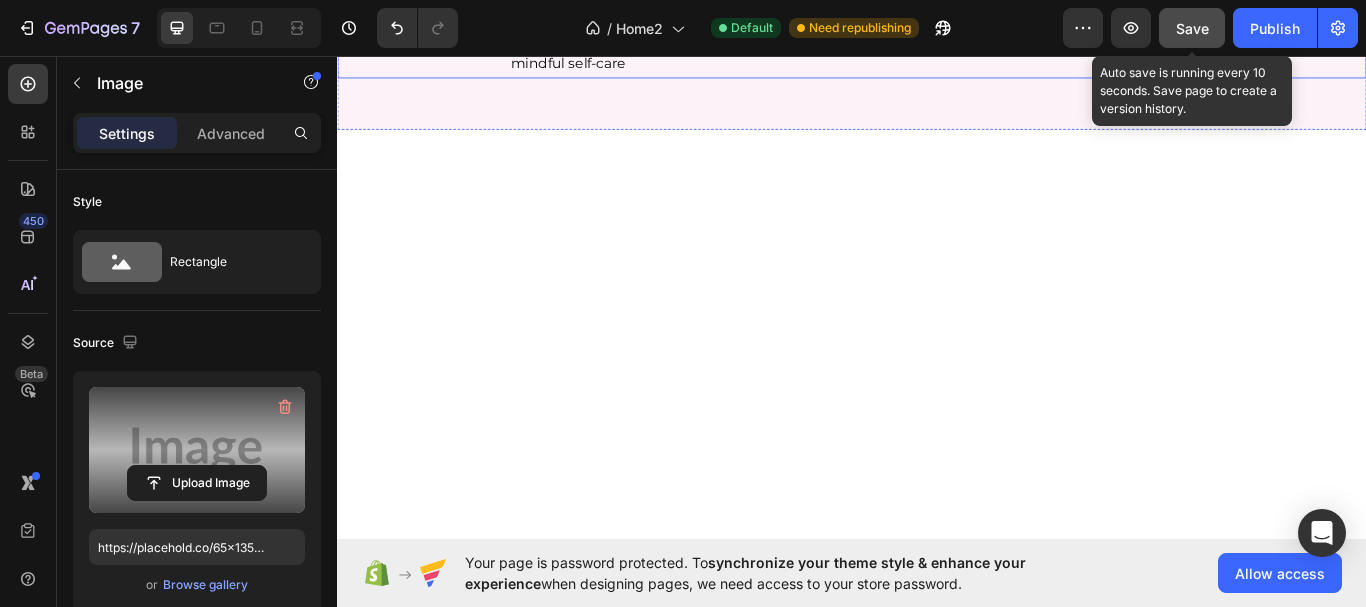 scroll, scrollTop: 4623, scrollLeft: 0, axis: vertical 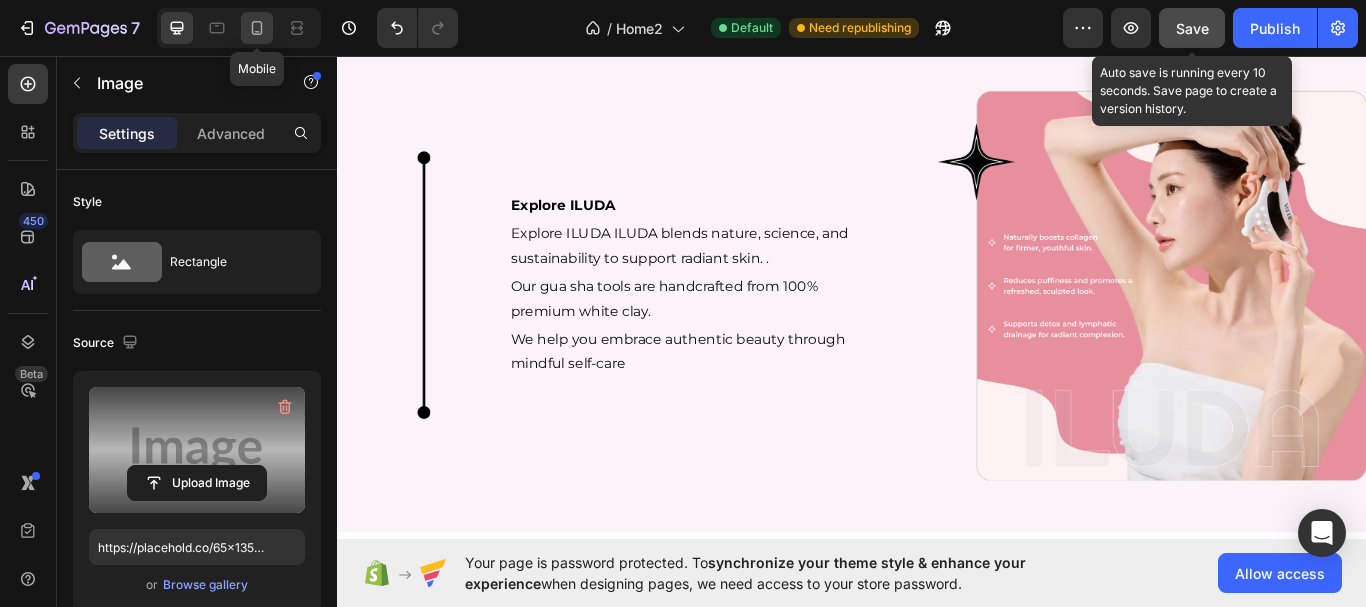 click 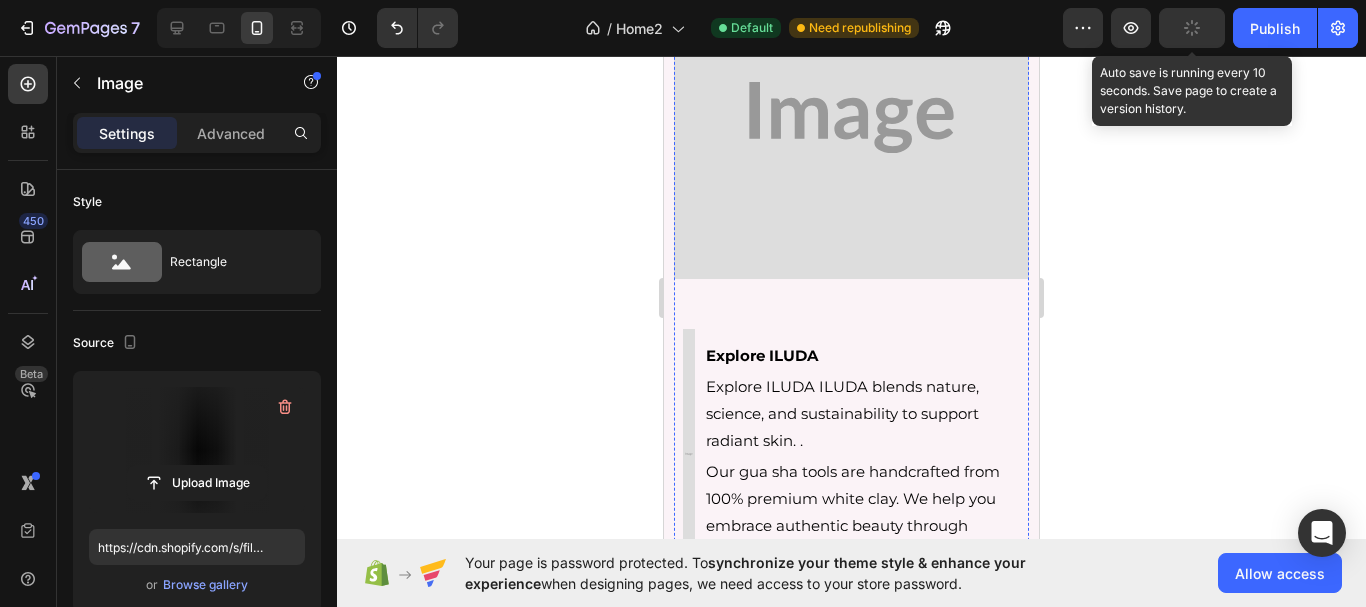 scroll, scrollTop: 4931, scrollLeft: 0, axis: vertical 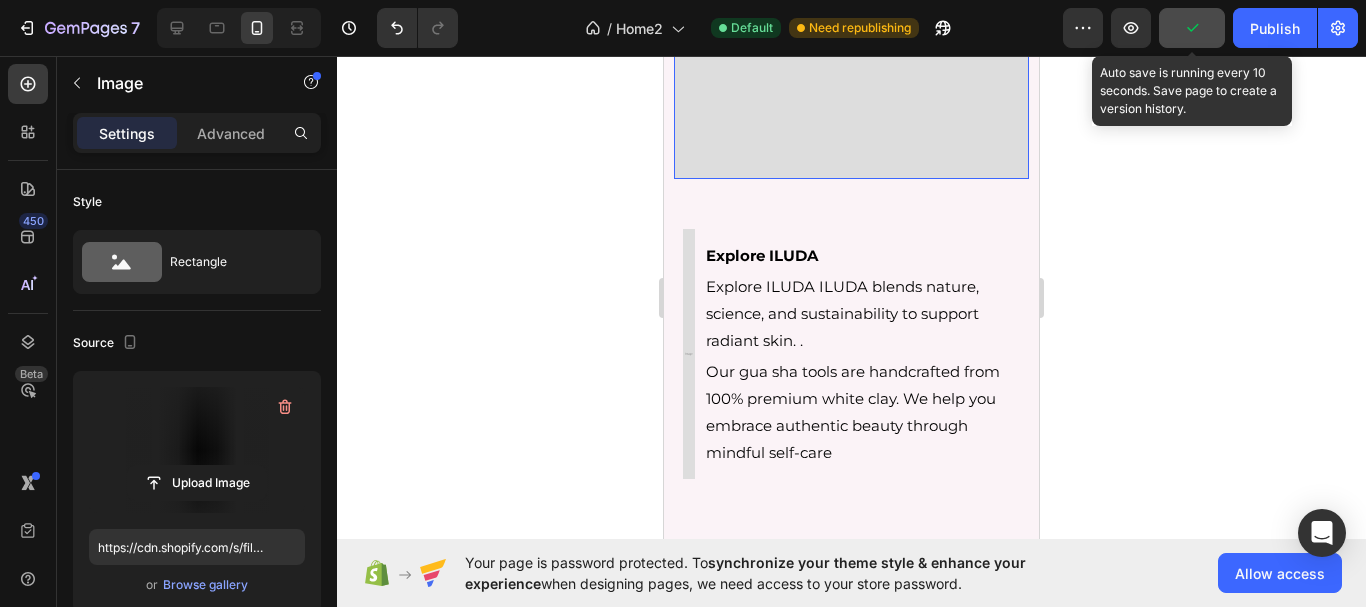 click at bounding box center [851, 17] 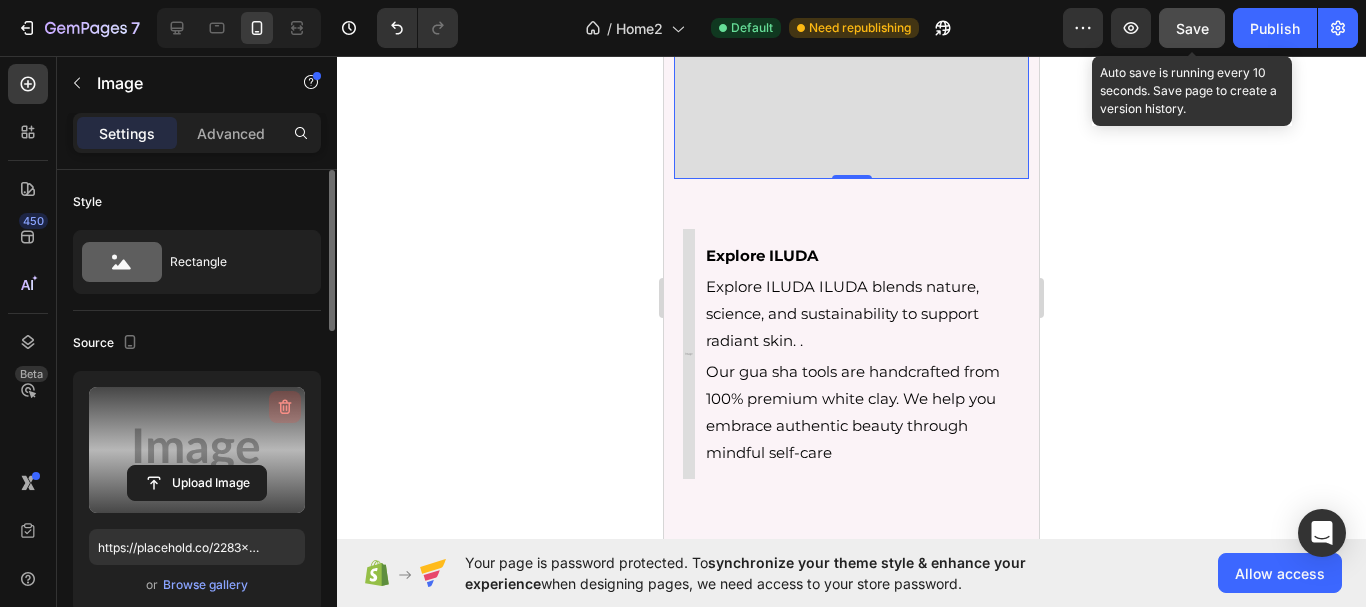 click 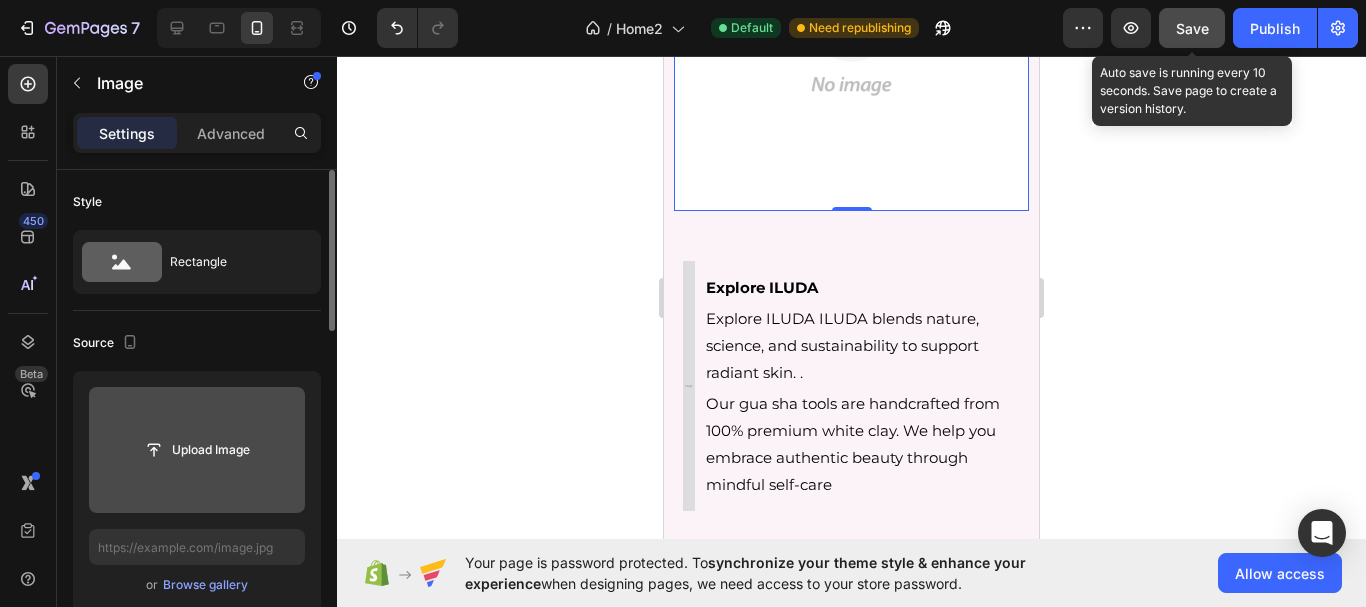 click 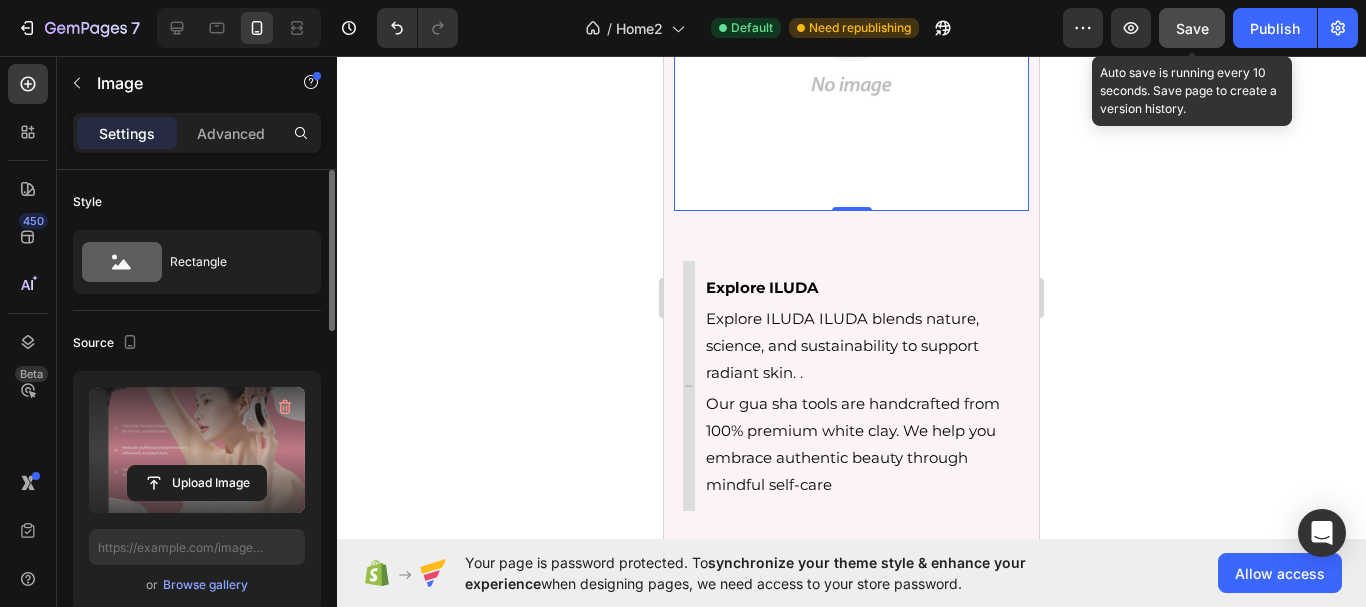 type on "https://cdn.shopify.com/s/files/1/0710/2981/7536/files/gempages_578019542651896594-6f2c8064-22a6-4d42-87ab-68a06b721b69.png" 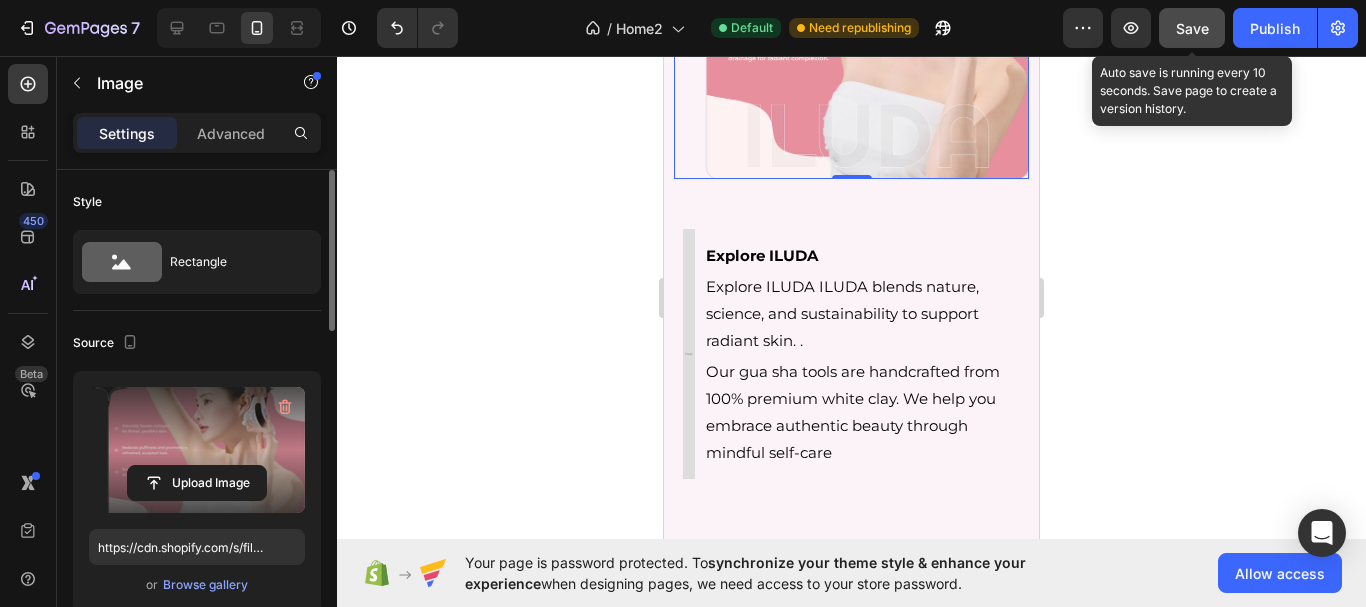 scroll, scrollTop: 5131, scrollLeft: 0, axis: vertical 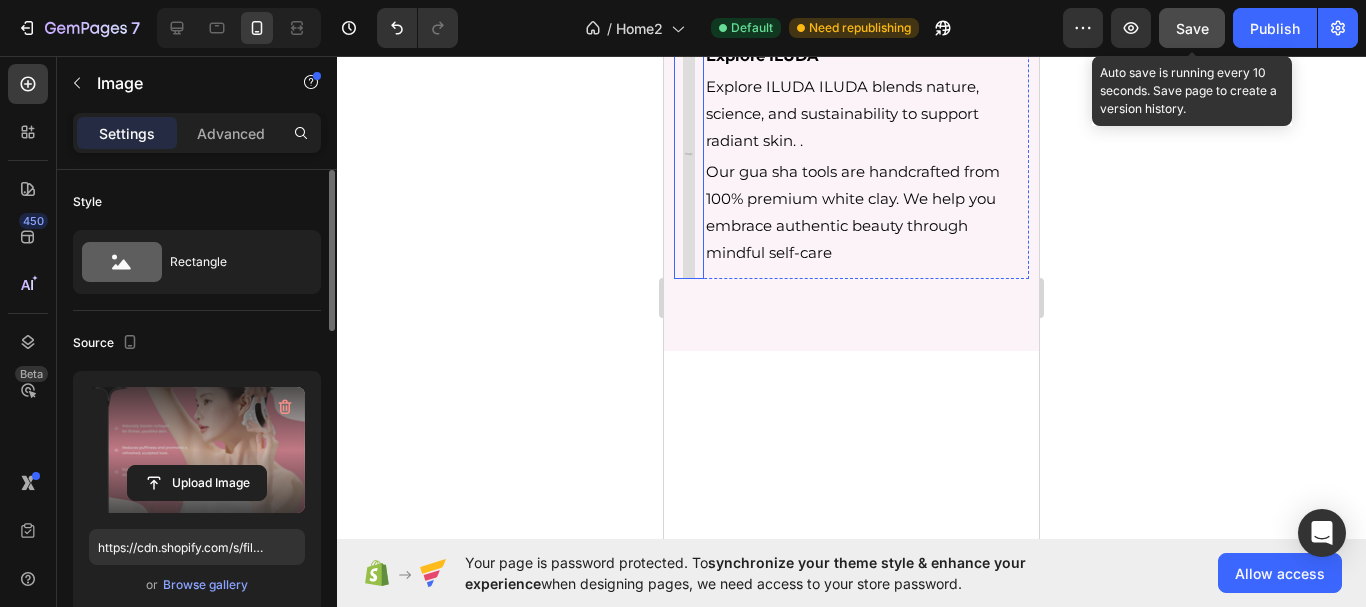 click at bounding box center (689, 154) 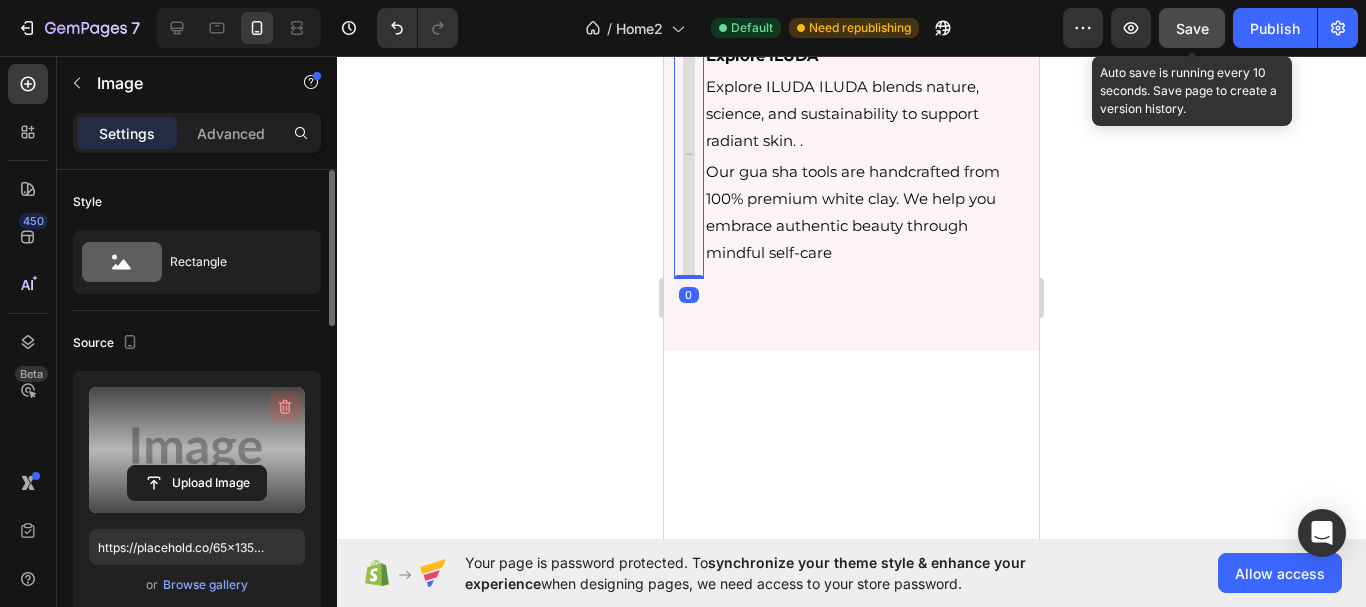 click 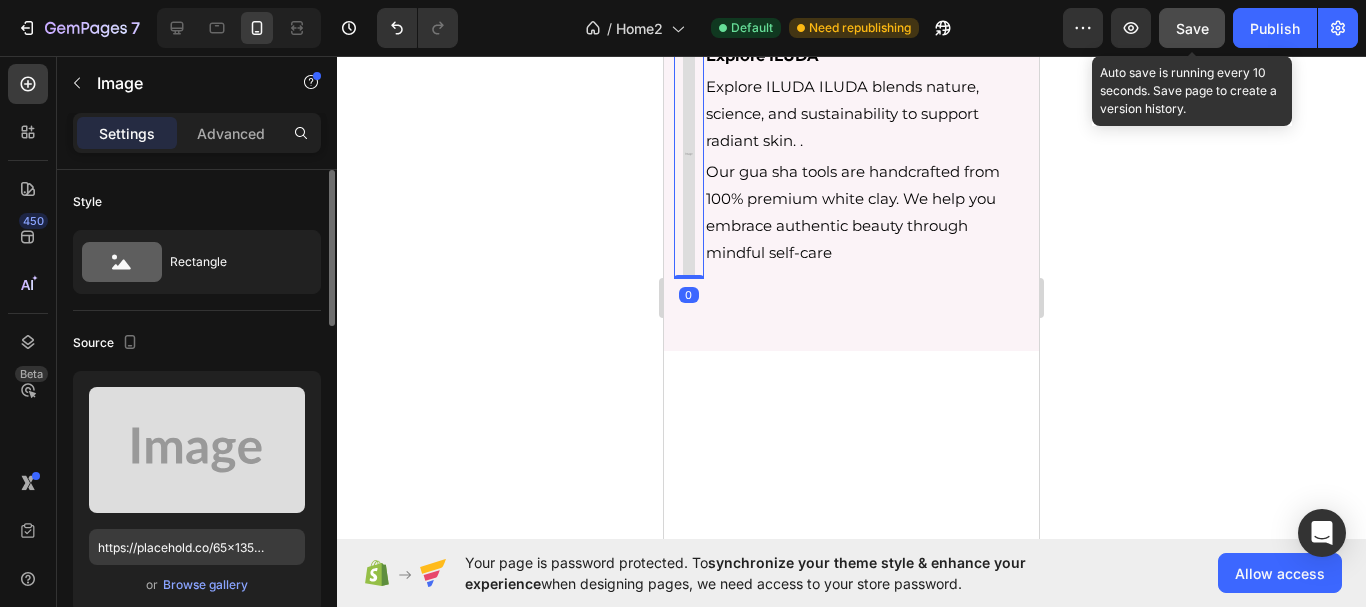 type 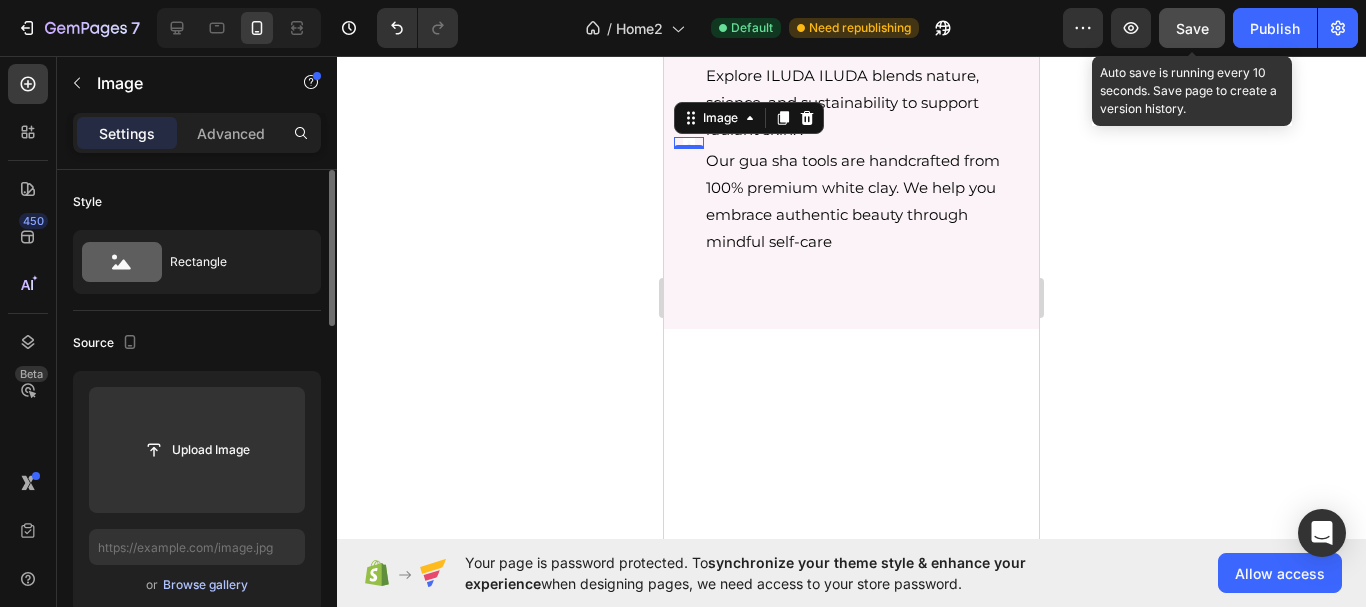click on "Browse gallery" at bounding box center [205, 585] 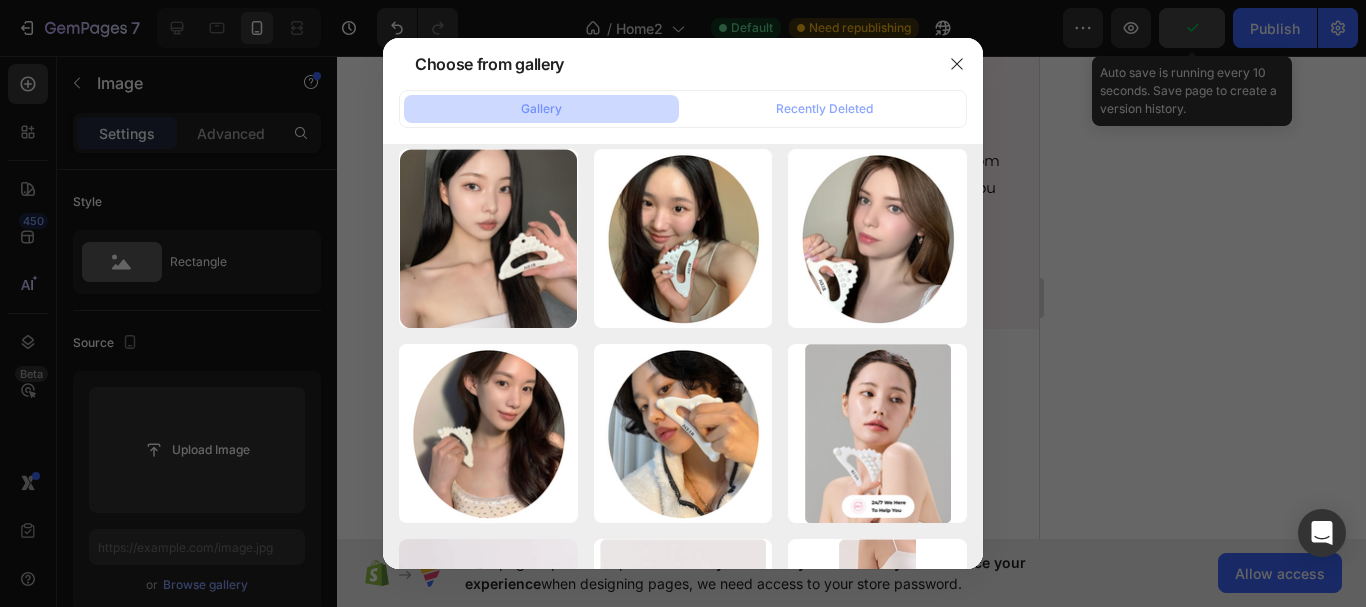 scroll, scrollTop: 0, scrollLeft: 0, axis: both 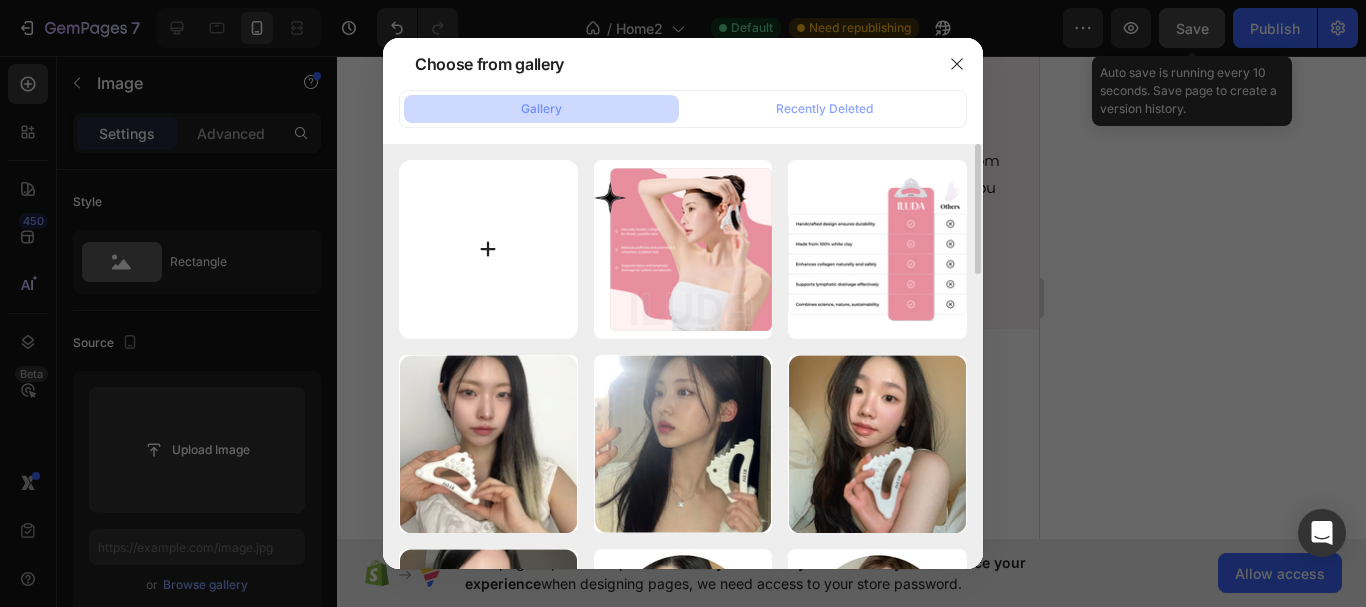 click at bounding box center (488, 249) 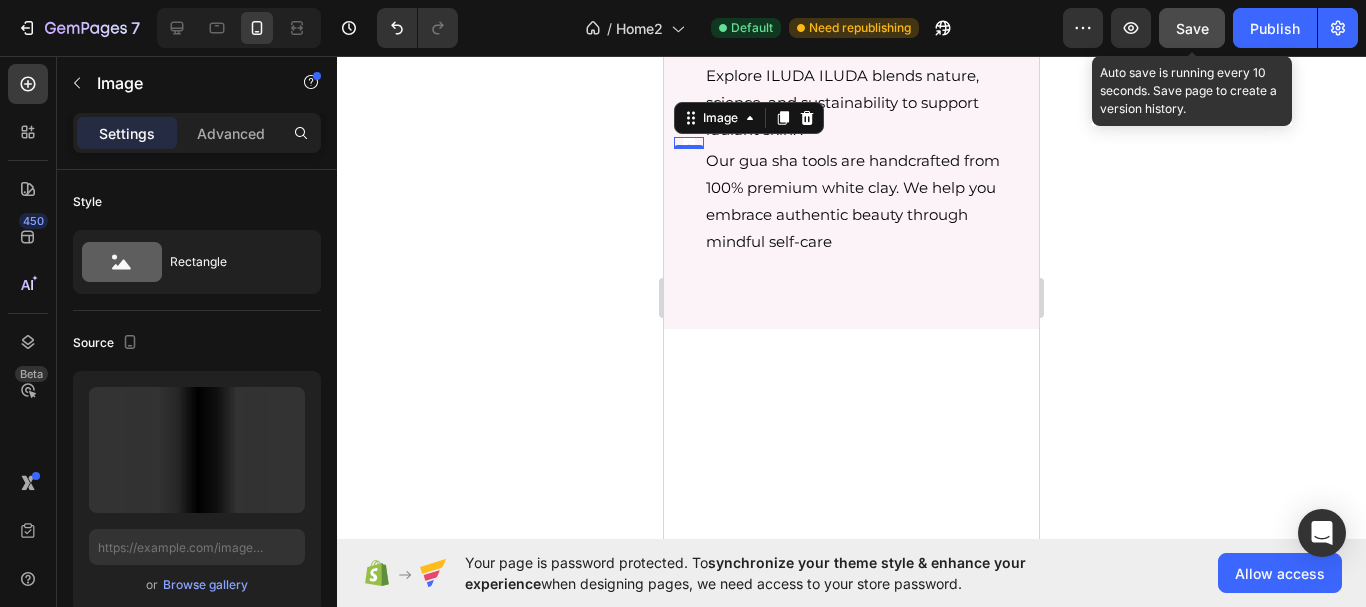 type on "https://cdn.shopify.com/s/files/1/0710/2981/7536/files/gempages_578019542651896594-3dbdaebb-abfa-4650-8a72-7e4efeb933ab.png" 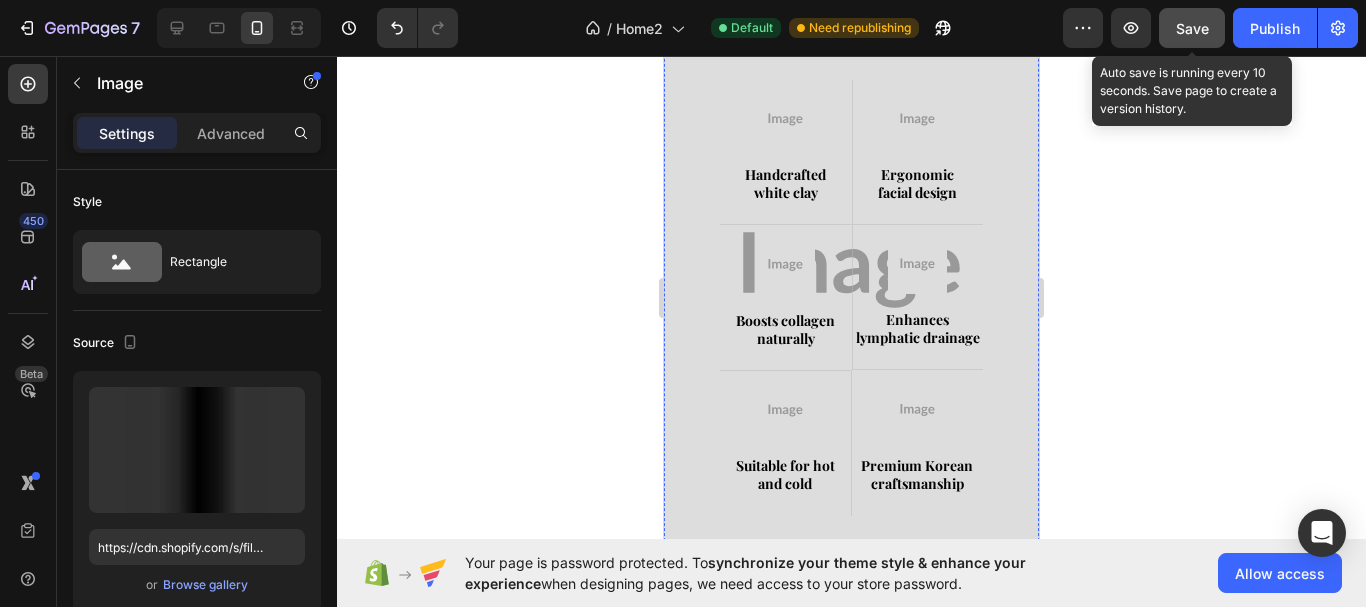 scroll, scrollTop: 5831, scrollLeft: 0, axis: vertical 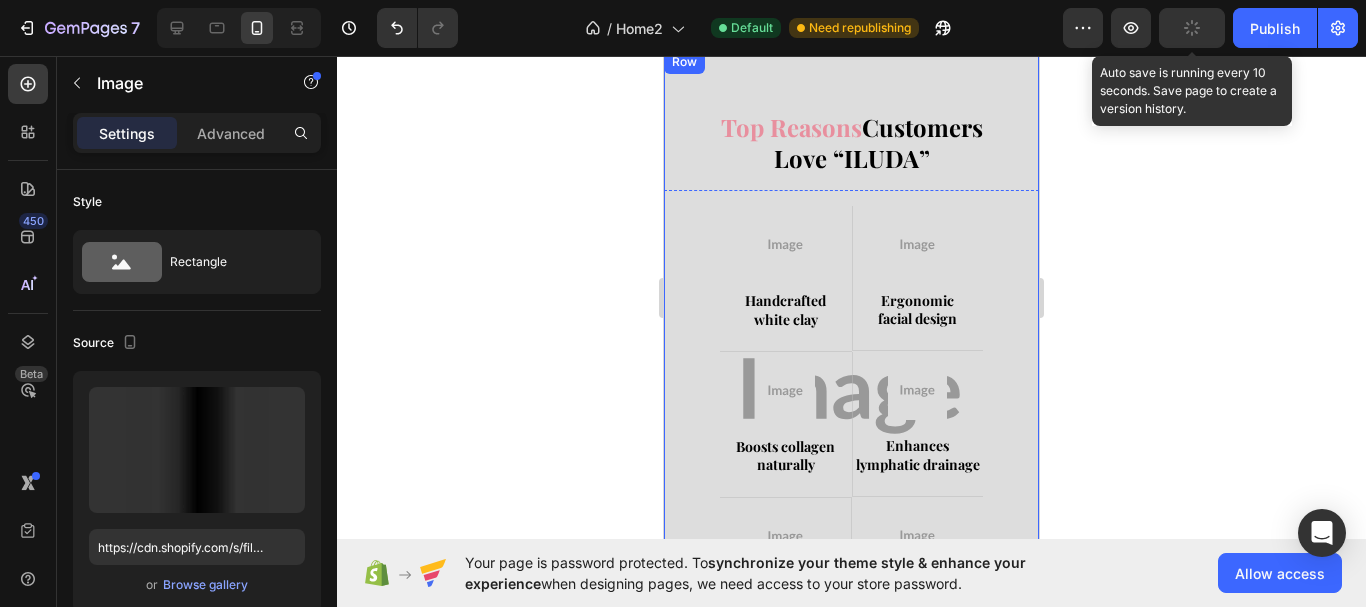 click on "Top Reasons  Customers Love “ILUDA” Heading Image Handcrafted white clay Heading Row Image Ergonomic facial design Heading Row Row Image Boosts collagen naturally Heading Row Image Enhances lymphatic drainage Heading Row Row Image Suitable for hot and cold Heading Row Image Premium Korean craftsmanship Heading Row Row Row" at bounding box center [851, 396] 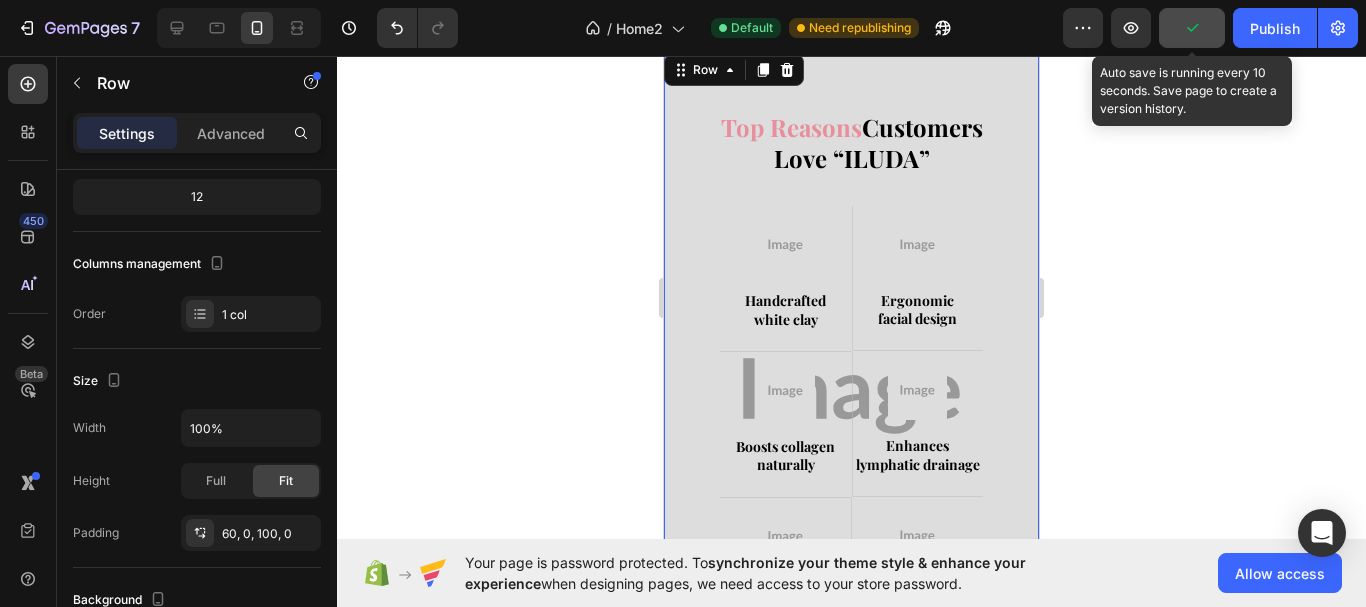 scroll, scrollTop: 500, scrollLeft: 0, axis: vertical 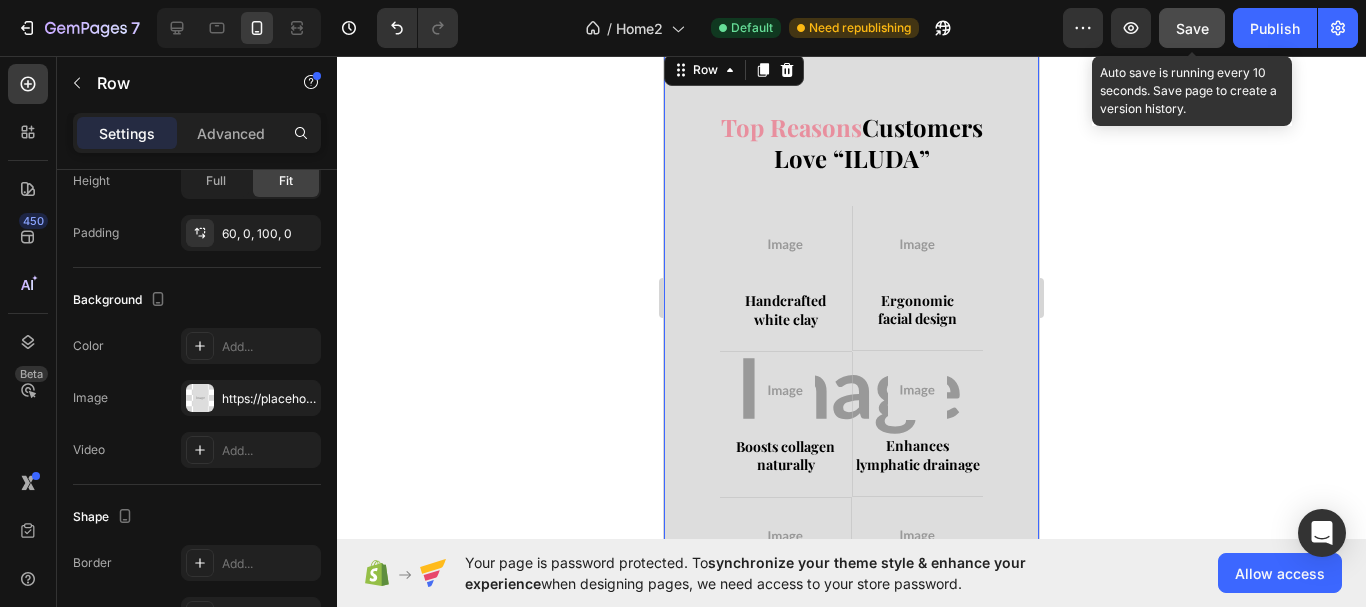 click on "Top Reasons  Customers Love “ILUDA” Heading Image Handcrafted white clay Heading Row Image Ergonomic facial design Heading Row Row Image Boosts collagen naturally Heading Row Image Enhances lymphatic drainage Heading Row Row Image Suitable for hot and cold Heading Row Image Premium Korean craftsmanship Heading Row Row Row   30" at bounding box center [851, 396] 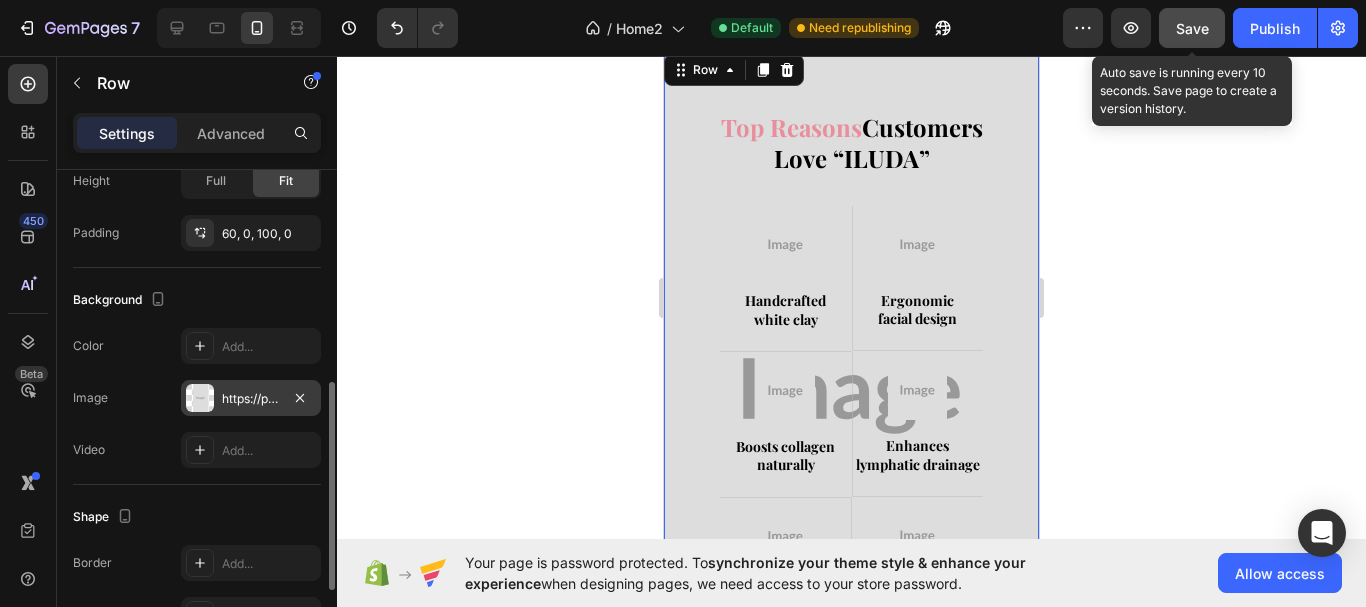 click on "https://placehold.co/871x1641?text=Image" at bounding box center (251, 399) 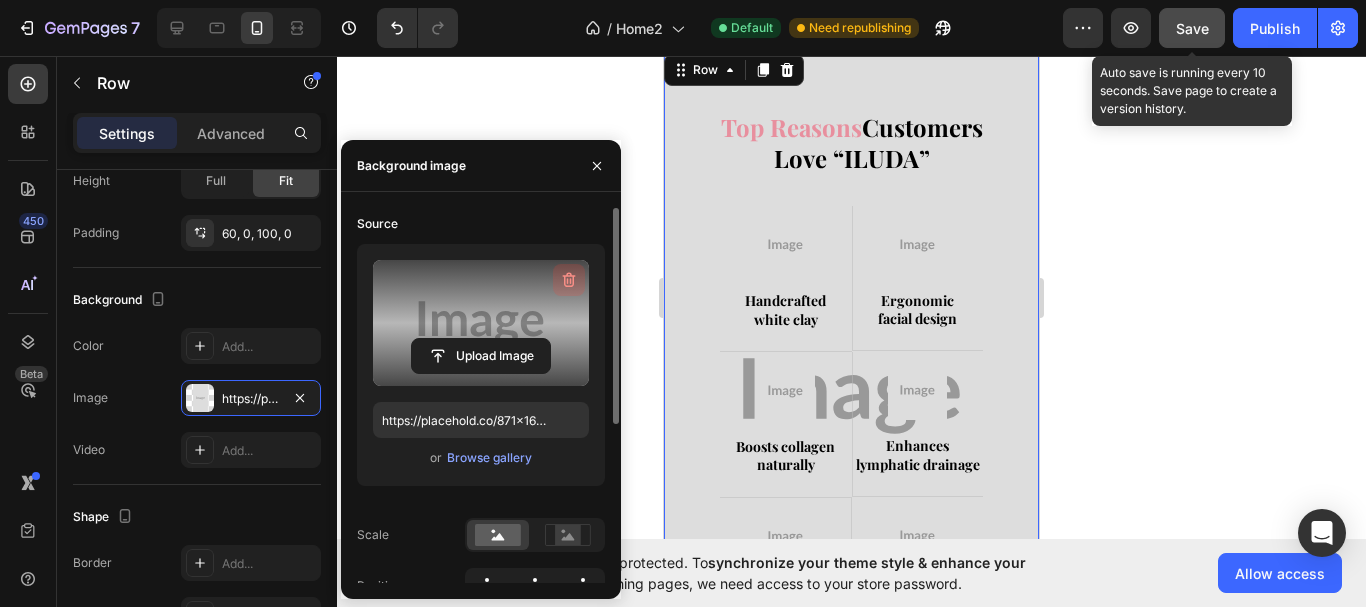 click 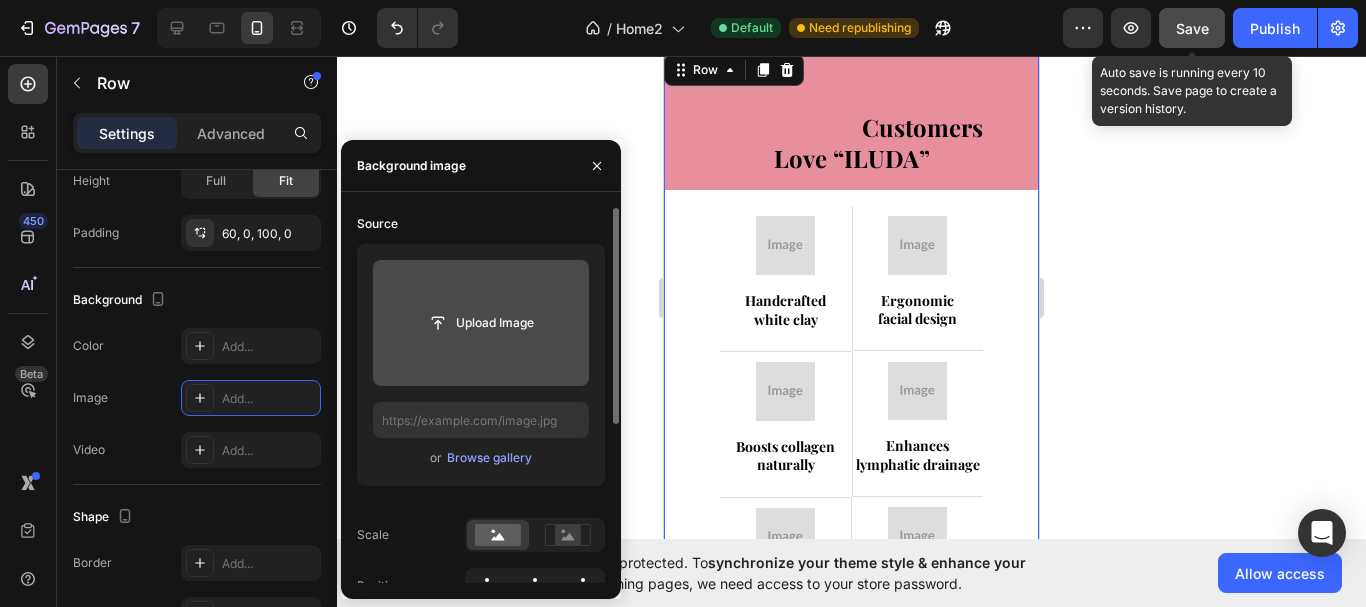 click 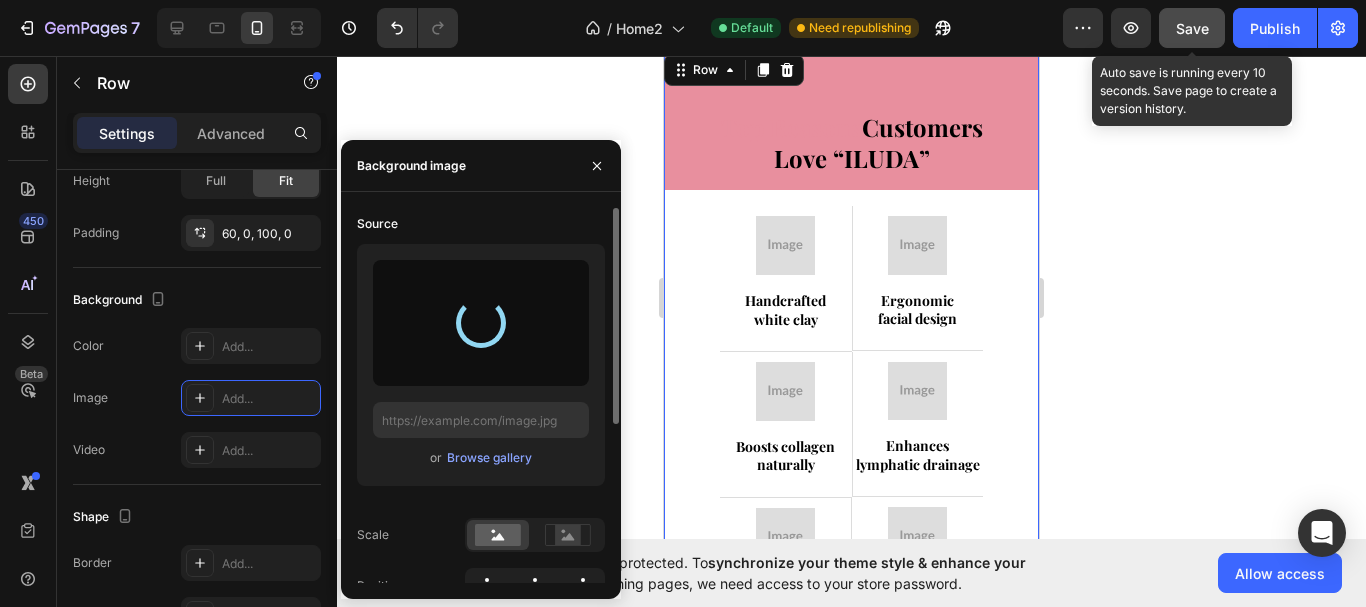 type on "https://cdn.shopify.com/s/files/1/0710/2981/7536/files/gempages_578019542651896594-f654ea43-a76c-4cb5-930e-e93e9f734f34.png" 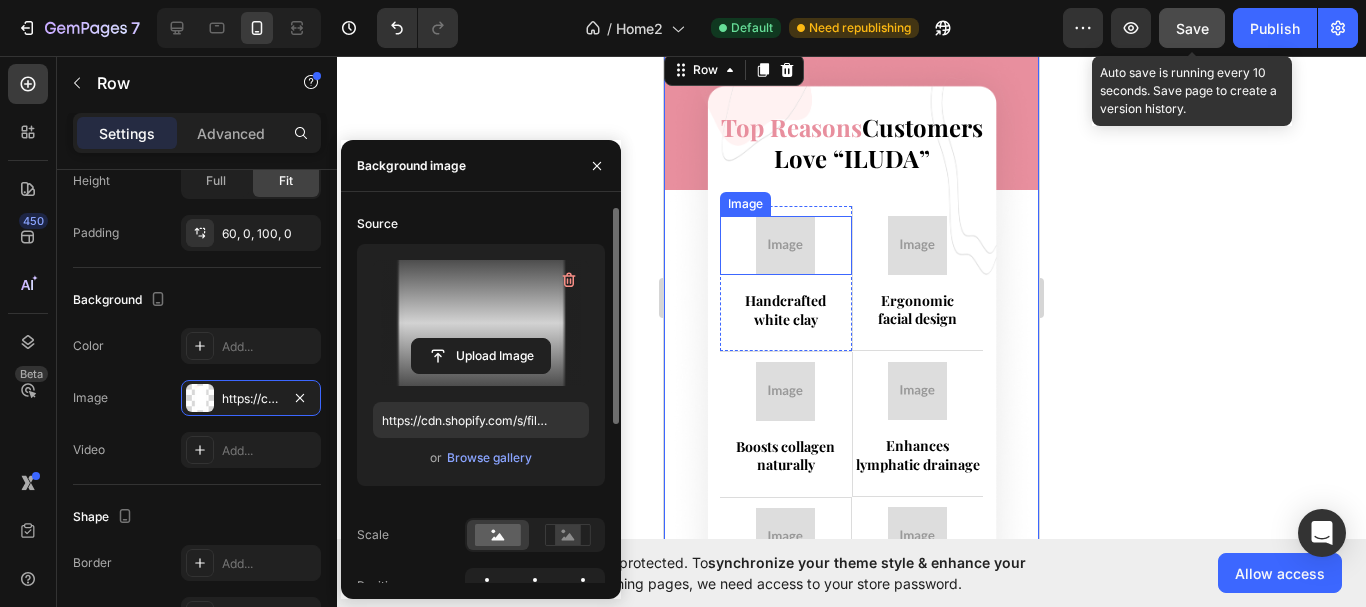 click at bounding box center [785, 245] 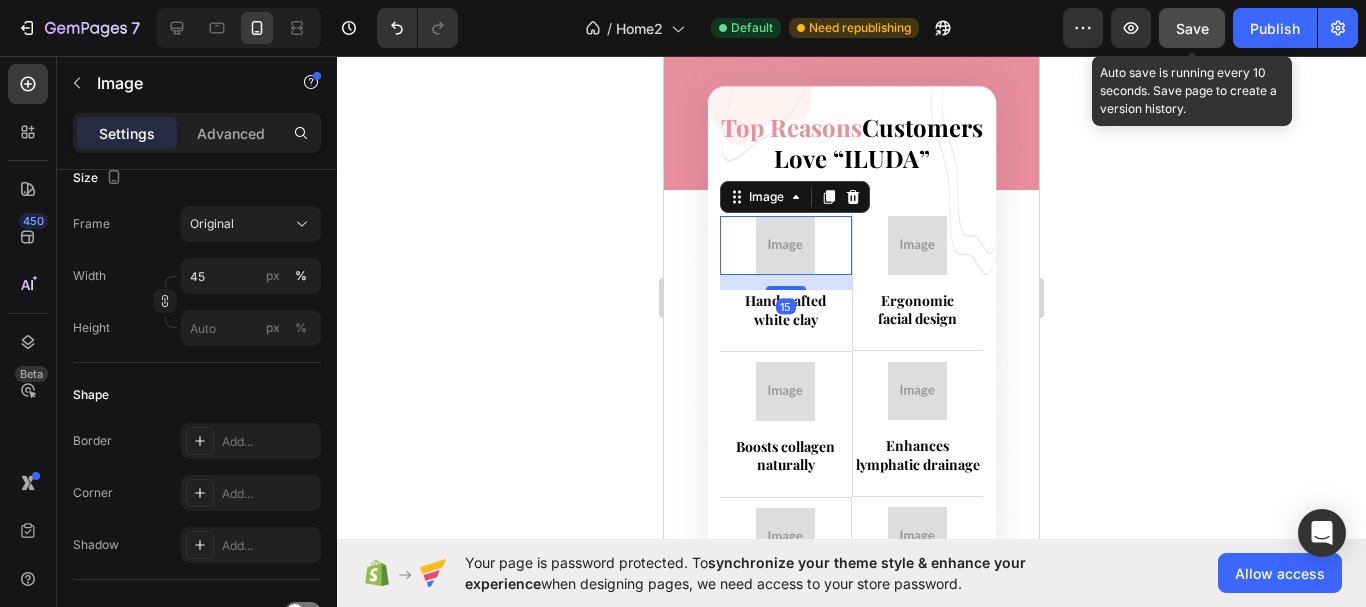 scroll, scrollTop: 0, scrollLeft: 0, axis: both 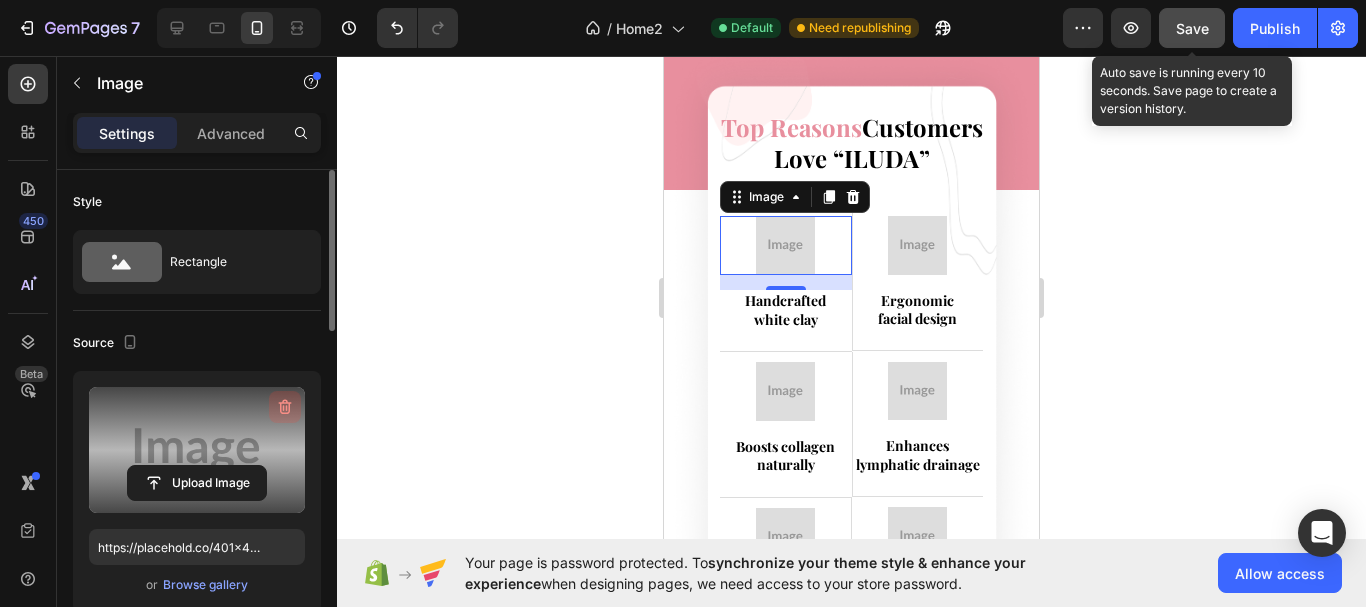 click 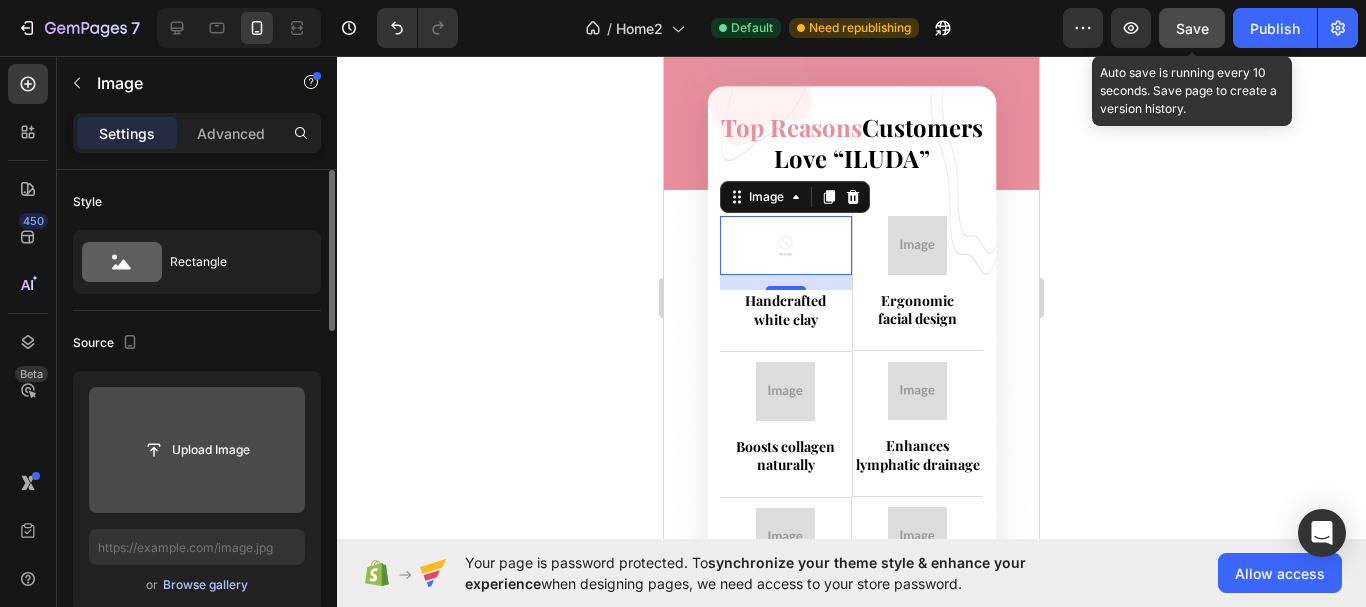 click on "Browse gallery" at bounding box center [205, 585] 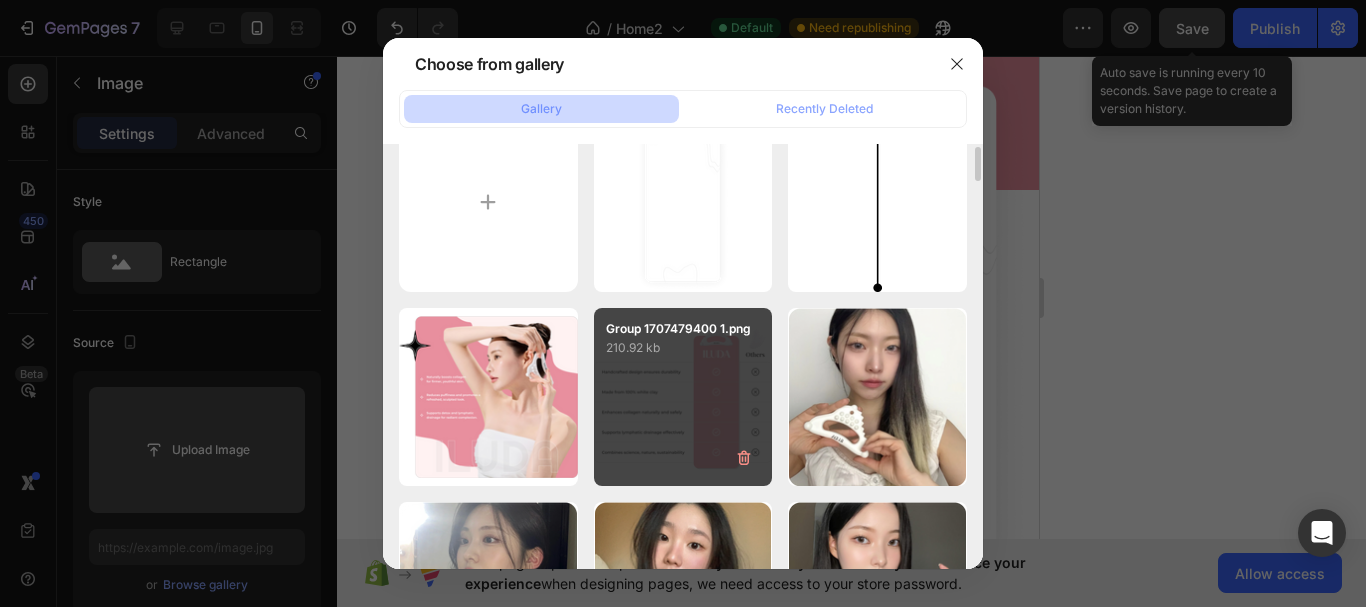 scroll, scrollTop: 0, scrollLeft: 0, axis: both 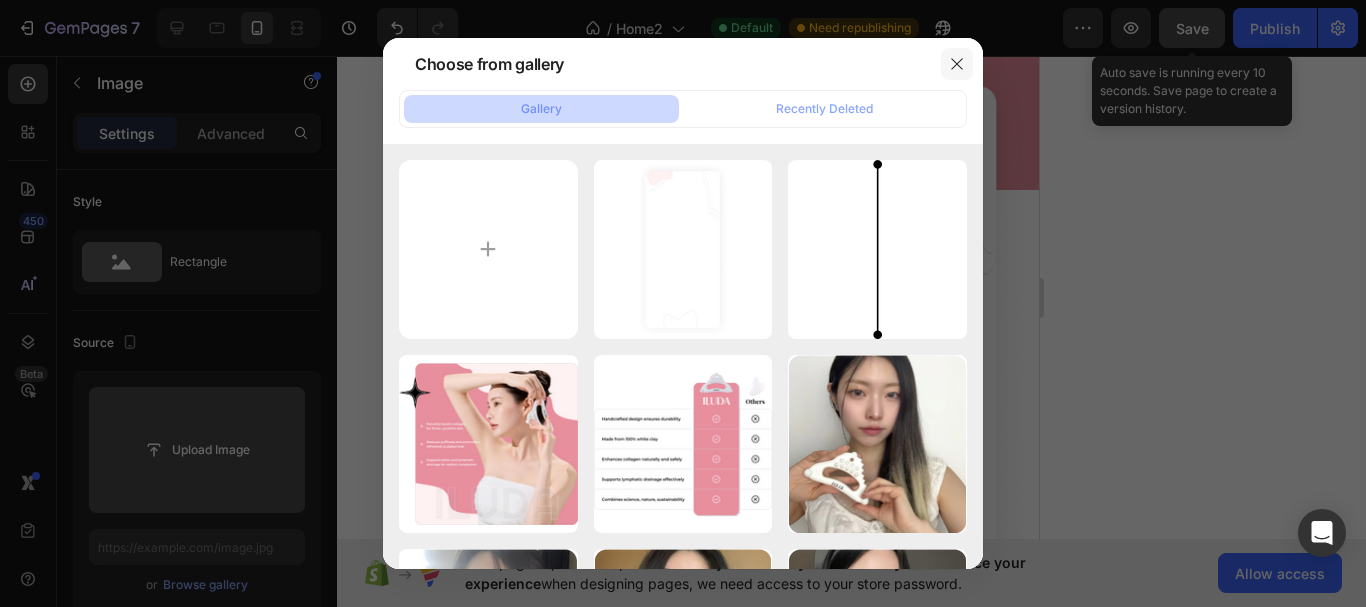 click 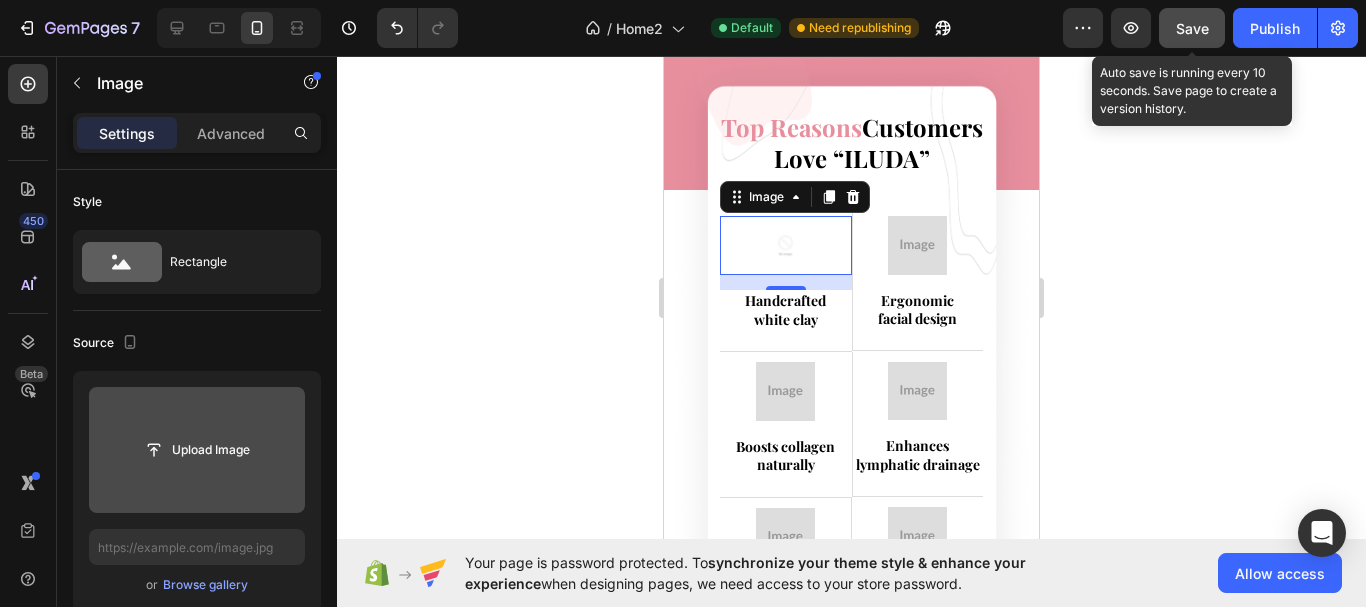 click 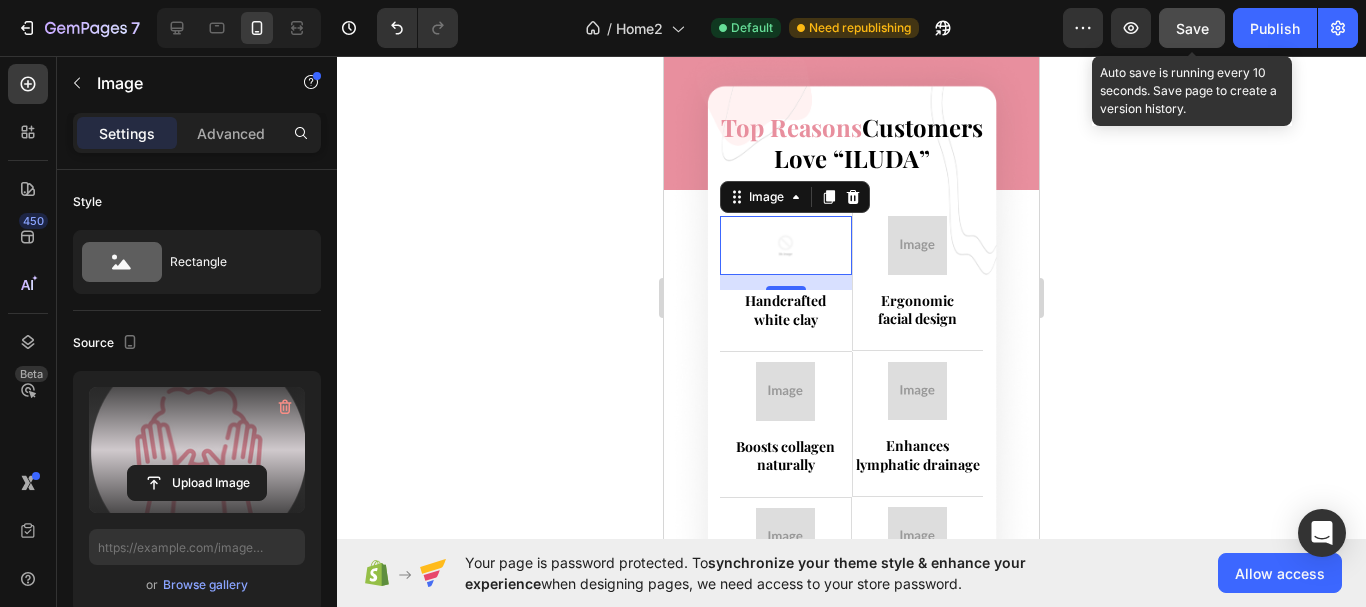 type on "https://cdn.shopify.com/s/files/1/0710/2981/7536/files/gempages_578019542651896594-b54f71c4-8f91-4aa6-bae9-c82dc08d8aed.png" 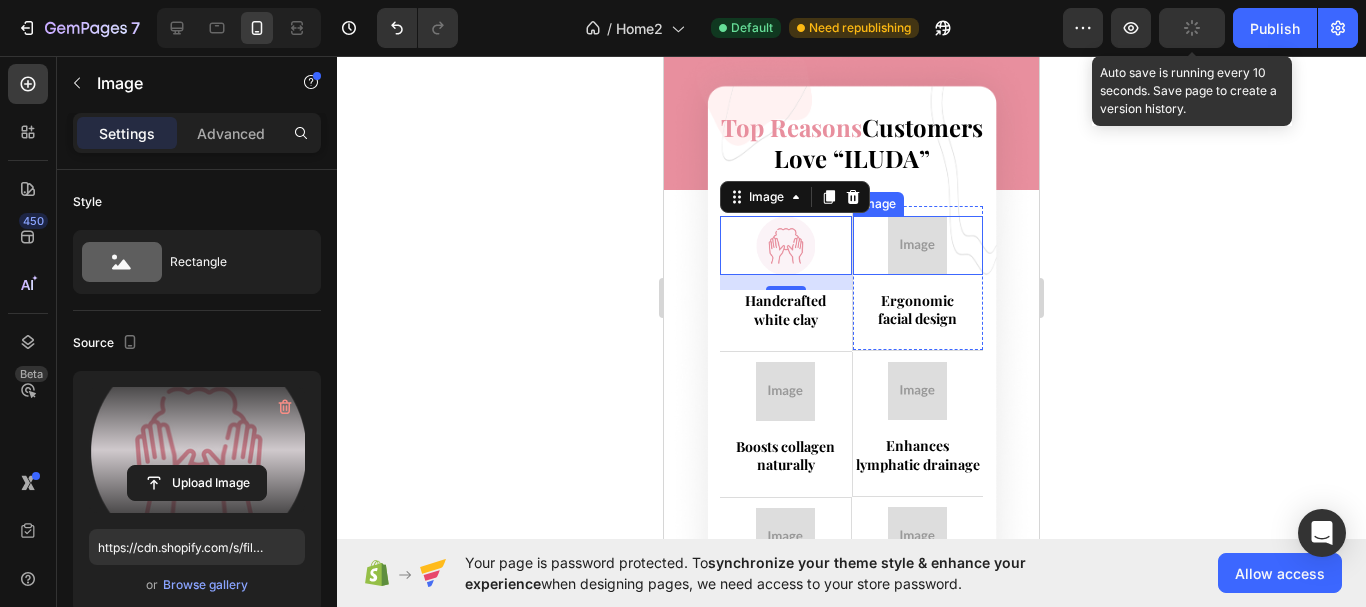 click at bounding box center (917, 245) 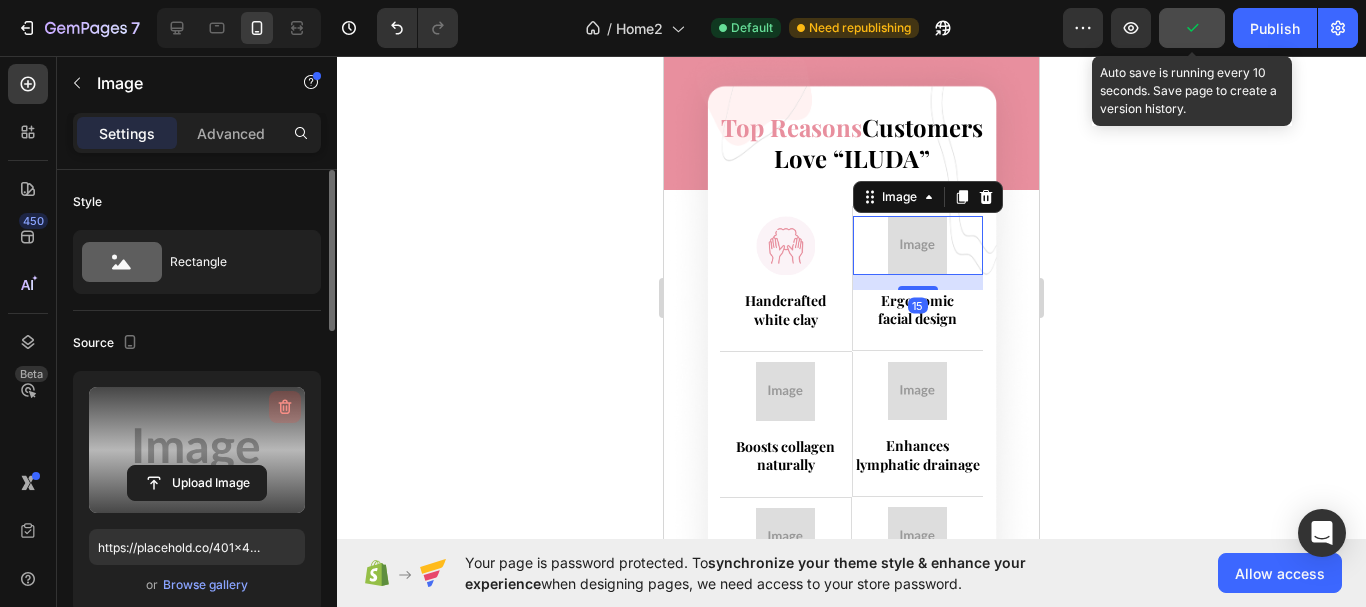 click 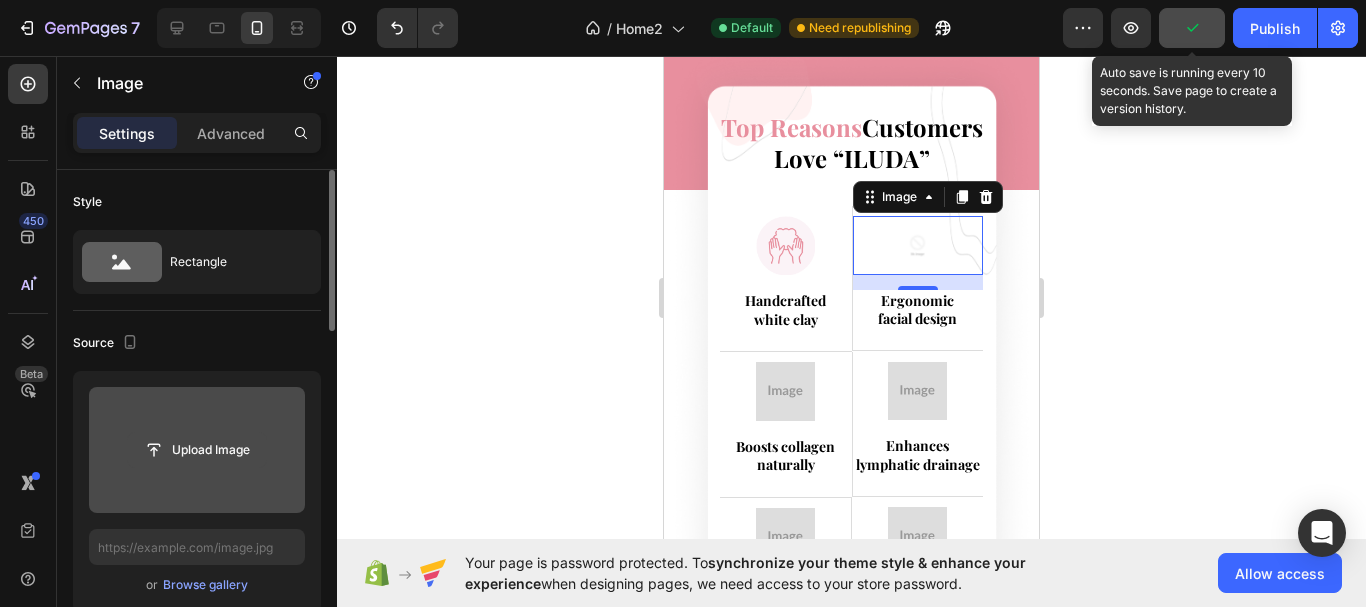 click 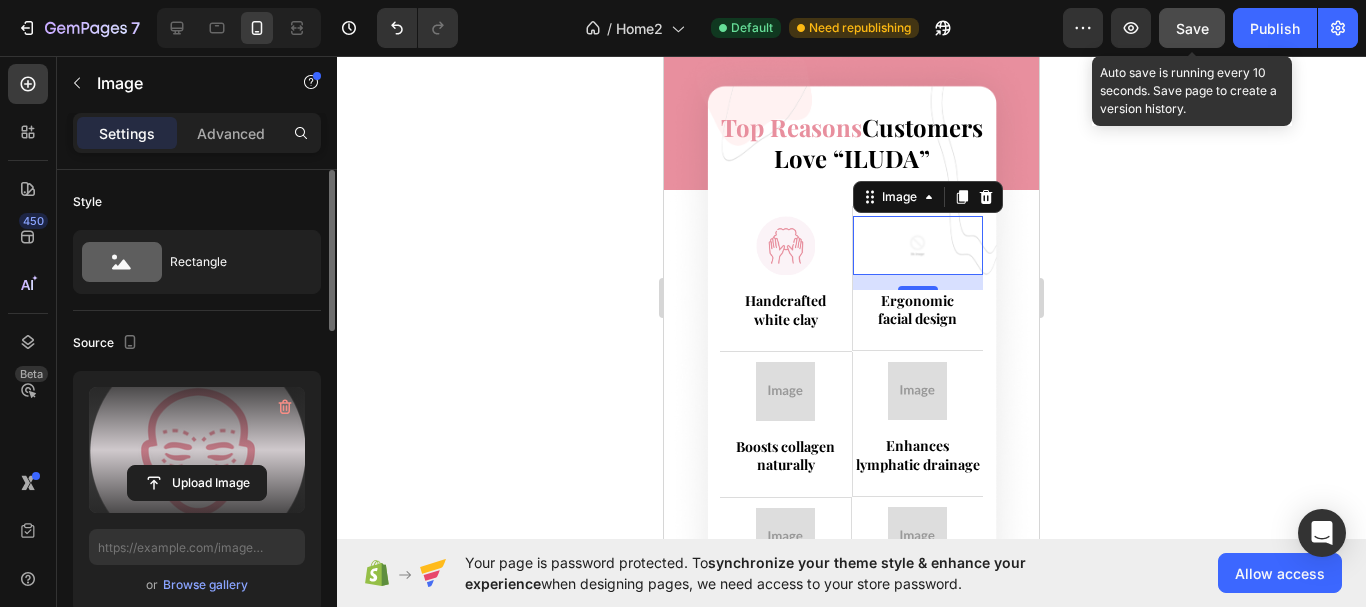 type on "https://cdn.shopify.com/s/files/1/0710/2981/7536/files/gempages_578019542651896594-62fabef2-519e-43bf-bbd4-8c2567514179.png" 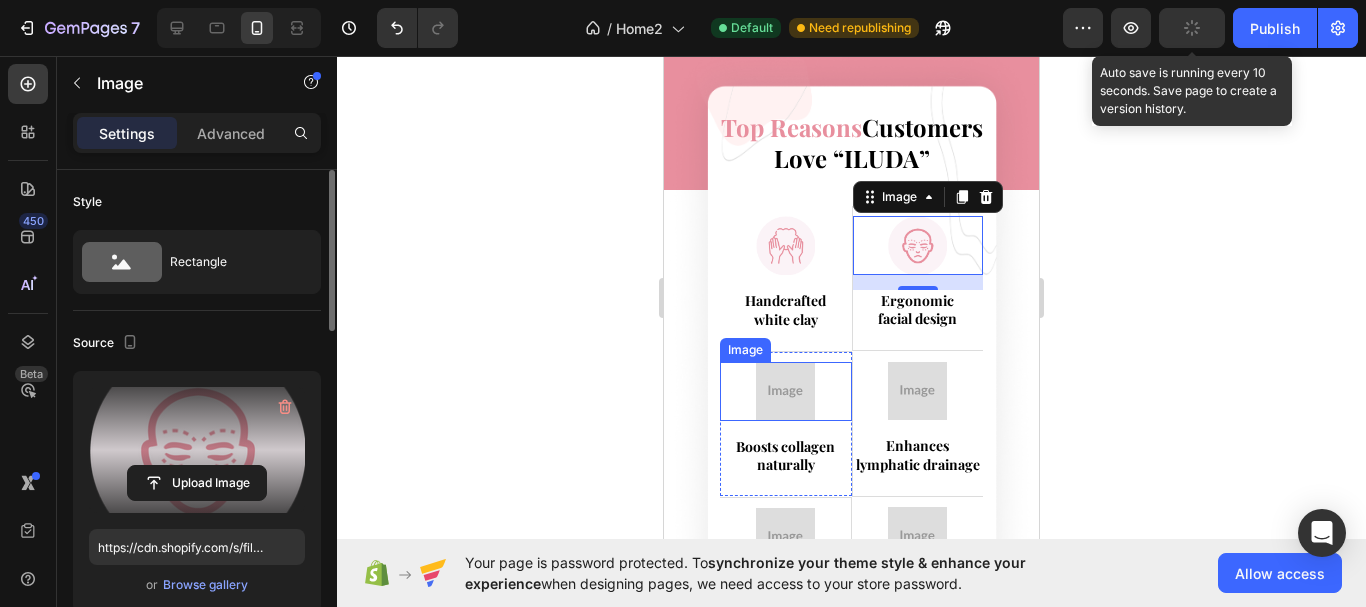 click at bounding box center (785, 391) 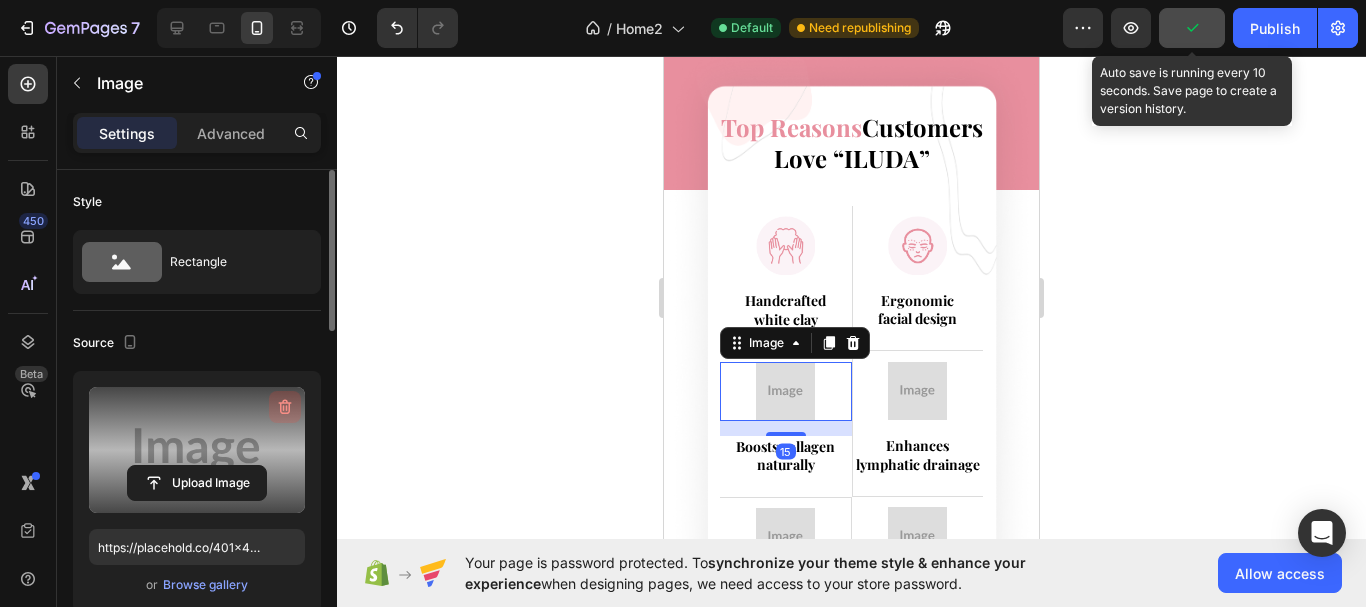 click 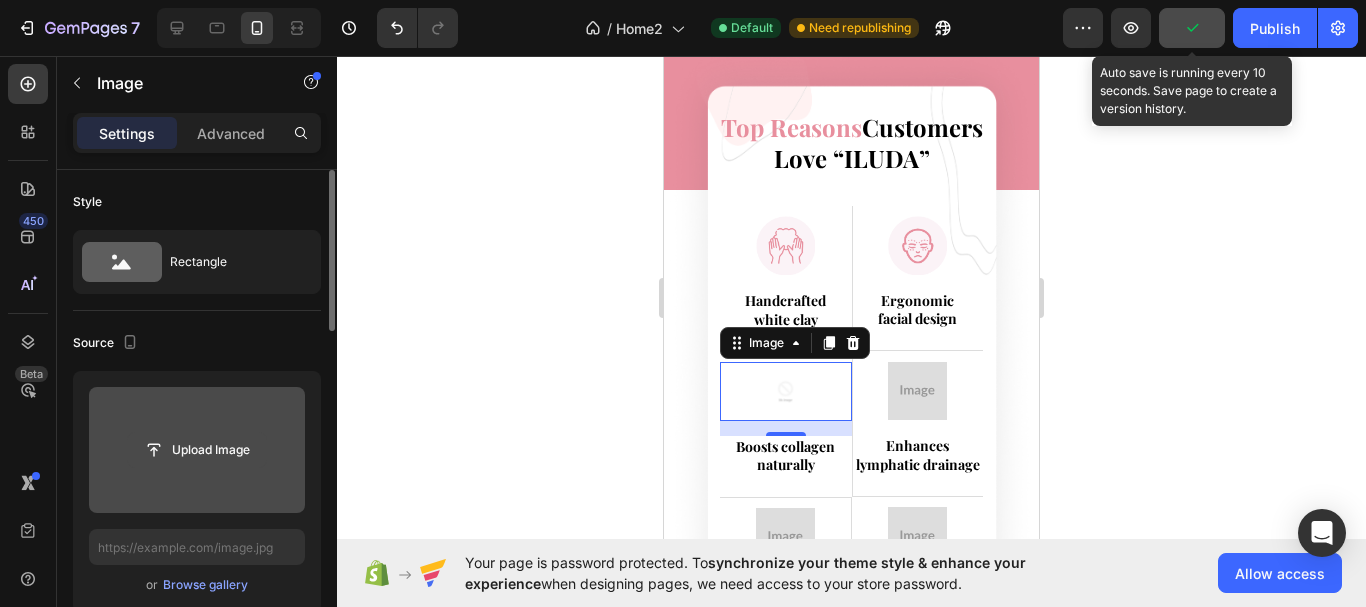 click 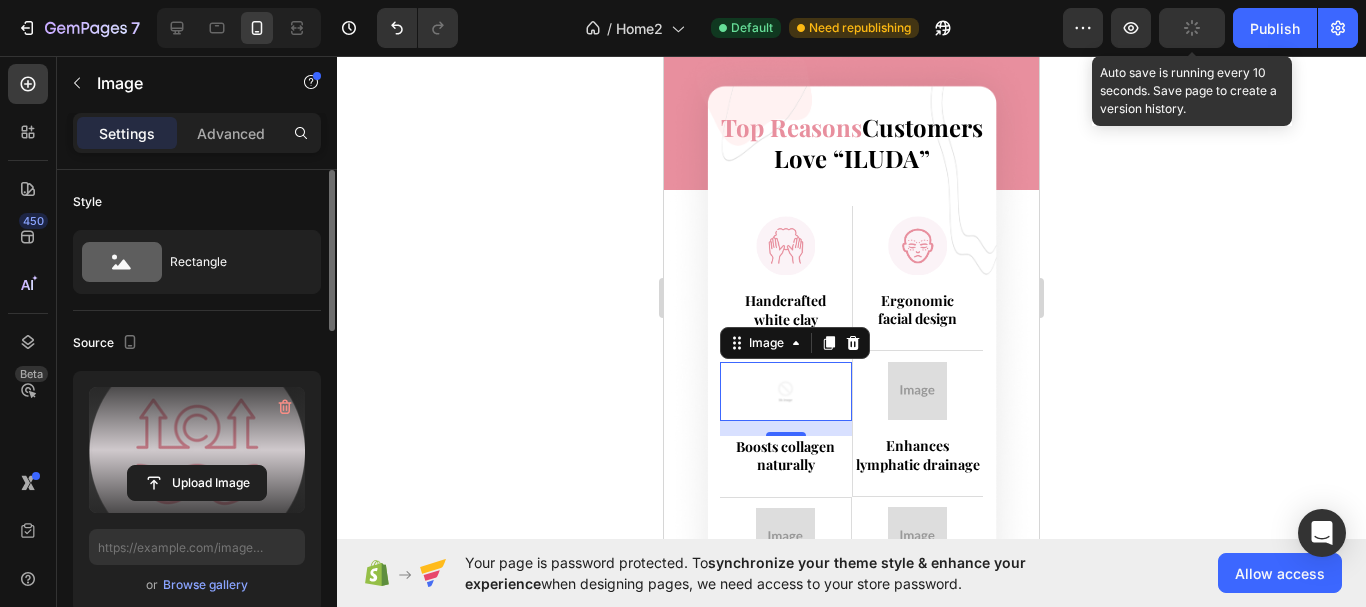 type on "https://cdn.shopify.com/s/files/1/0710/2981/7536/files/gempages_578019542651896594-fb24fce8-7599-479c-88e4-546987d683d0.png" 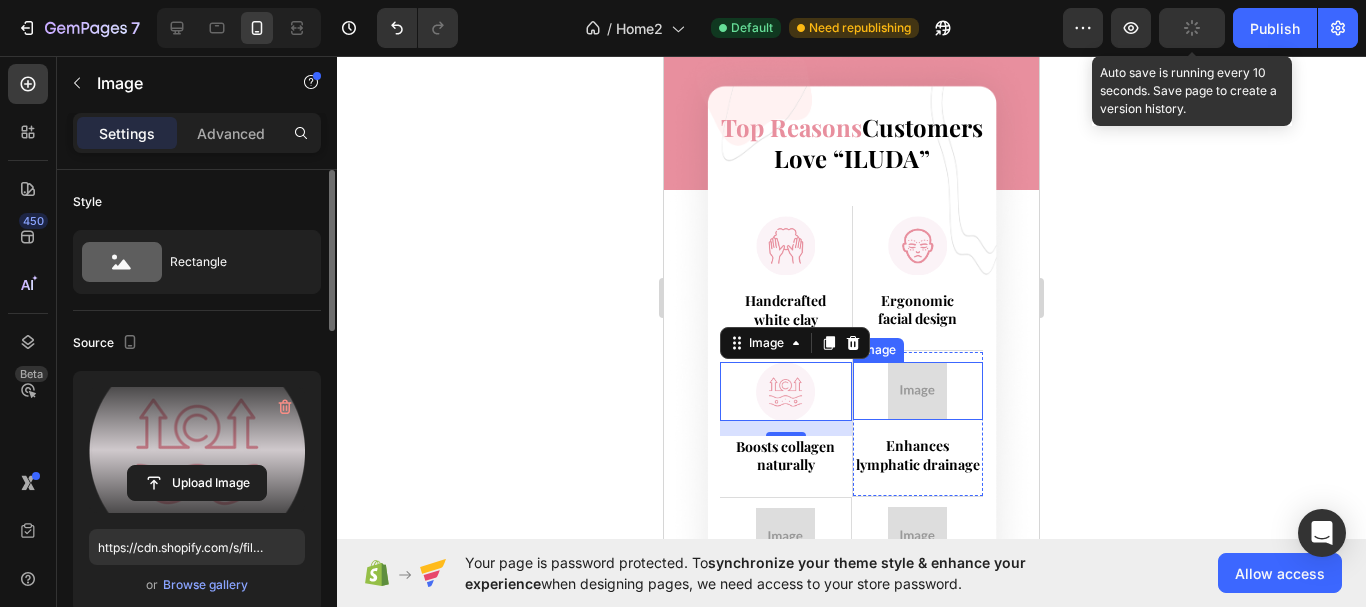 click at bounding box center (917, 391) 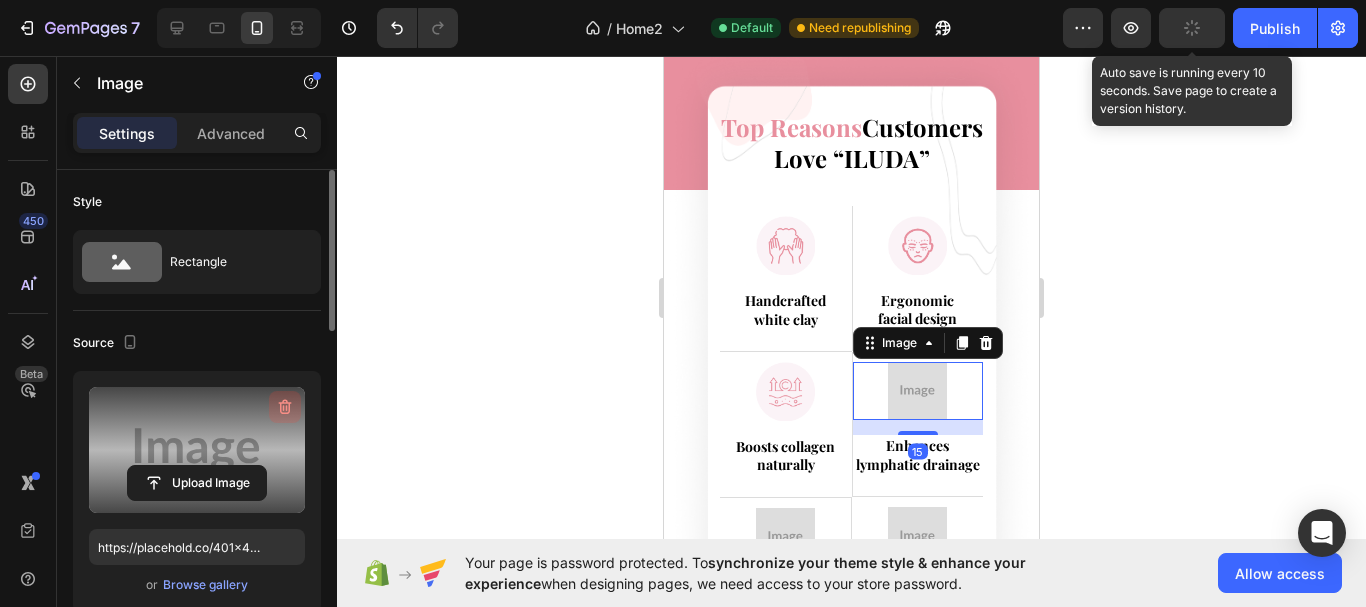 click 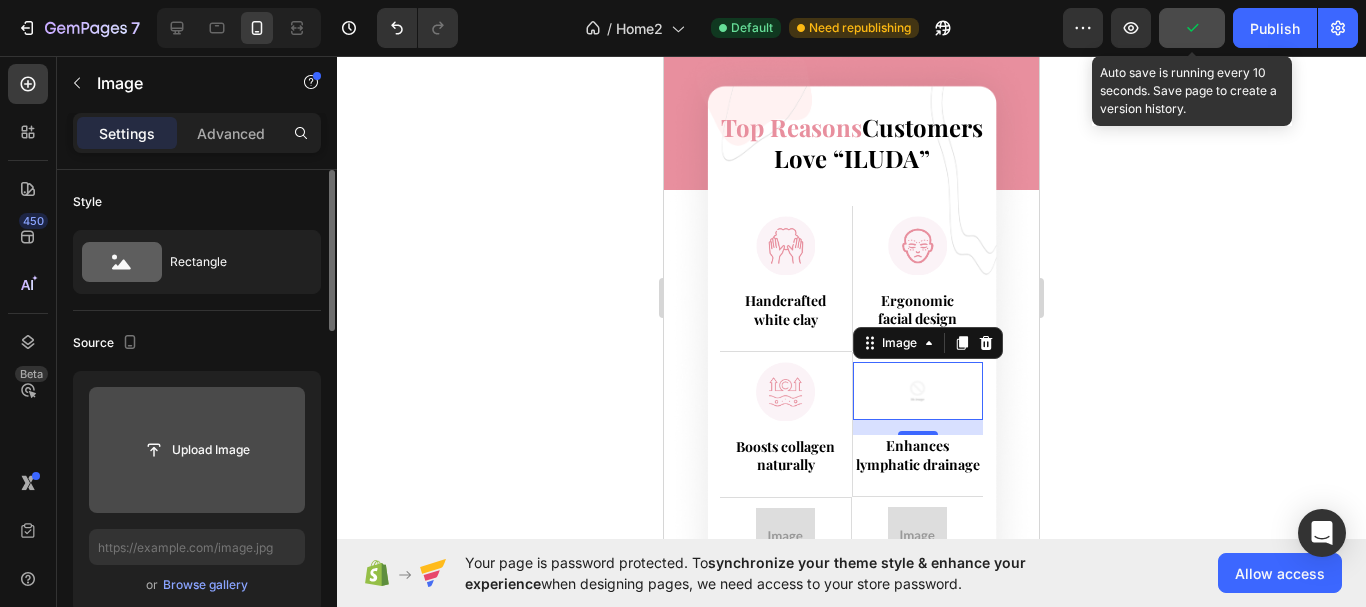 click at bounding box center (197, 450) 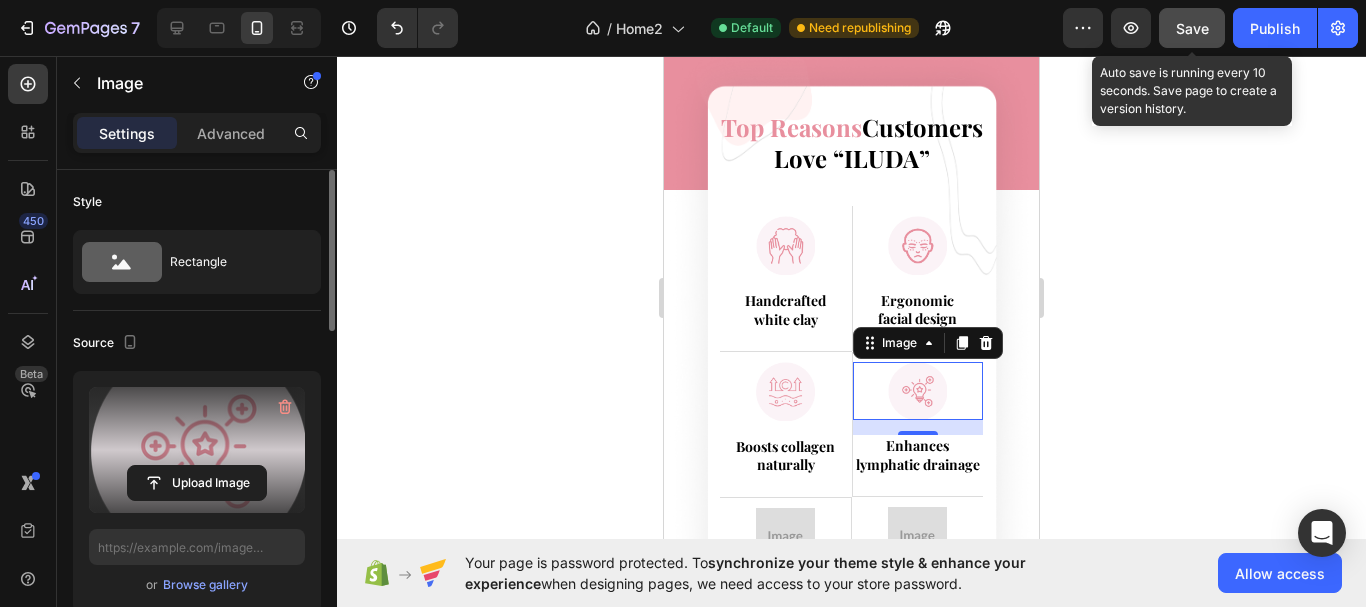 type on "https://cdn.shopify.com/s/files/1/0710/2981/7536/files/gempages_578019542651896594-860a088f-1661-47ac-8248-ad44e2c8c227.png" 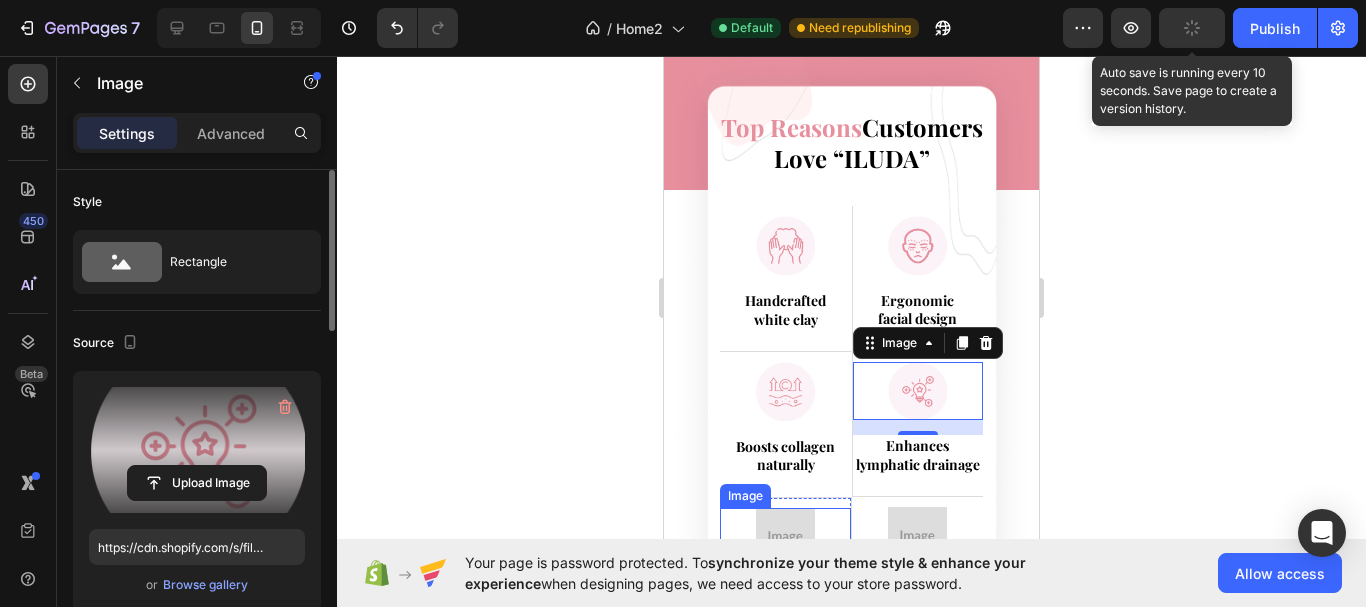 scroll, scrollTop: 6031, scrollLeft: 0, axis: vertical 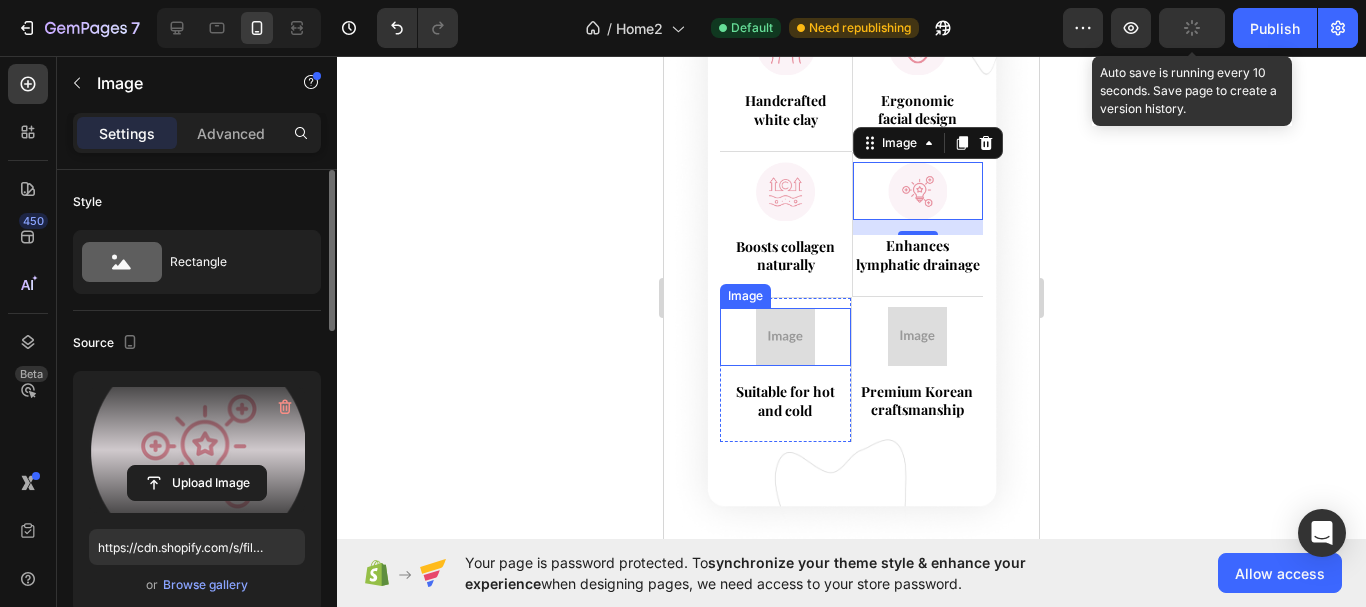 click at bounding box center (785, 337) 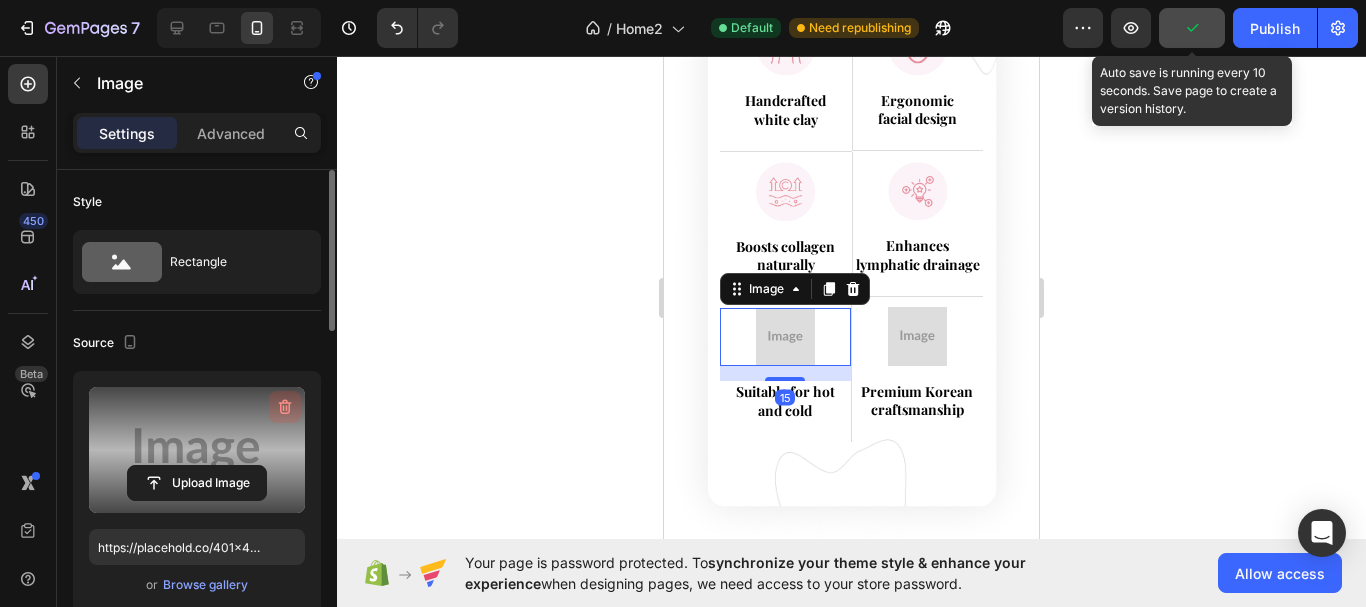 click 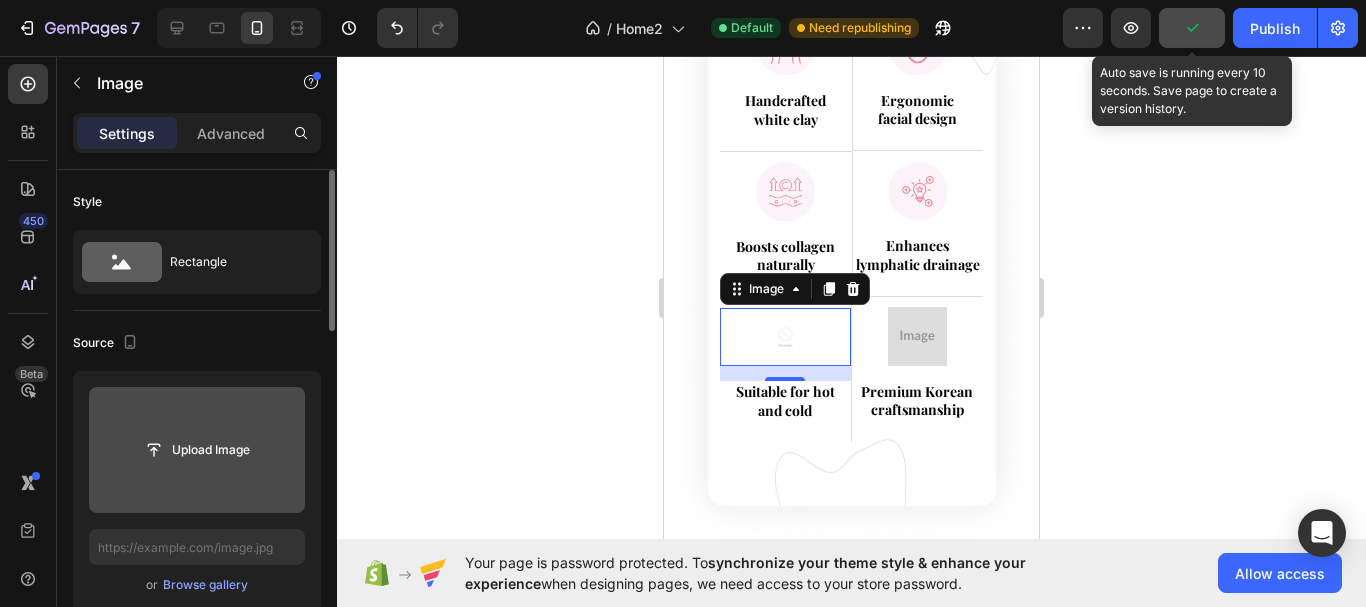 click 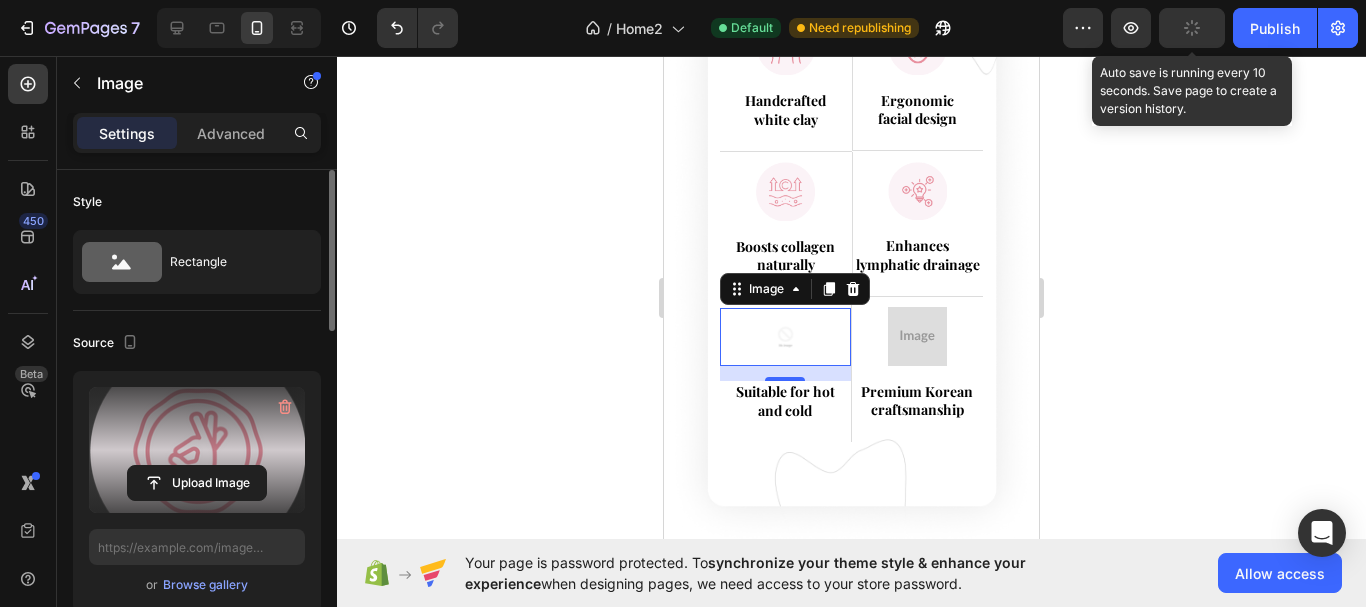 type on "https://cdn.shopify.com/s/files/1/0710/2981/7536/files/gempages_578019542651896594-07592123-8e51-43cd-905c-7adaf733a22f.png" 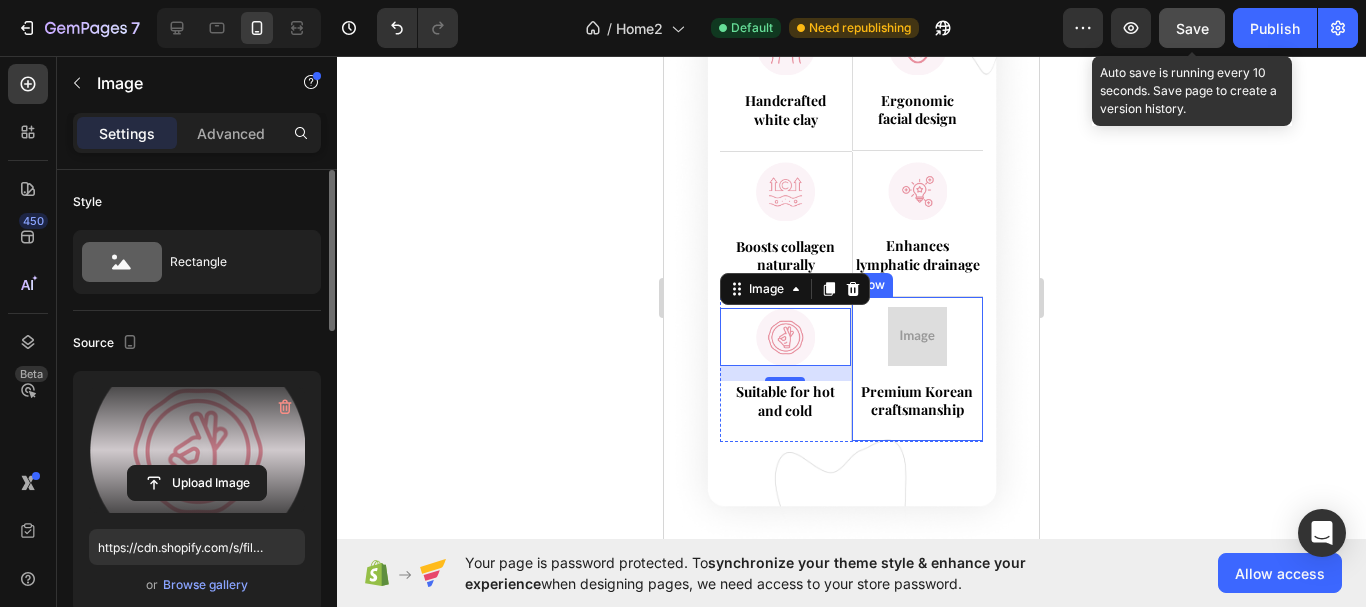 click at bounding box center (917, 336) 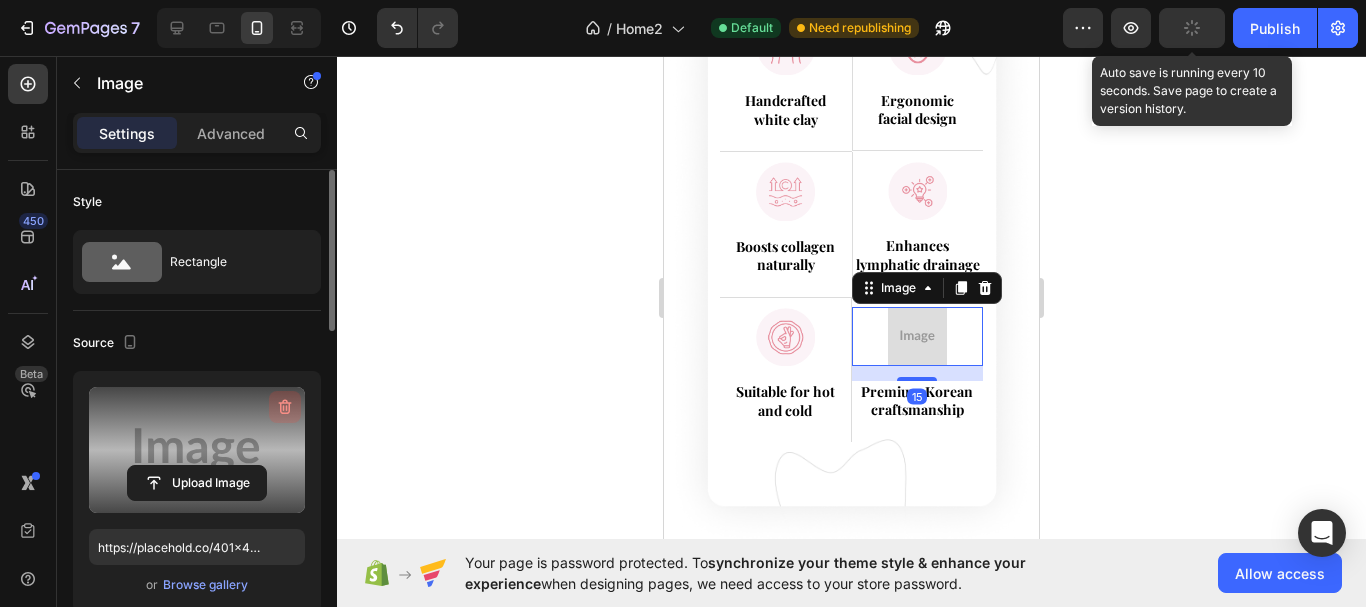 click 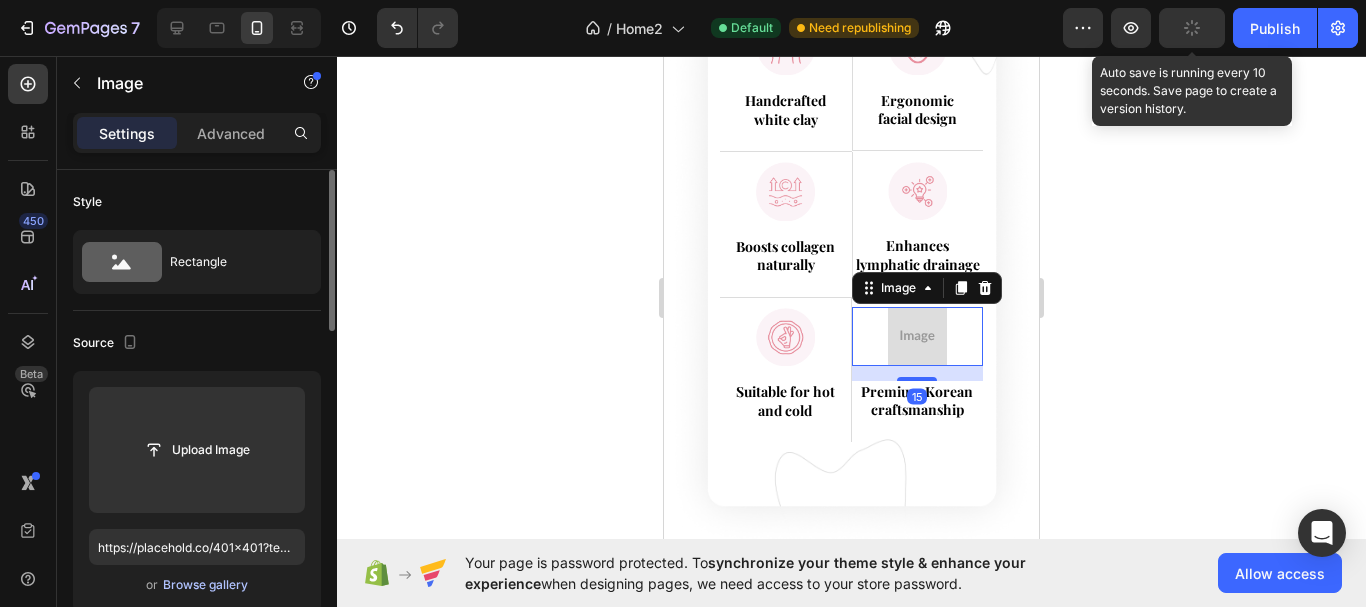 type 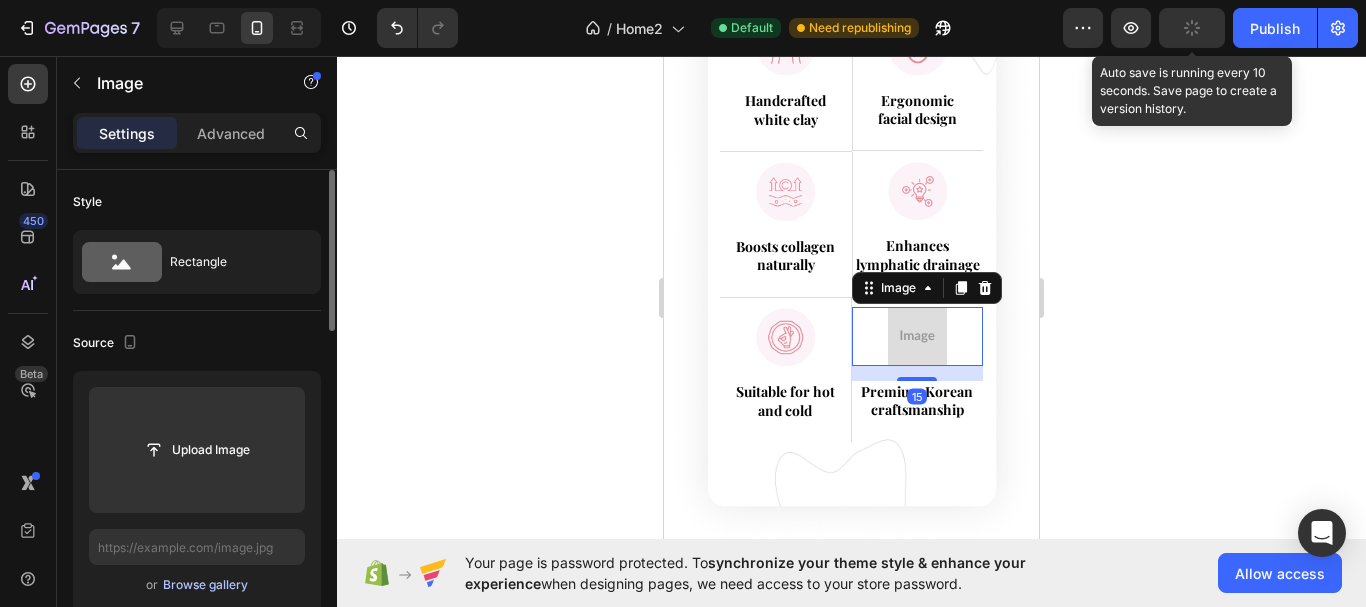 click on "Browse gallery" at bounding box center [205, 585] 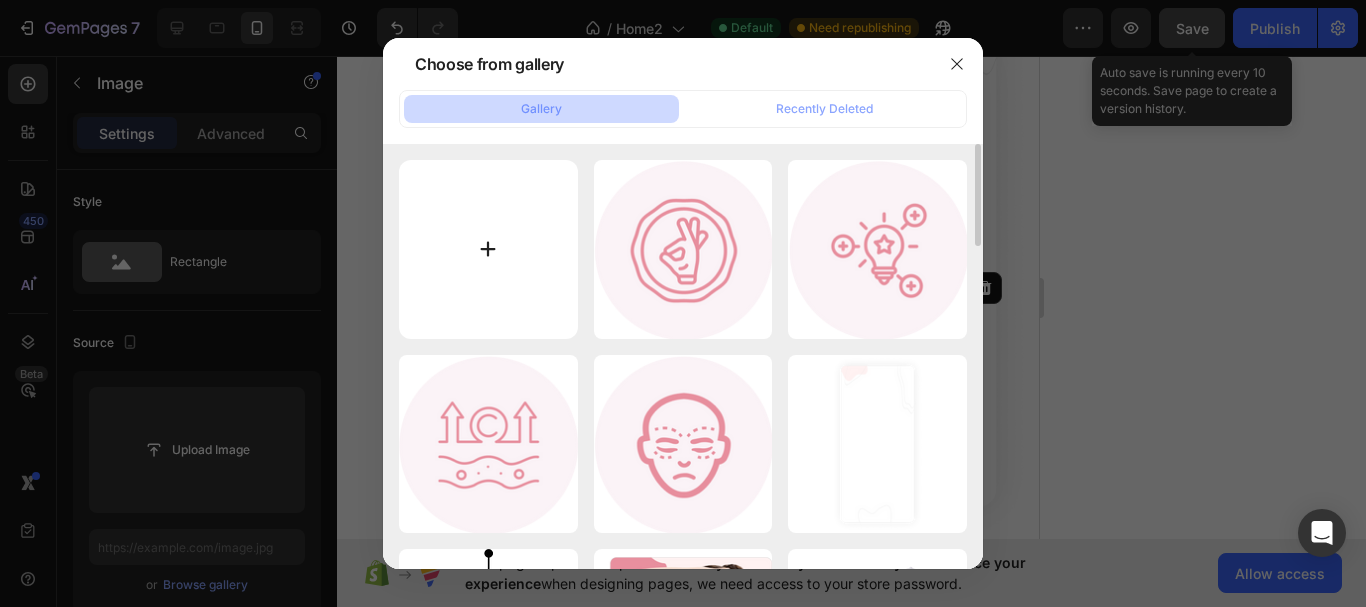 click at bounding box center [488, 249] 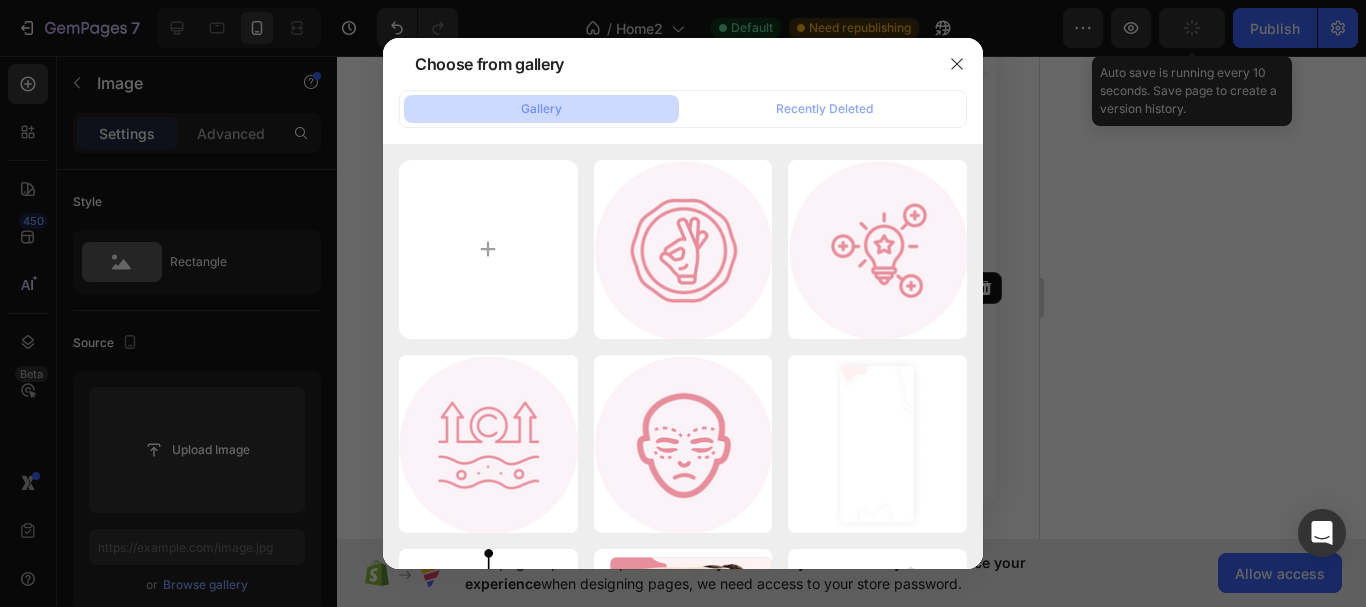 type on "C:\fakepath\Group 1707479331.png" 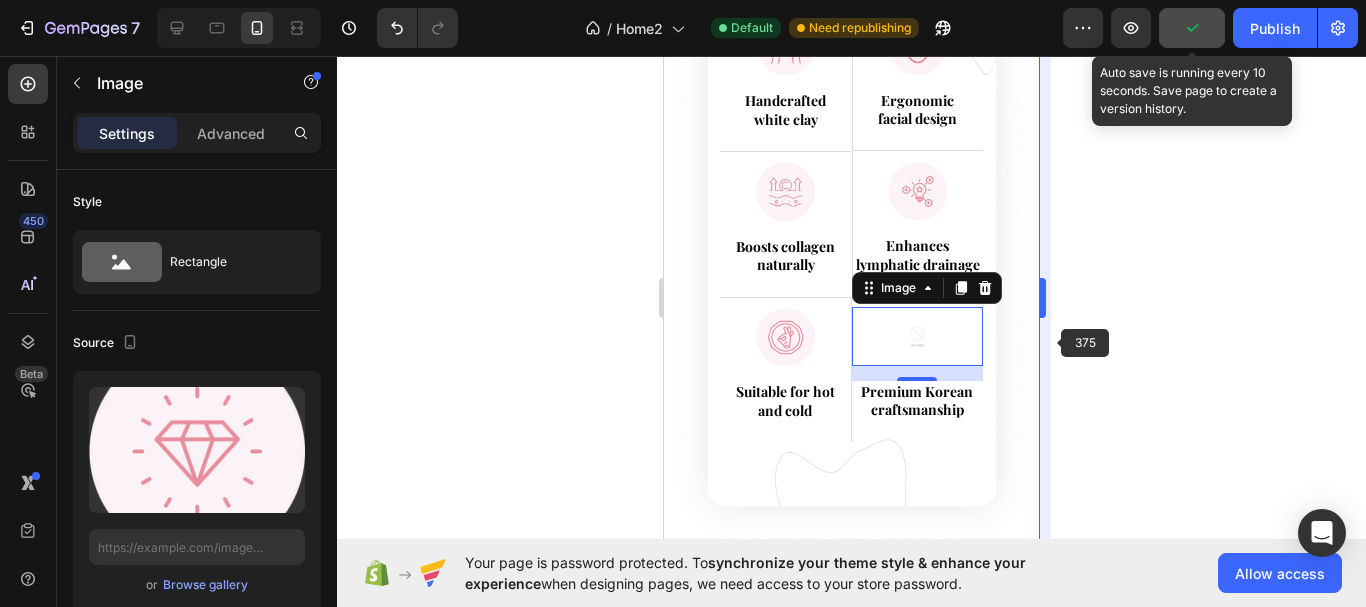 type on "https://cdn.shopify.com/s/files/1/0710/2981/7536/files/gempages_578019542651896594-4cb4bd97-4897-4454-9125-29dfccfbdbe9.png" 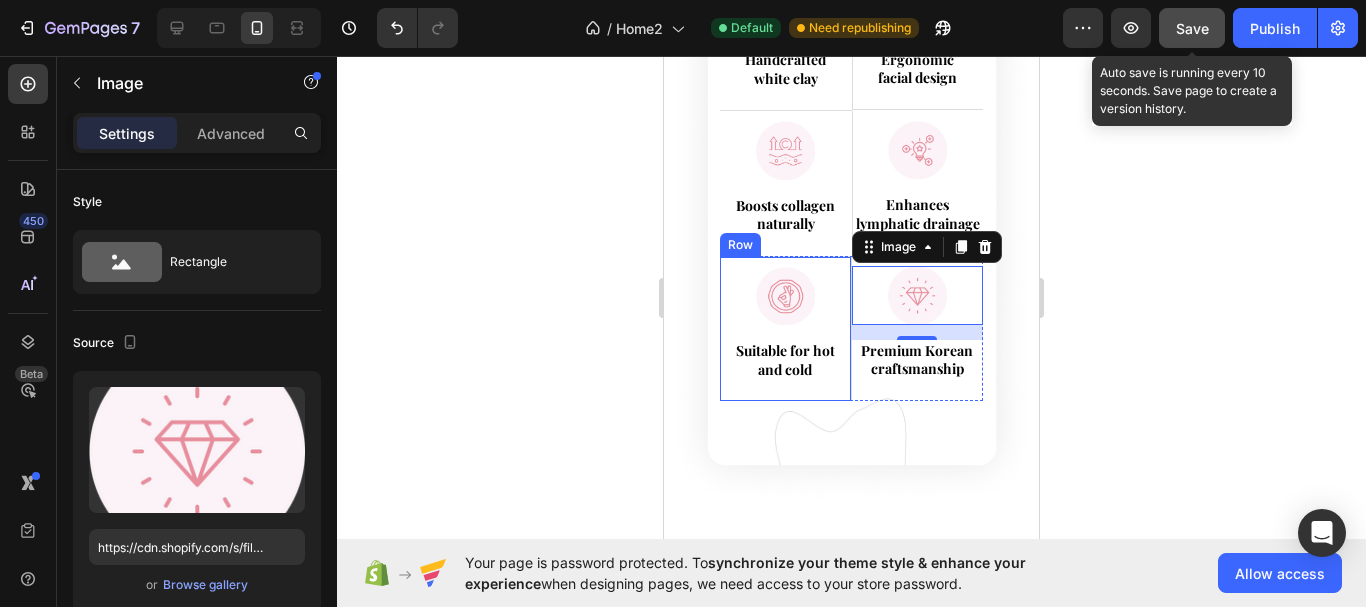 scroll, scrollTop: 6231, scrollLeft: 0, axis: vertical 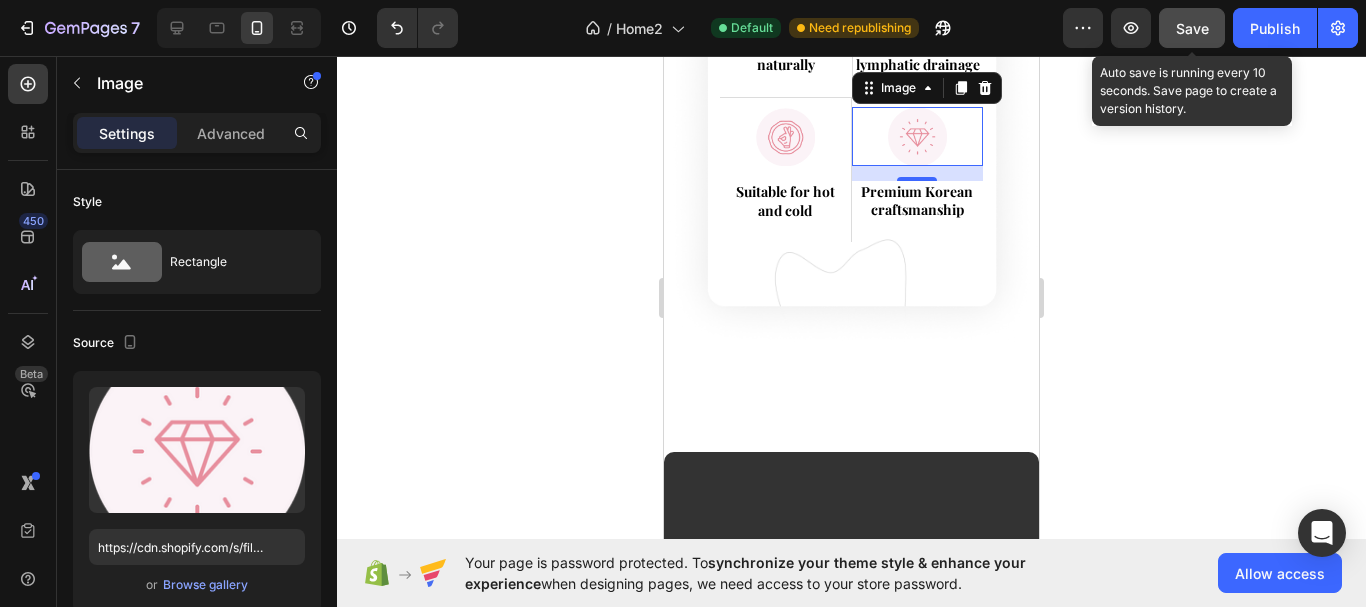 click 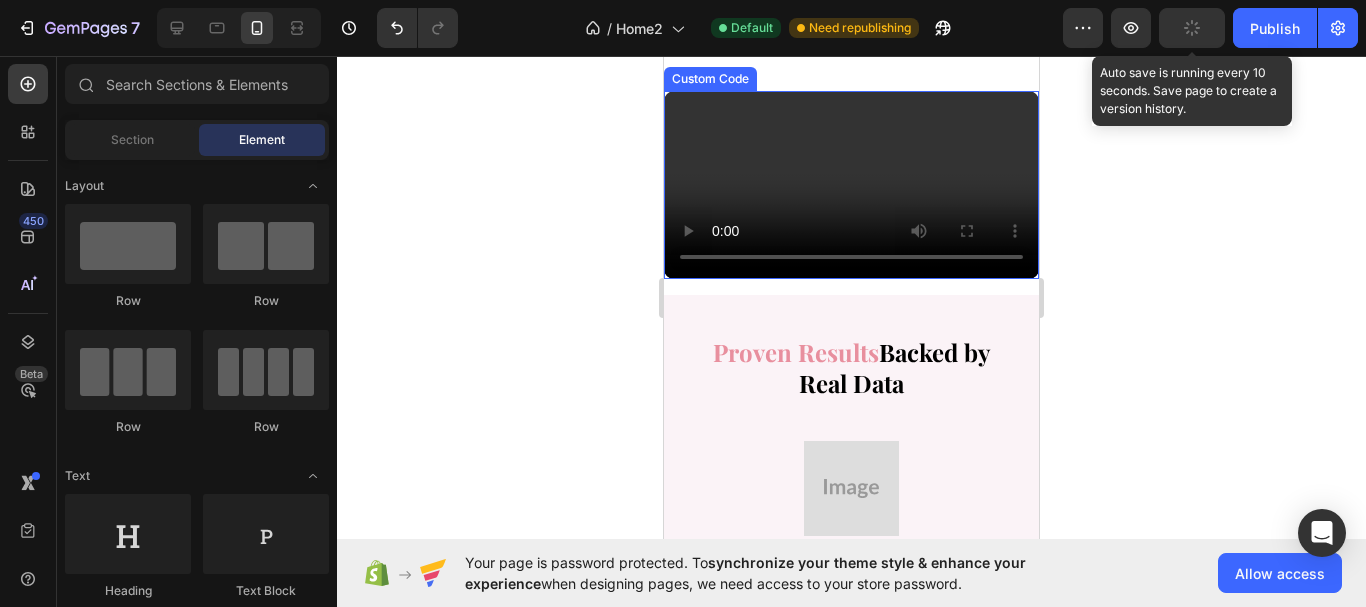 scroll, scrollTop: 6731, scrollLeft: 0, axis: vertical 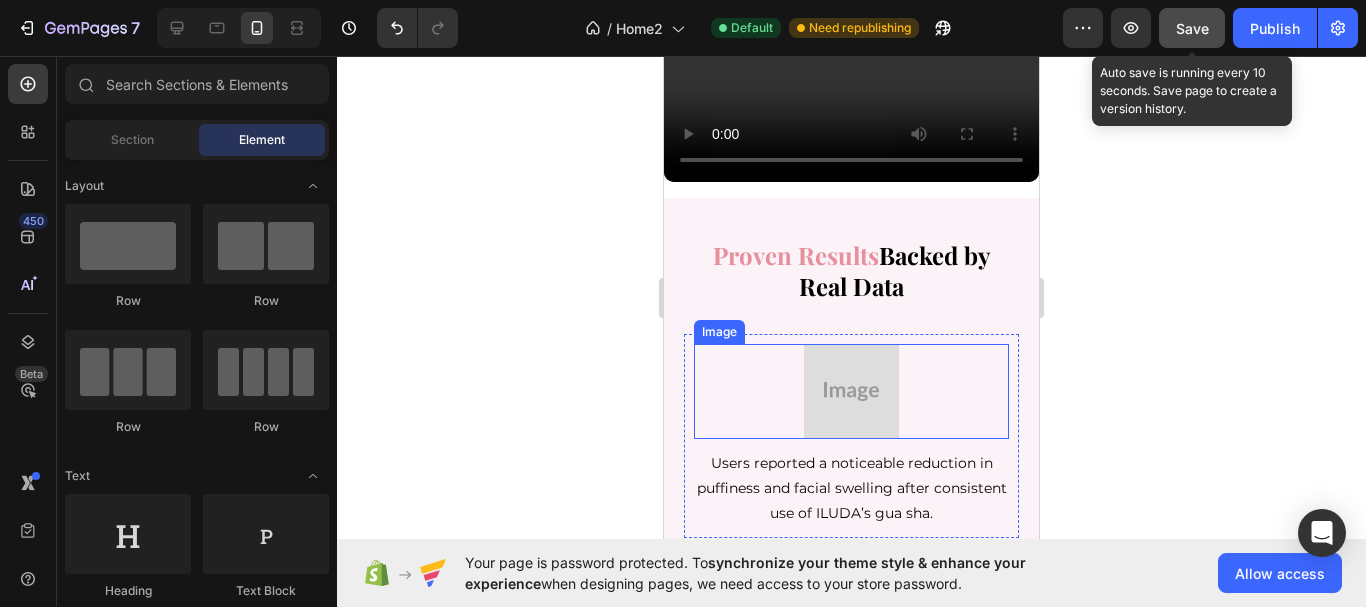 click at bounding box center [851, 391] 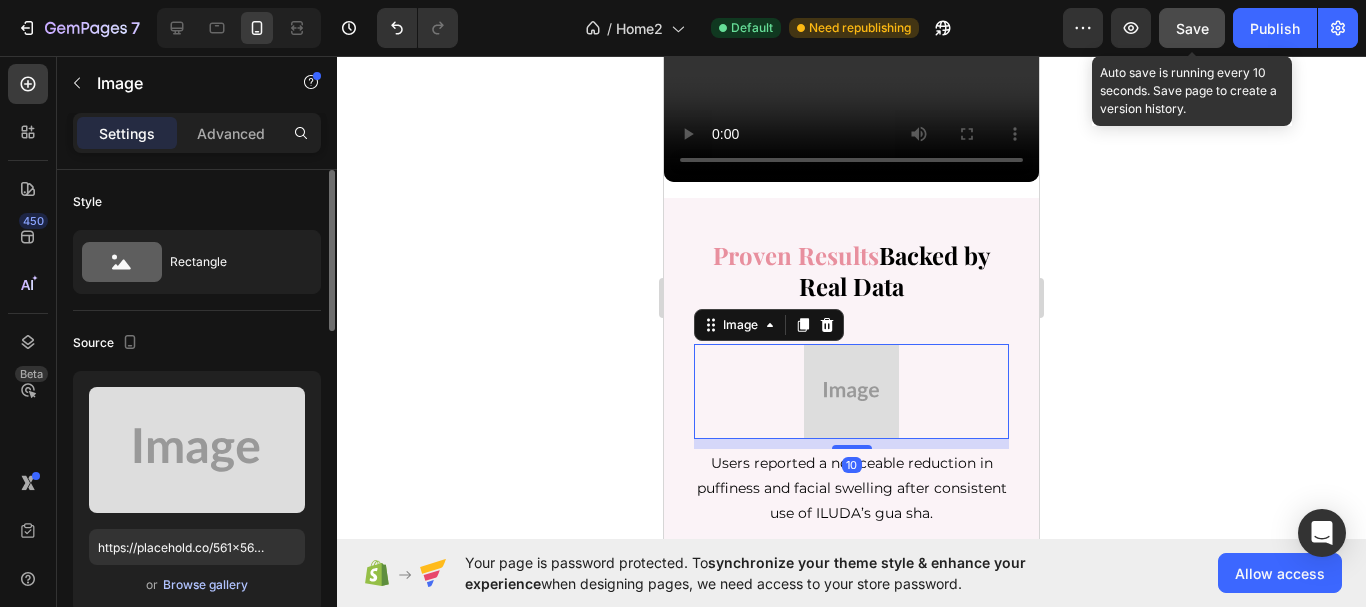 click on "Browse gallery" at bounding box center (205, 585) 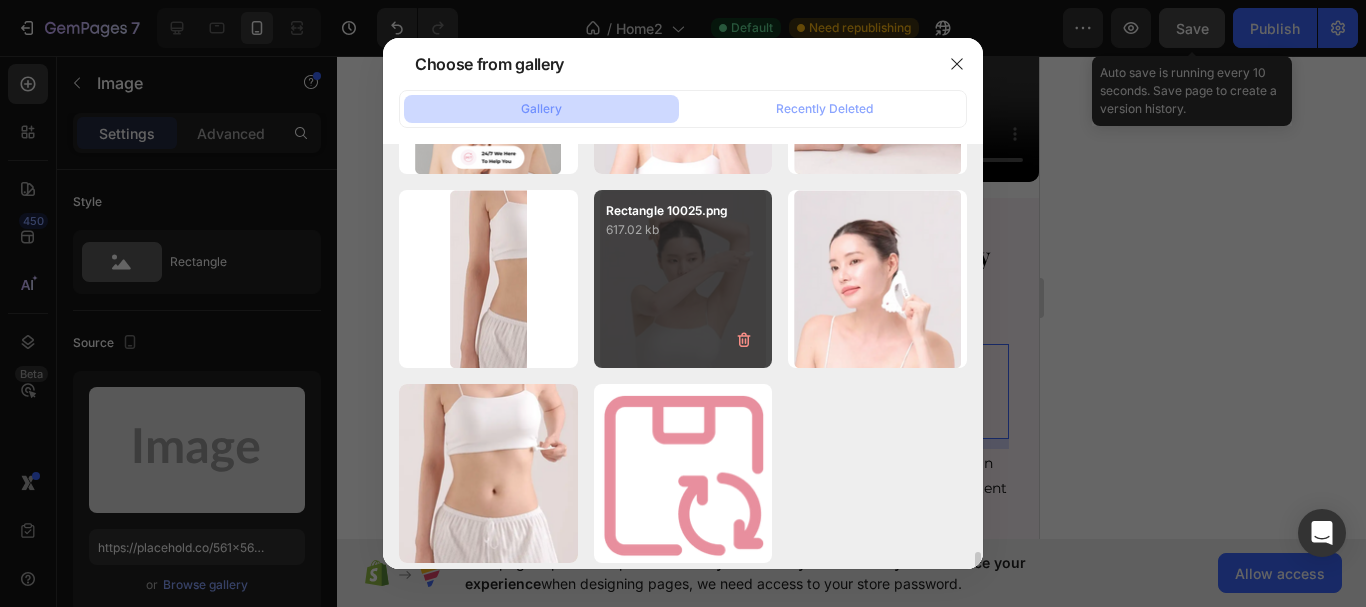 scroll, scrollTop: 6210, scrollLeft: 0, axis: vertical 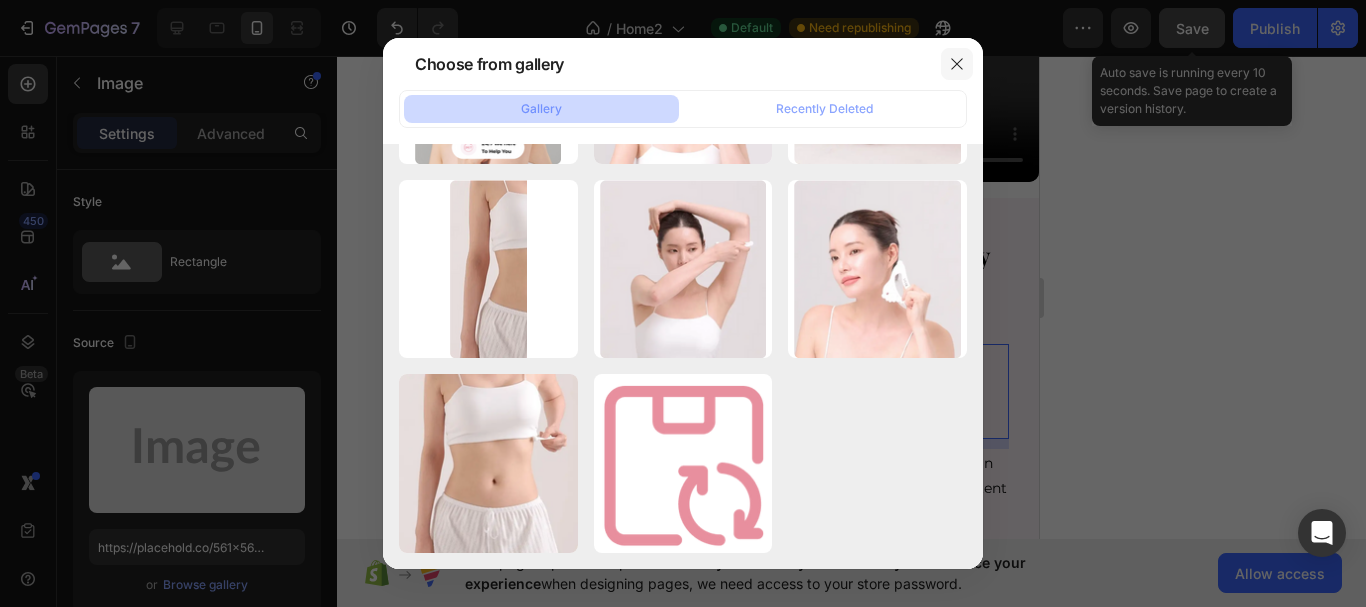 click 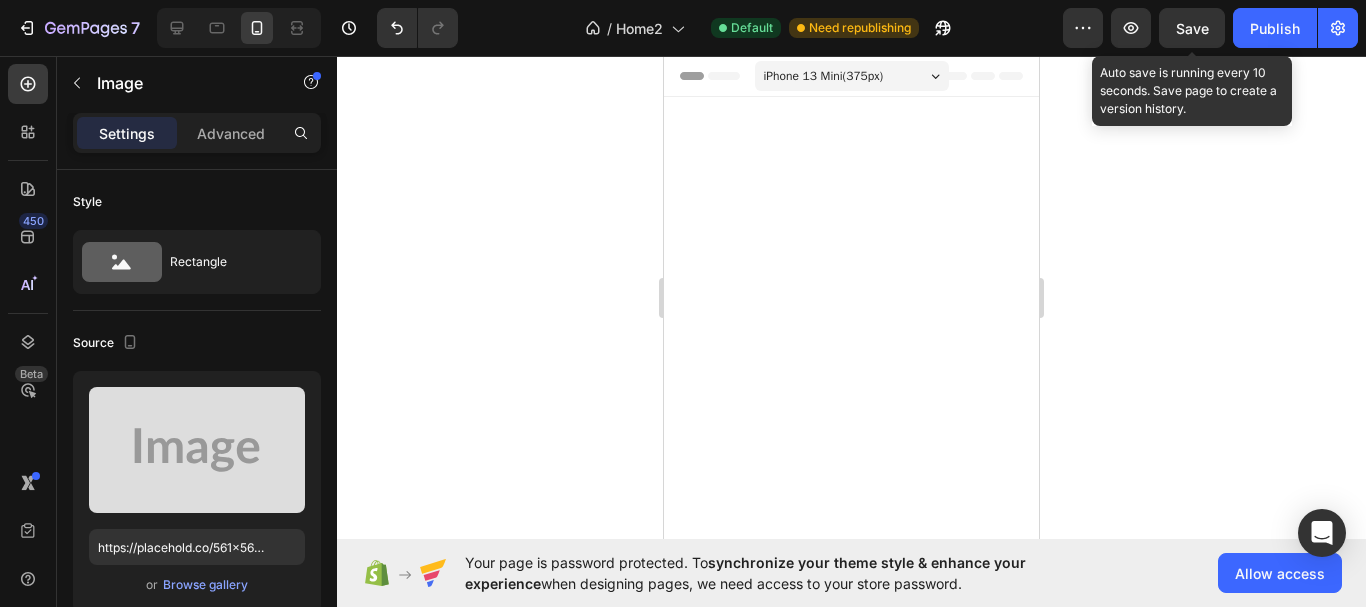 scroll, scrollTop: 0, scrollLeft: 0, axis: both 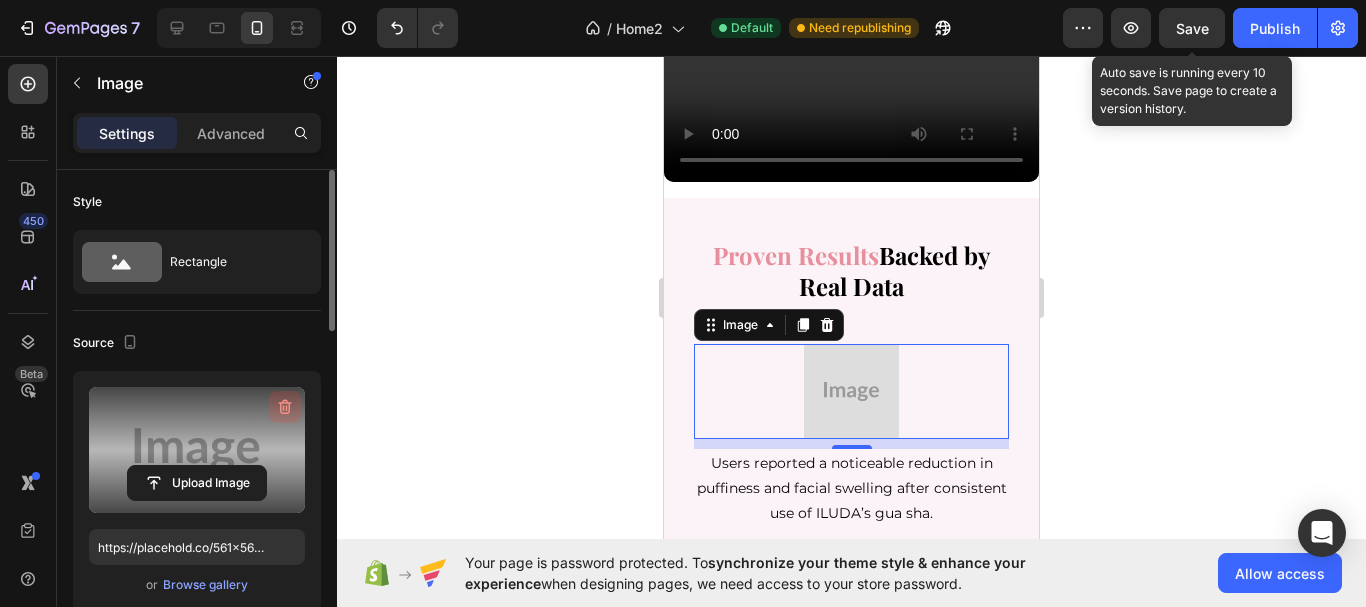 click 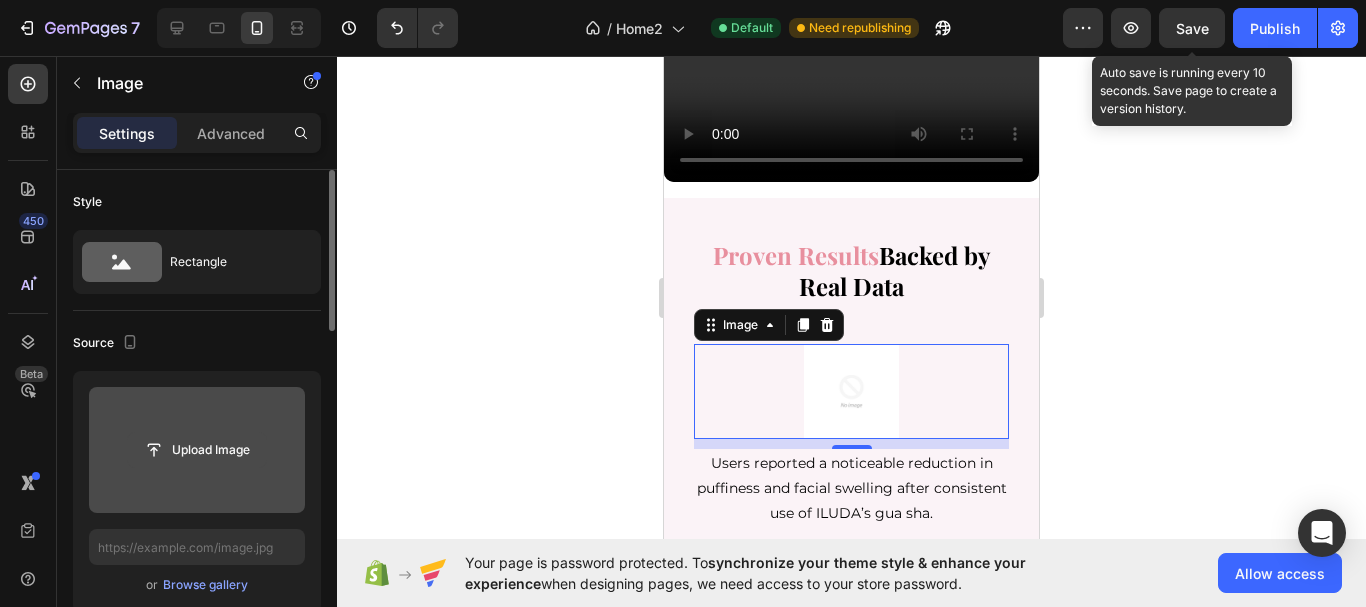 click 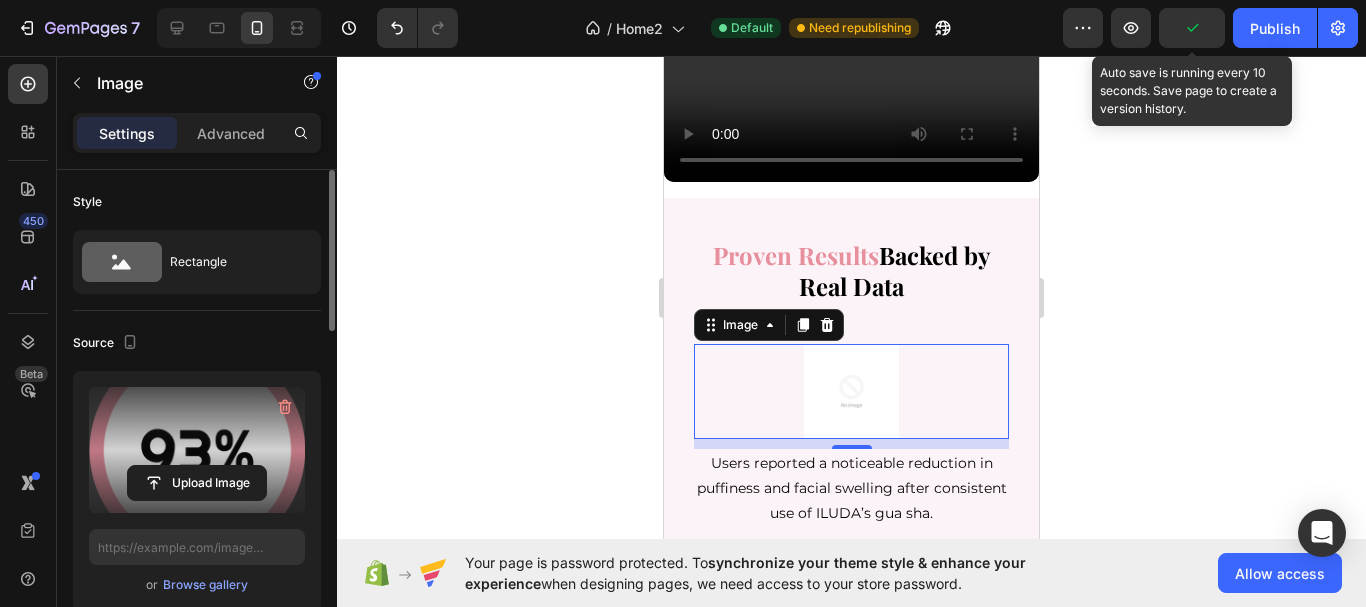 type on "https://cdn.shopify.com/s/files/1/0710/2981/7536/files/gempages_578019542651896594-3c634e2e-22ff-4015-b188-b926279d25cc.png" 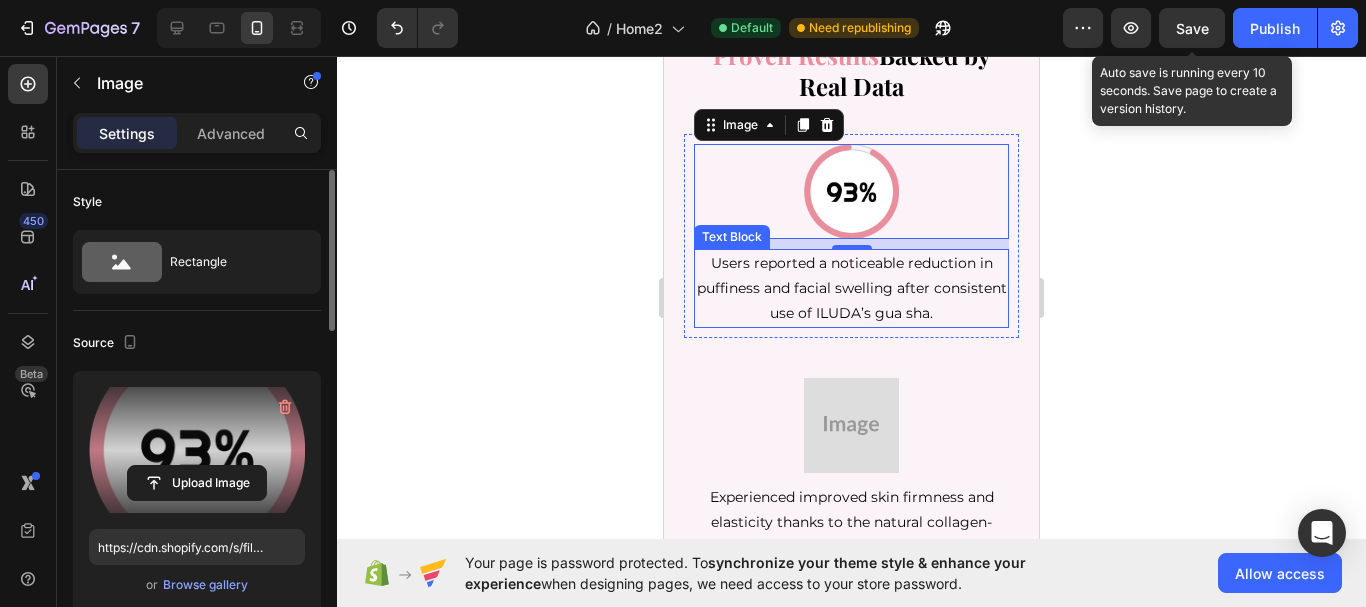scroll, scrollTop: 7031, scrollLeft: 0, axis: vertical 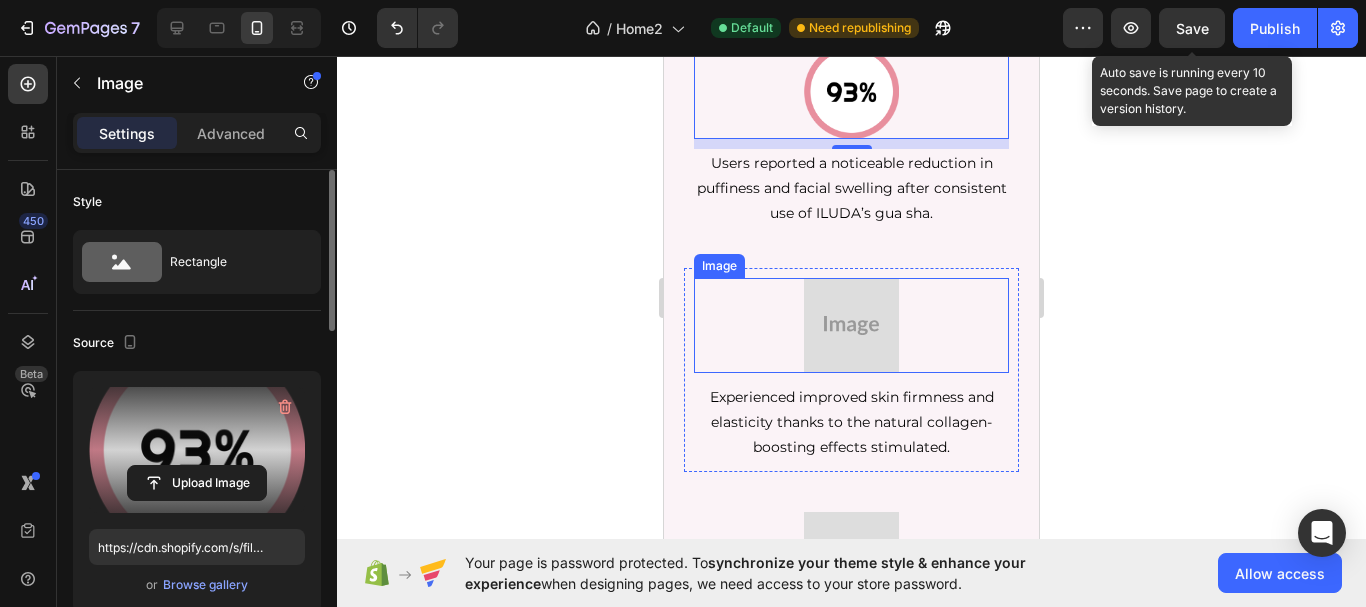 click at bounding box center (851, 325) 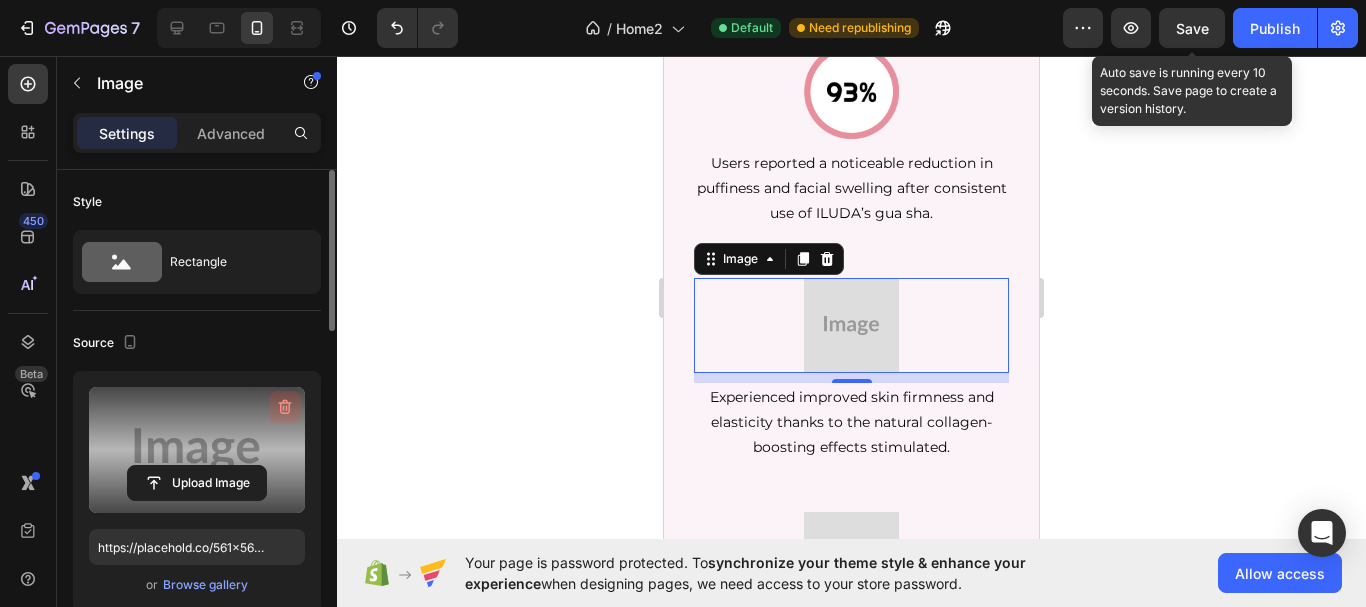 click 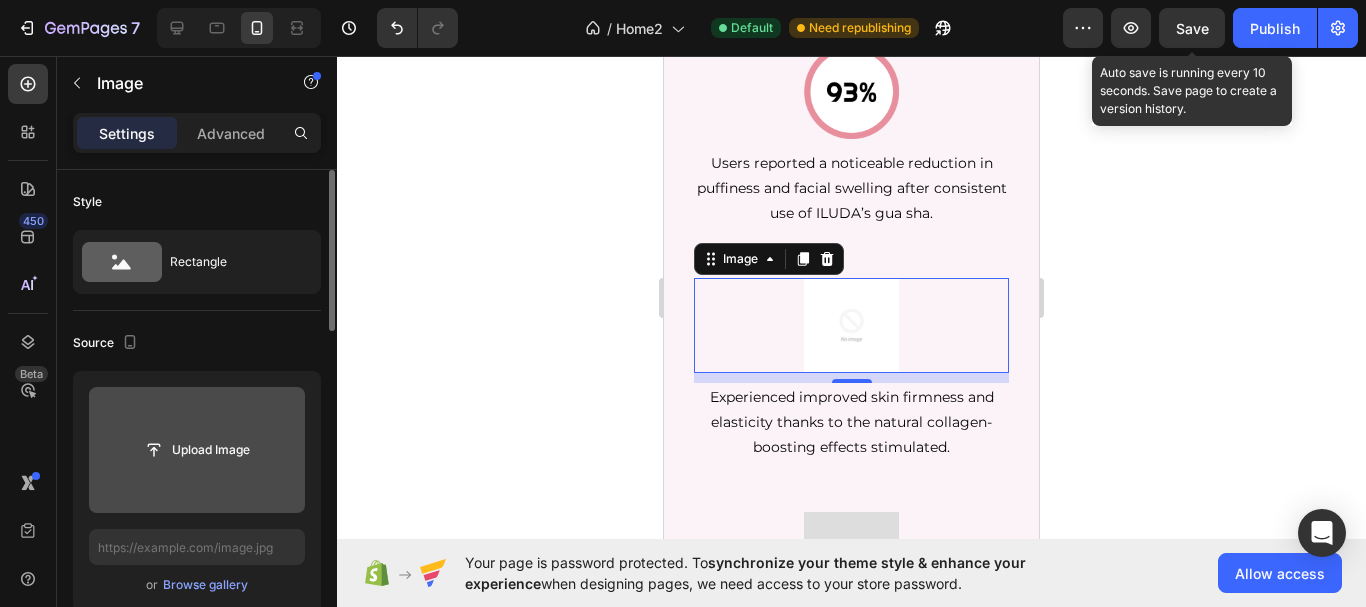 click 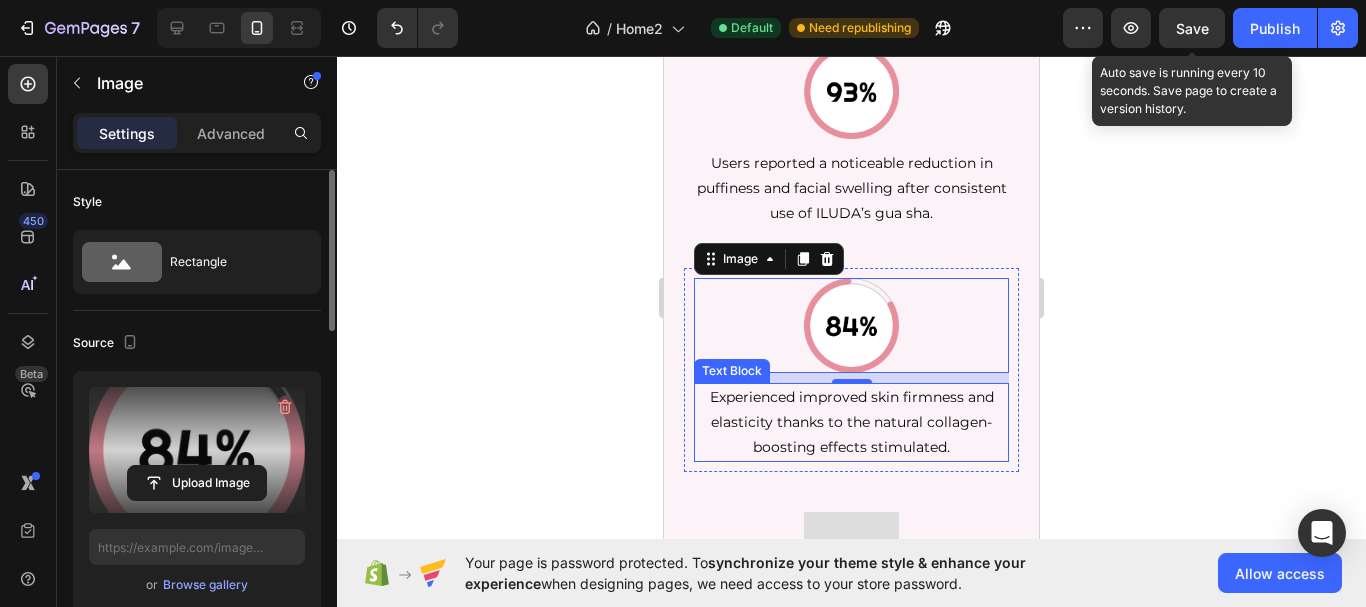 type on "https://cdn.shopify.com/s/files/1/0710/2981/7536/files/gempages_578019542651896594-457088ed-a1ac-48dc-a08f-a98ec2c08fb1.png" 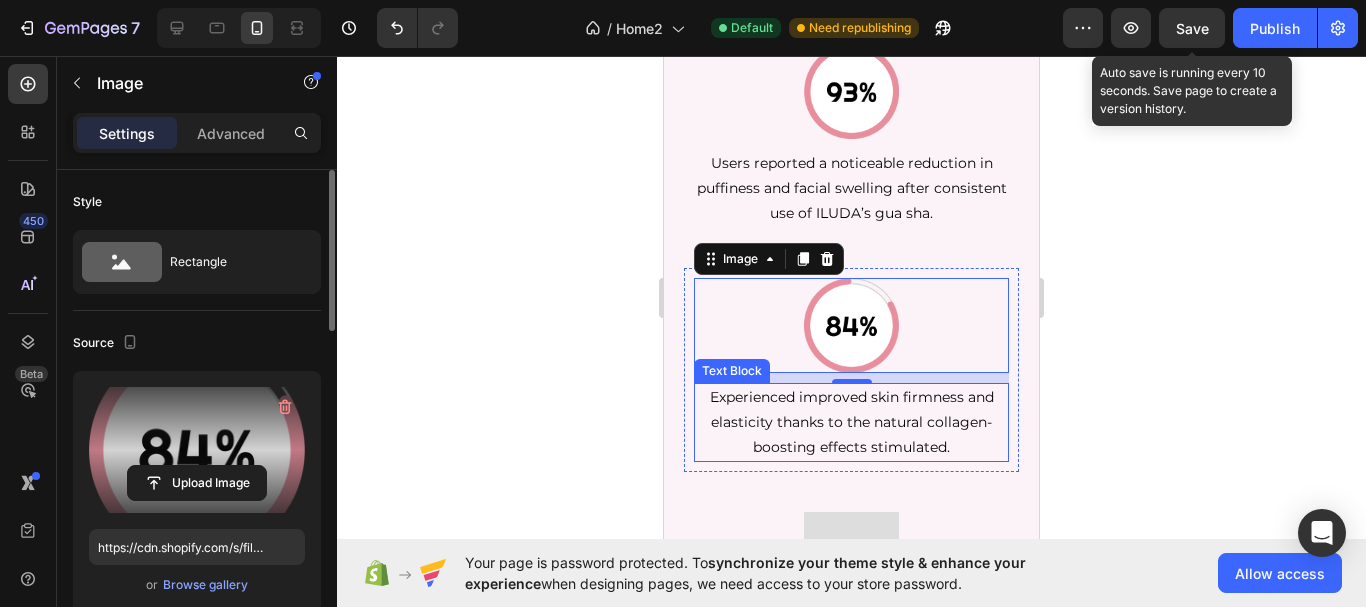 scroll, scrollTop: 7231, scrollLeft: 0, axis: vertical 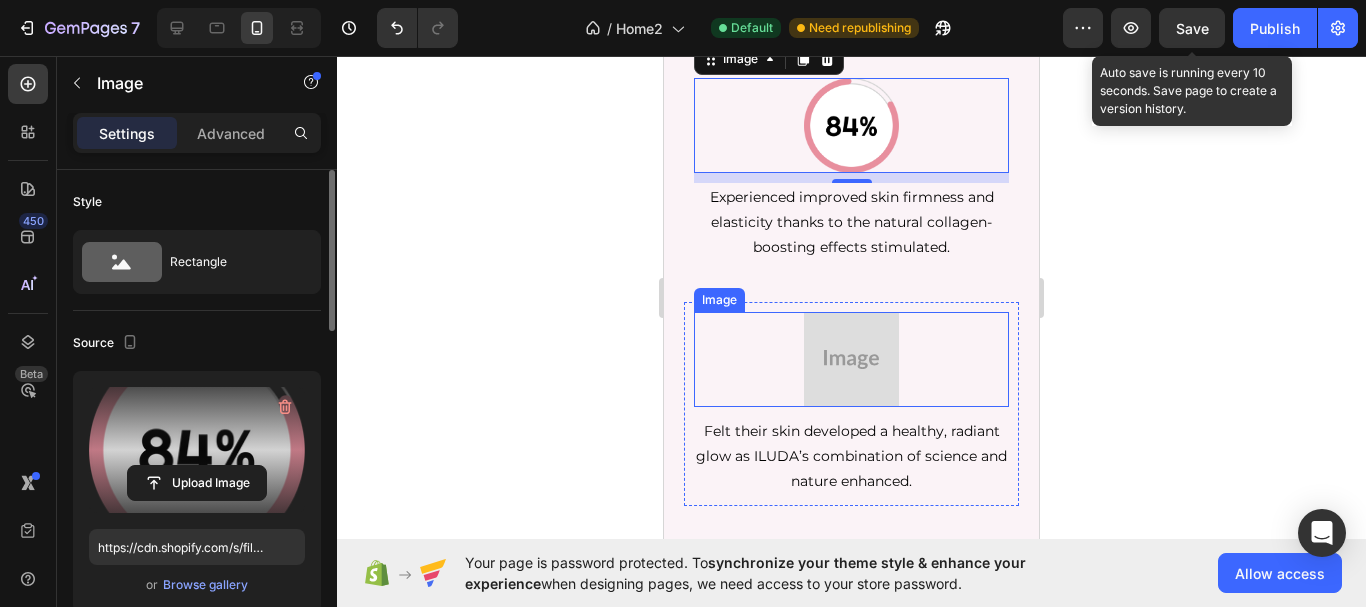 click at bounding box center [851, 359] 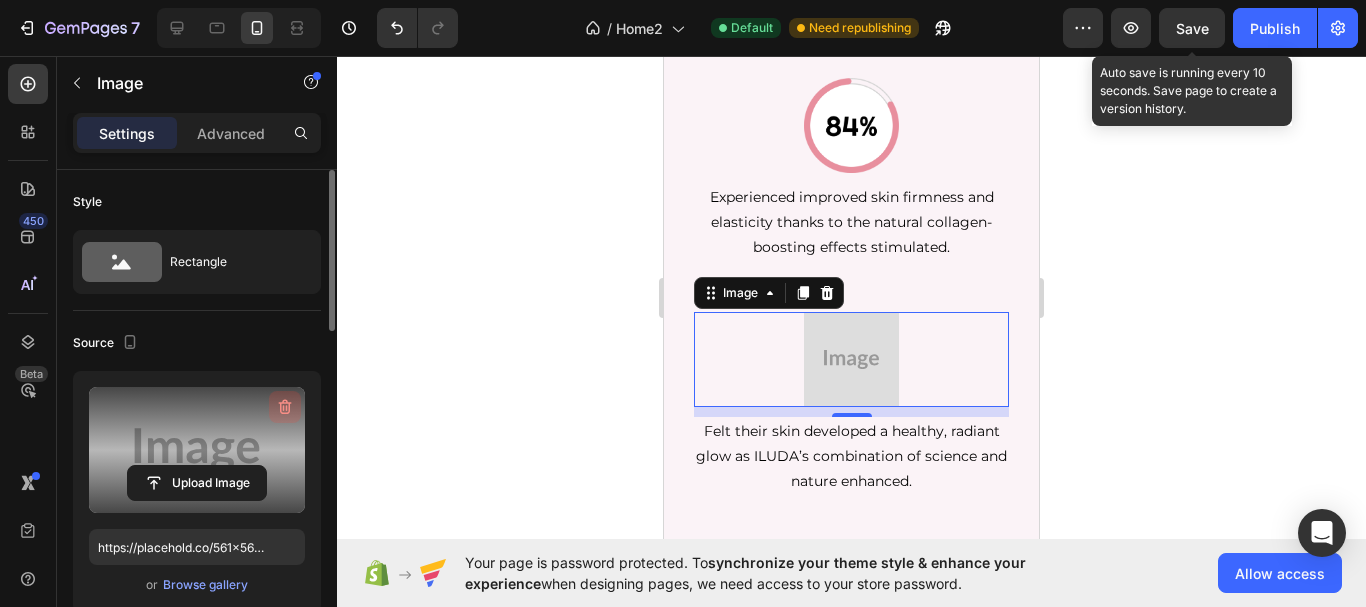 click 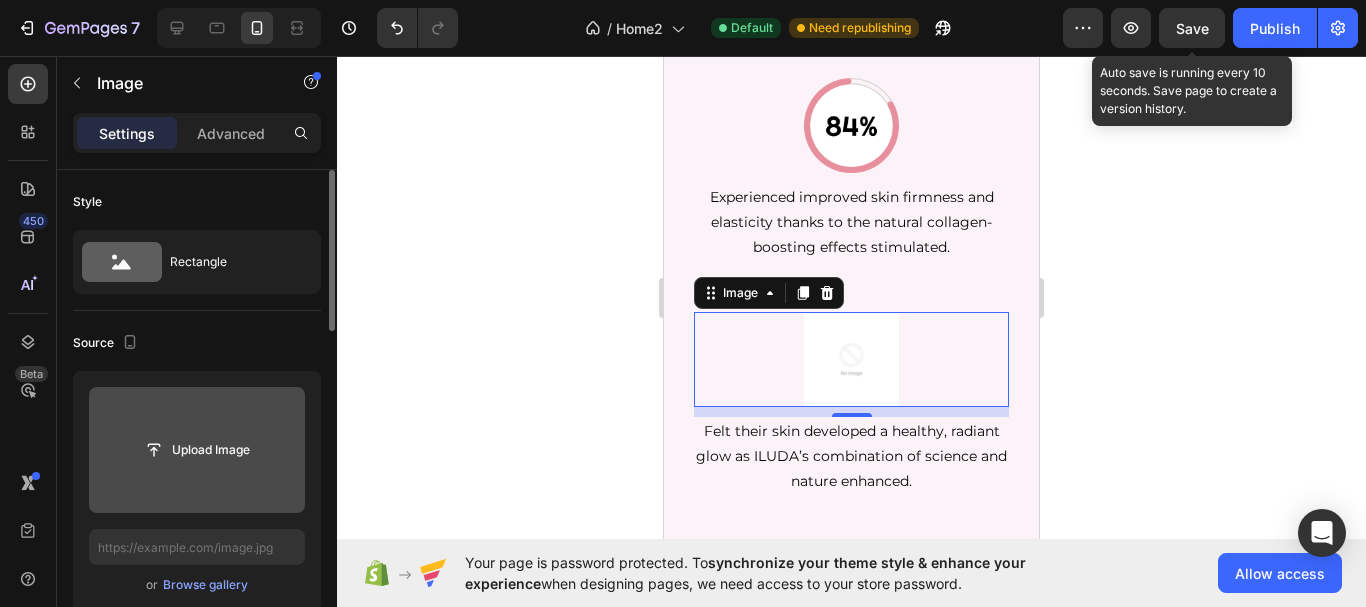 click at bounding box center (197, 450) 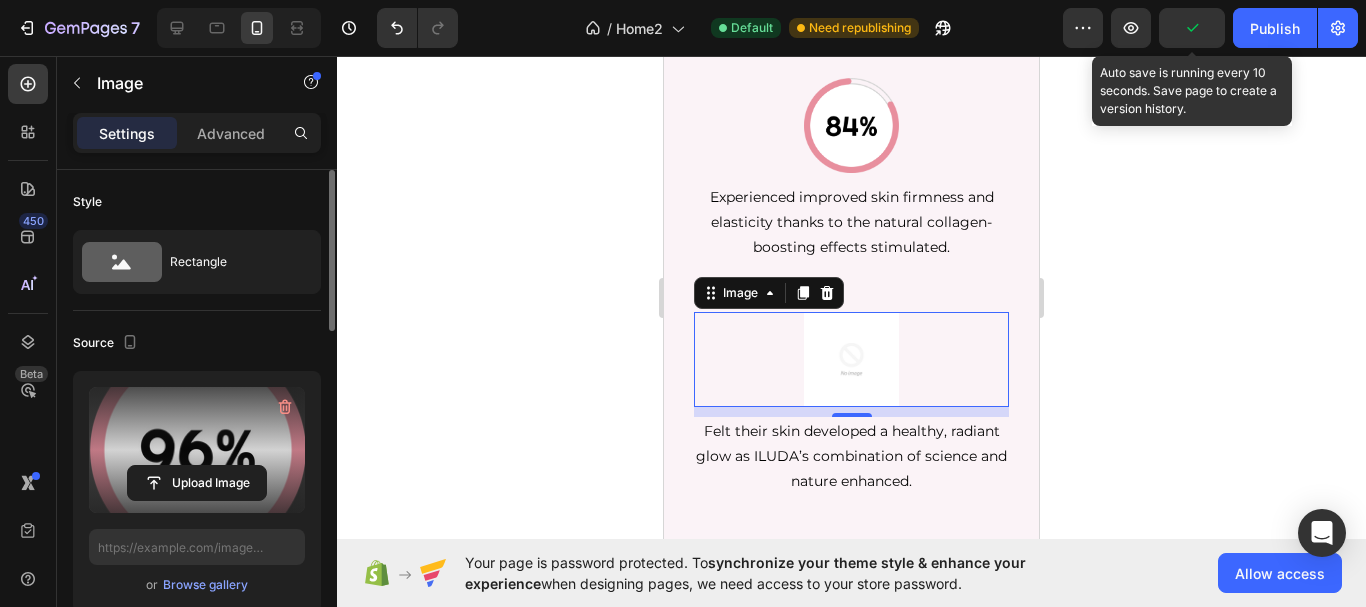 type on "https://cdn.shopify.com/s/files/1/0710/2981/7536/files/gempages_578019542651896594-e82360fd-c7d6-4e24-94e7-3b78bd1ccdff.png" 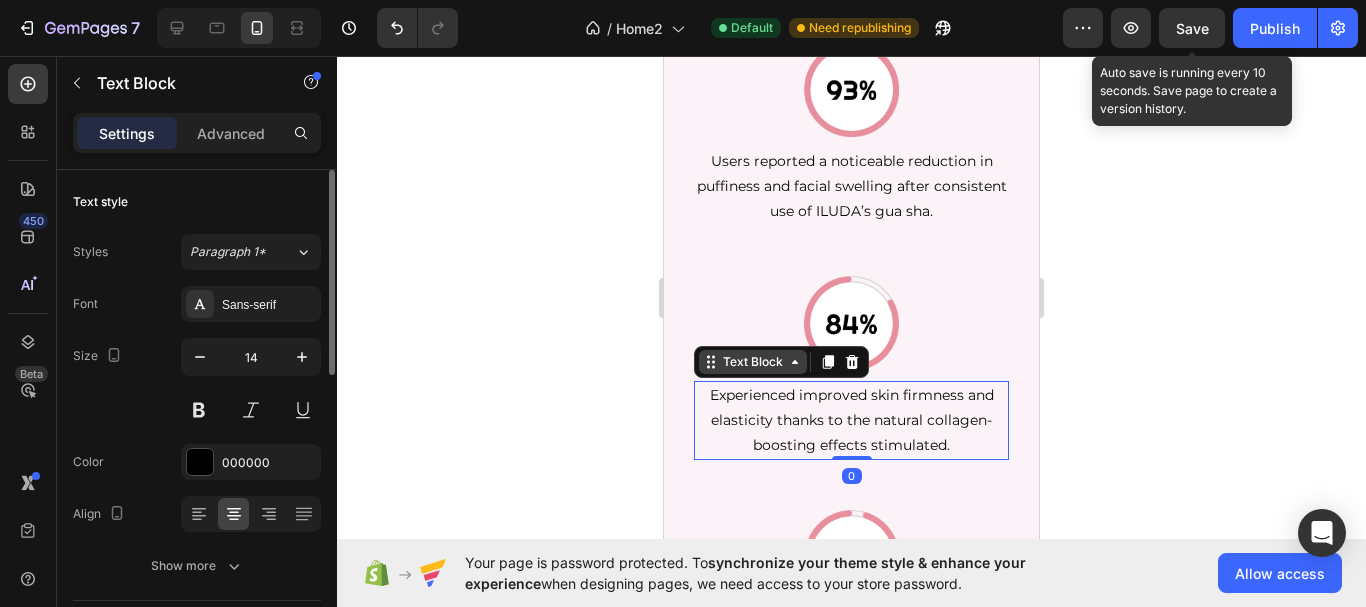drag, startPoint x: 698, startPoint y: 260, endPoint x: 699, endPoint y: 174, distance: 86.00581 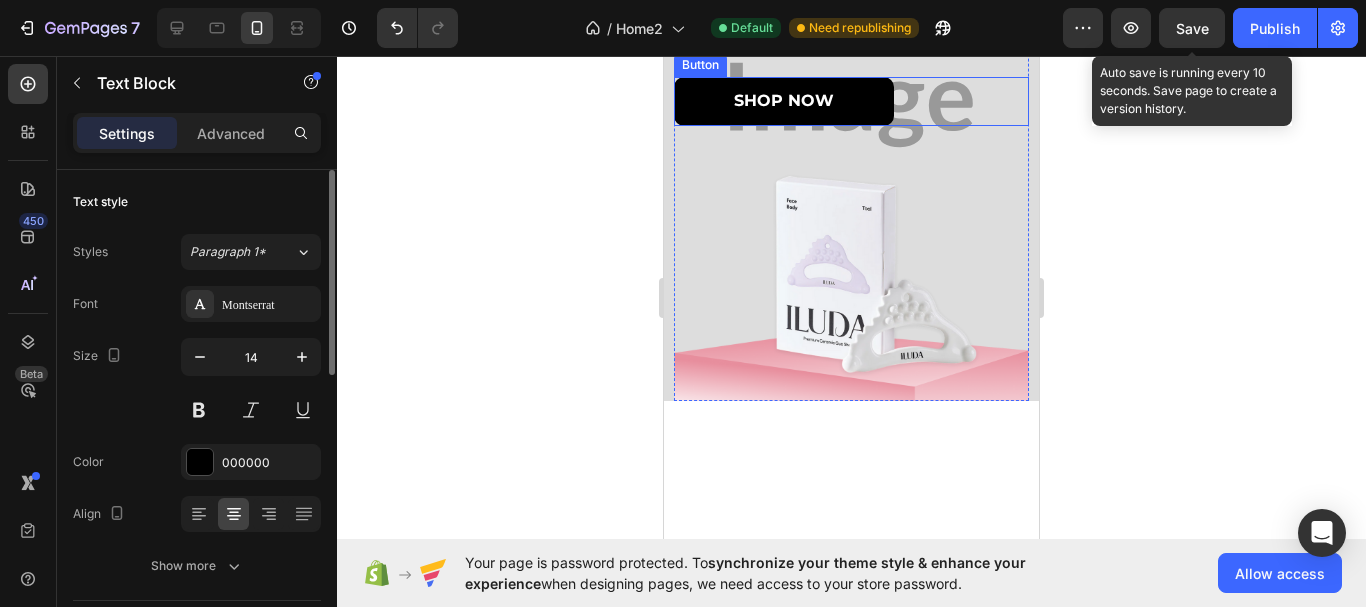 scroll, scrollTop: 7833, scrollLeft: 0, axis: vertical 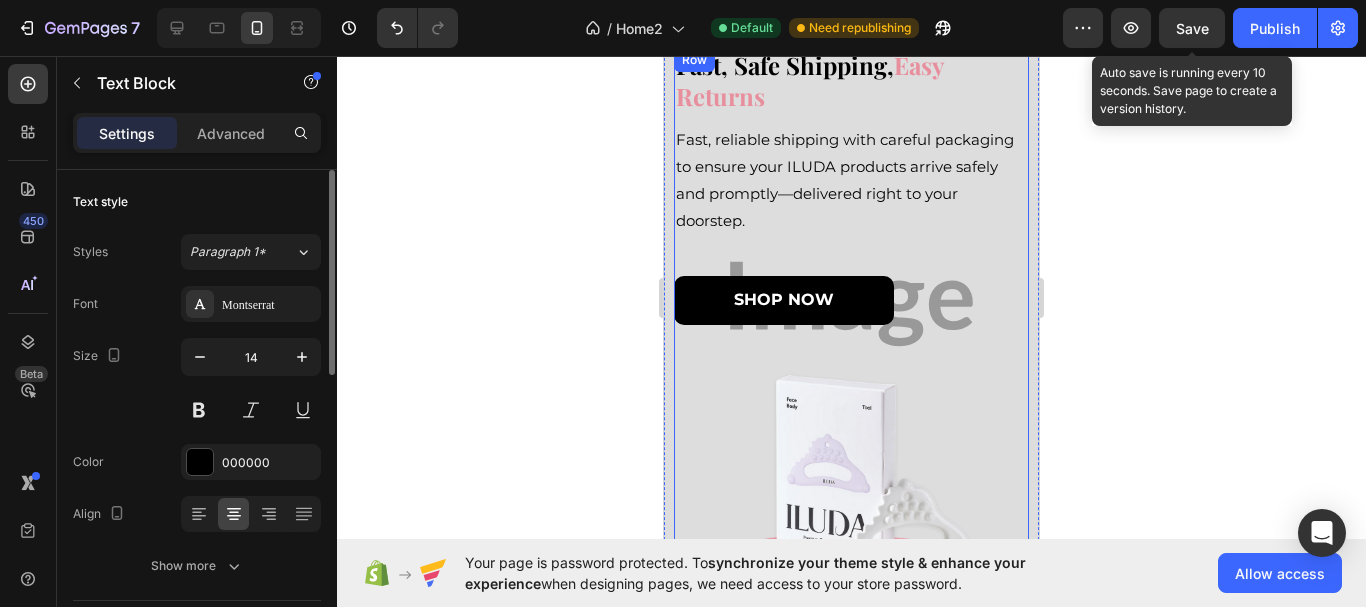 click on "SHOP NOW Button" at bounding box center (851, 280) 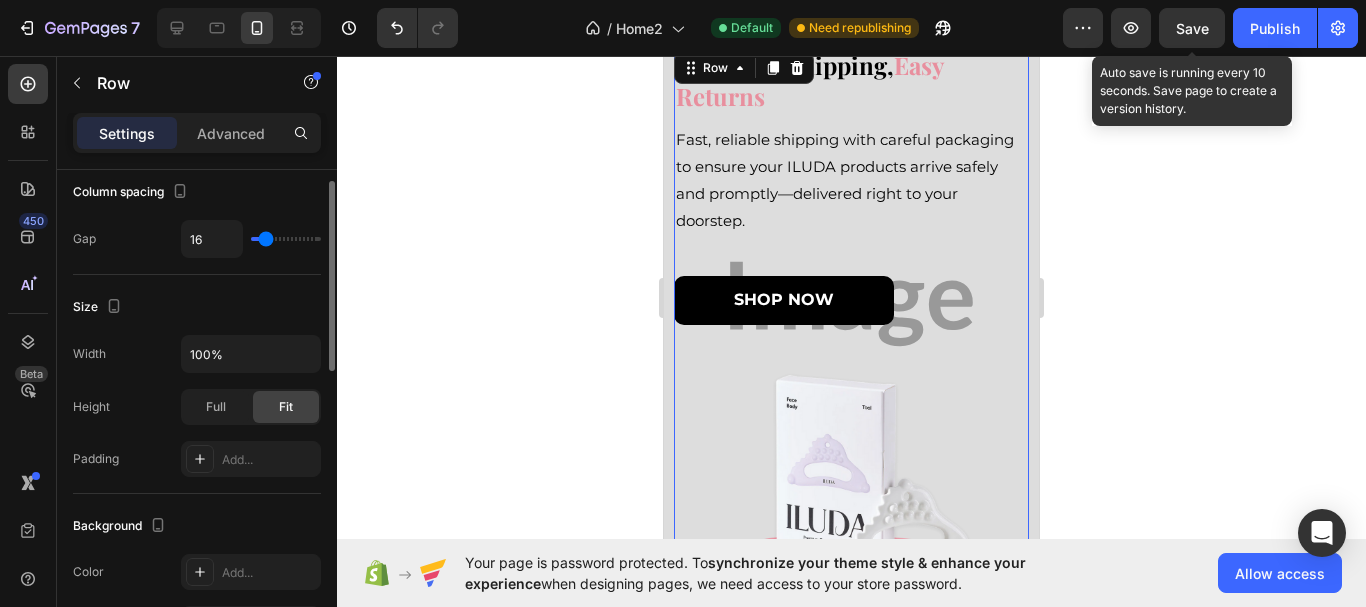 scroll, scrollTop: 189, scrollLeft: 0, axis: vertical 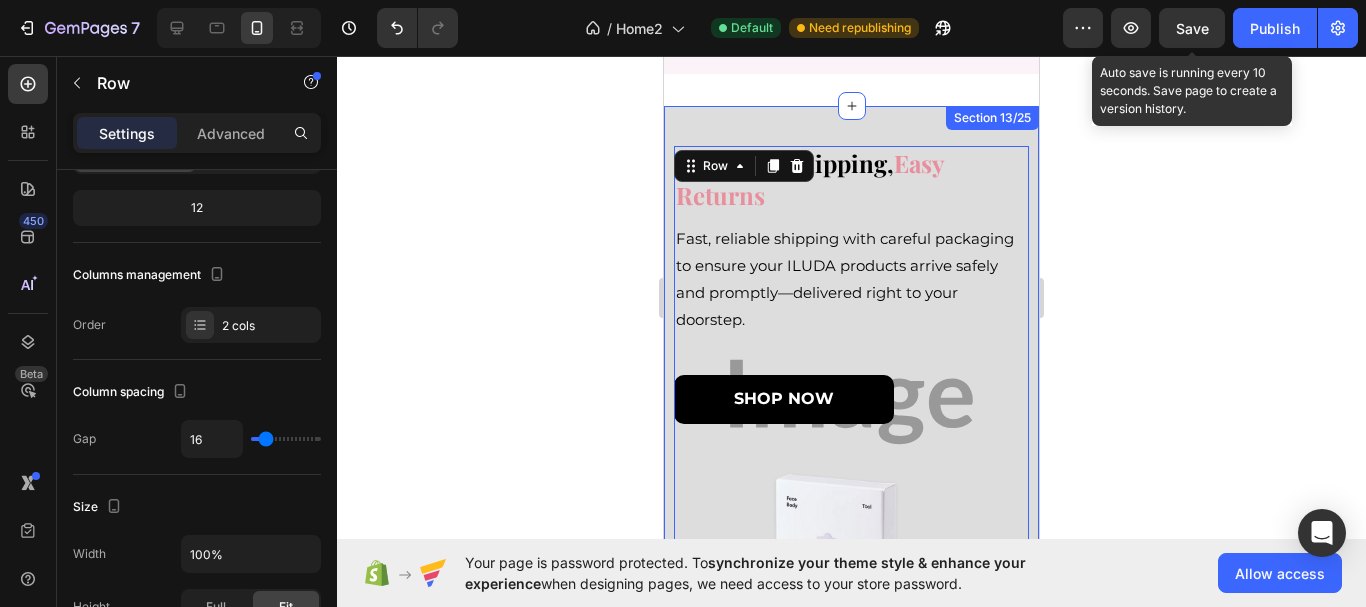 click on "Fast, Safe Shipping,  Easy Returns Heading Fast, reliable shipping with careful packaging to ensure your ILUDA products arrive safely and promptly—delivered right to your doorstep. Text Block SHOP NOW Button Image Row   0 Section 13/25" at bounding box center (851, 402) 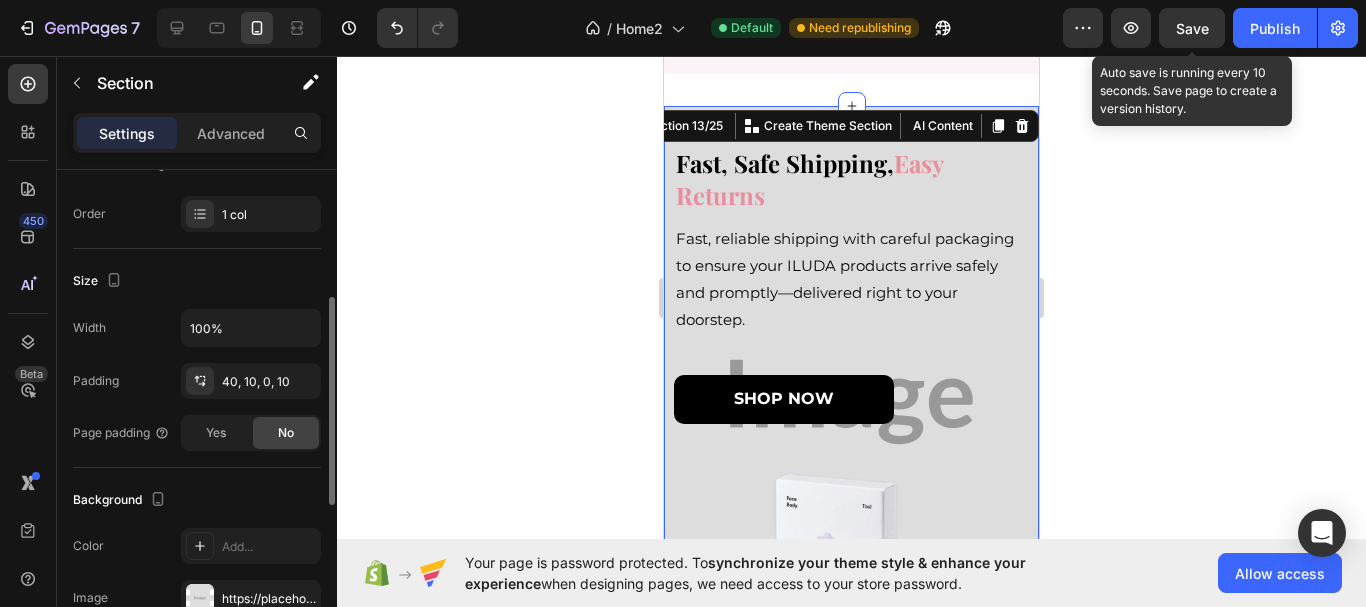 scroll, scrollTop: 600, scrollLeft: 0, axis: vertical 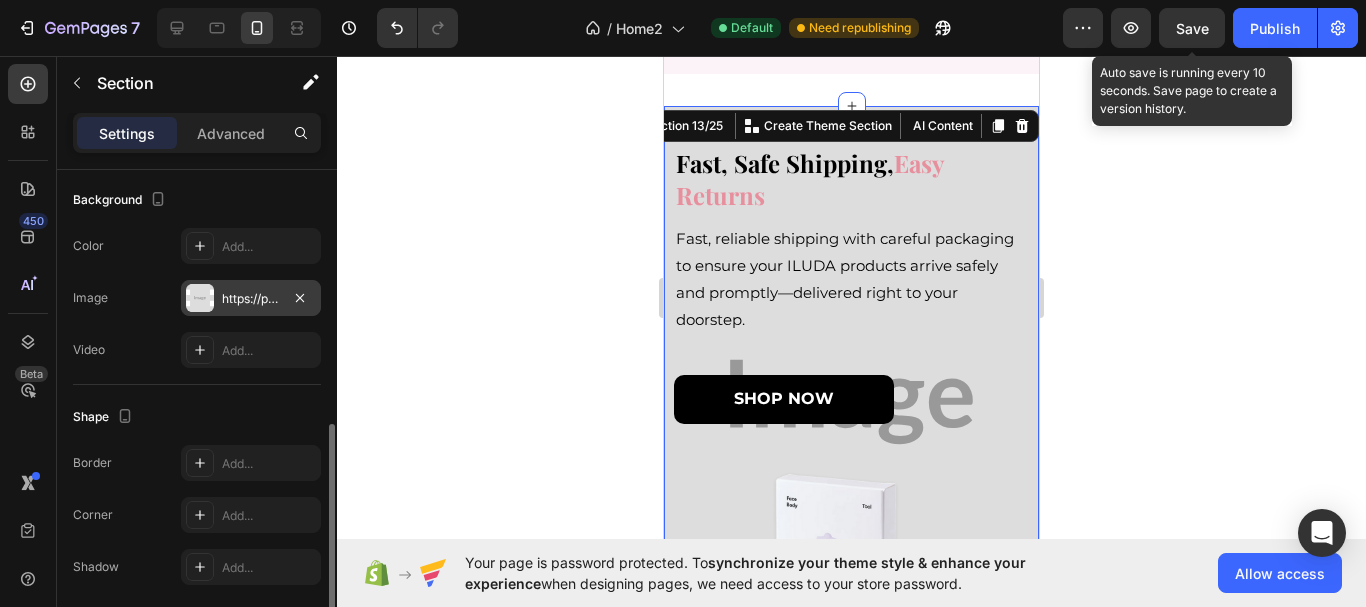 click on "https://placehold.co/1125x1581?text=Image" at bounding box center [251, 298] 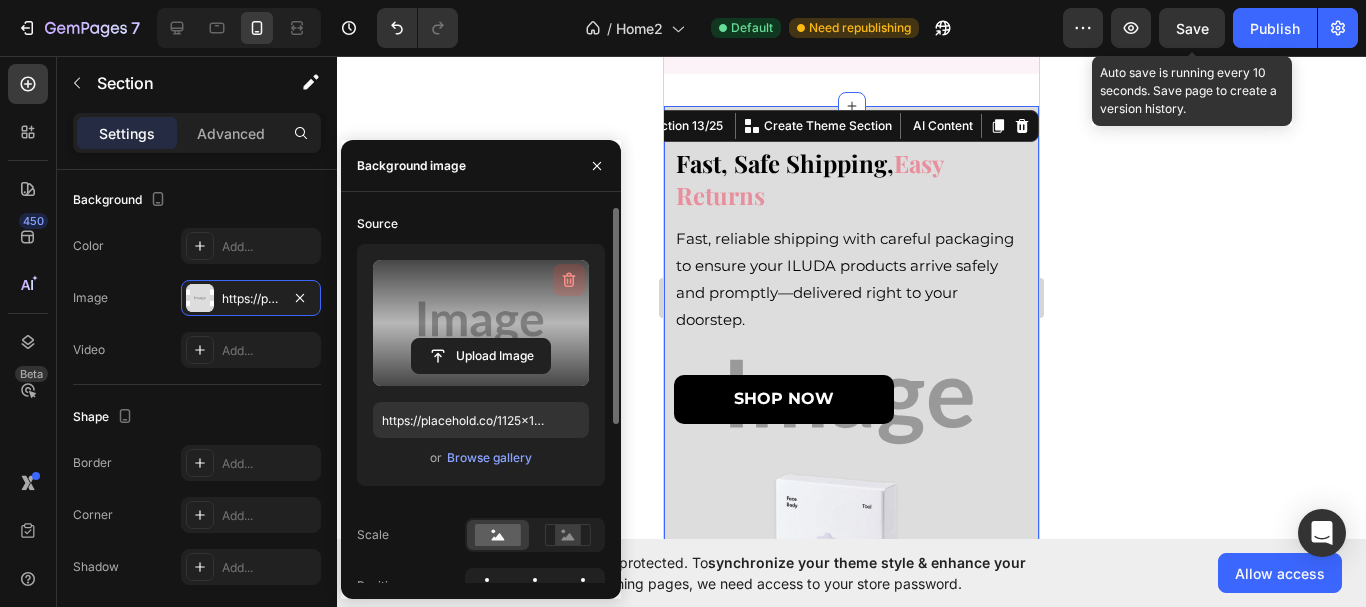 click 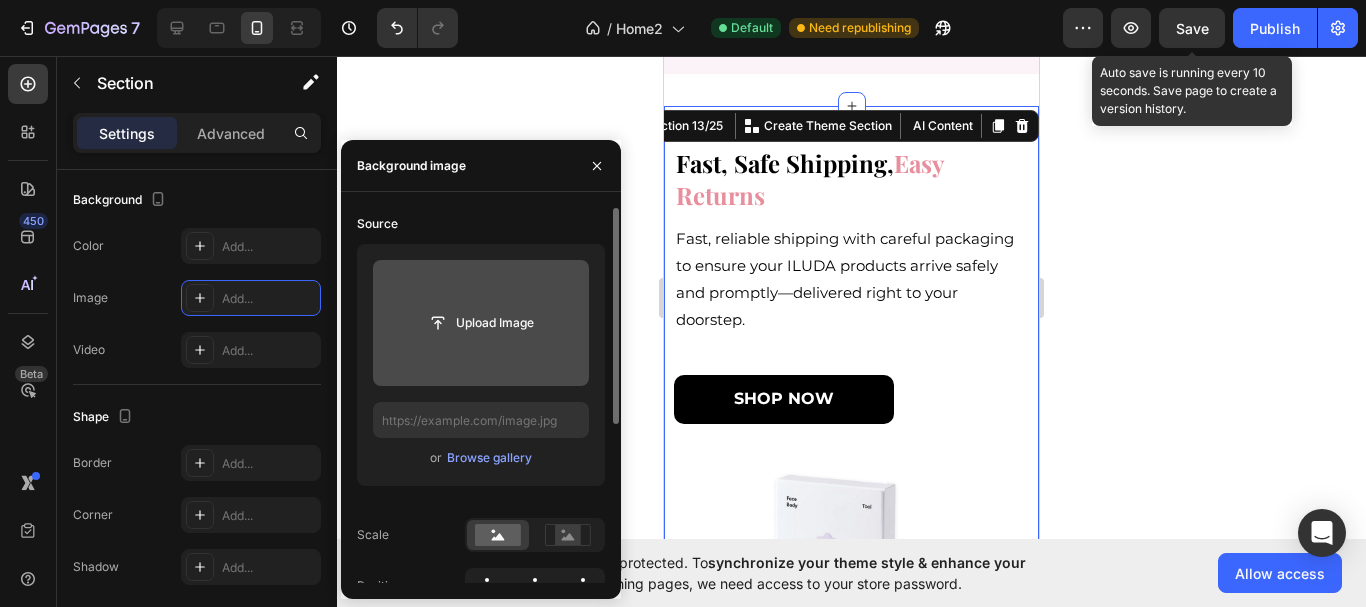 click at bounding box center (481, 323) 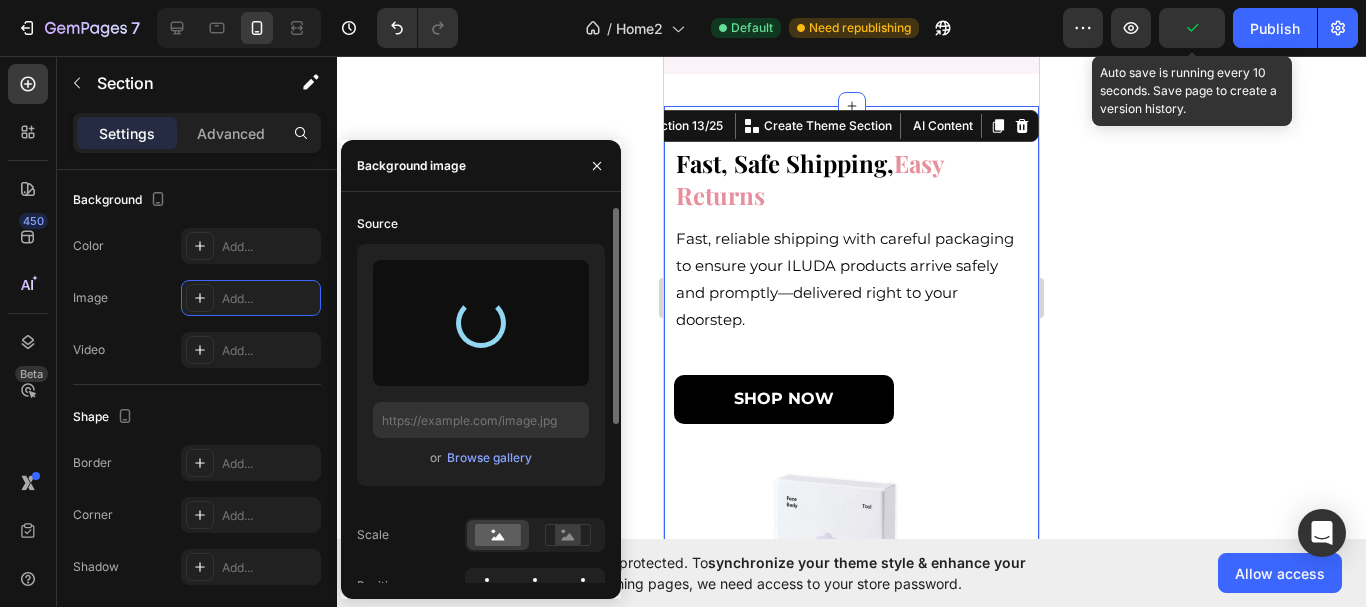type on "https://cdn.shopify.com/s/files/1/0710/2981/7536/files/gempages_578019542651896594-68f41d37-5438-4dee-9eb5-0e79f88c5401.png" 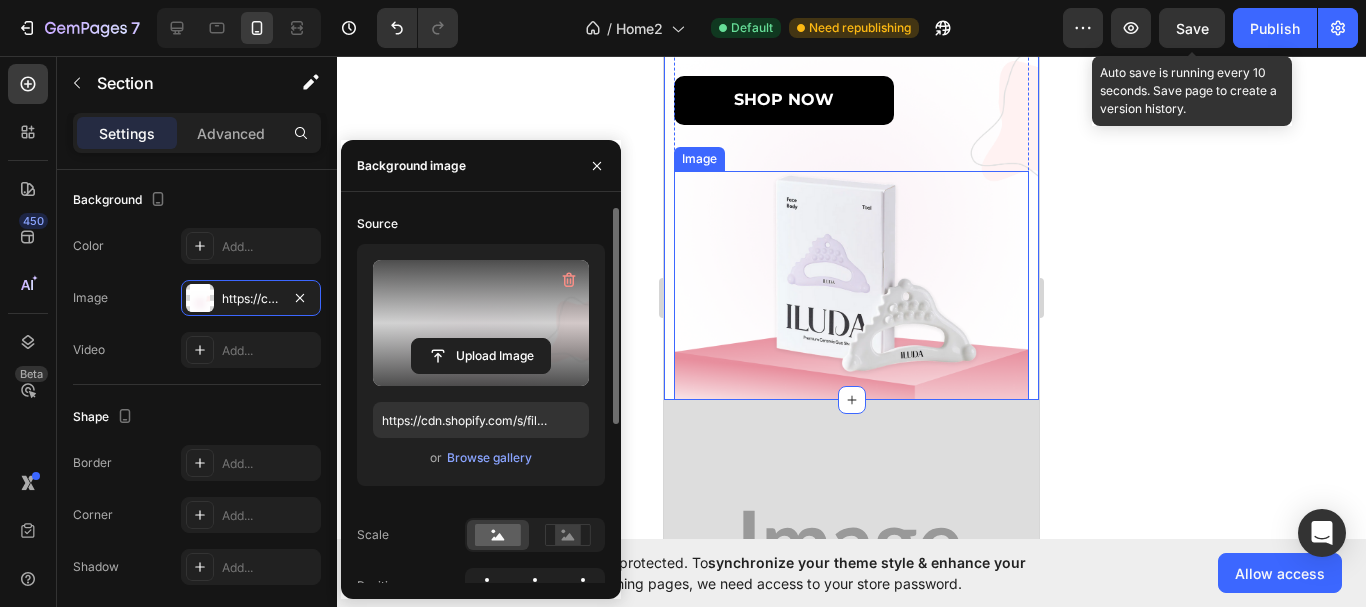 scroll, scrollTop: 8233, scrollLeft: 0, axis: vertical 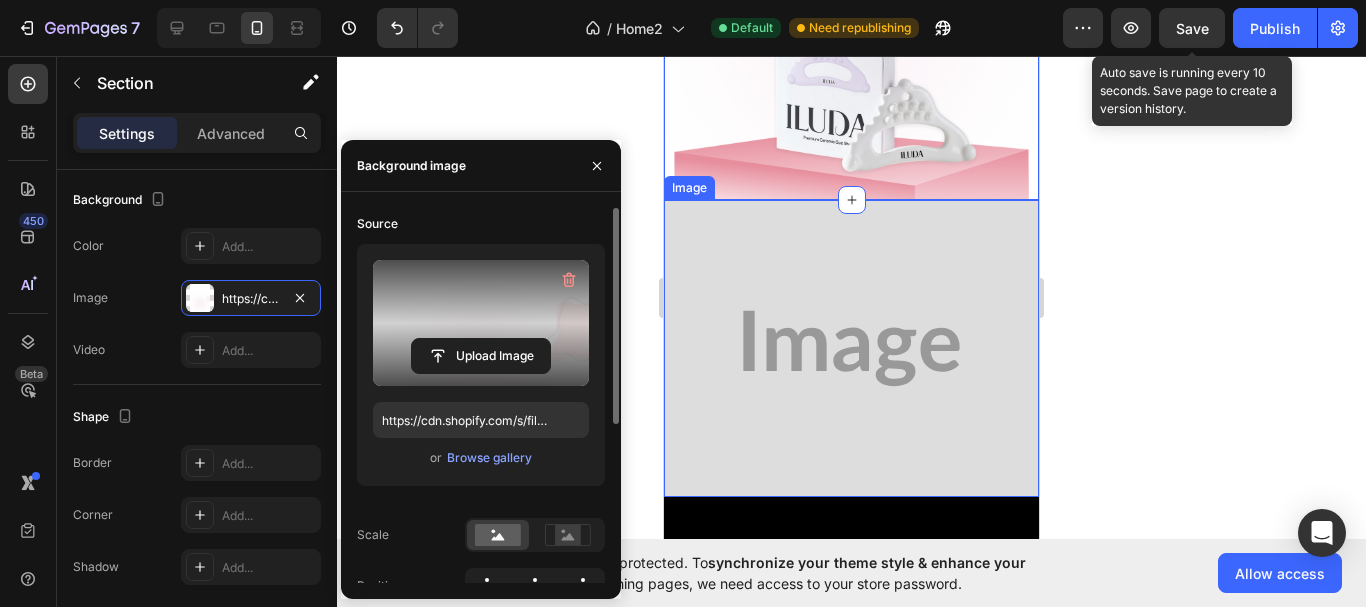 click at bounding box center (851, 349) 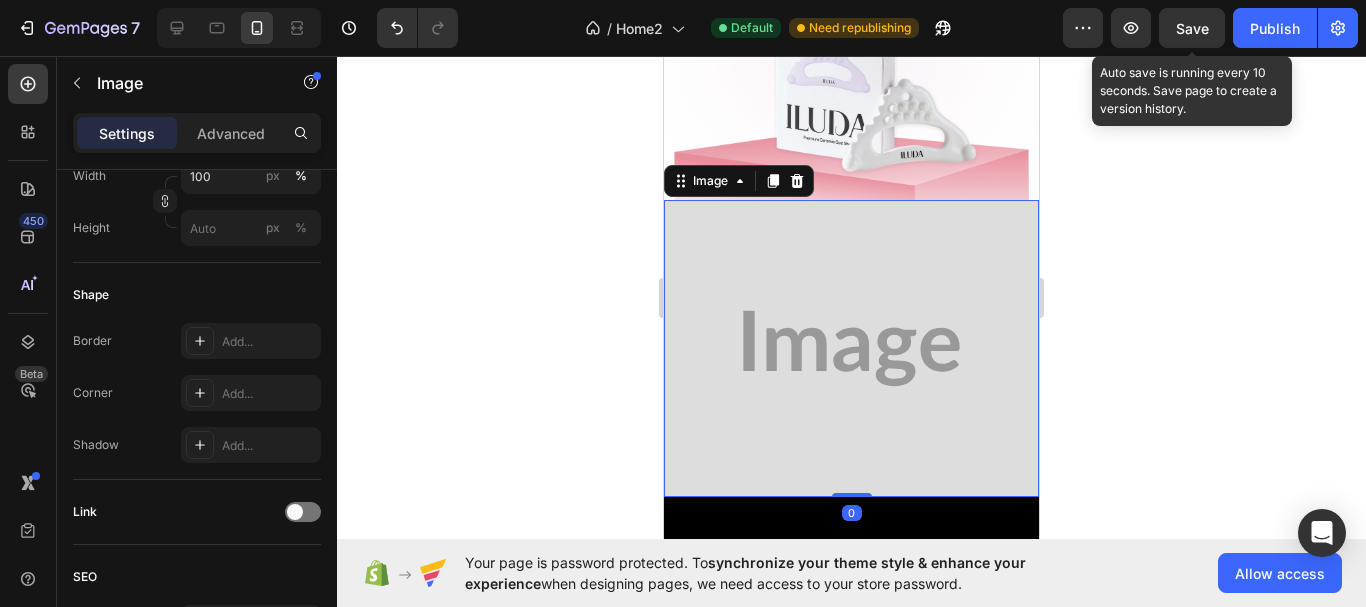 scroll, scrollTop: 0, scrollLeft: 0, axis: both 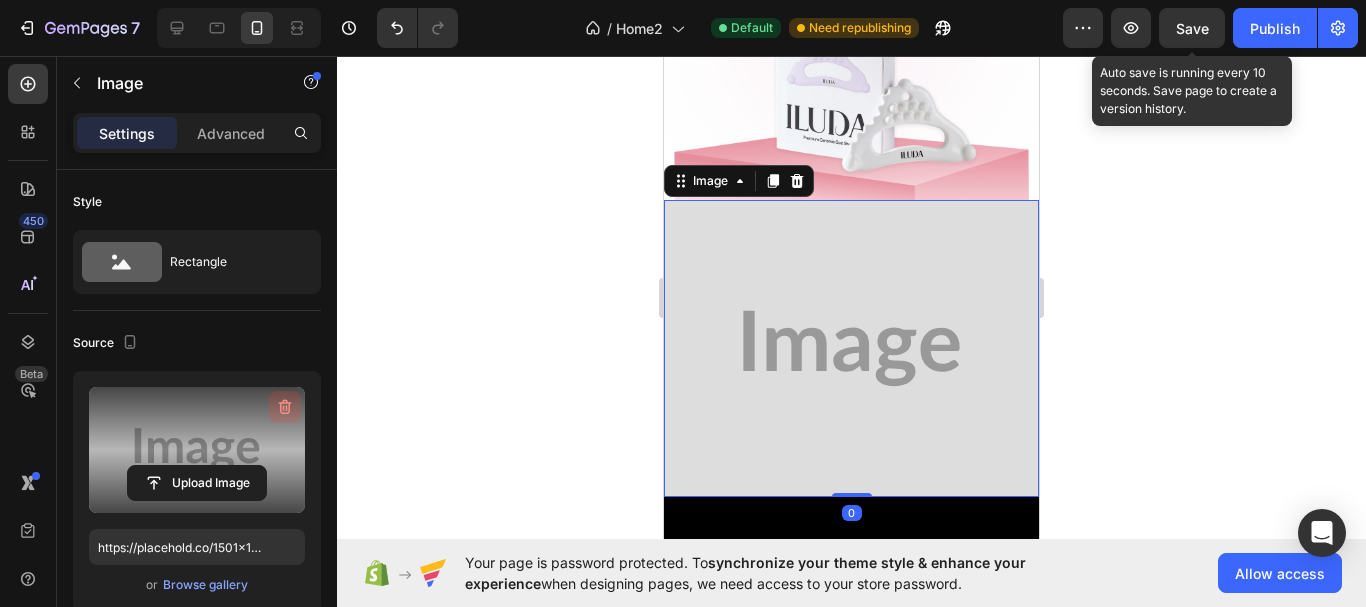 click 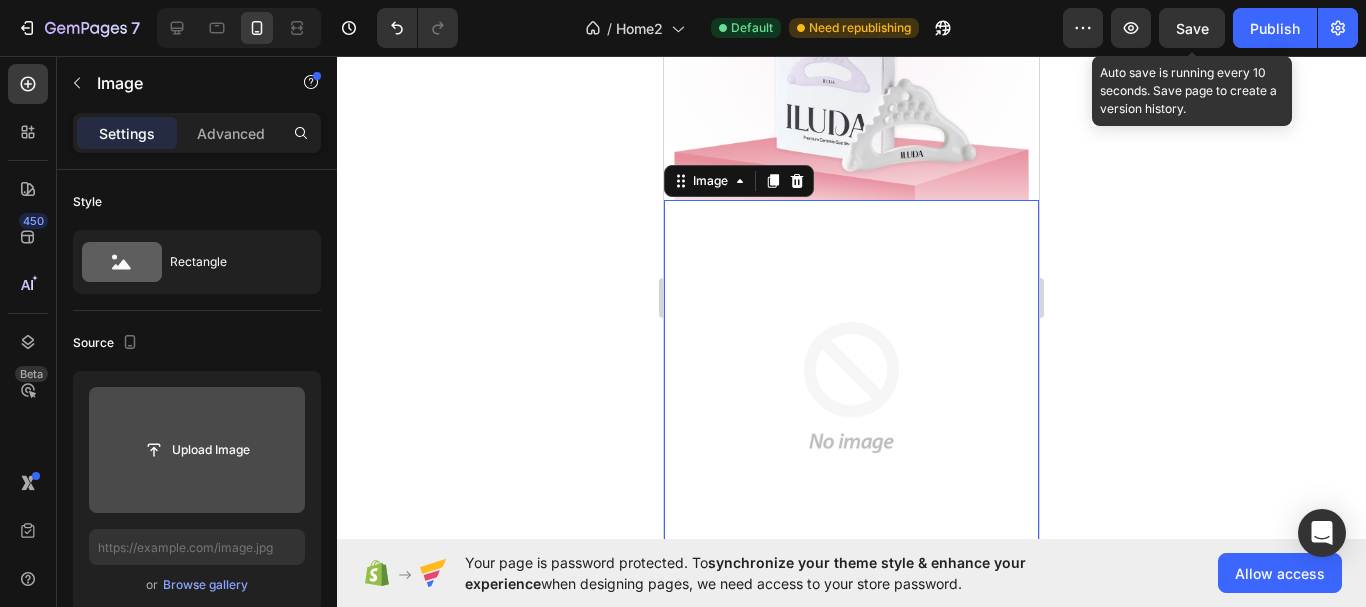 click 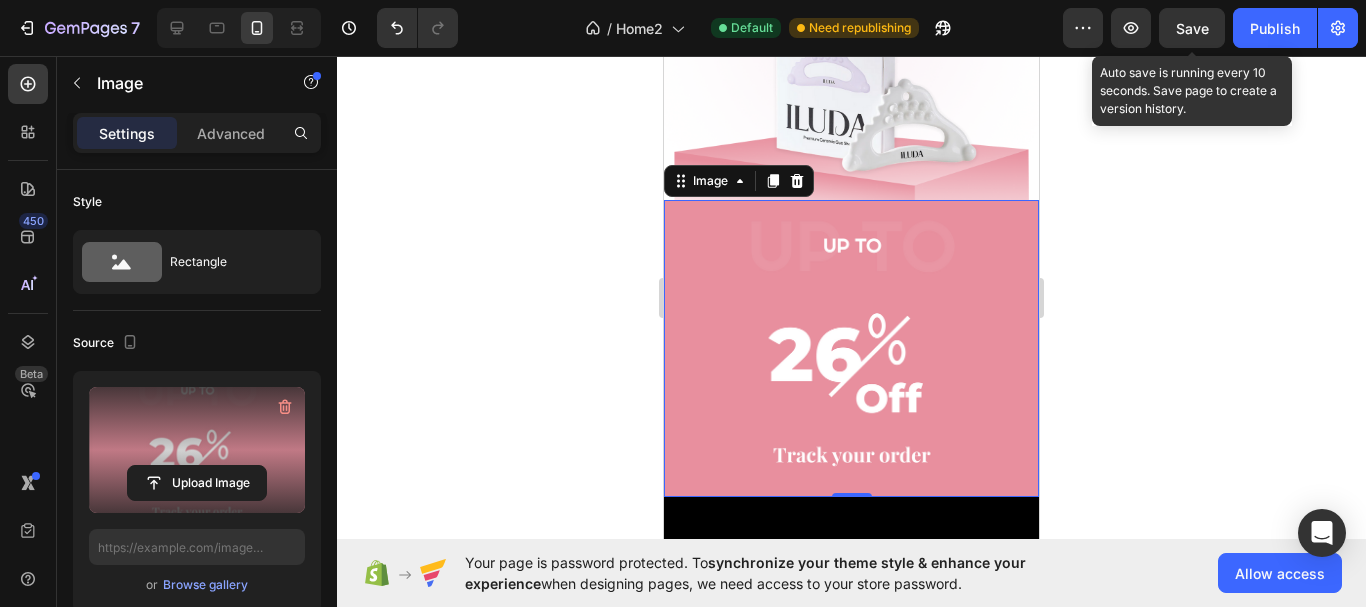 type on "https://cdn.shopify.com/s/files/1/0710/2981/7536/files/gempages_578019542651896594-f0878779-8475-4e16-9387-df4c29c455f6.png" 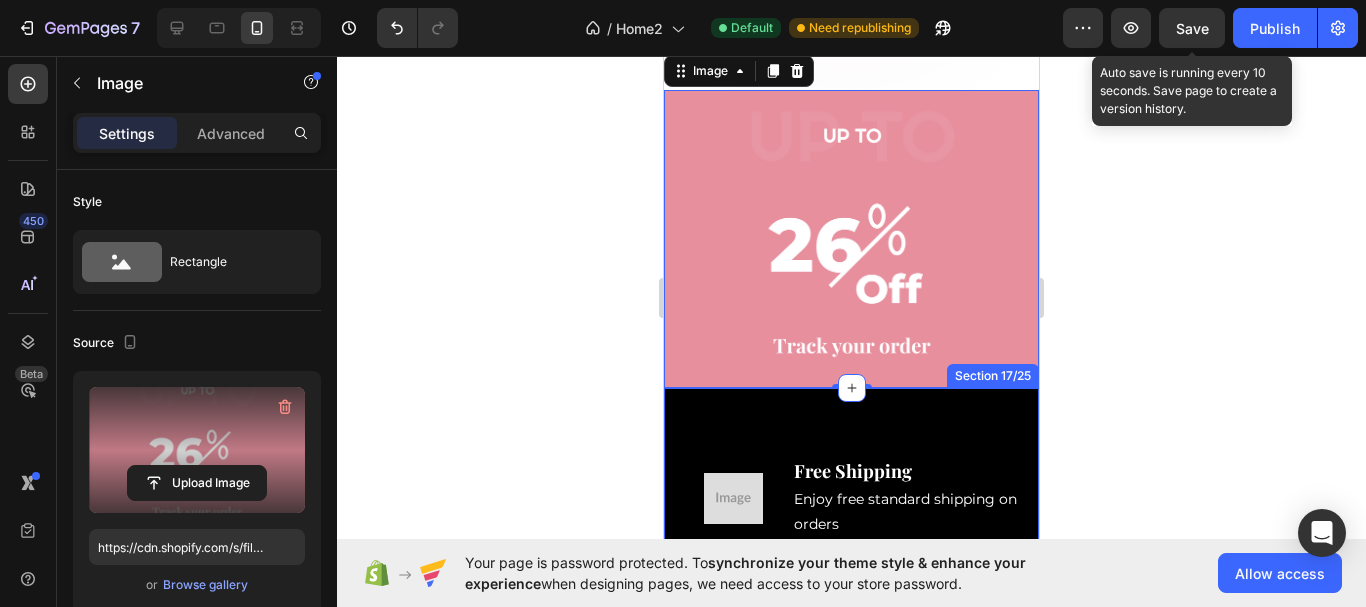 scroll, scrollTop: 8433, scrollLeft: 0, axis: vertical 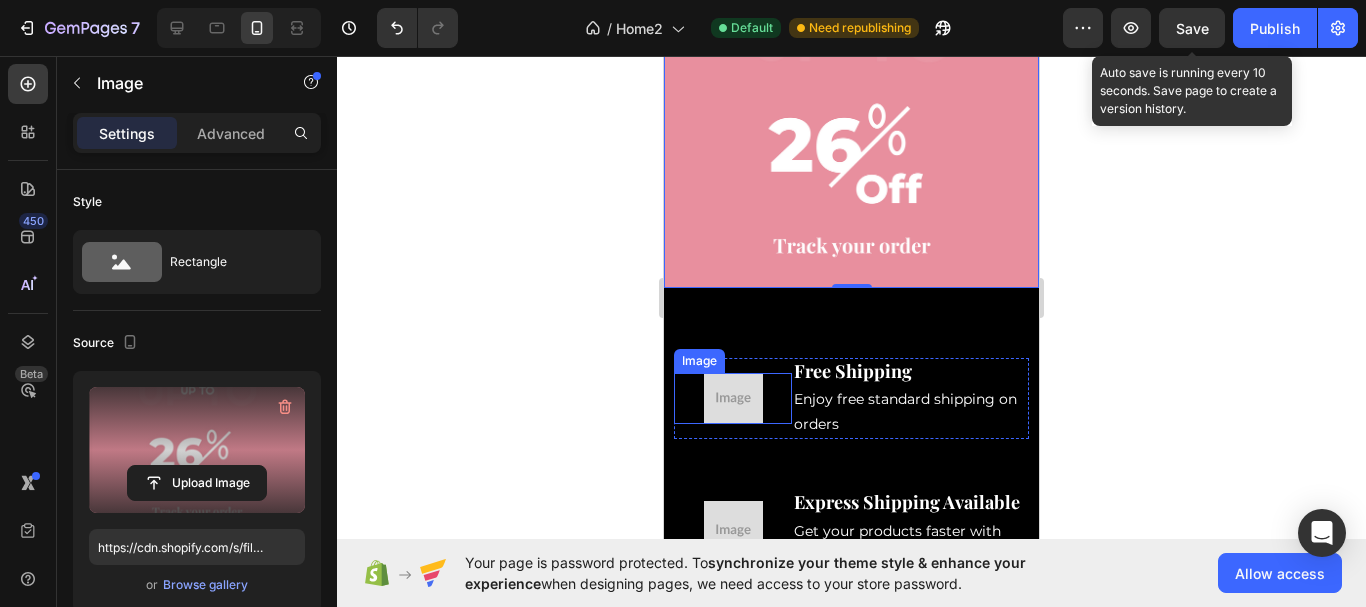 click at bounding box center (733, 398) 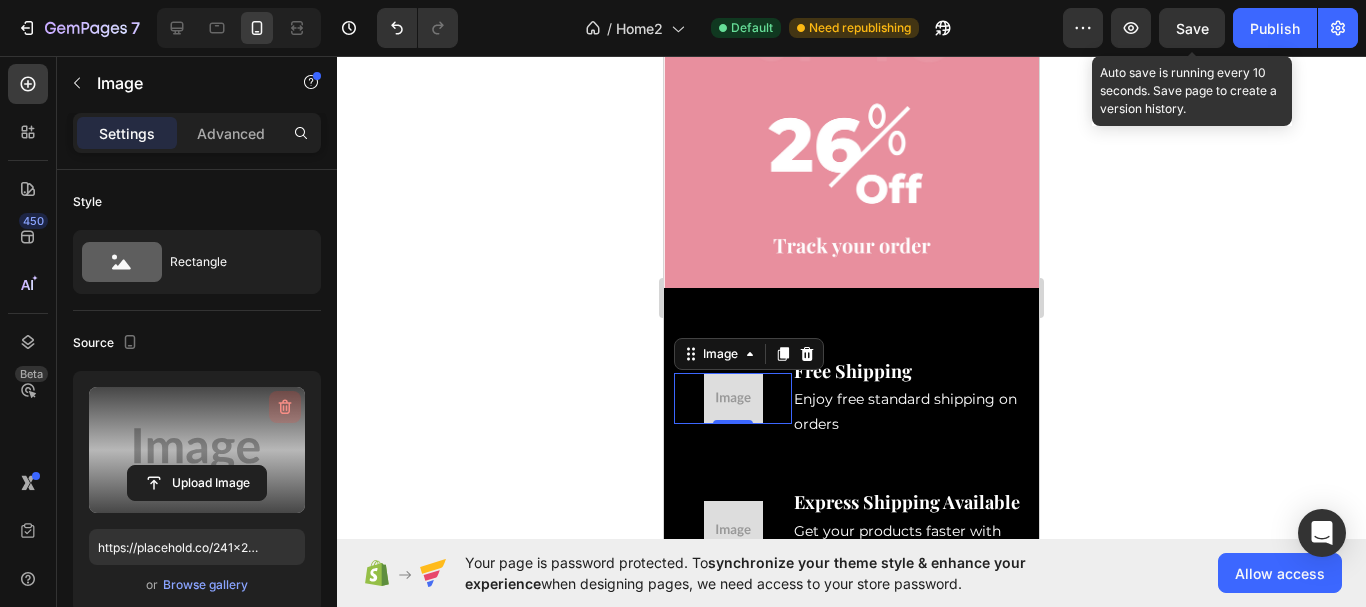 click 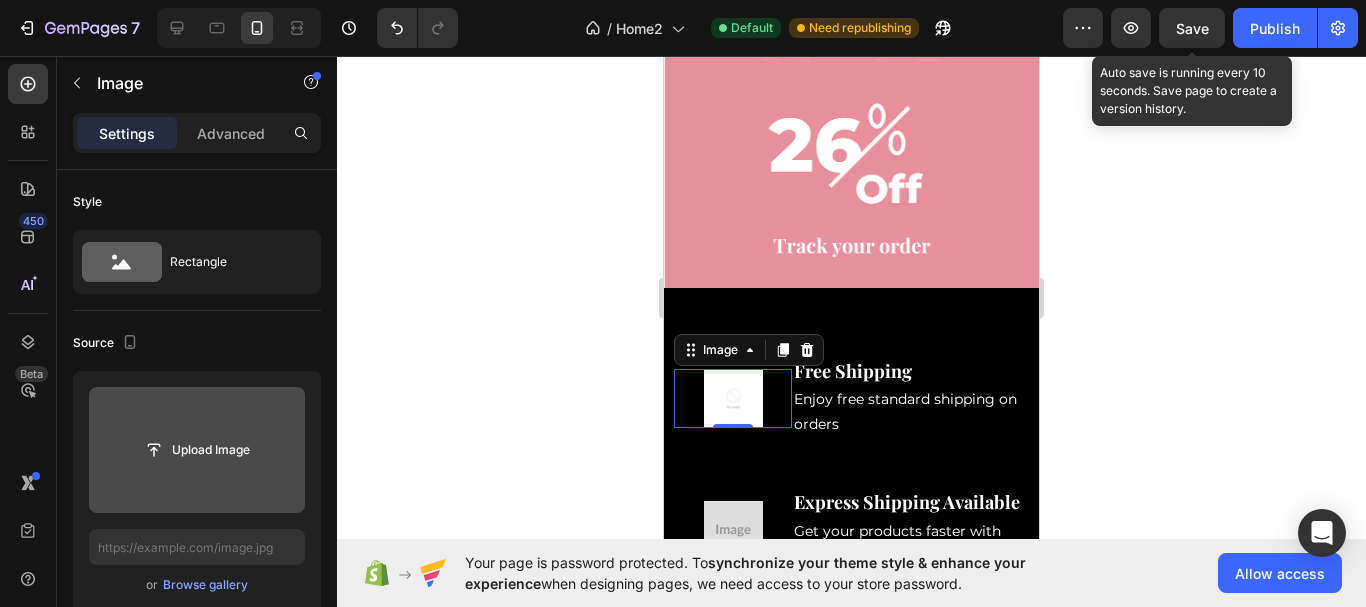 click at bounding box center (197, 450) 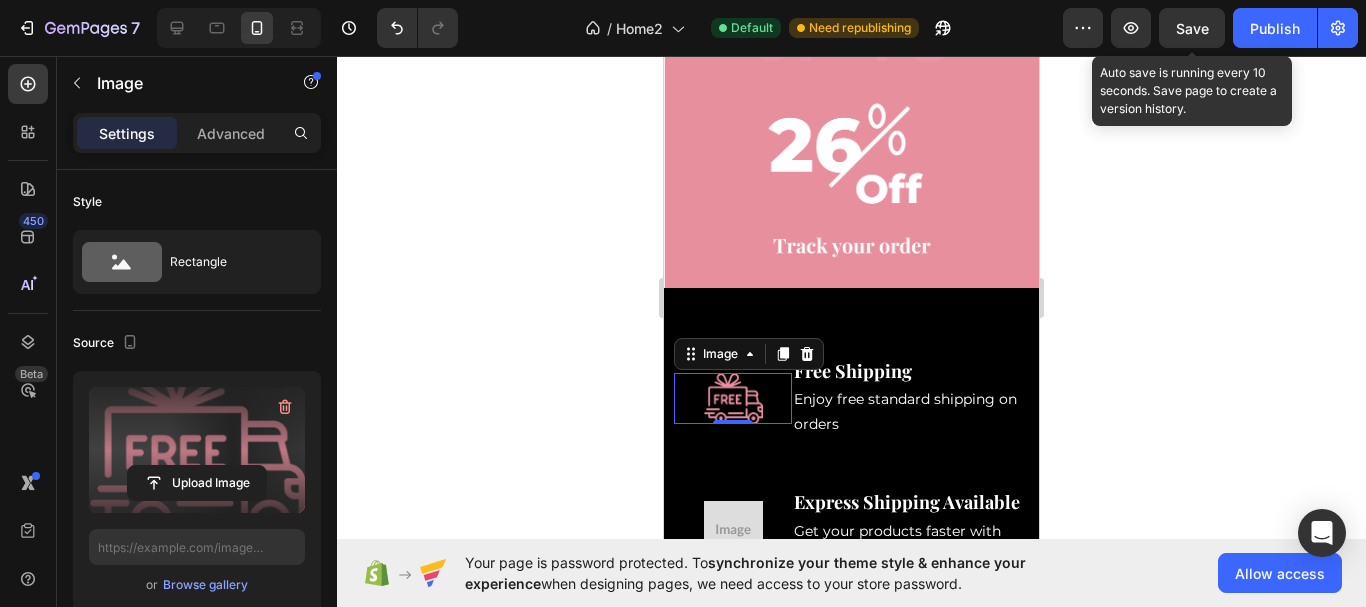 type on "https://cdn.shopify.com/s/files/1/0710/2981/7536/files/gempages_578019542651896594-c8224dae-74cf-42a0-9f34-1bc886a12caf.png" 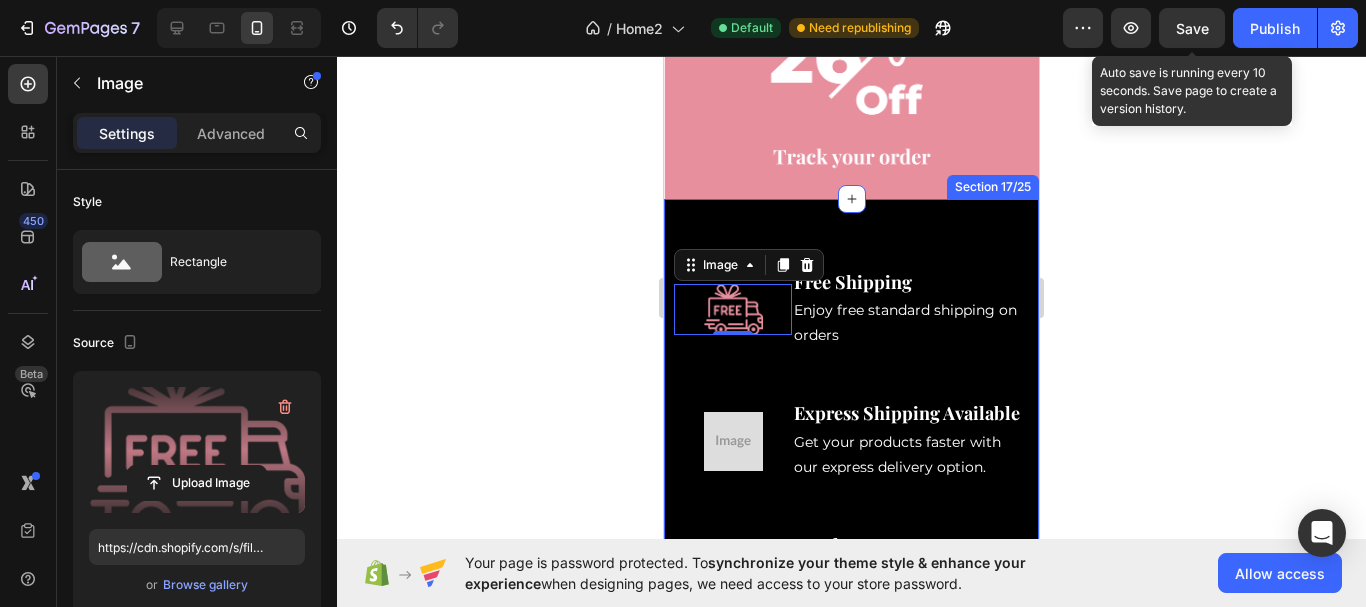 scroll, scrollTop: 8533, scrollLeft: 0, axis: vertical 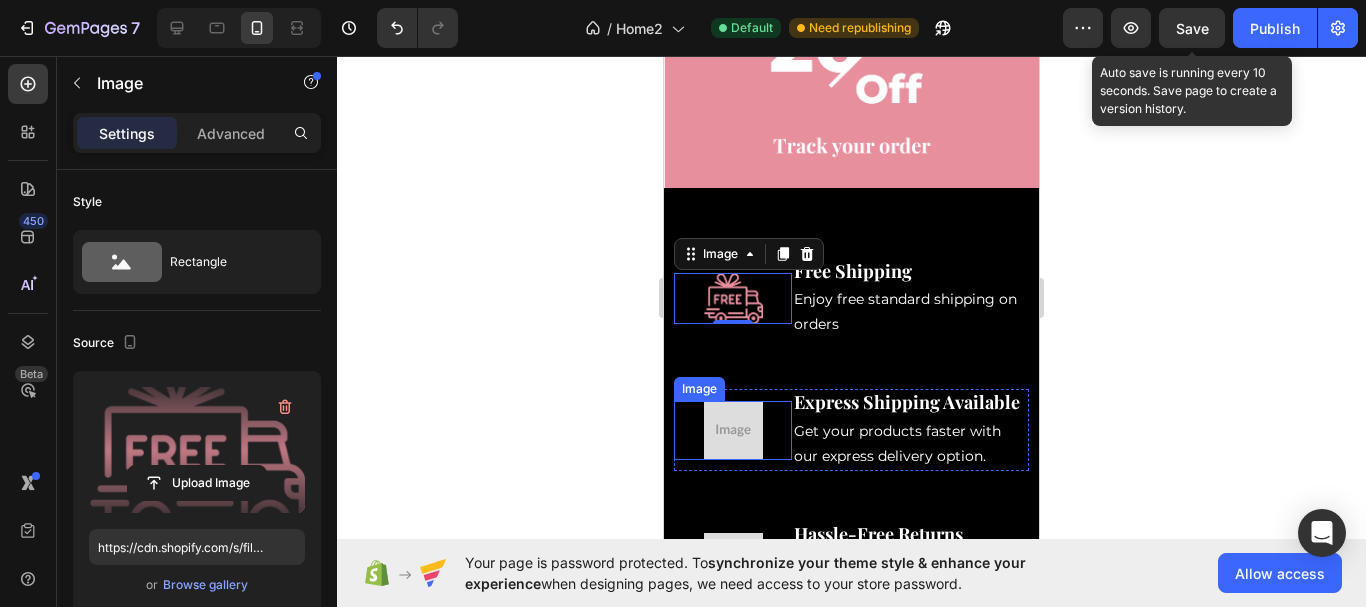 click at bounding box center (733, 430) 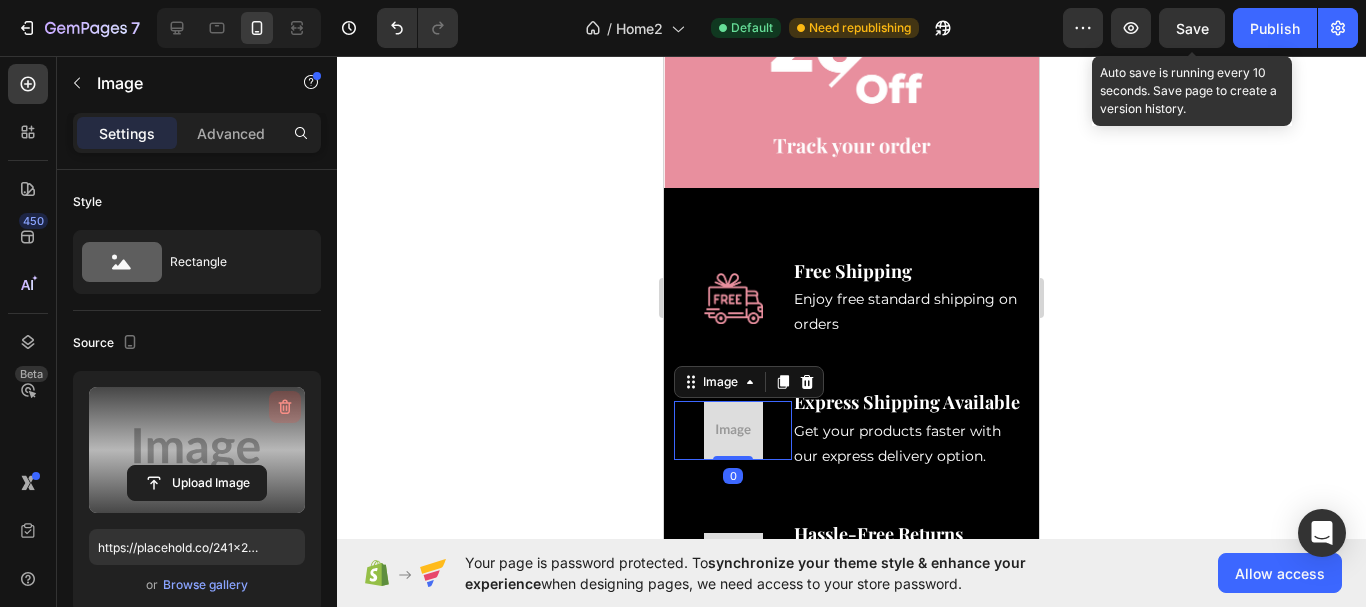 click 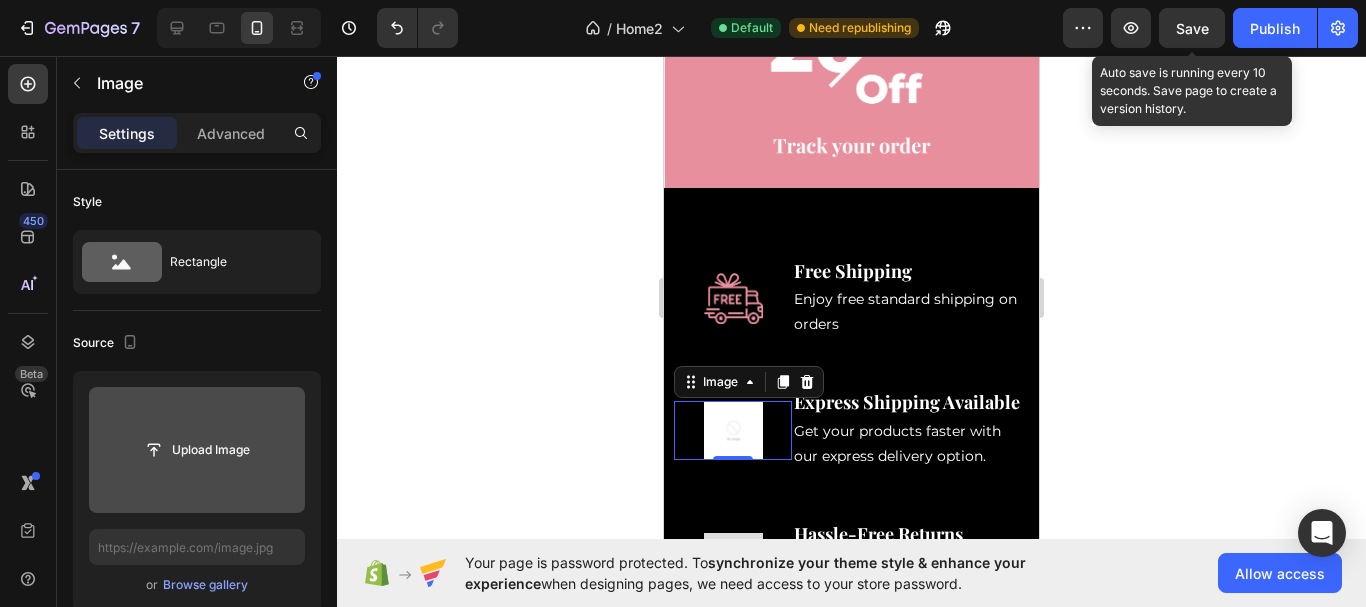 click at bounding box center [197, 450] 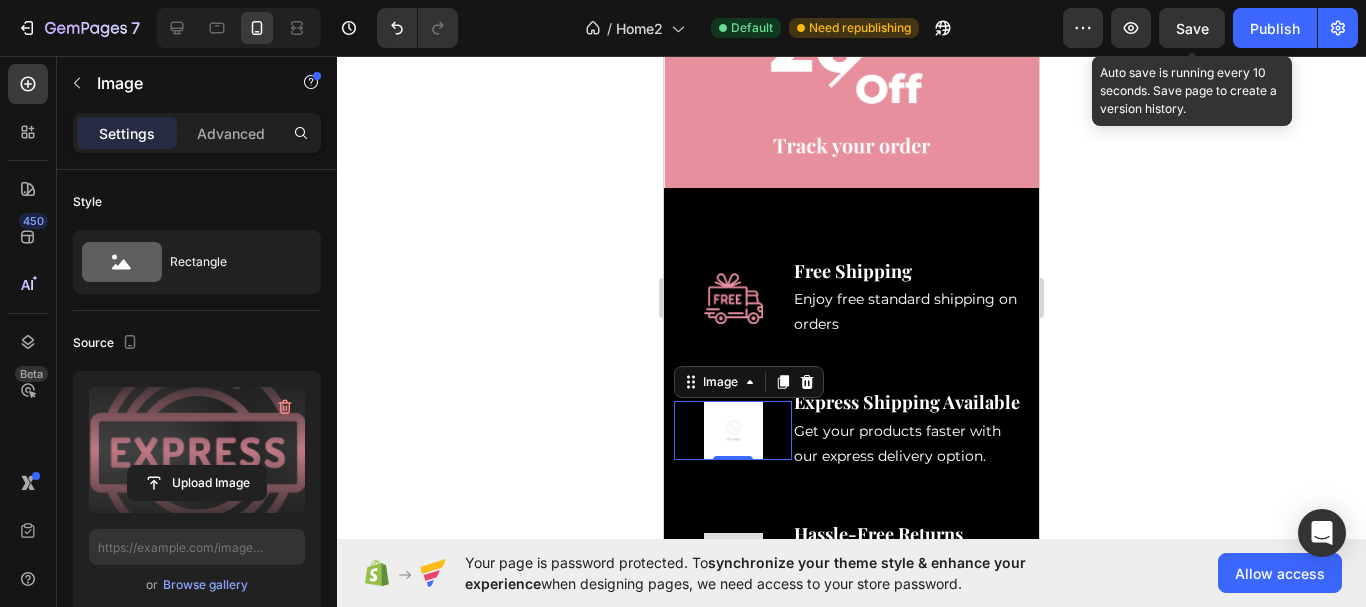 type on "https://cdn.shopify.com/s/files/1/0710/2981/7536/files/gempages_578019542651896594-72fabd7d-9f4f-4b11-bb6b-f9539ae645f9.png" 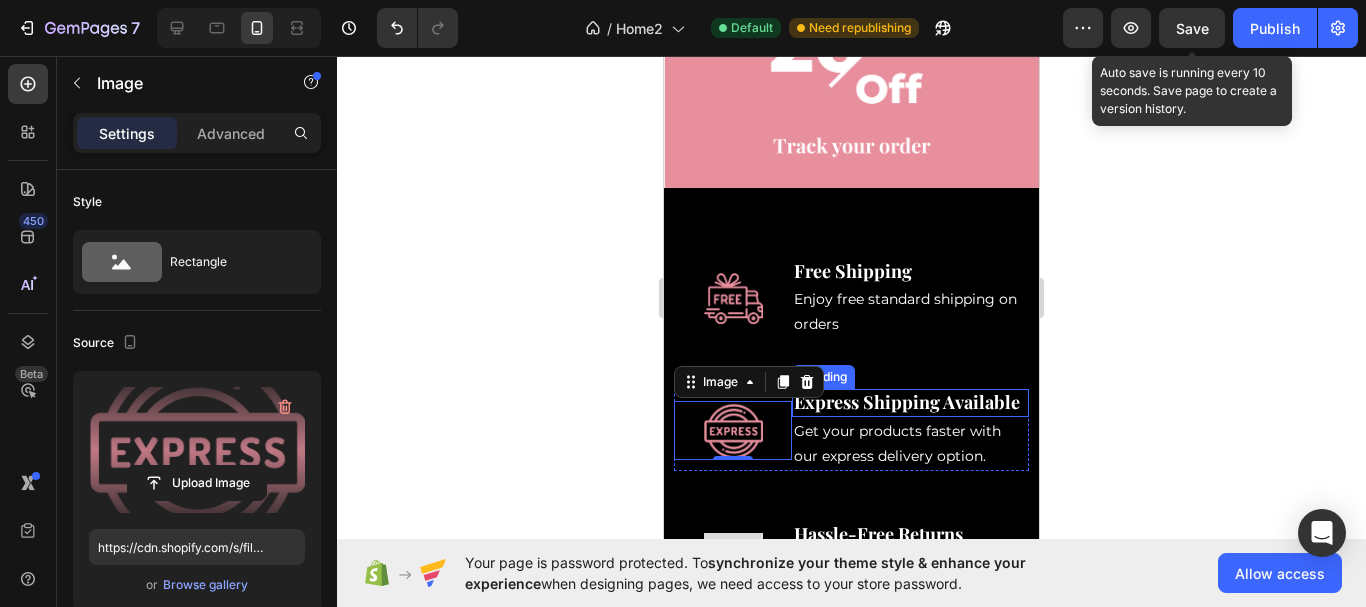 scroll, scrollTop: 8633, scrollLeft: 0, axis: vertical 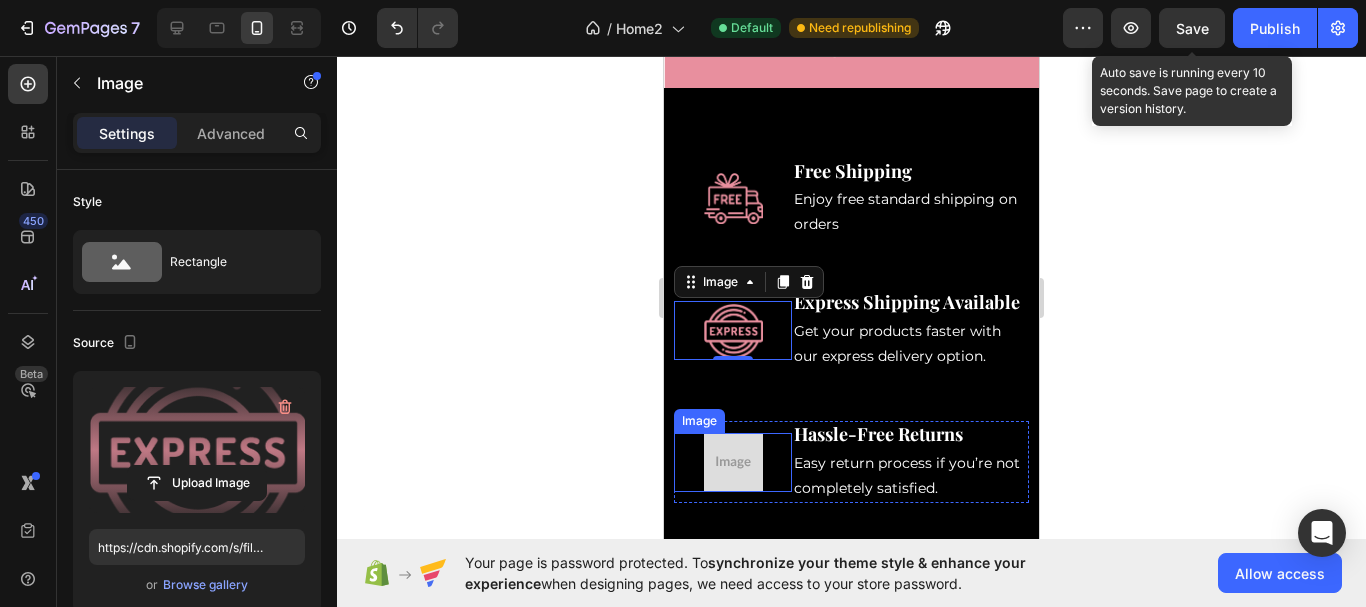 click at bounding box center [733, 462] 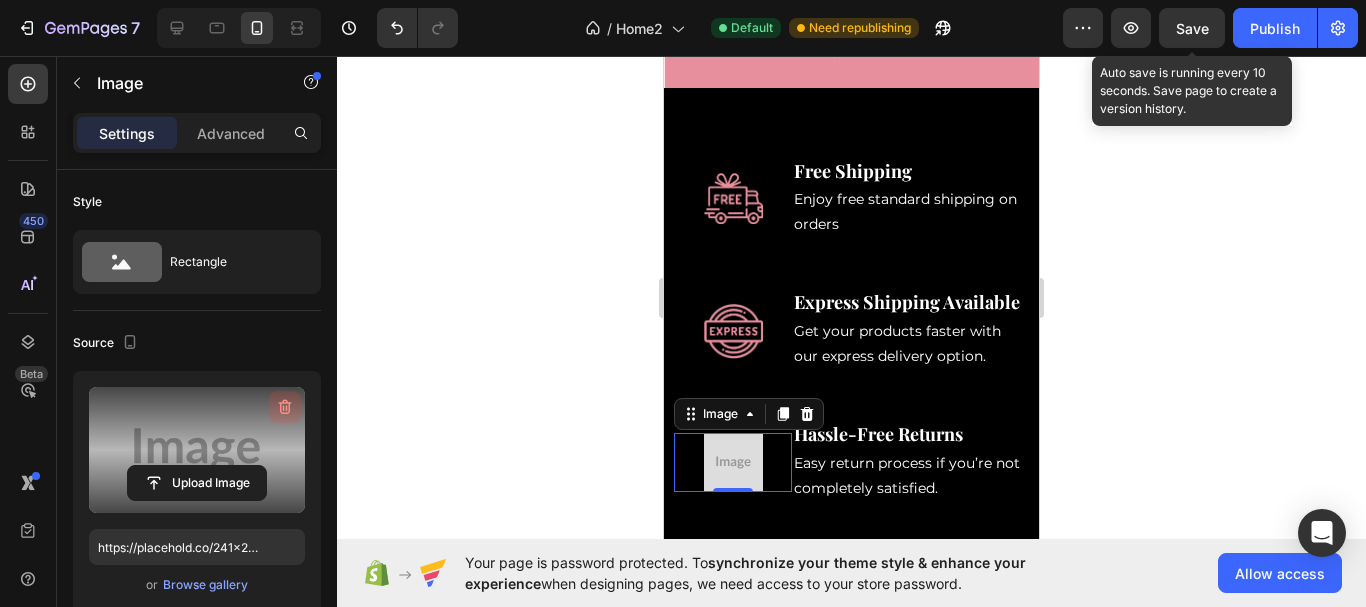 click 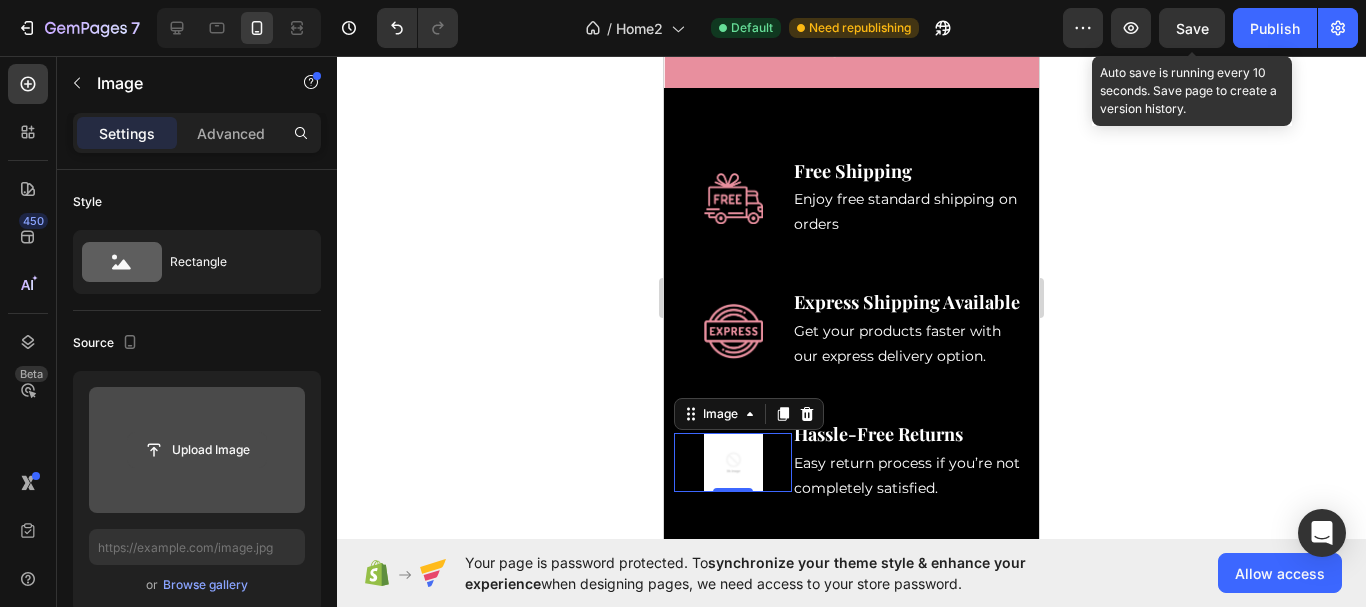 click 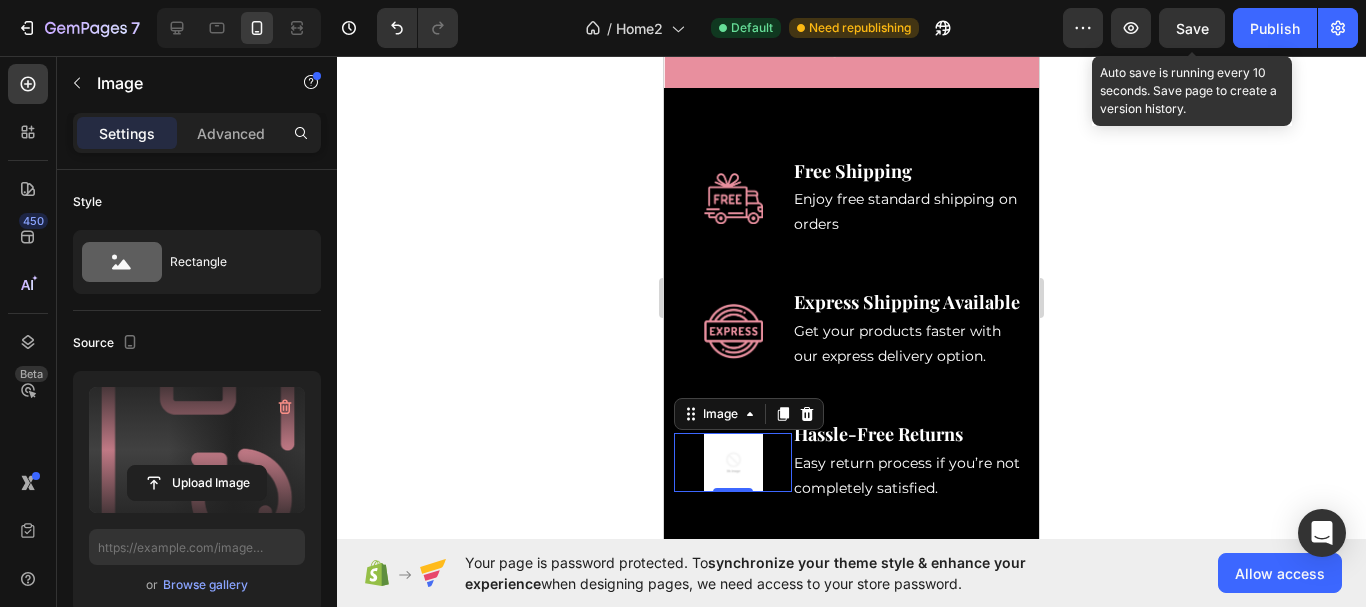 type on "https://cdn.shopify.com/s/files/1/0710/2981/7536/files/gempages_578019542651896594-3cad8467-360c-4301-805a-5369b843b2c1.png" 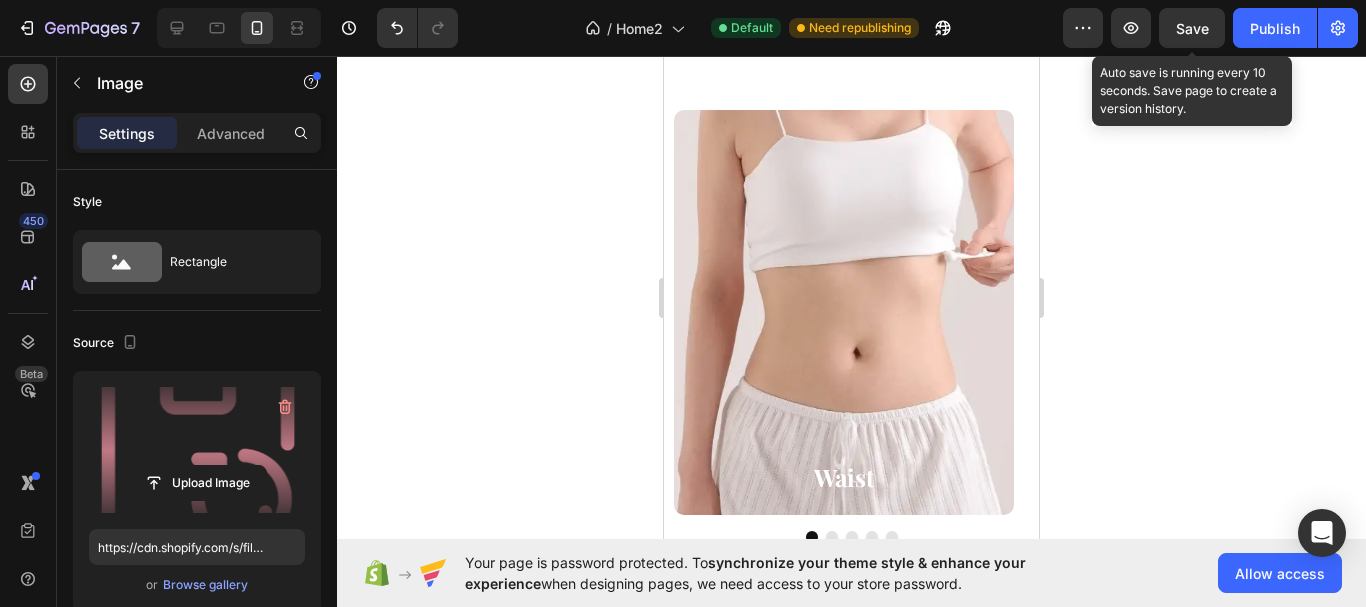 scroll, scrollTop: 9333, scrollLeft: 0, axis: vertical 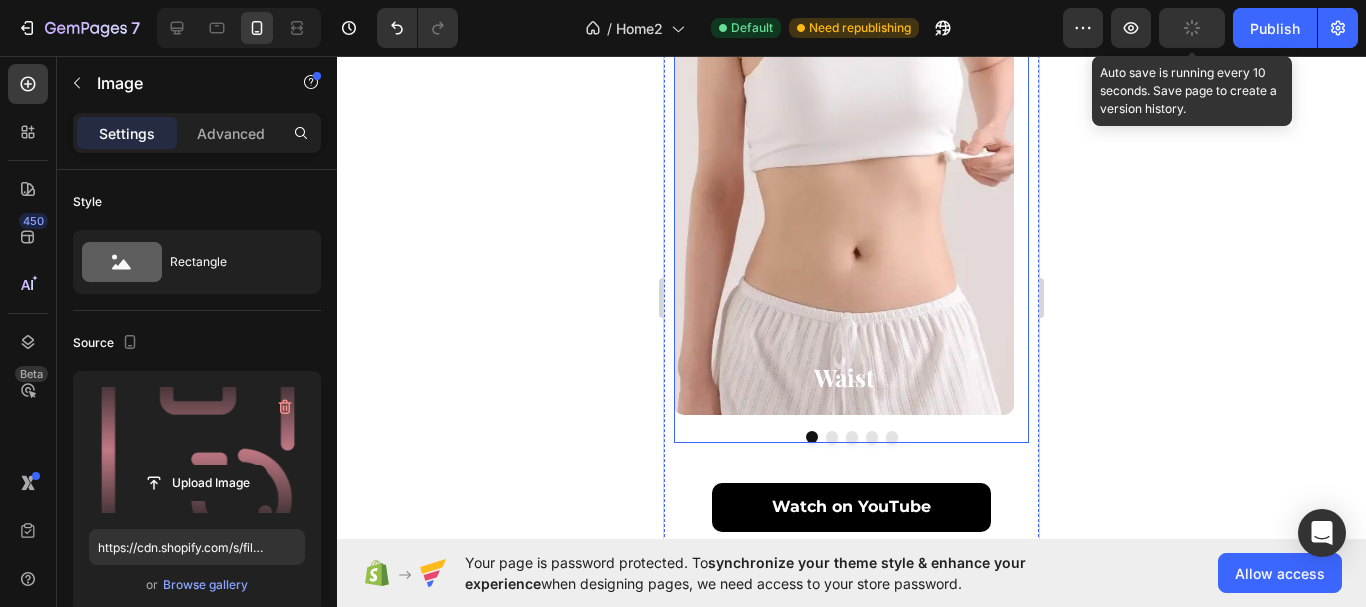 click at bounding box center (832, 437) 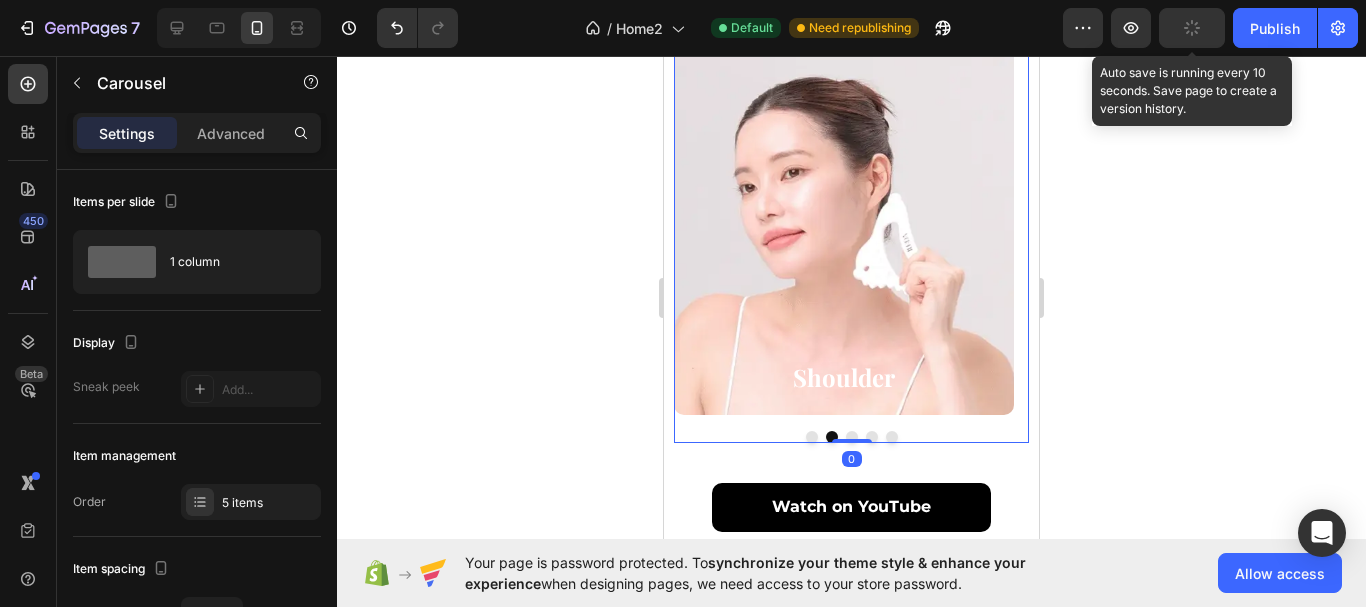 click at bounding box center (852, 437) 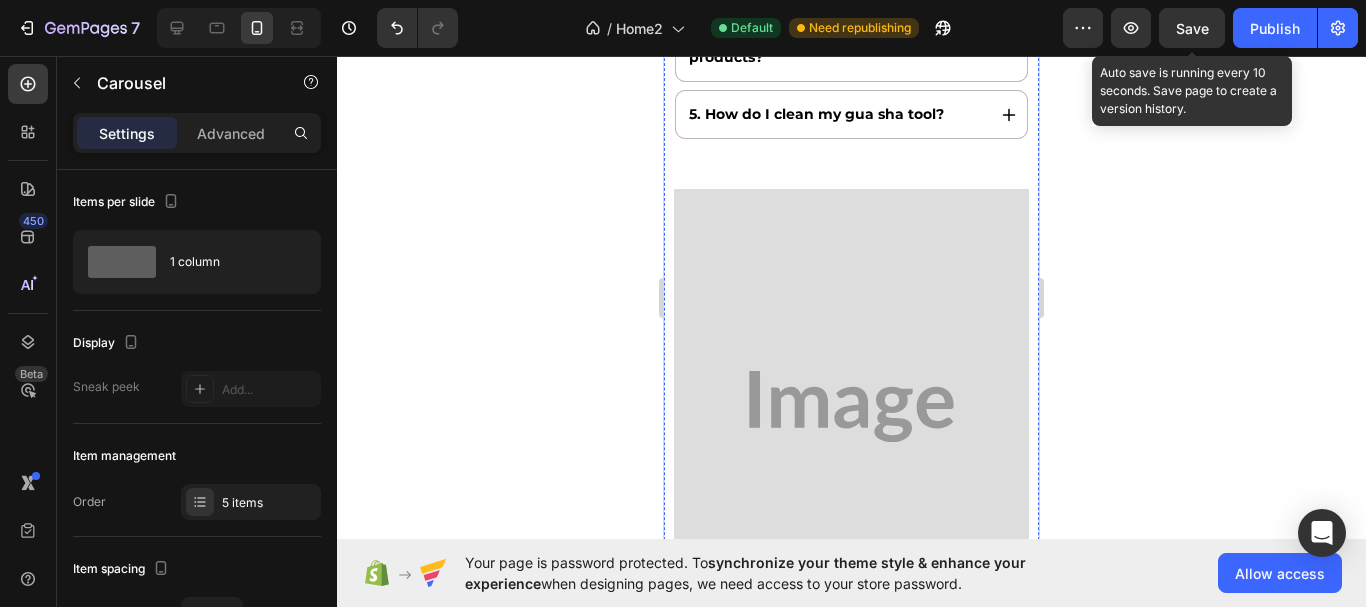 scroll, scrollTop: 10533, scrollLeft: 0, axis: vertical 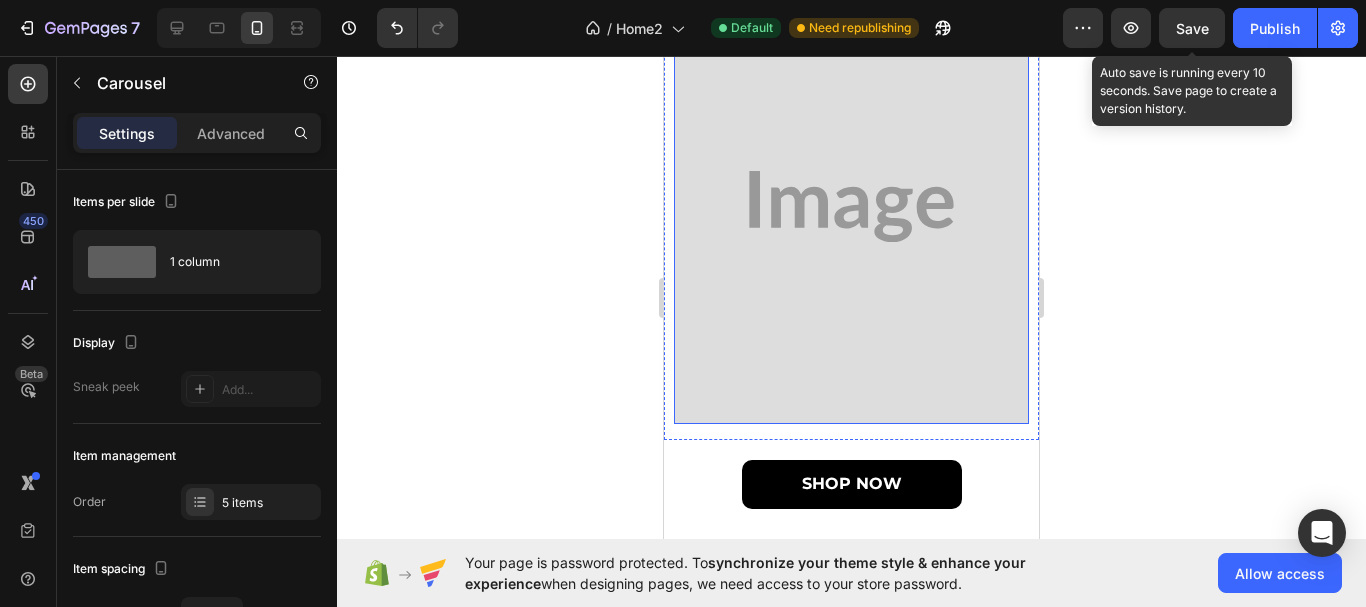 click at bounding box center (851, 206) 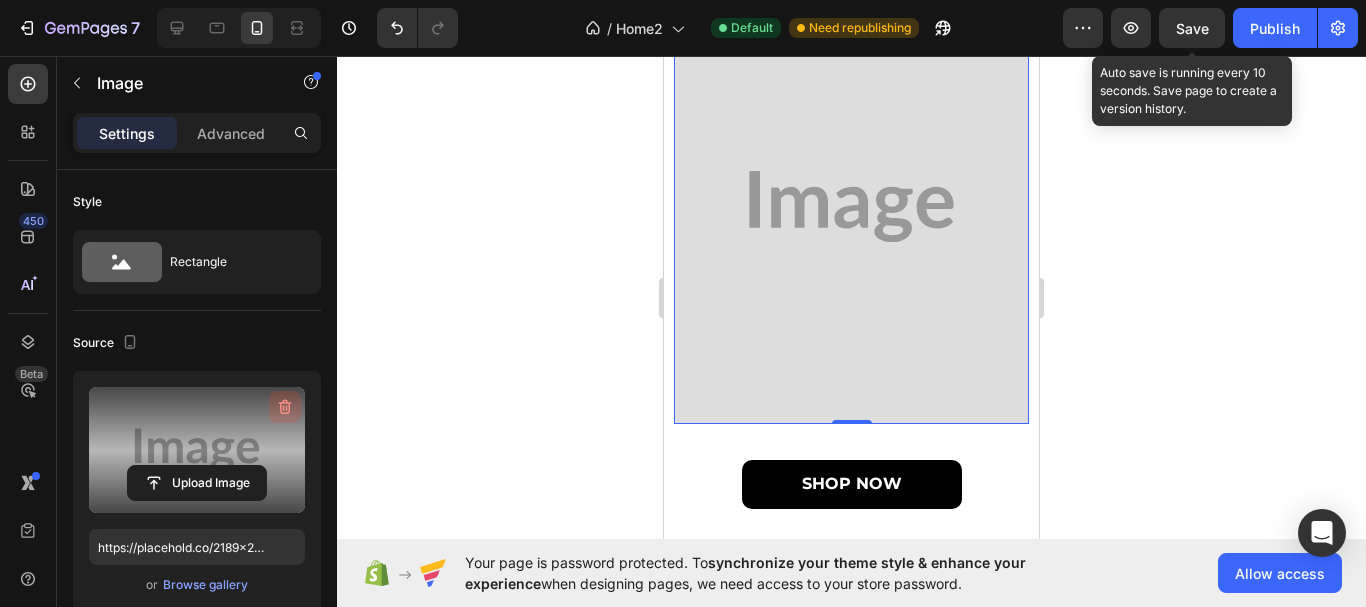 click 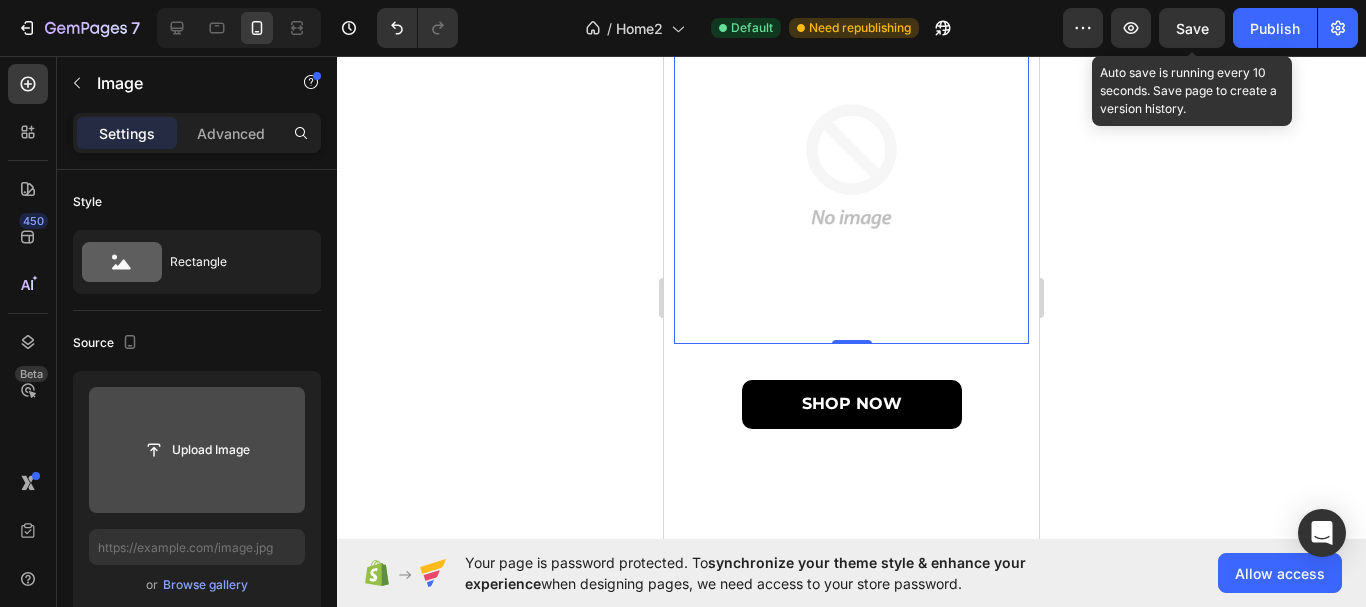 click 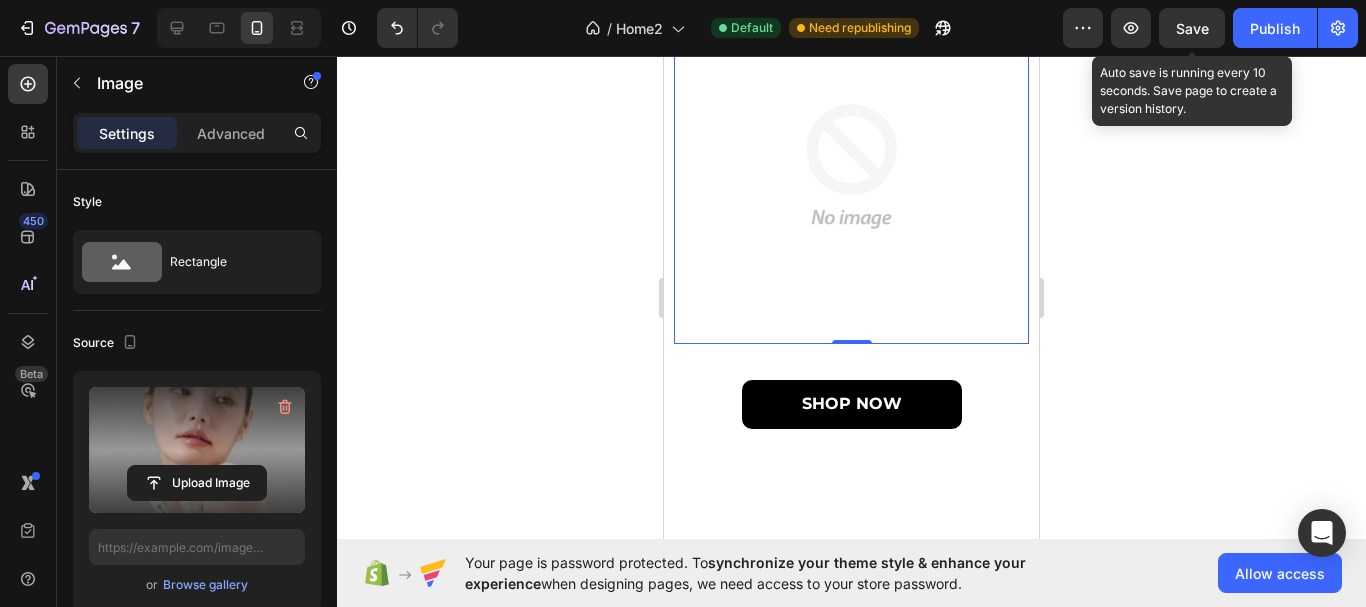 type on "https://cdn.shopify.com/s/files/1/0710/2981/7536/files/gempages_578019542651896594-1168bd4b-065d-4338-bf3f-b1a8dbebcd31.png" 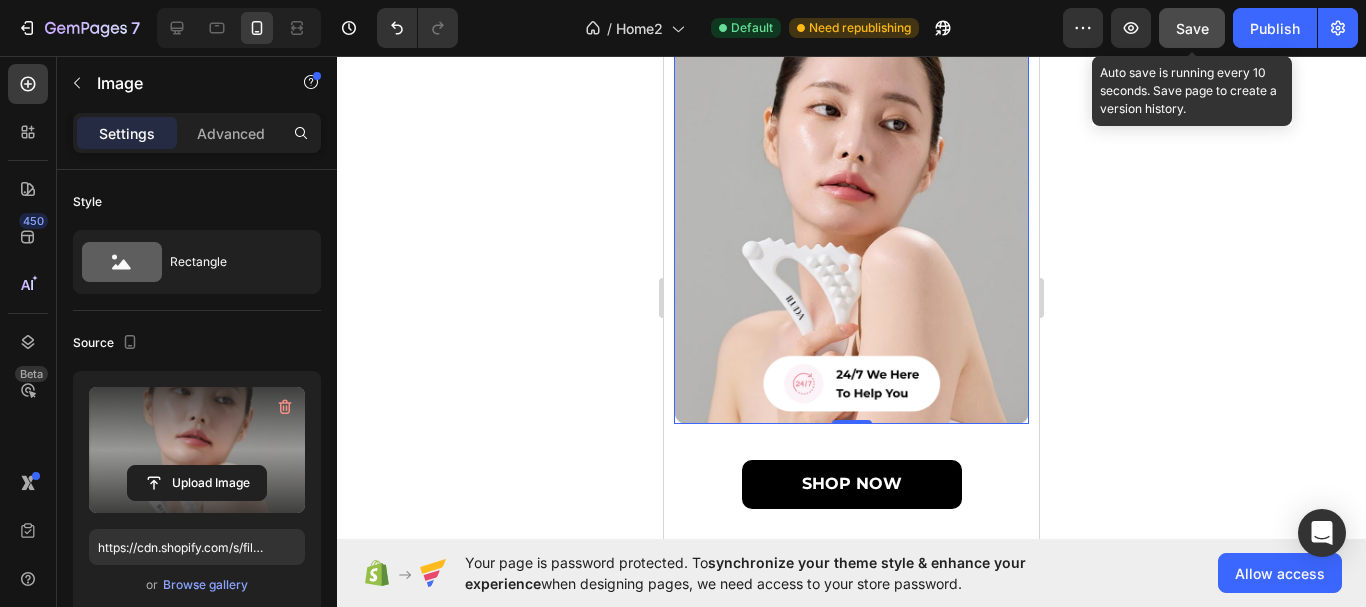 click on "Save" at bounding box center [1192, 28] 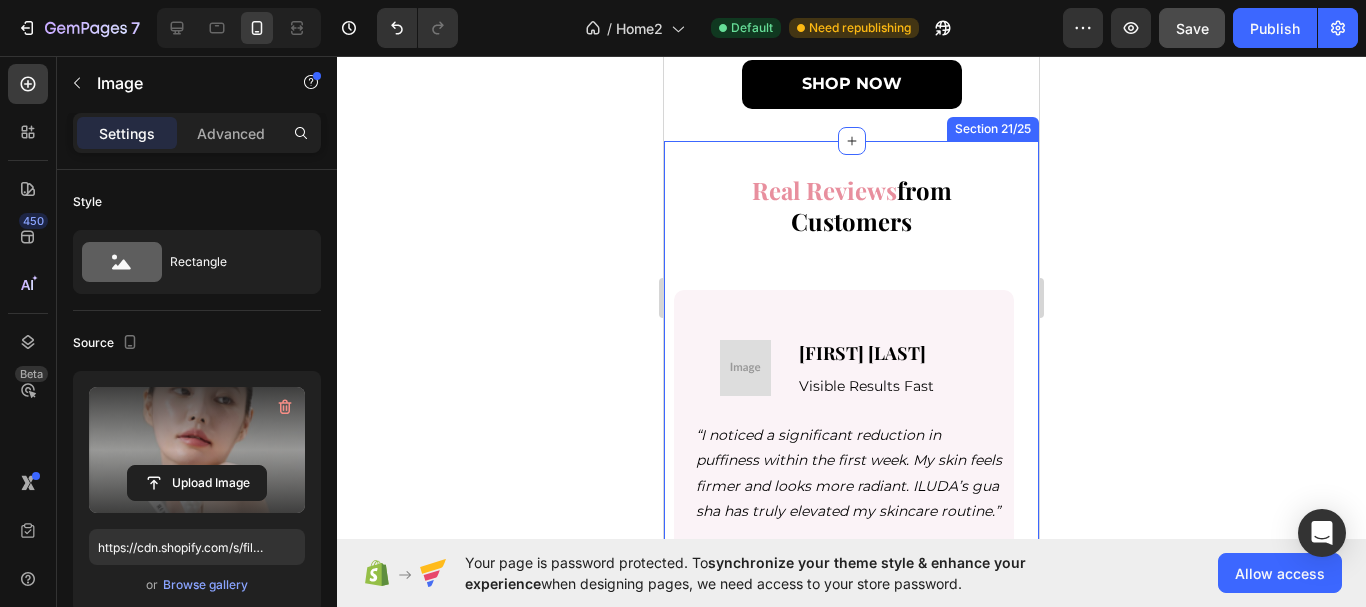 scroll, scrollTop: 11033, scrollLeft: 0, axis: vertical 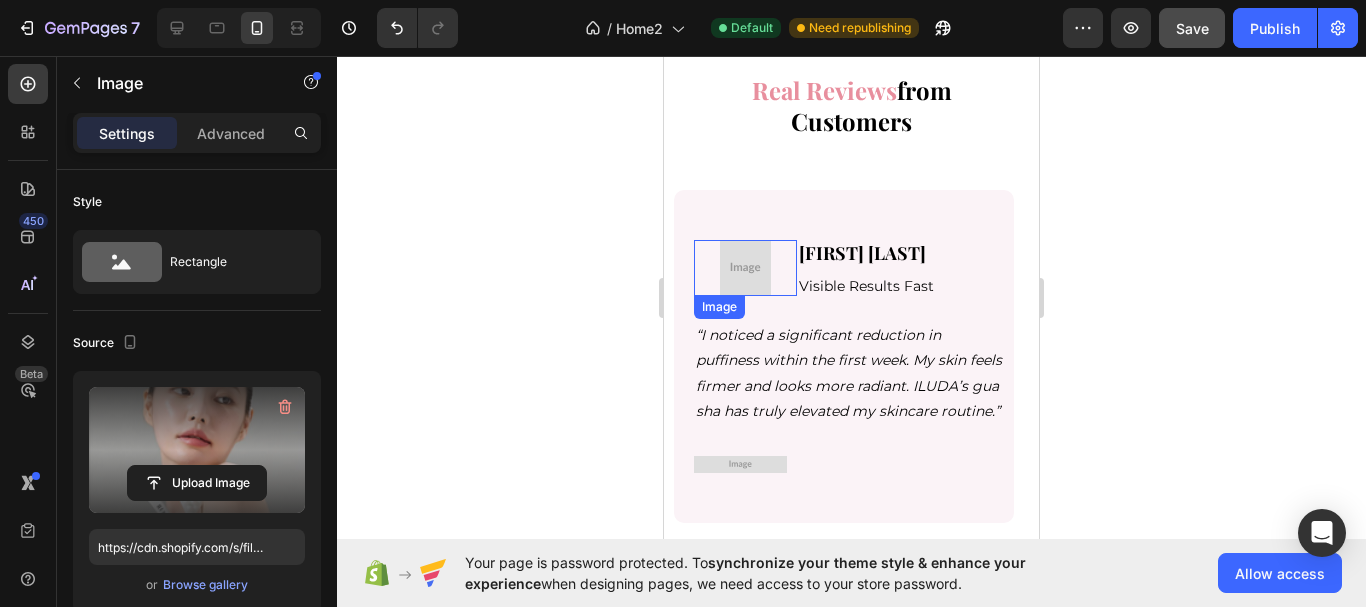 click at bounding box center [746, 268] 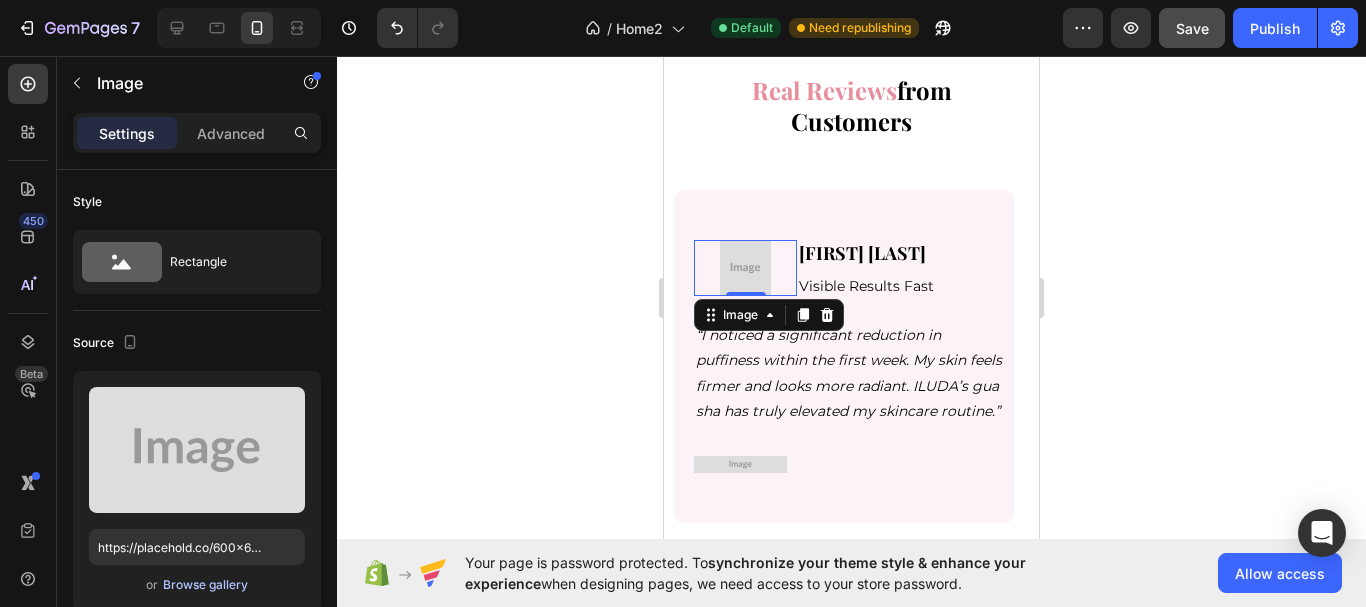 drag, startPoint x: 291, startPoint y: 401, endPoint x: 197, endPoint y: 578, distance: 200.41208 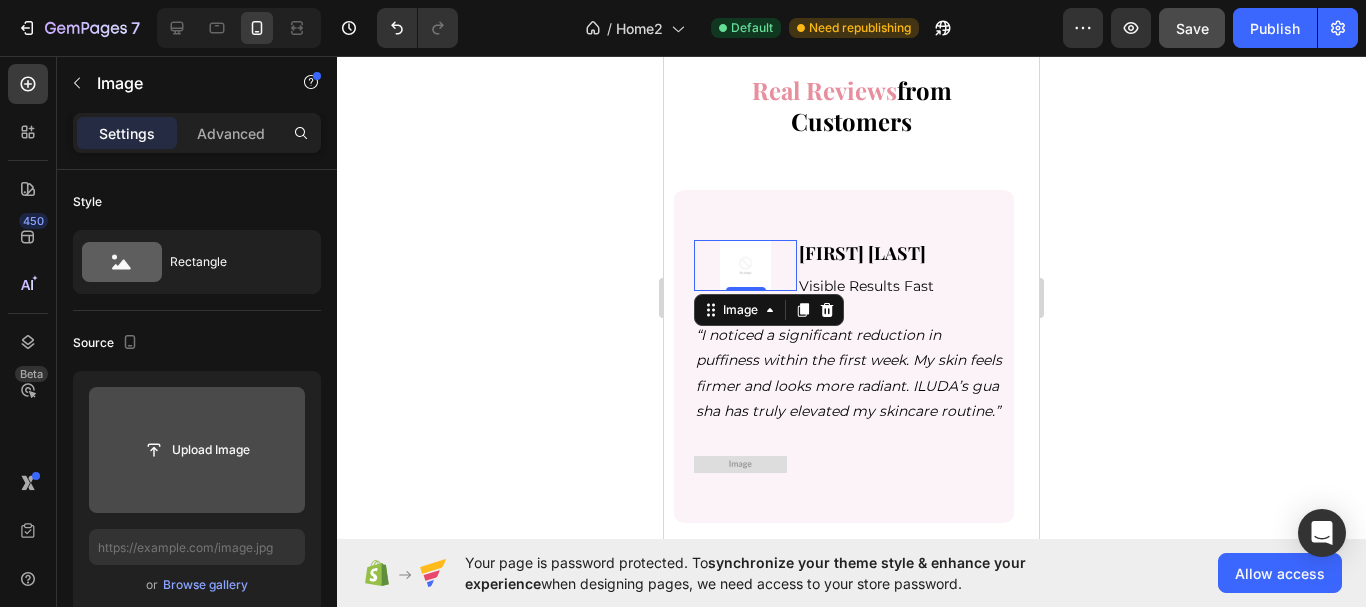 click 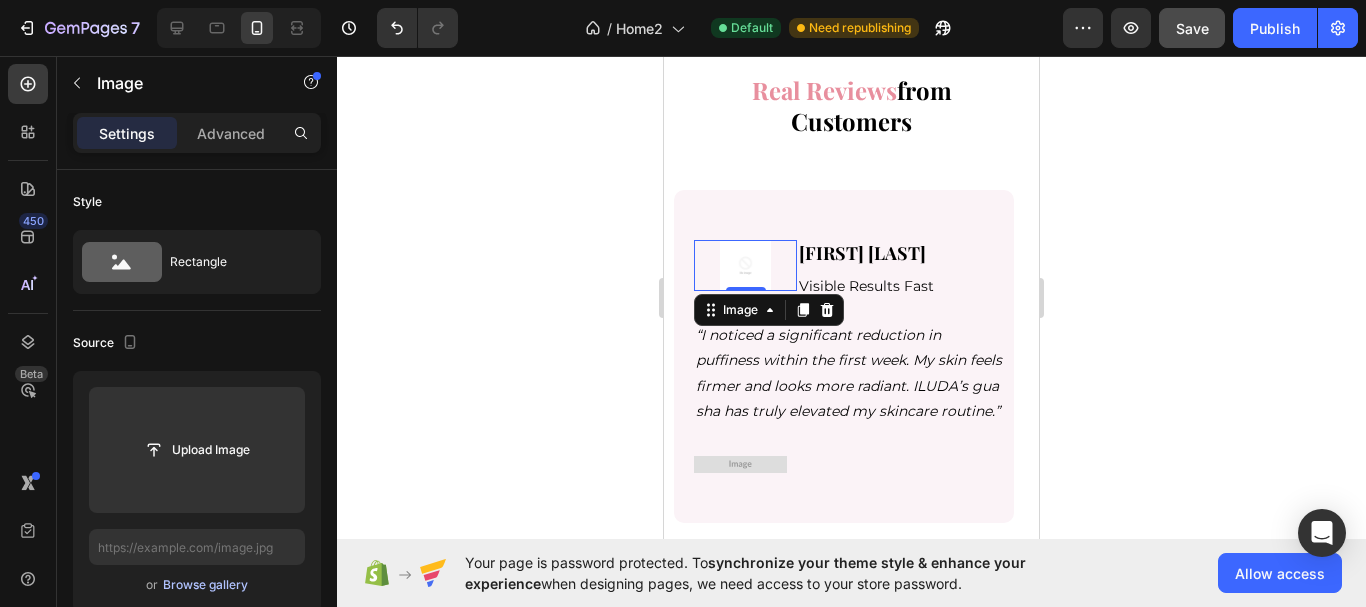 click on "Browse gallery" at bounding box center [205, 585] 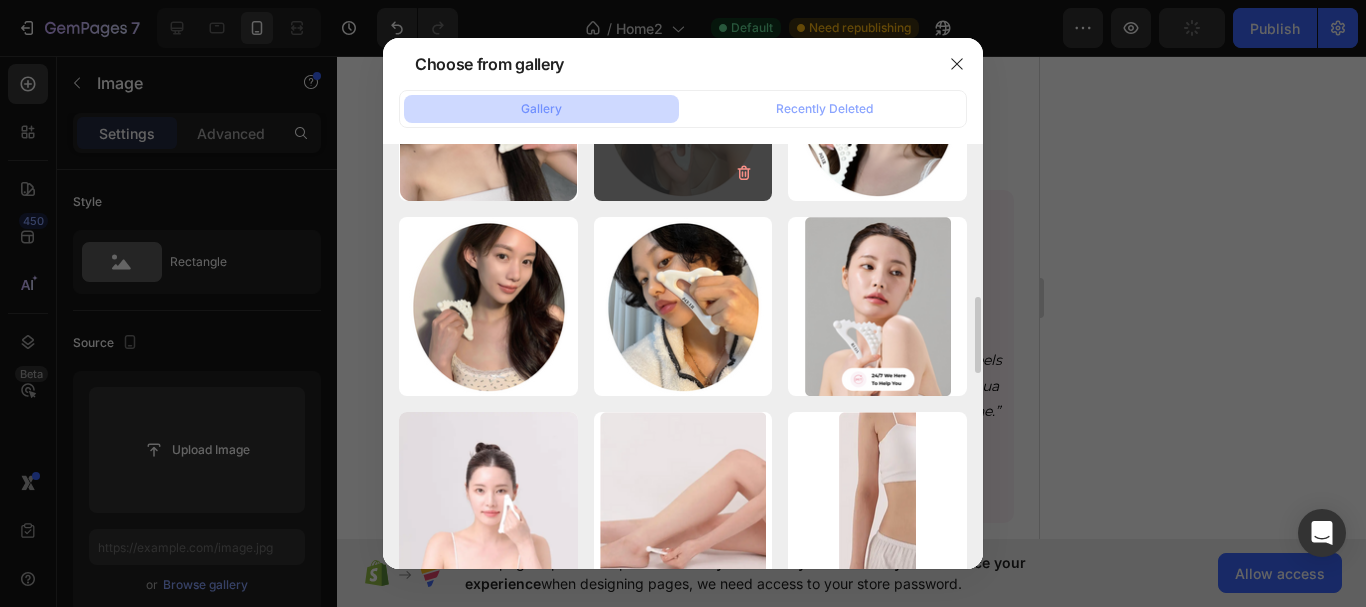 scroll, scrollTop: 1400, scrollLeft: 0, axis: vertical 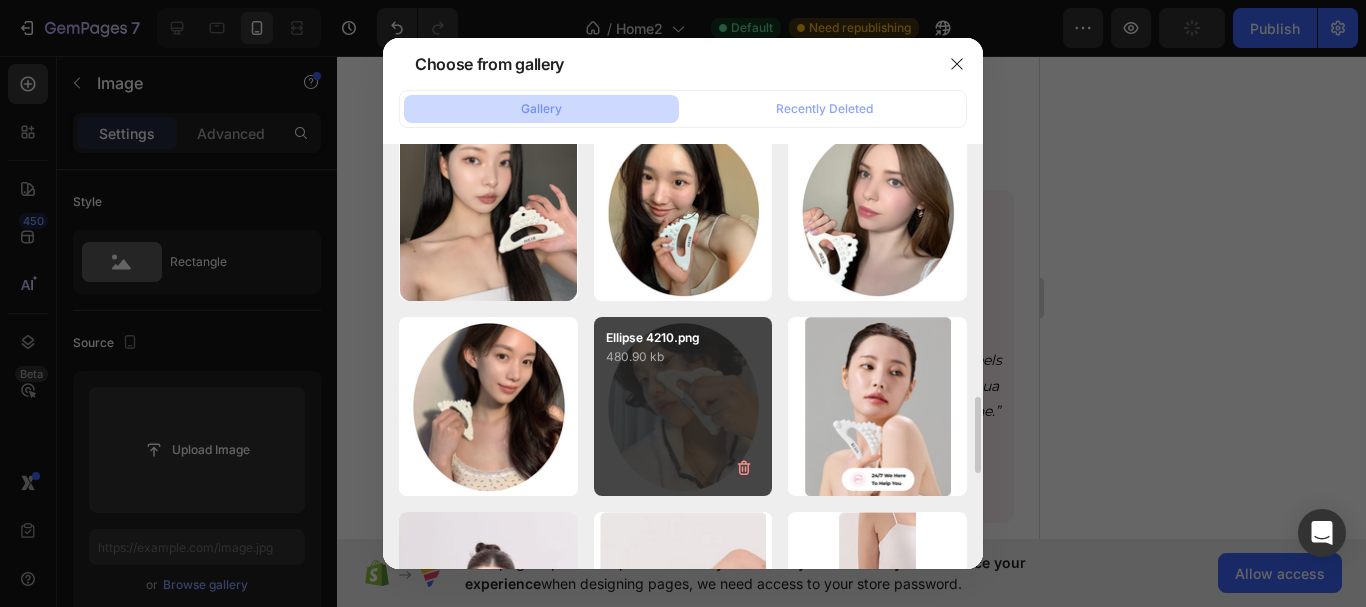 click on "Ellipse 4210.png 480.90 kb" at bounding box center (683, 406) 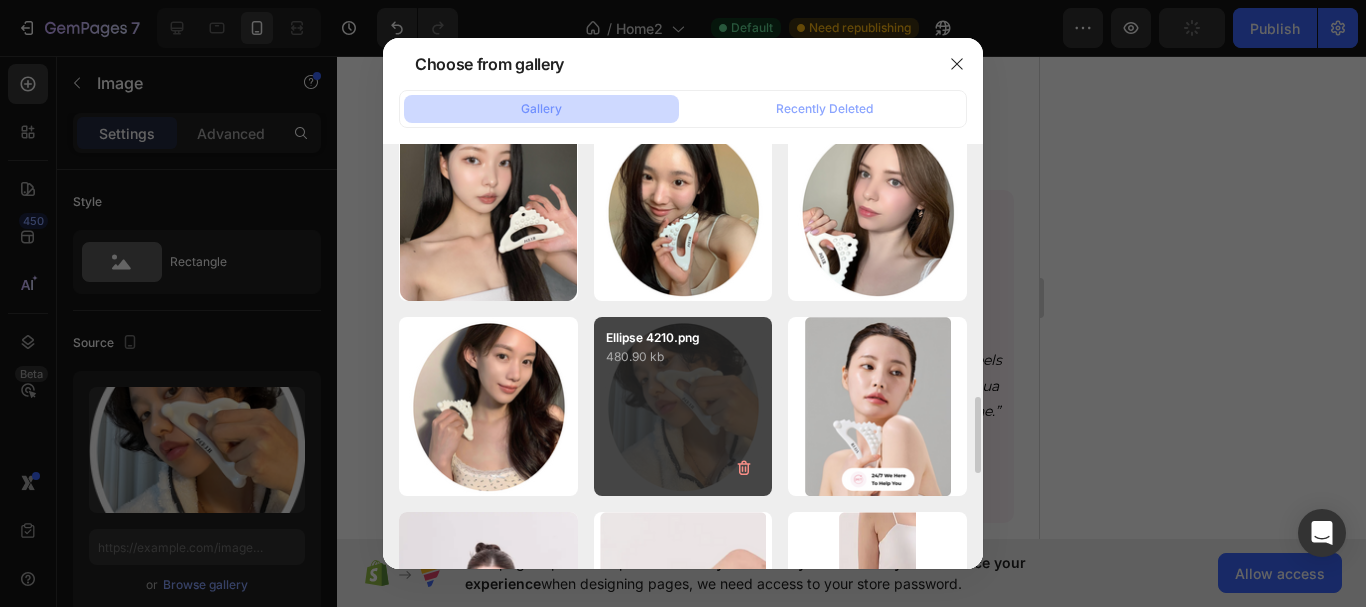type on "https://cdn.shopify.com/s/files/1/0710/2981/7536/files/gempages_578019542651896594-e82e1c97-c960-4c96-b818-3c836a7dc7b5.png" 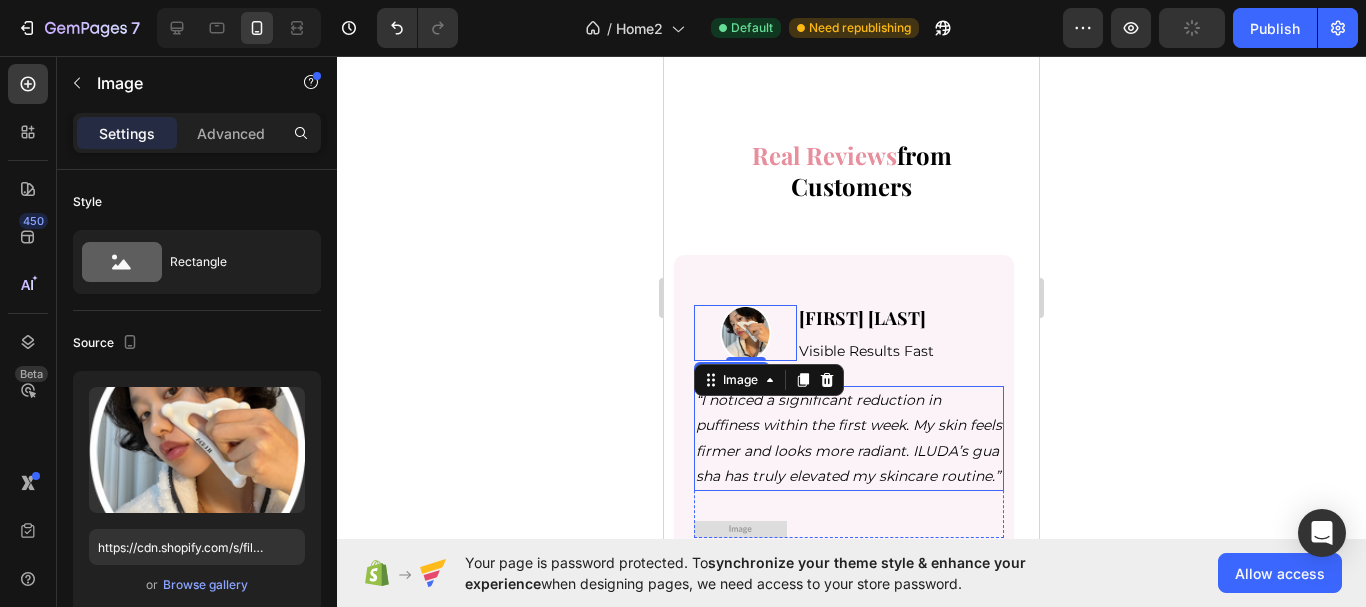scroll, scrollTop: 11133, scrollLeft: 0, axis: vertical 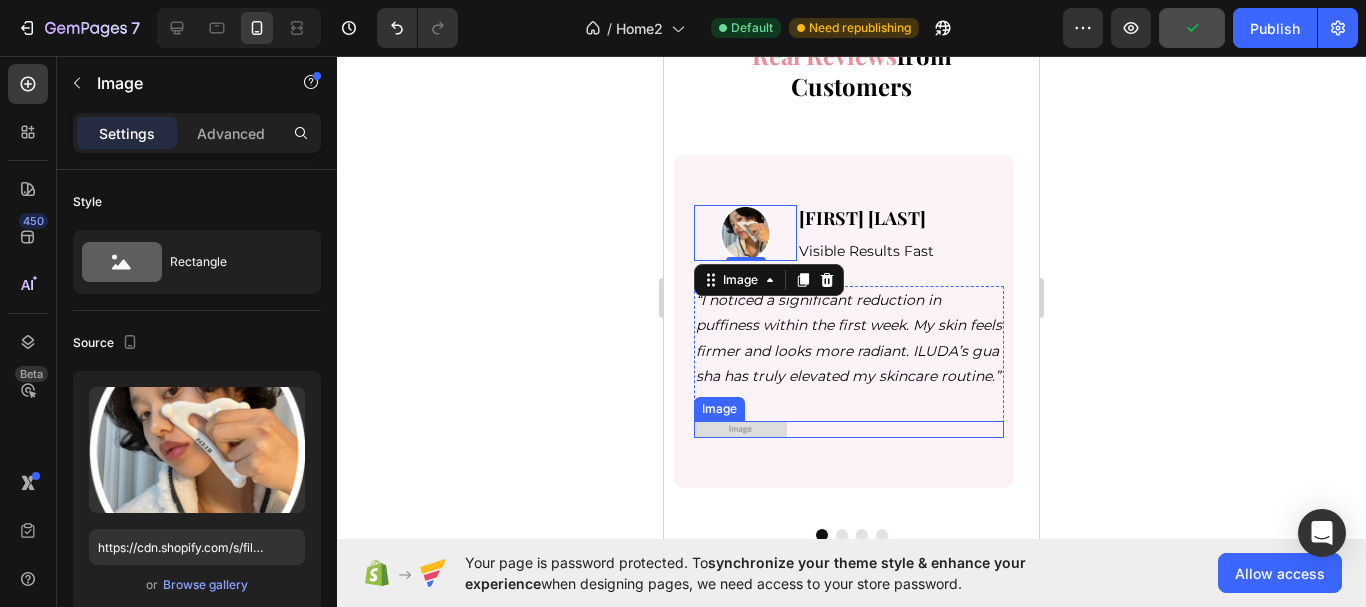 click at bounding box center [740, 429] 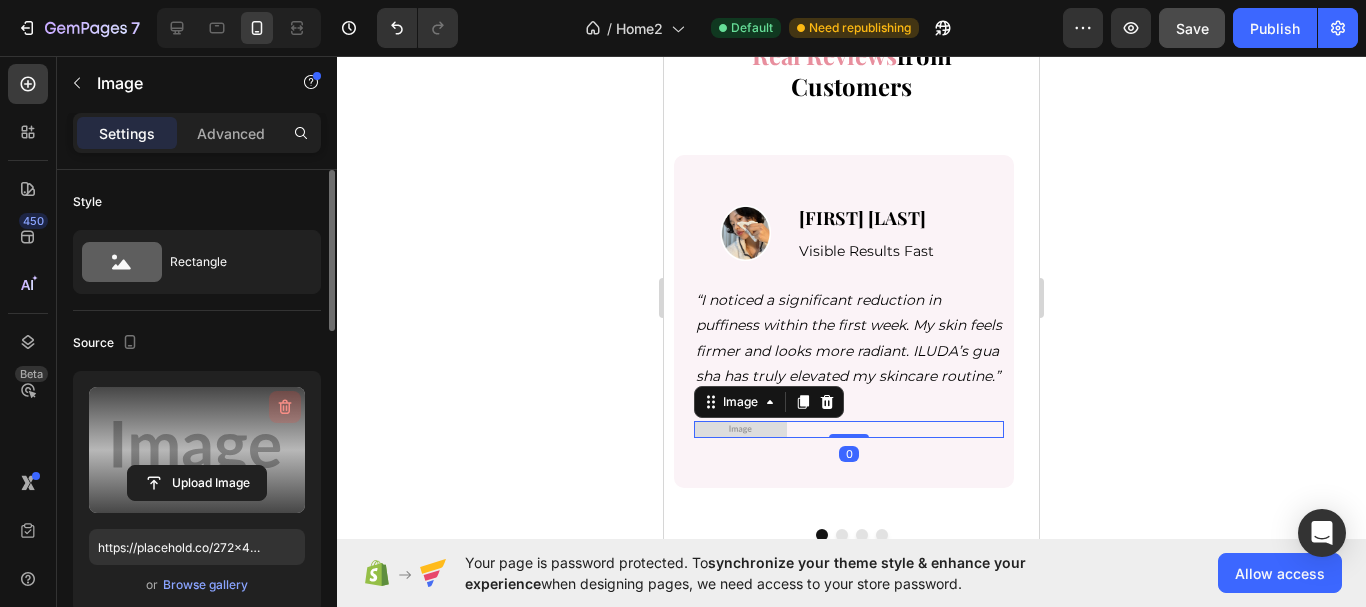 click 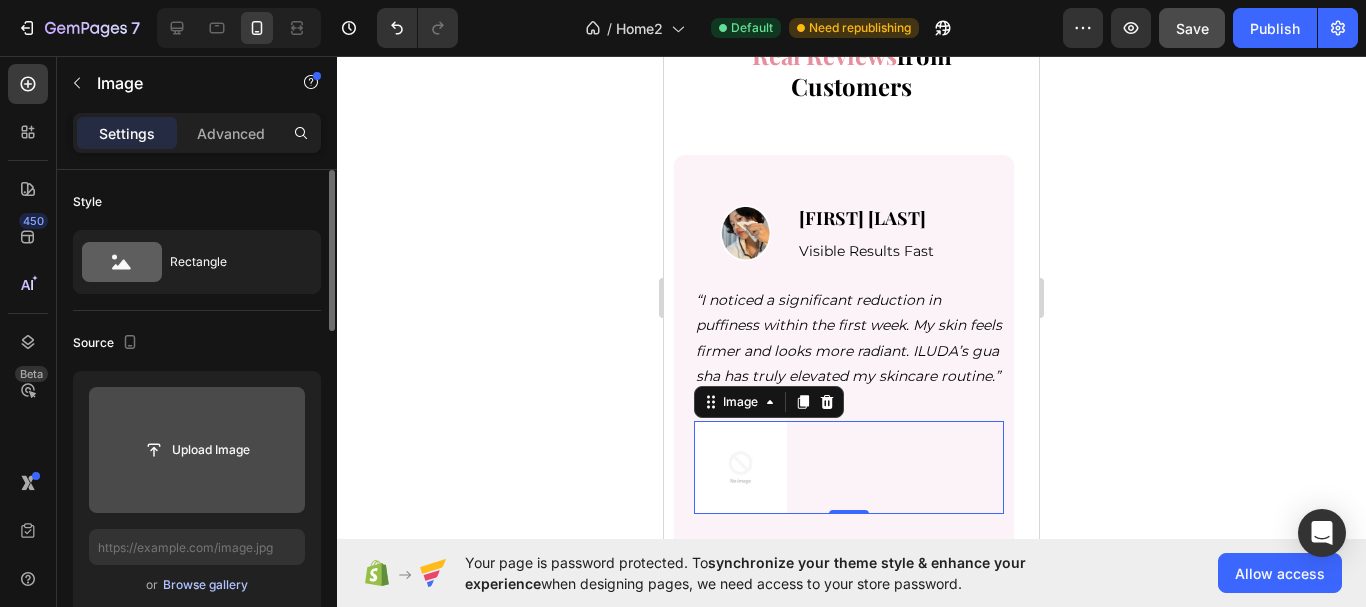 click on "Browse gallery" at bounding box center (205, 585) 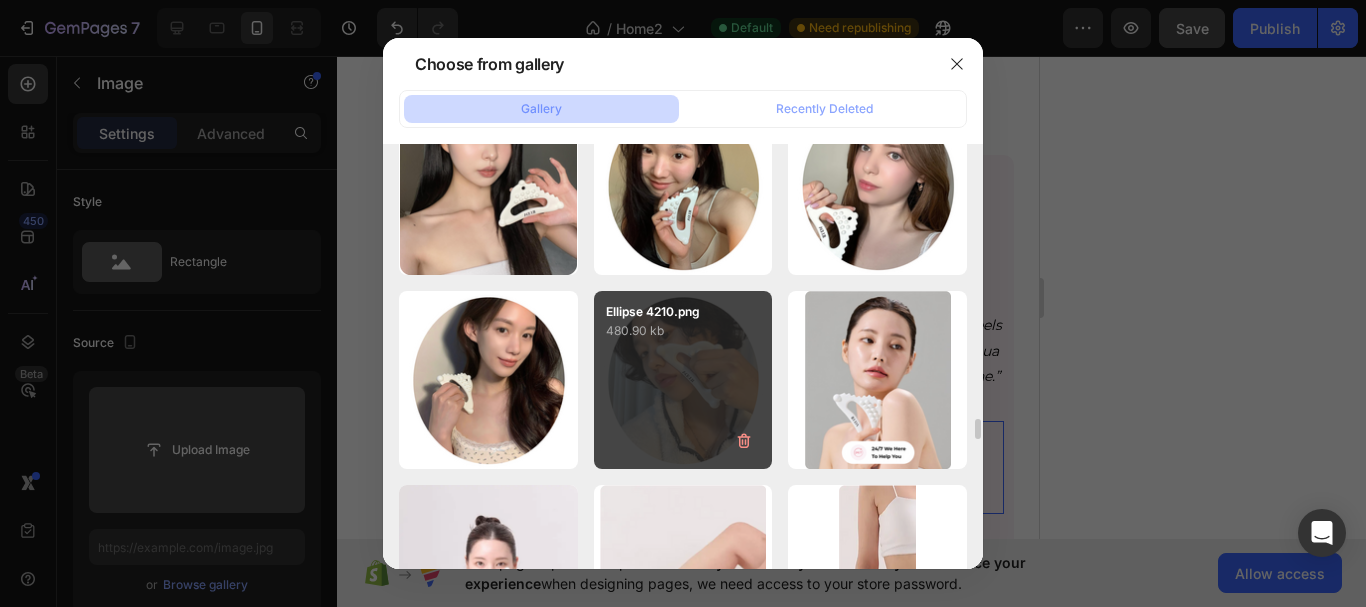 scroll, scrollTop: 7751, scrollLeft: 0, axis: vertical 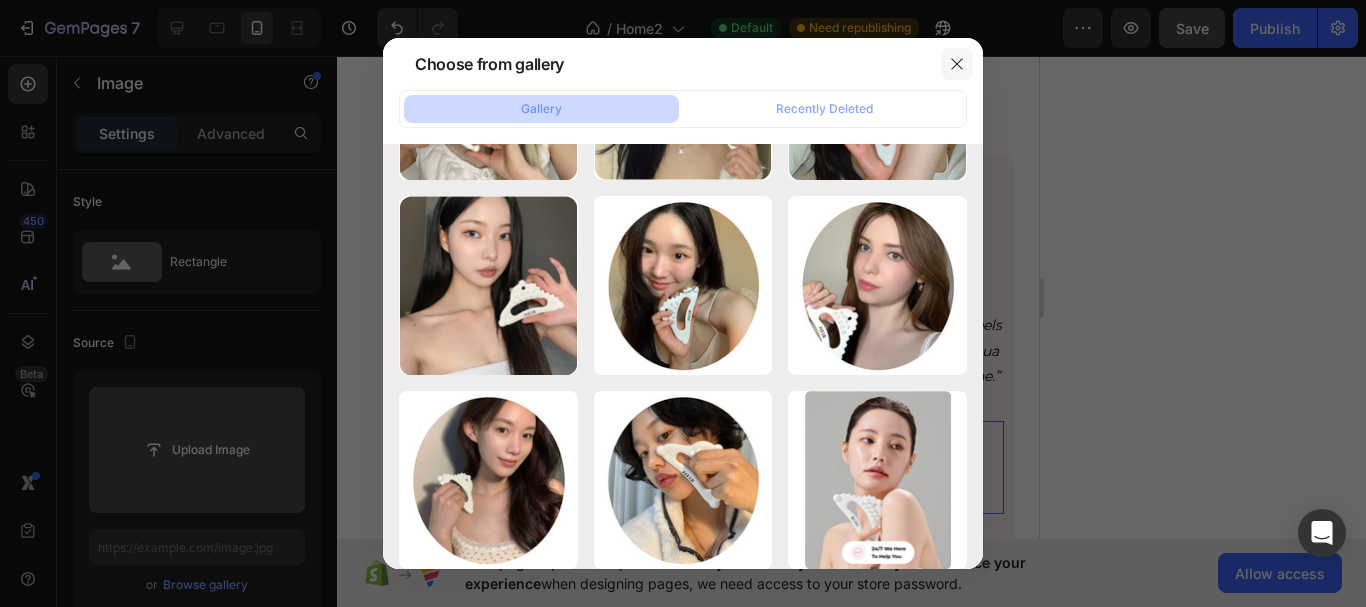 click at bounding box center (957, 64) 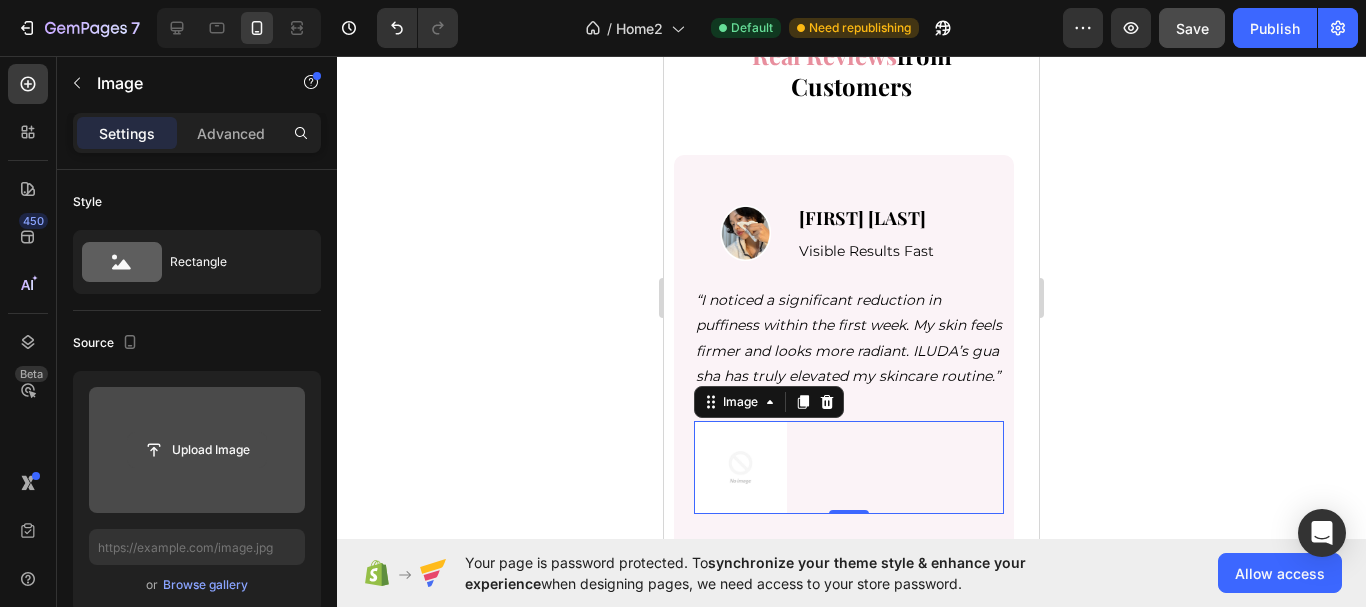click 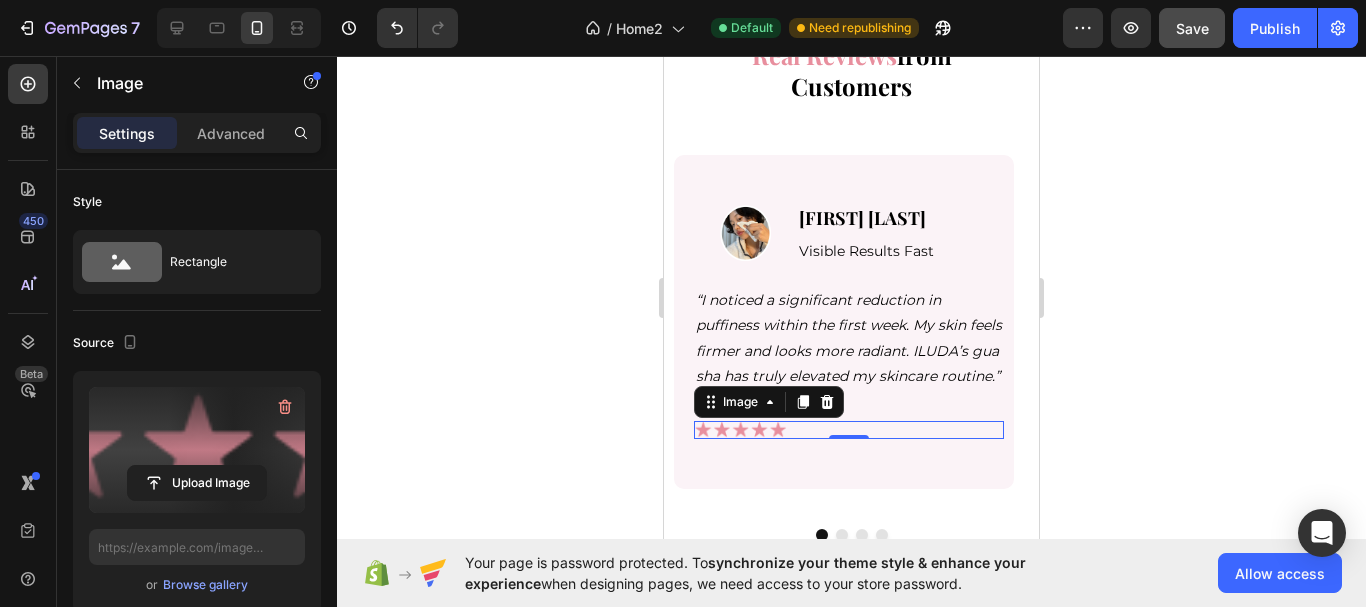 type on "https://cdn.shopify.com/s/files/1/0710/2981/7536/files/gempages_578019542651896594-364358d8-26d4-4fff-b345-ef78aaead9a4.png" 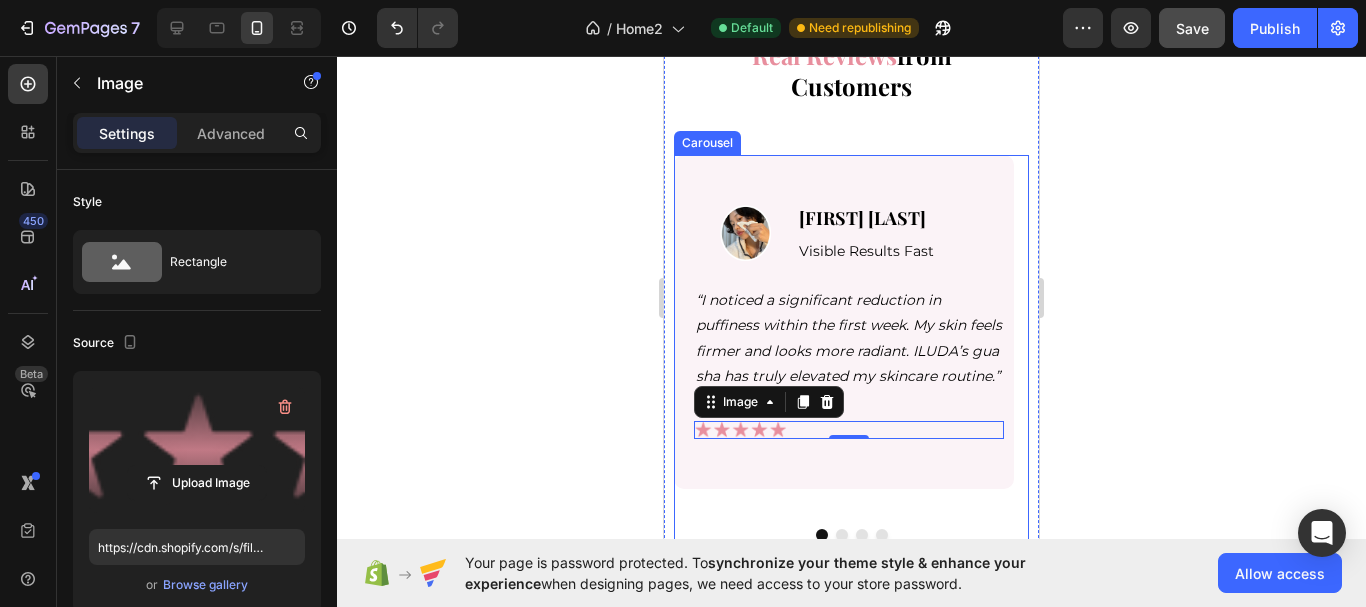 click at bounding box center [842, 535] 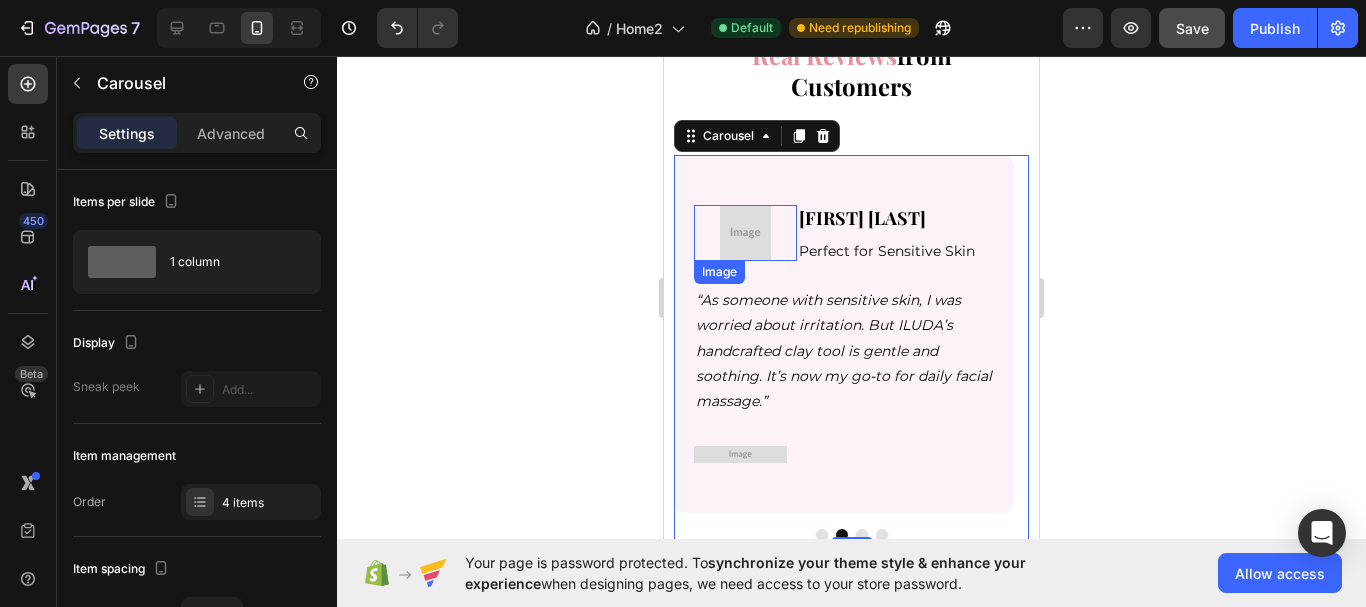 click at bounding box center [746, 233] 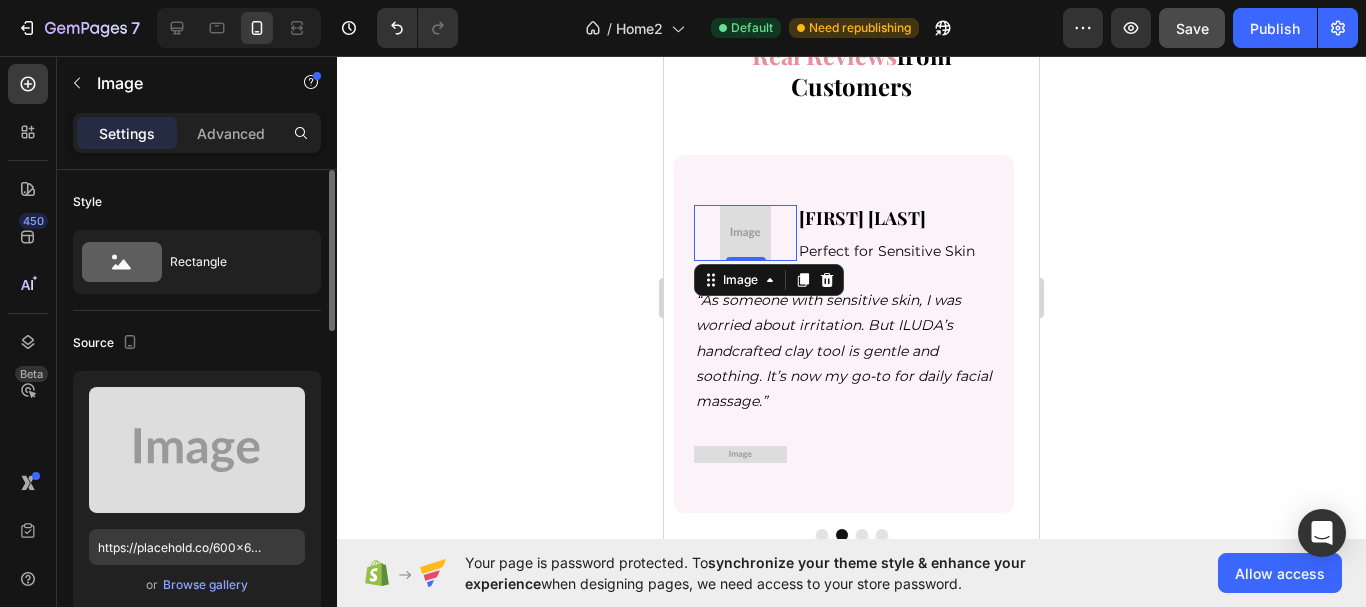 click 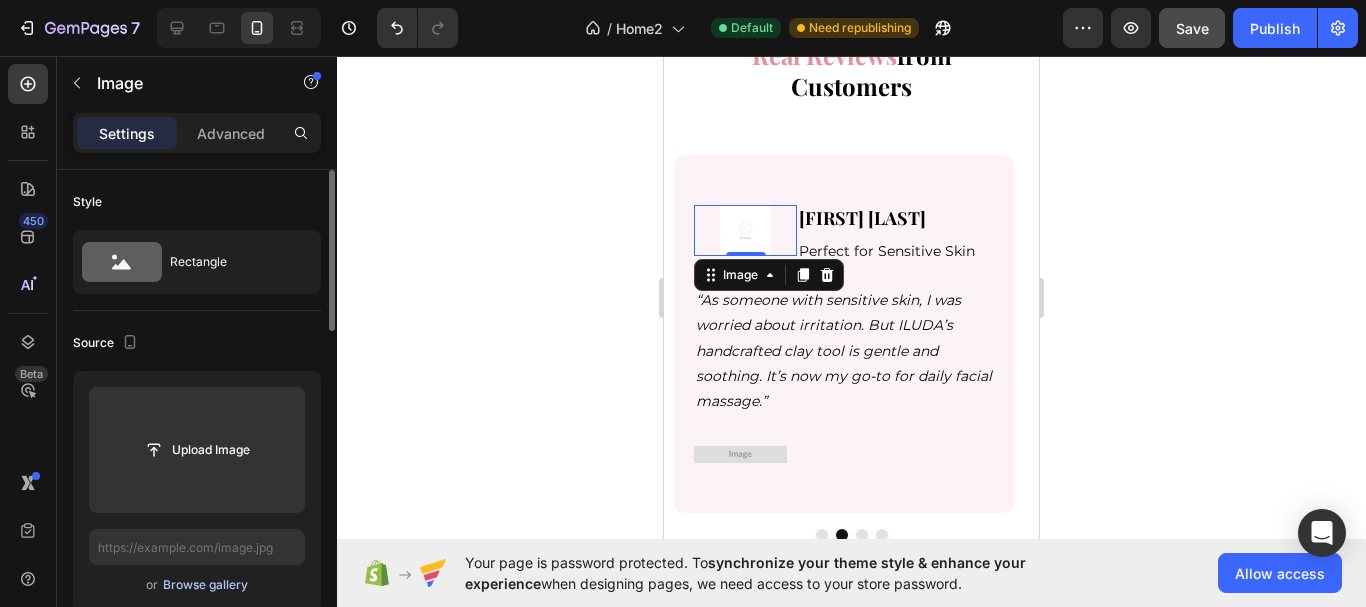 click on "Browse gallery" at bounding box center (205, 585) 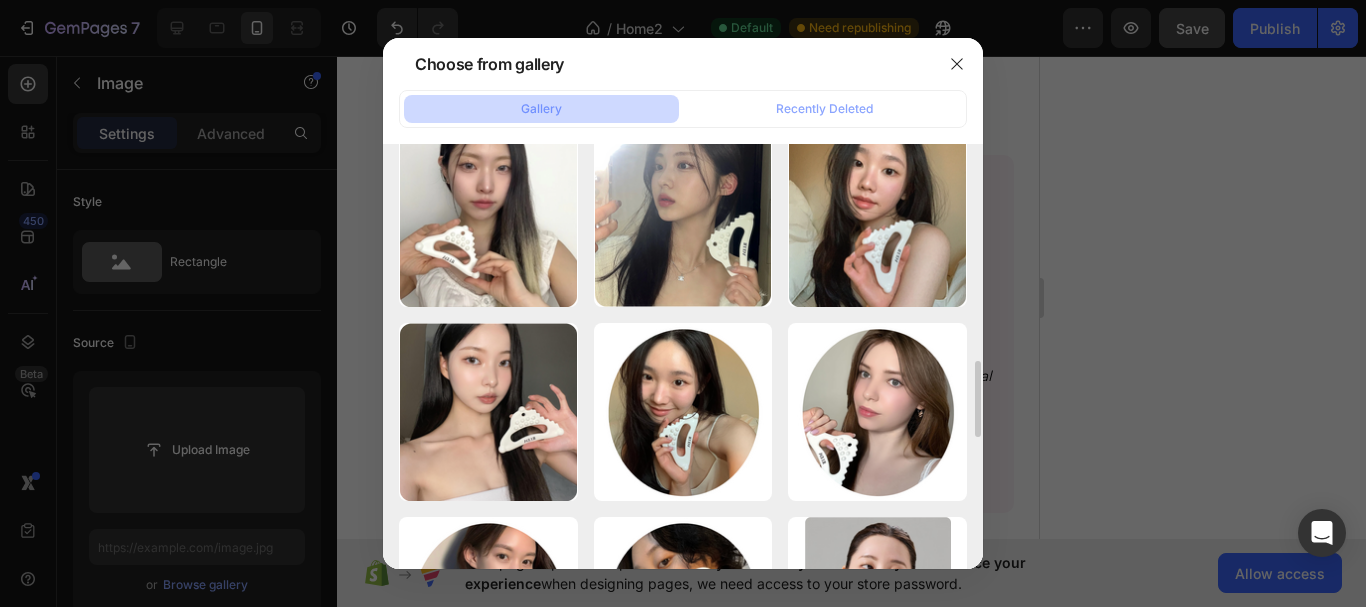 scroll, scrollTop: 1300, scrollLeft: 0, axis: vertical 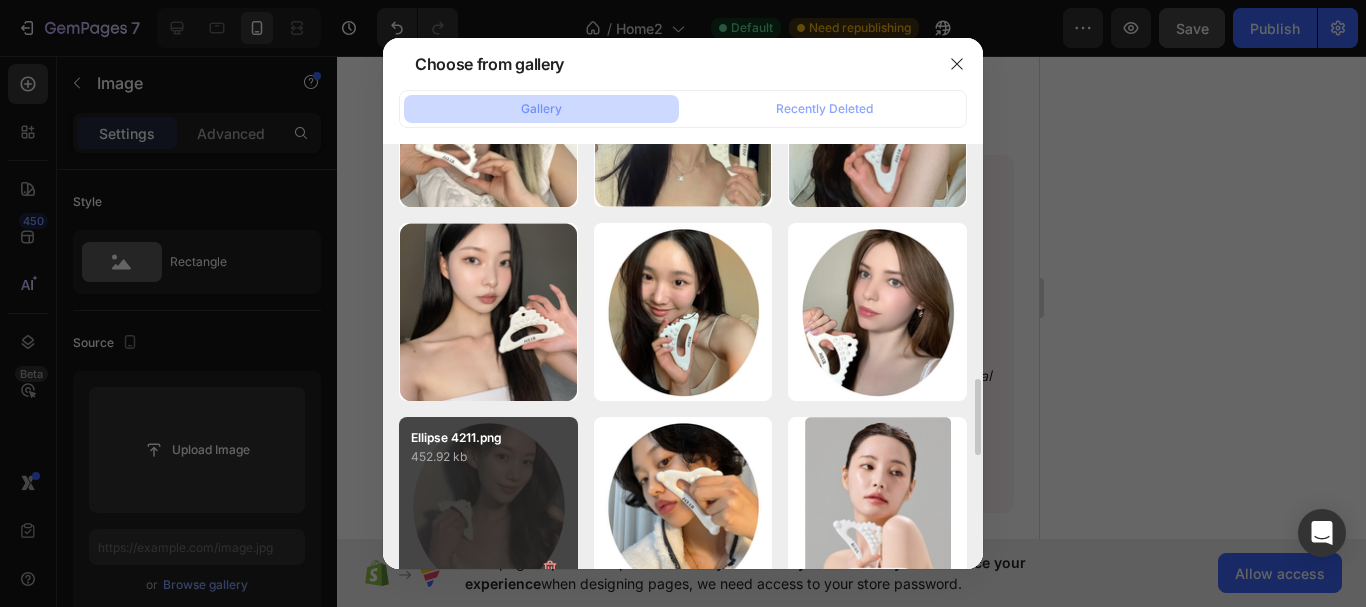 click on "Ellipse 4211.png 452.92 kb" at bounding box center [488, 506] 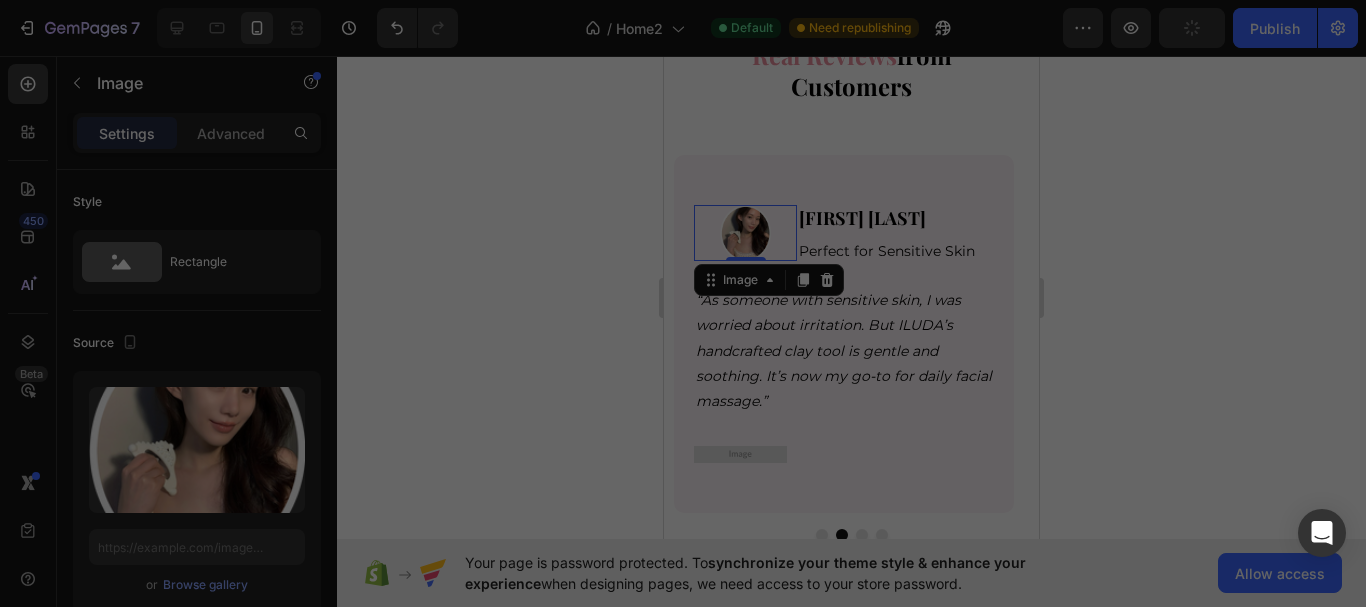 type on "https://cdn.shopify.com/s/files/1/0710/2981/7536/files/gempages_578019542651896594-5fea4f2b-8809-4f4e-936c-1ba8af24e742.png" 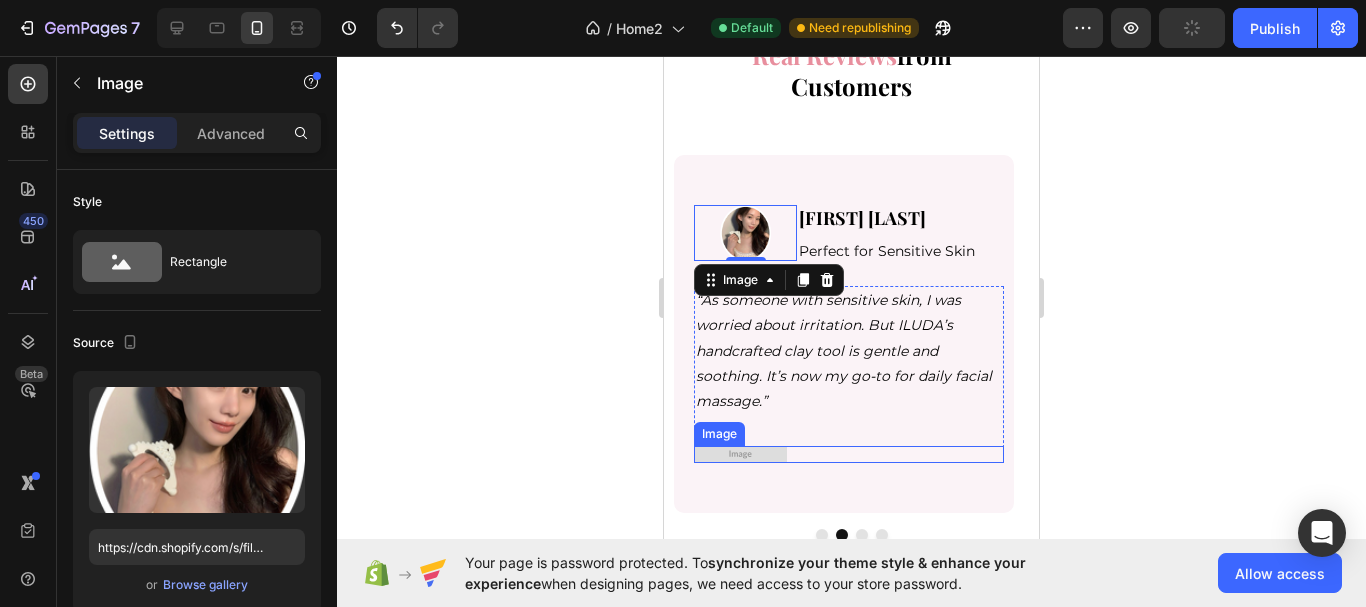 click at bounding box center [740, 454] 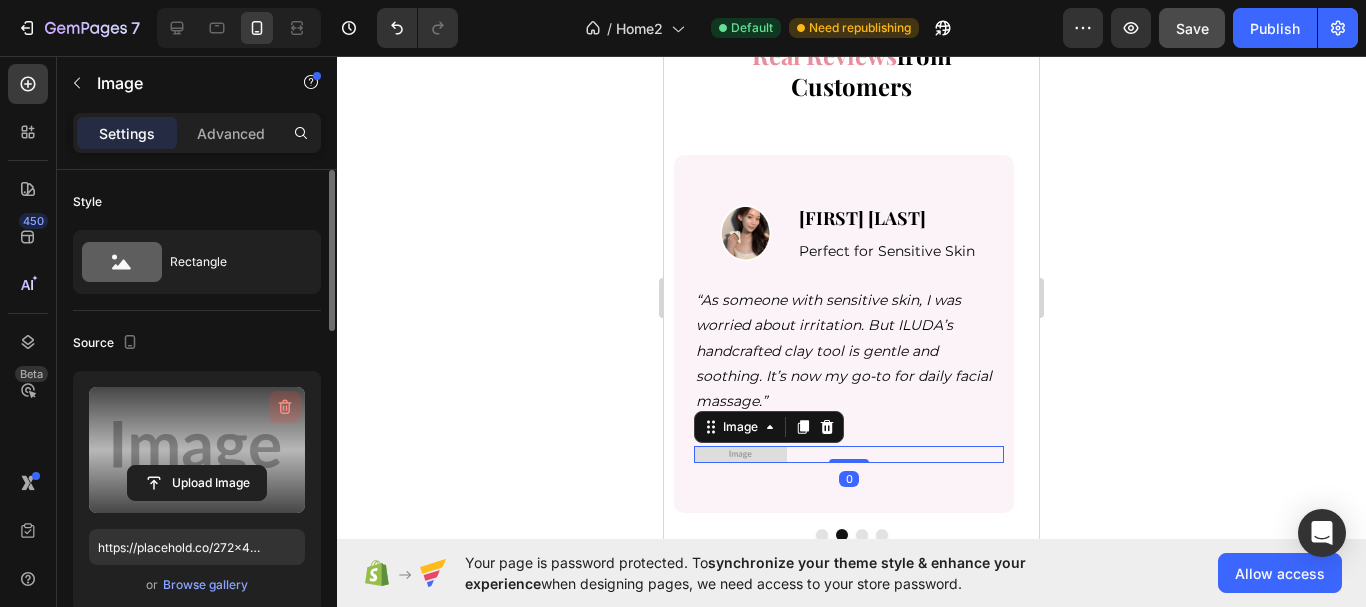 click 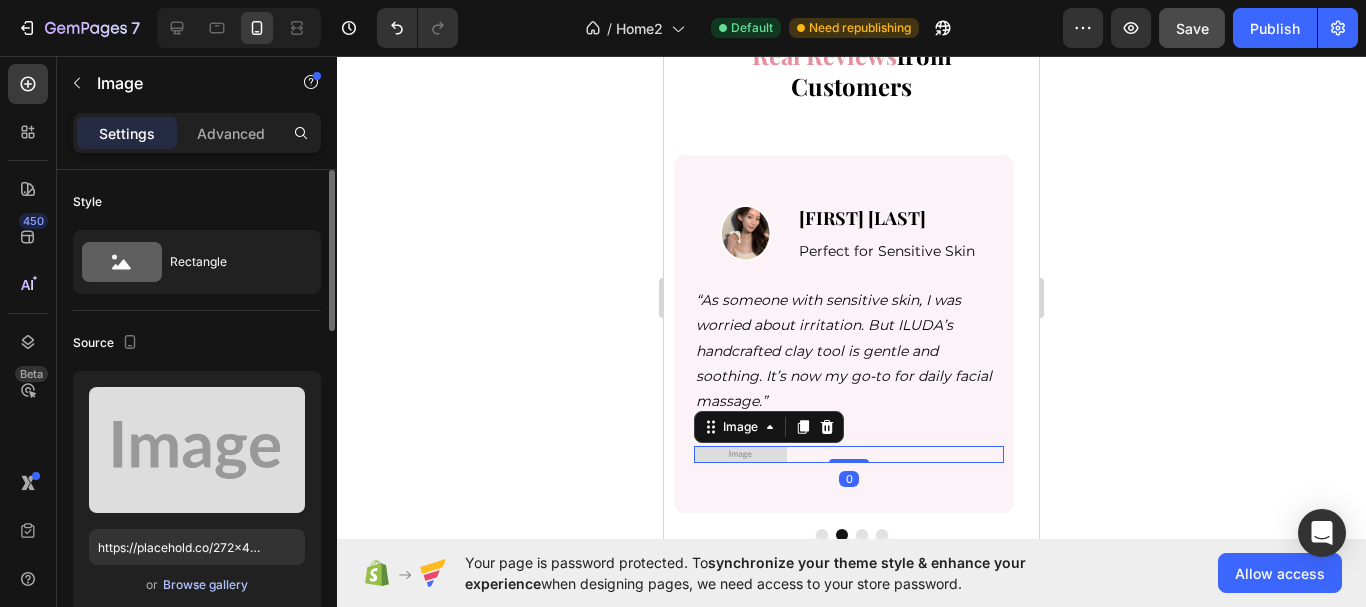 type 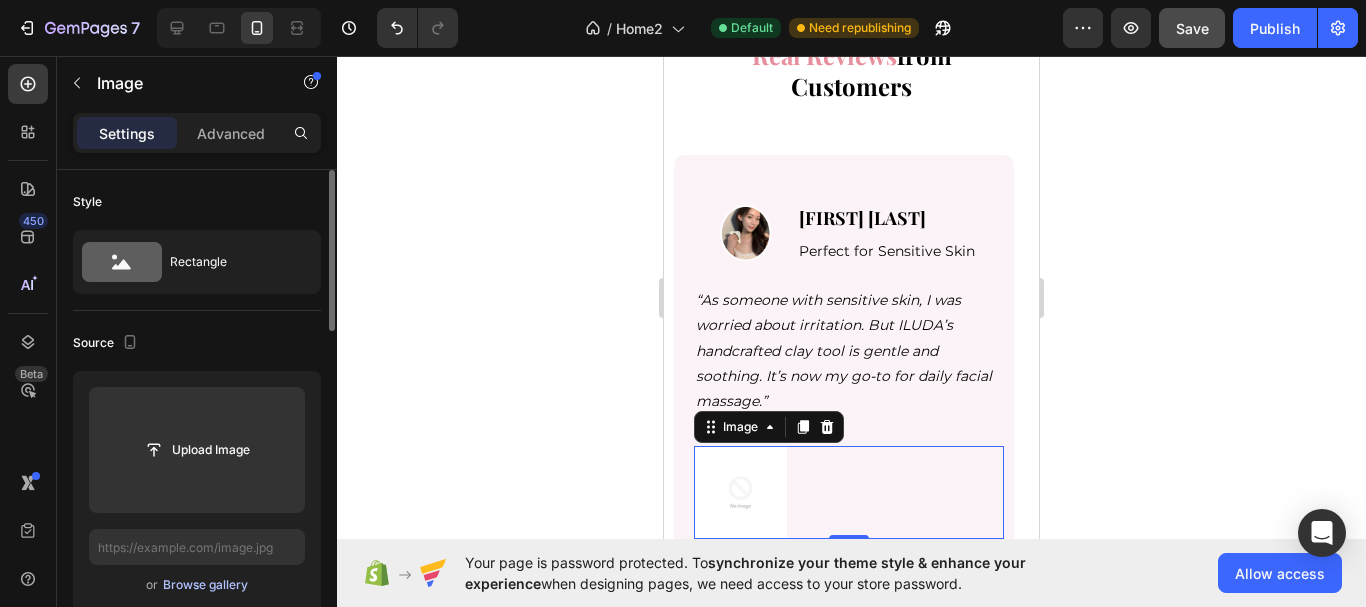 click on "Browse gallery" at bounding box center [205, 585] 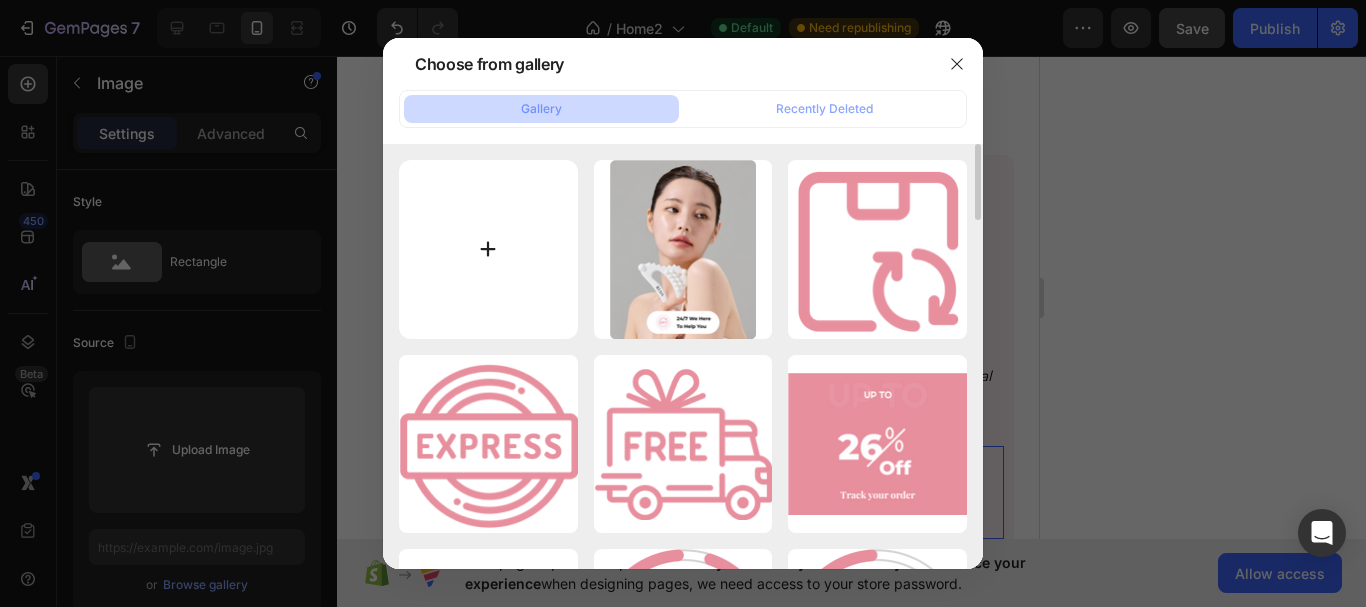 click at bounding box center (488, 249) 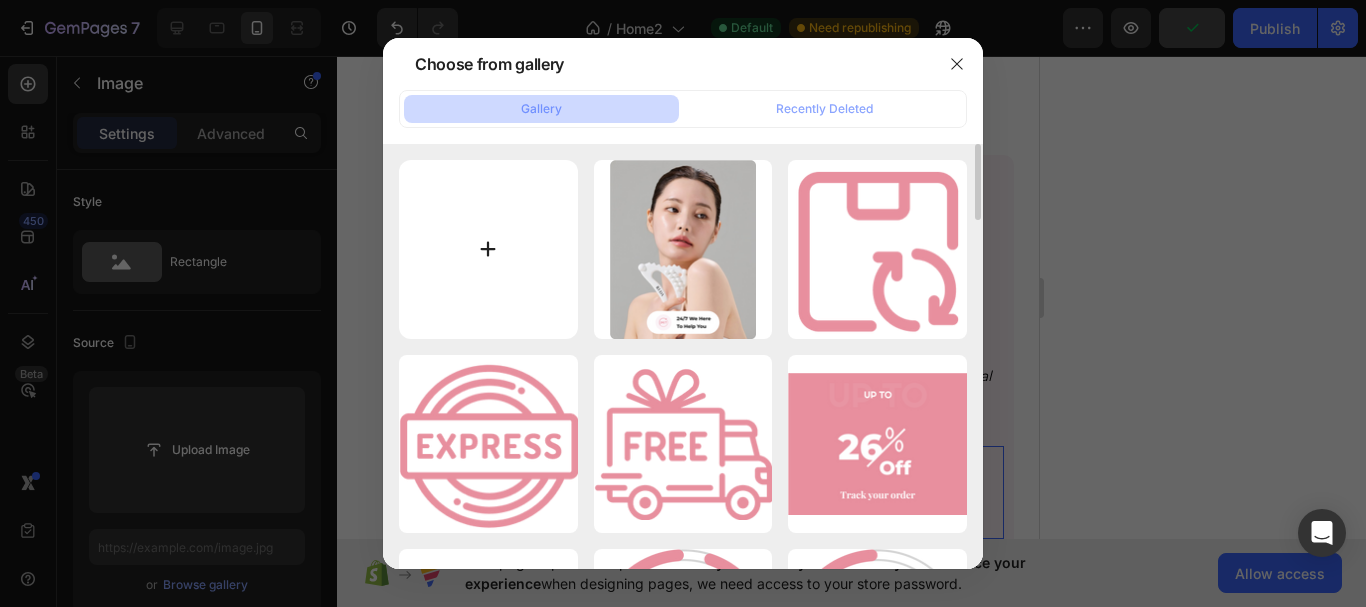 type on "C:\fakepath\Group 50 (2).png" 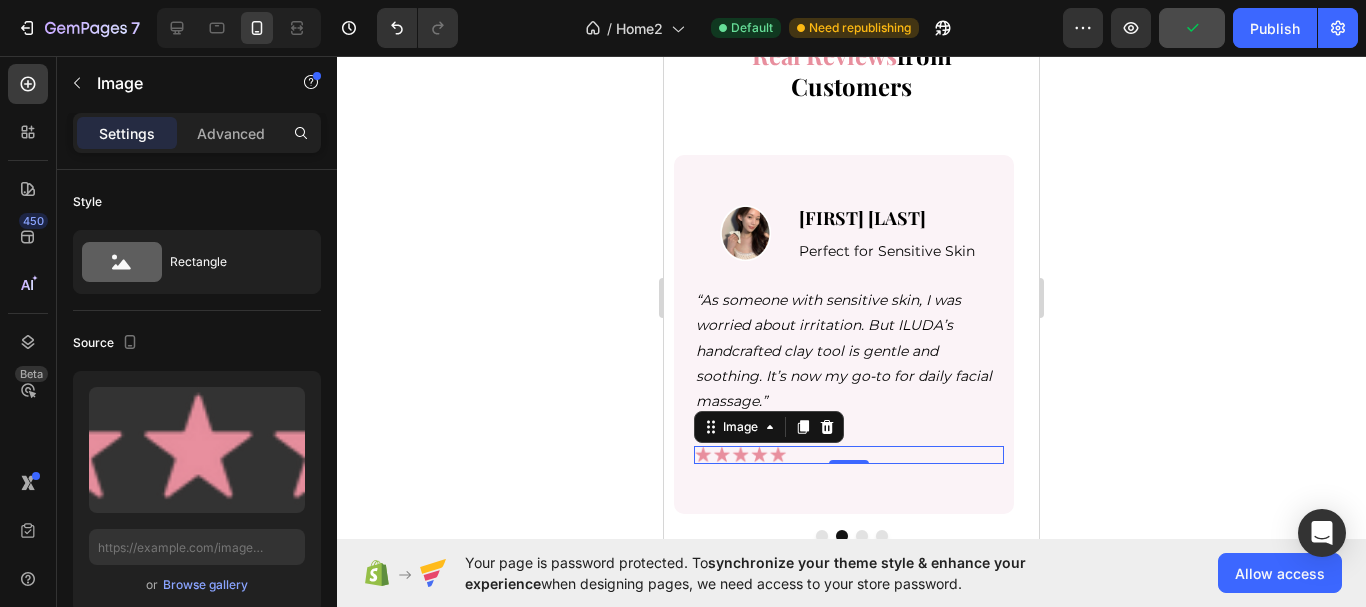 type on "https://cdn.shopify.com/s/files/1/0710/2981/7536/files/gempages_578019542651896594-364358d8-26d4-4fff-b345-ef78aaead9a4.png" 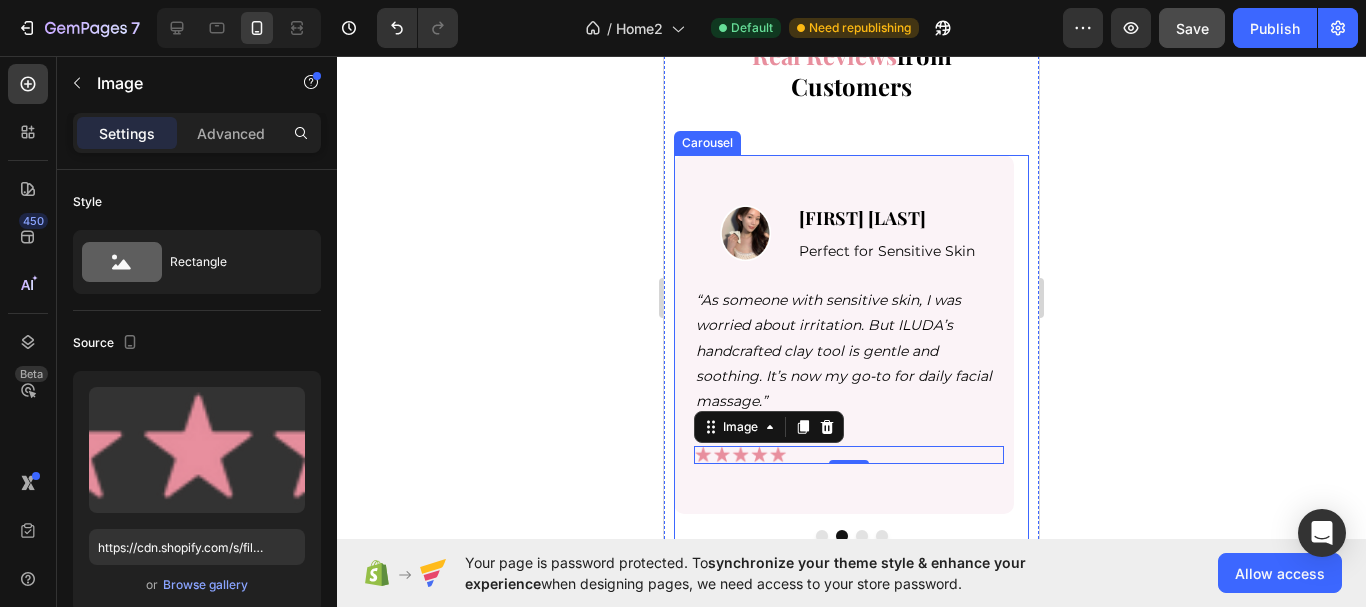 click at bounding box center (862, 536) 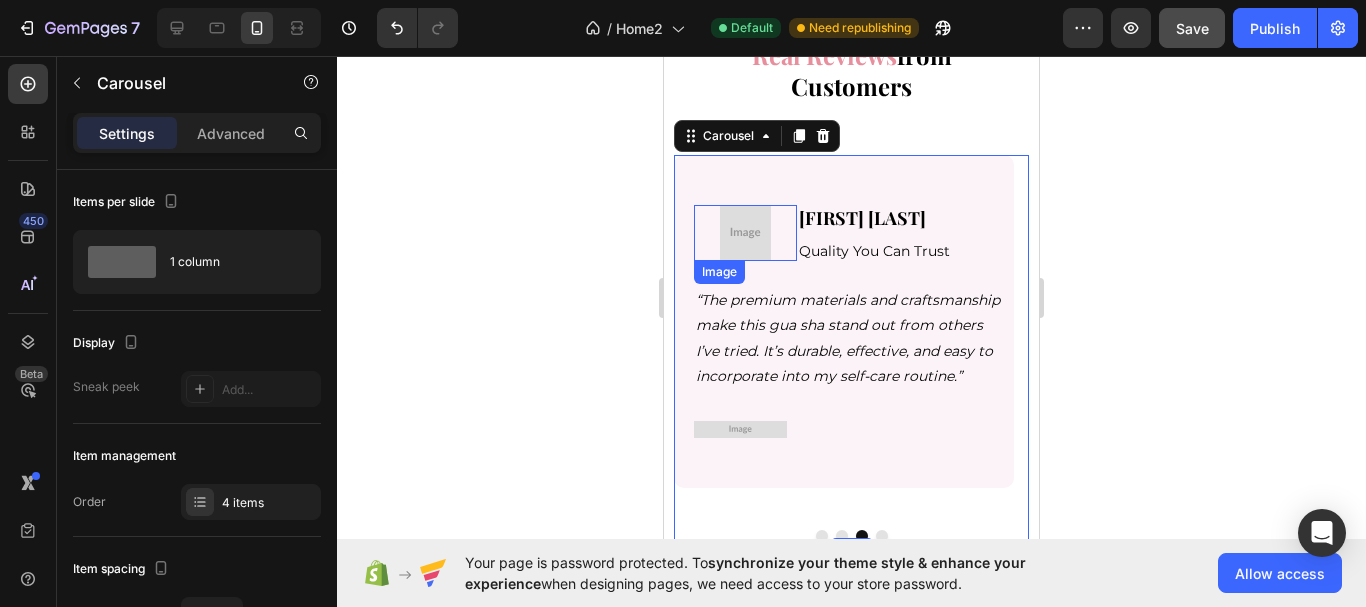 click at bounding box center [746, 233] 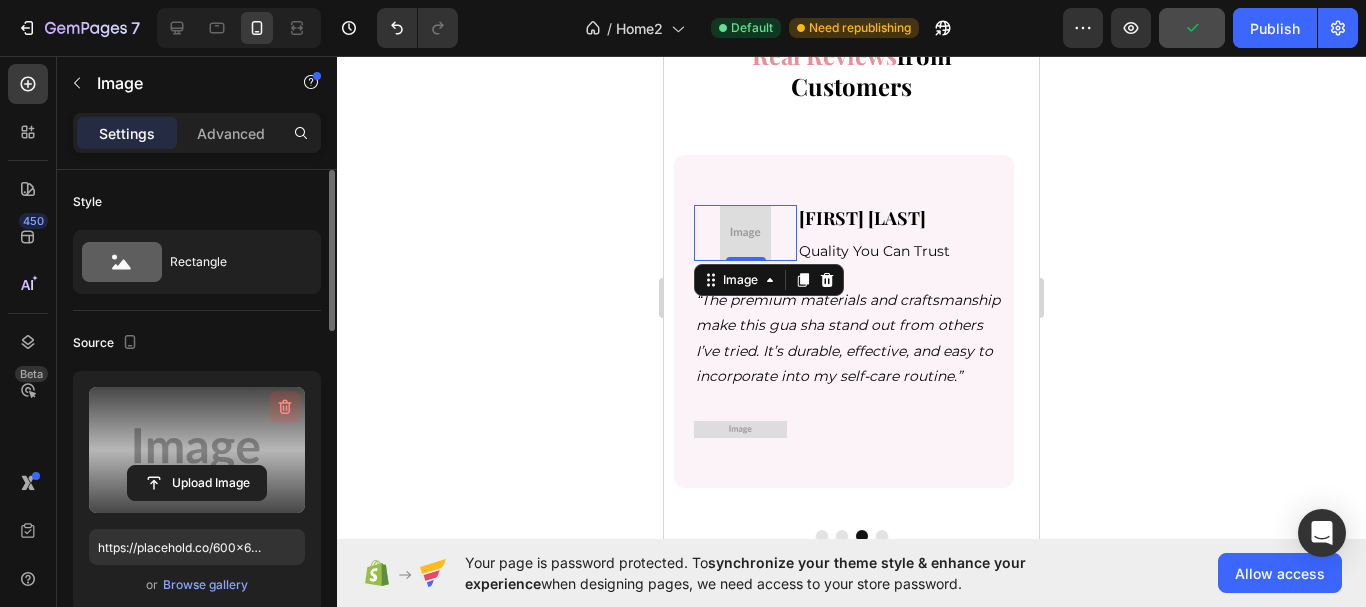 click 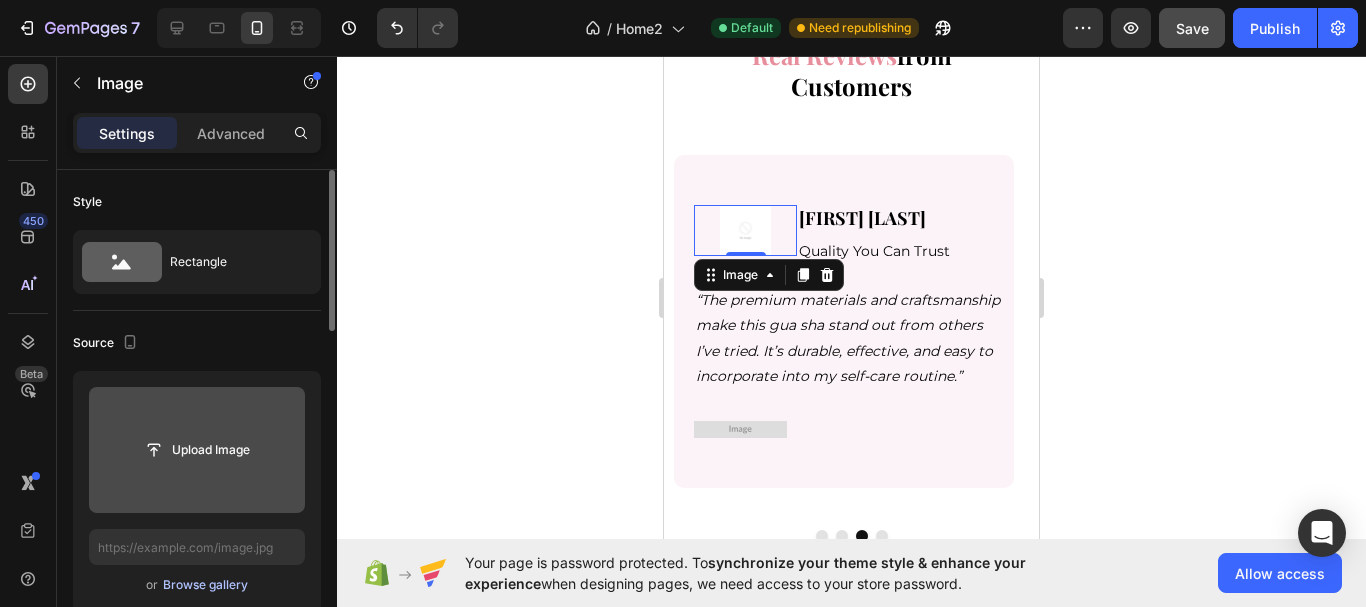 click on "Browse gallery" at bounding box center (205, 585) 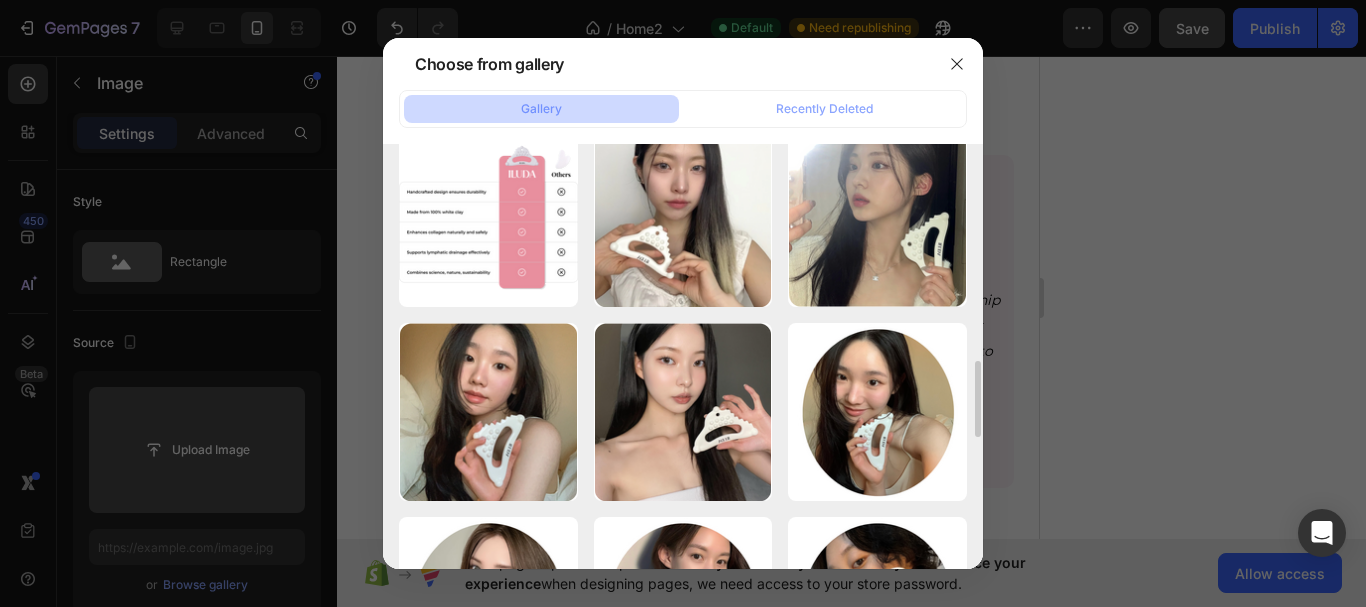 scroll, scrollTop: 1300, scrollLeft: 0, axis: vertical 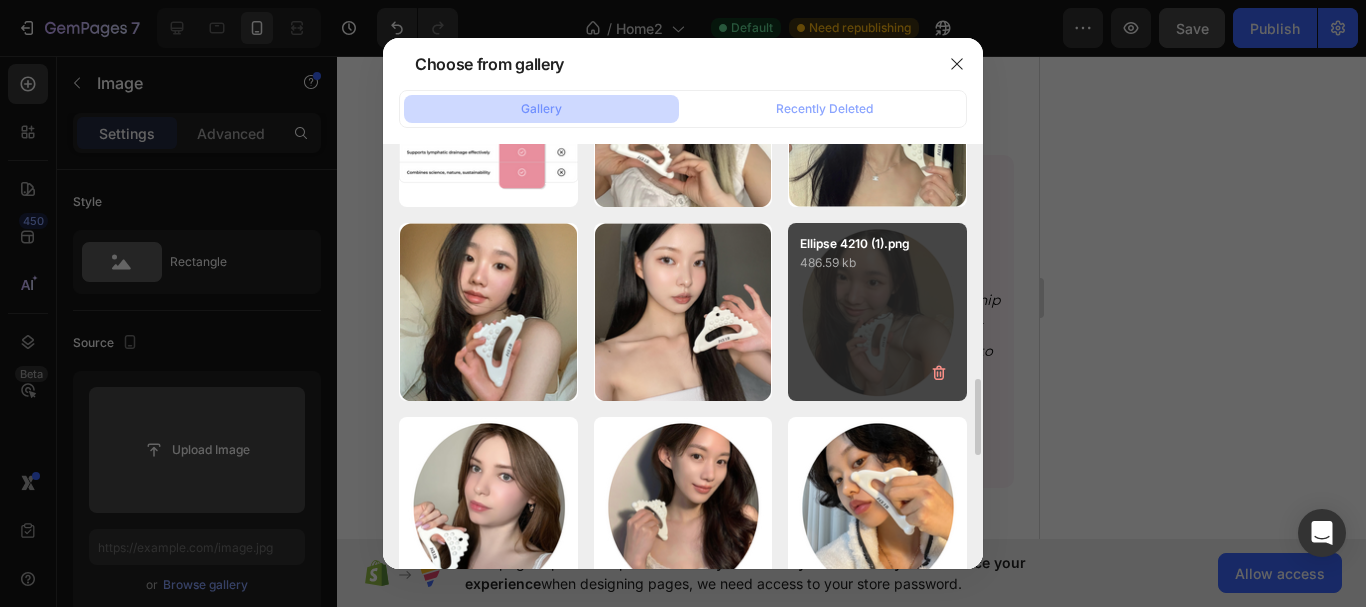 click on "Ellipse 4210 (1).png 486.59 kb" at bounding box center [877, 312] 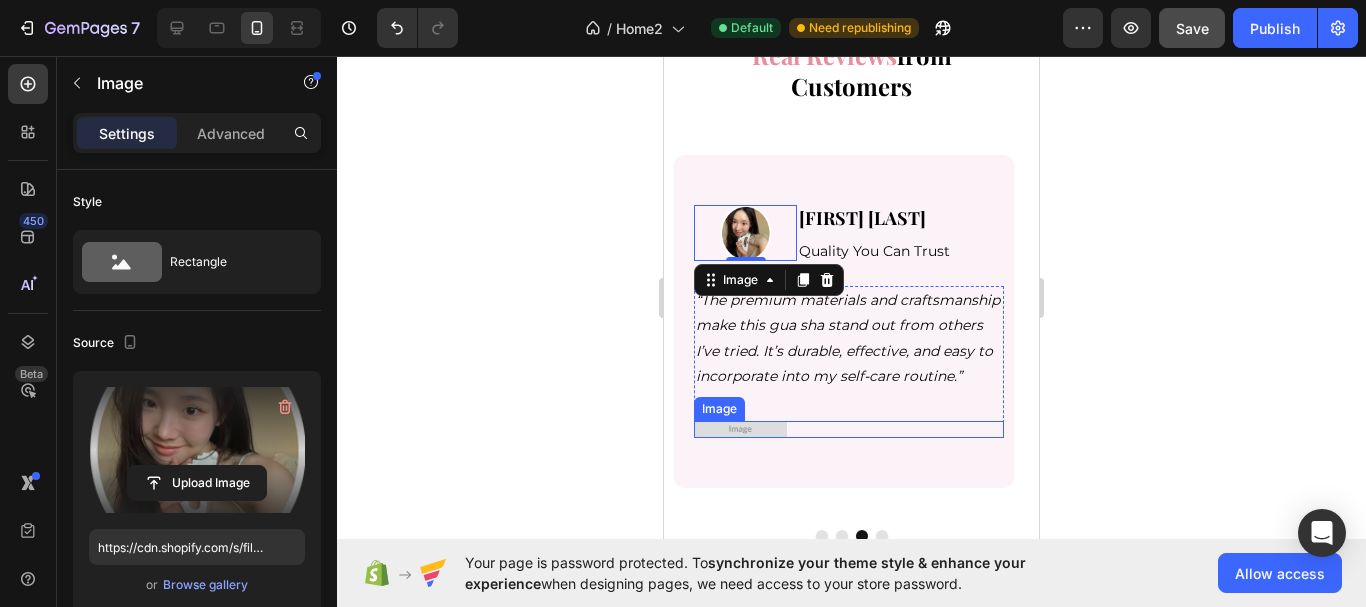 click at bounding box center (740, 429) 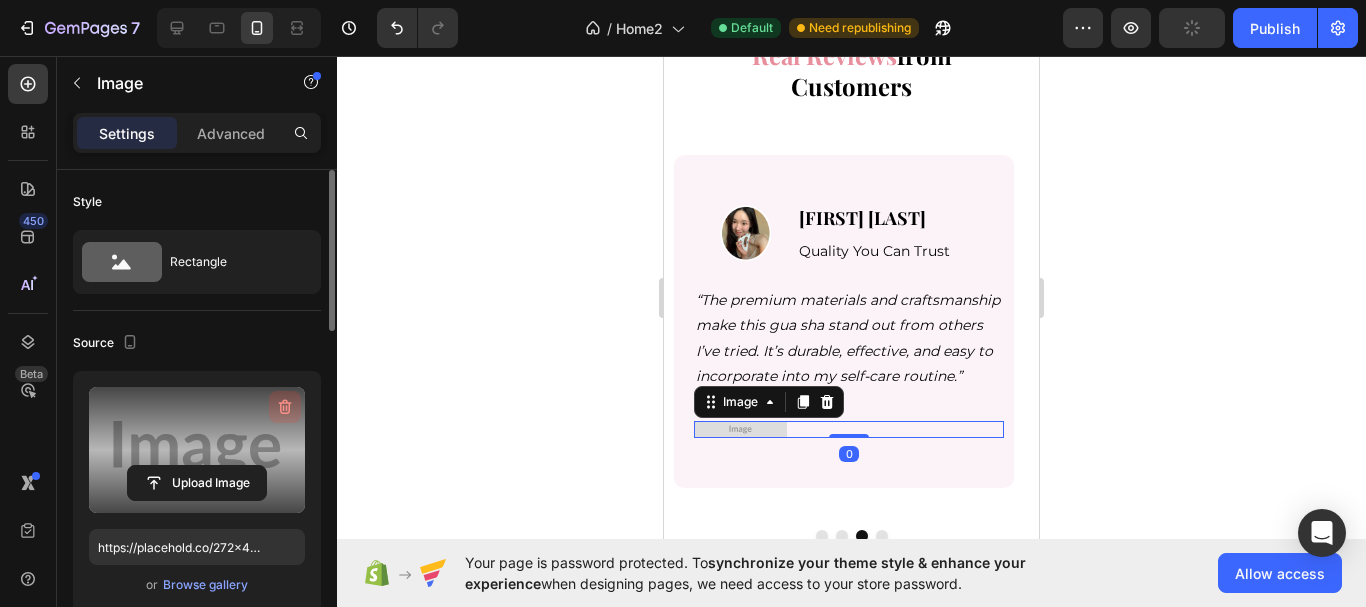 click 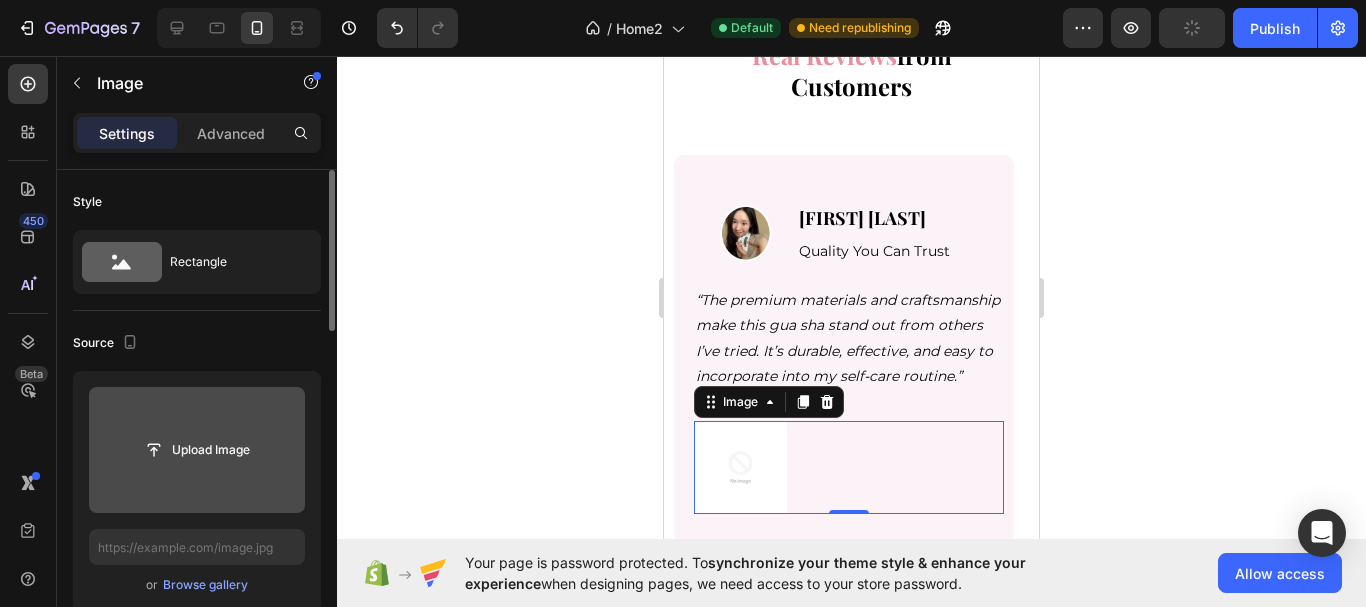 click 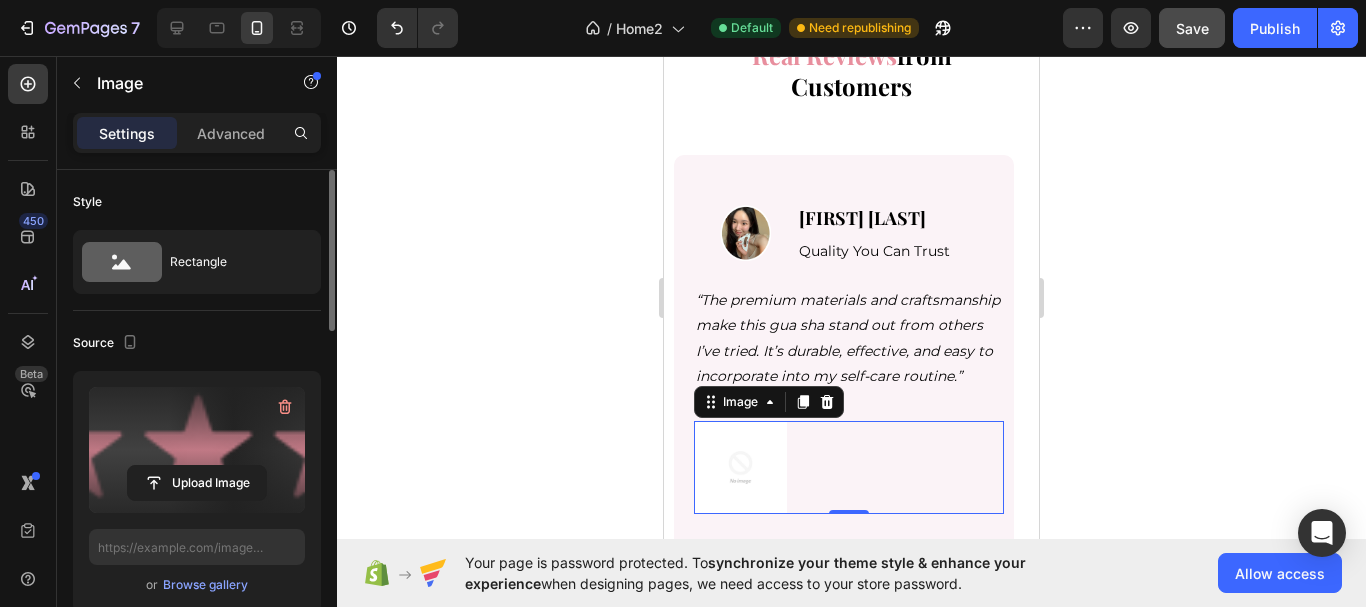 type on "https://cdn.shopify.com/s/files/1/0710/2981/7536/files/gempages_578019542651896594-364358d8-26d4-4fff-b345-ef78aaead9a4.png" 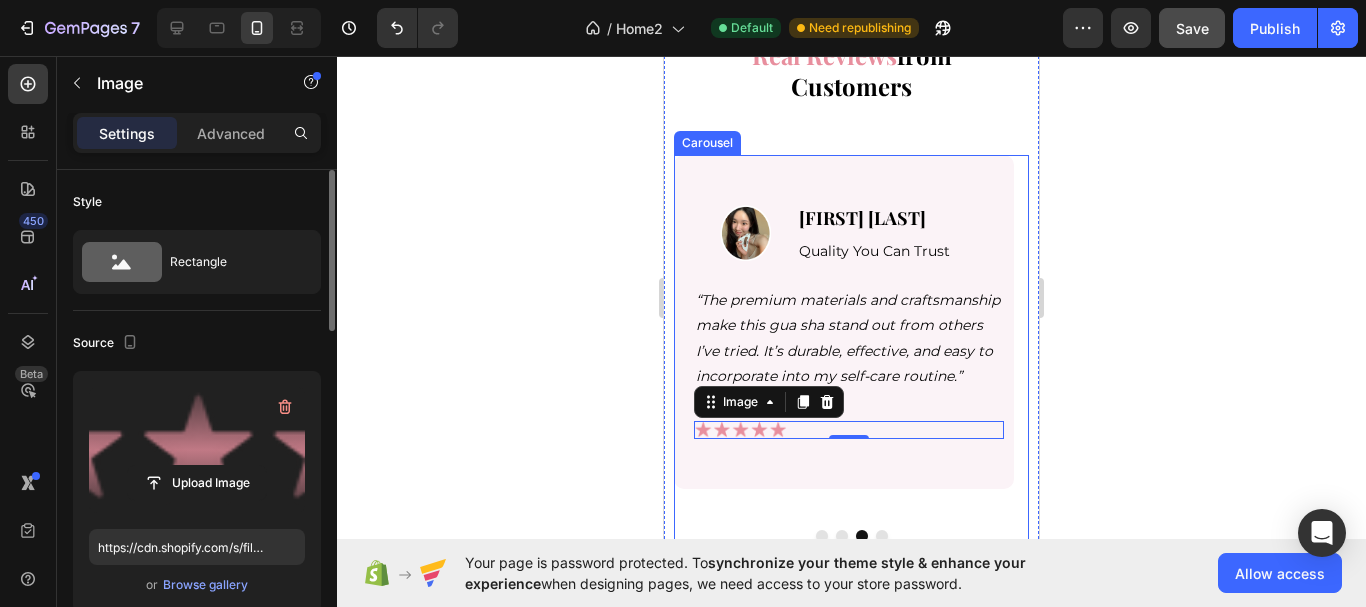 click at bounding box center [882, 536] 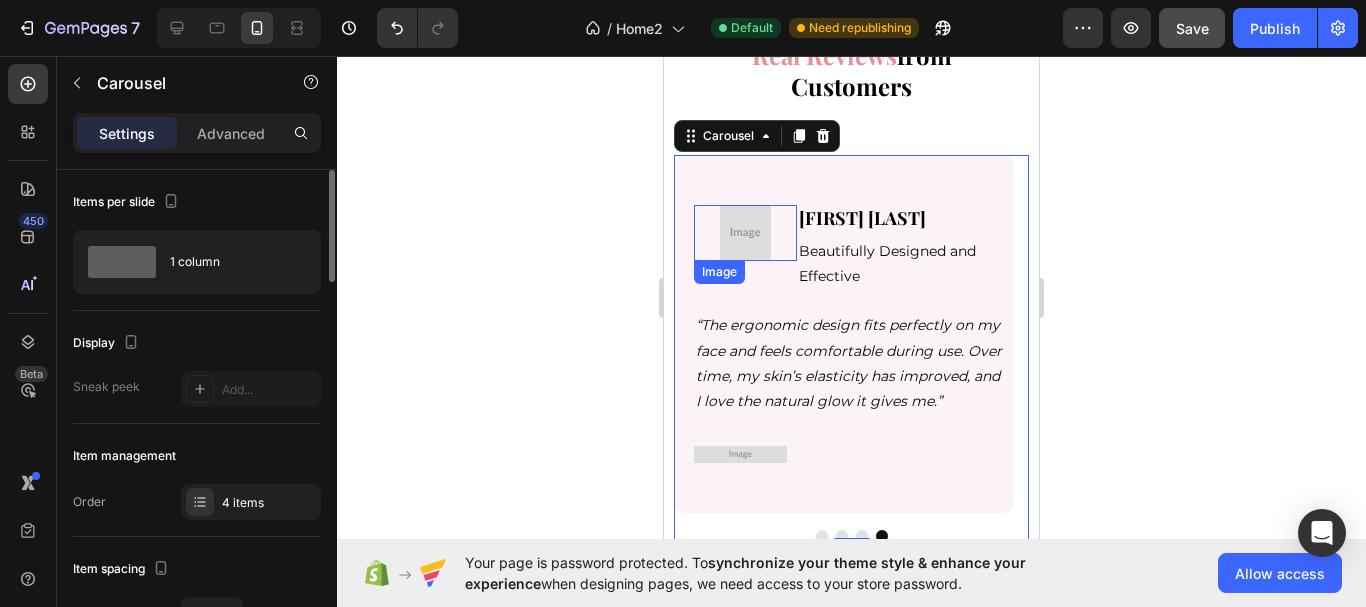 click at bounding box center (746, 233) 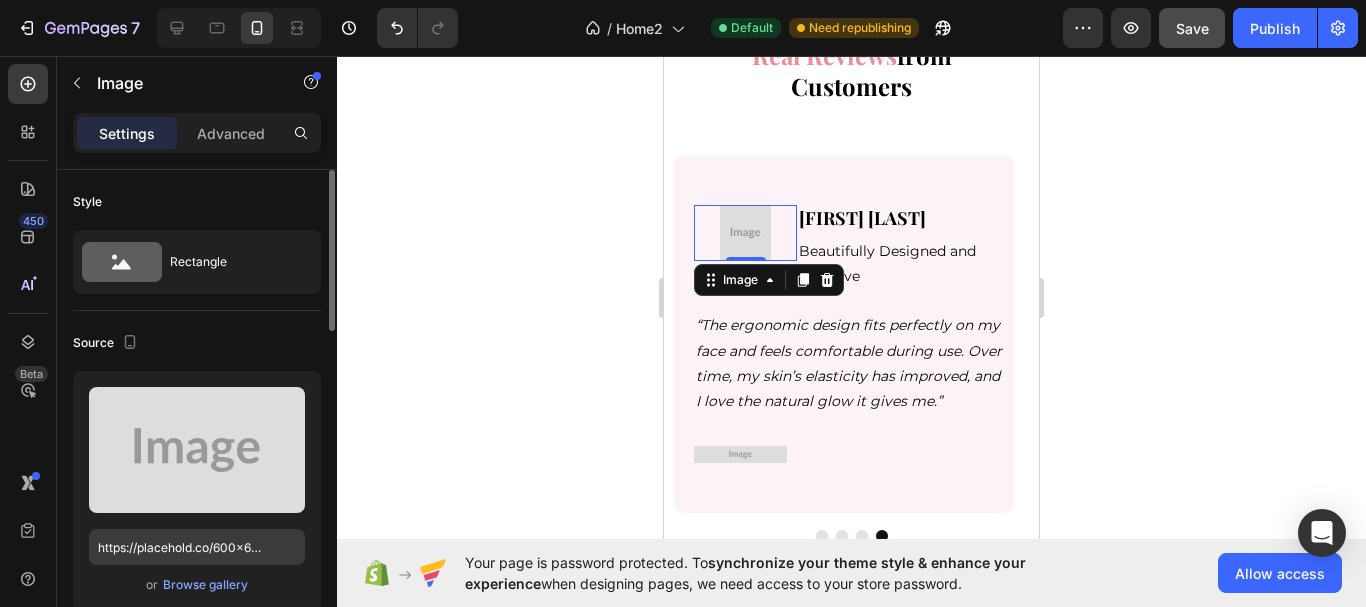 drag, startPoint x: 290, startPoint y: 402, endPoint x: 215, endPoint y: 534, distance: 151.81897 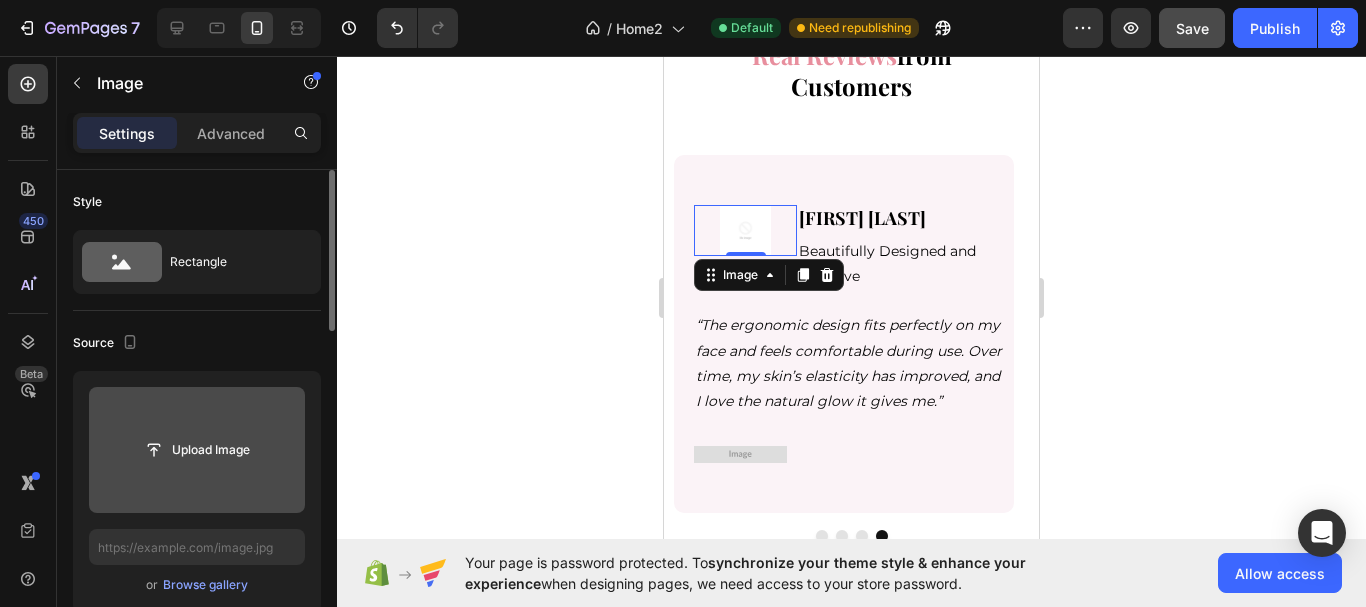 click at bounding box center (197, 450) 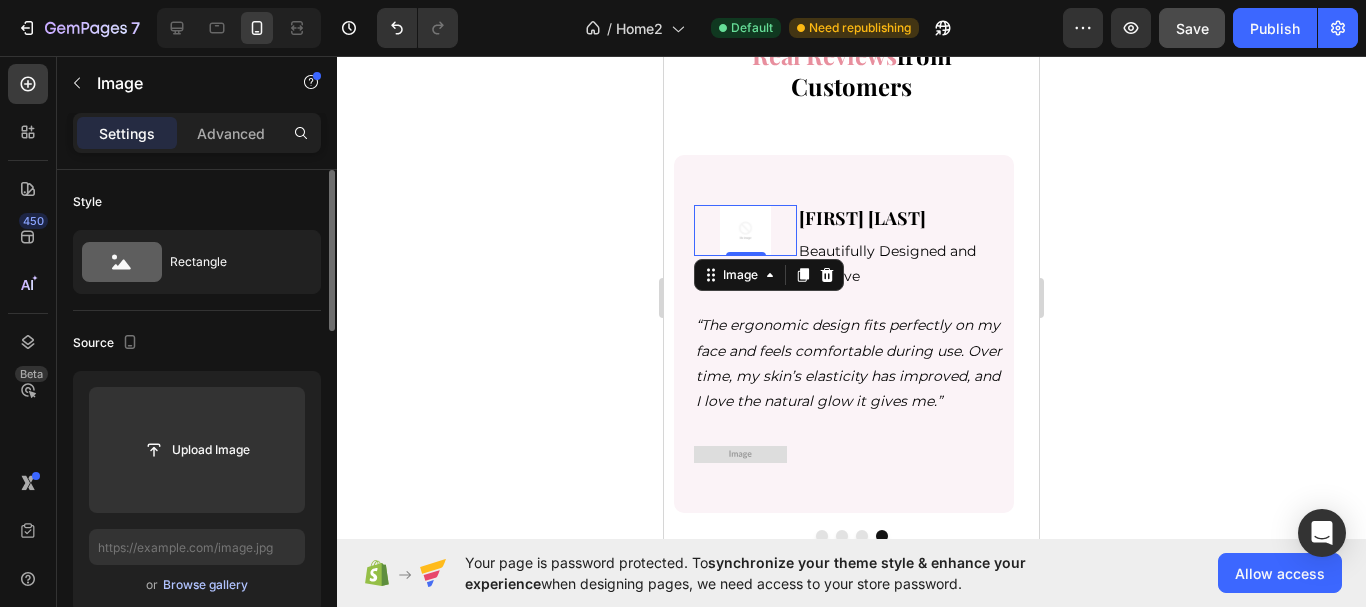 click on "Browse gallery" at bounding box center (205, 585) 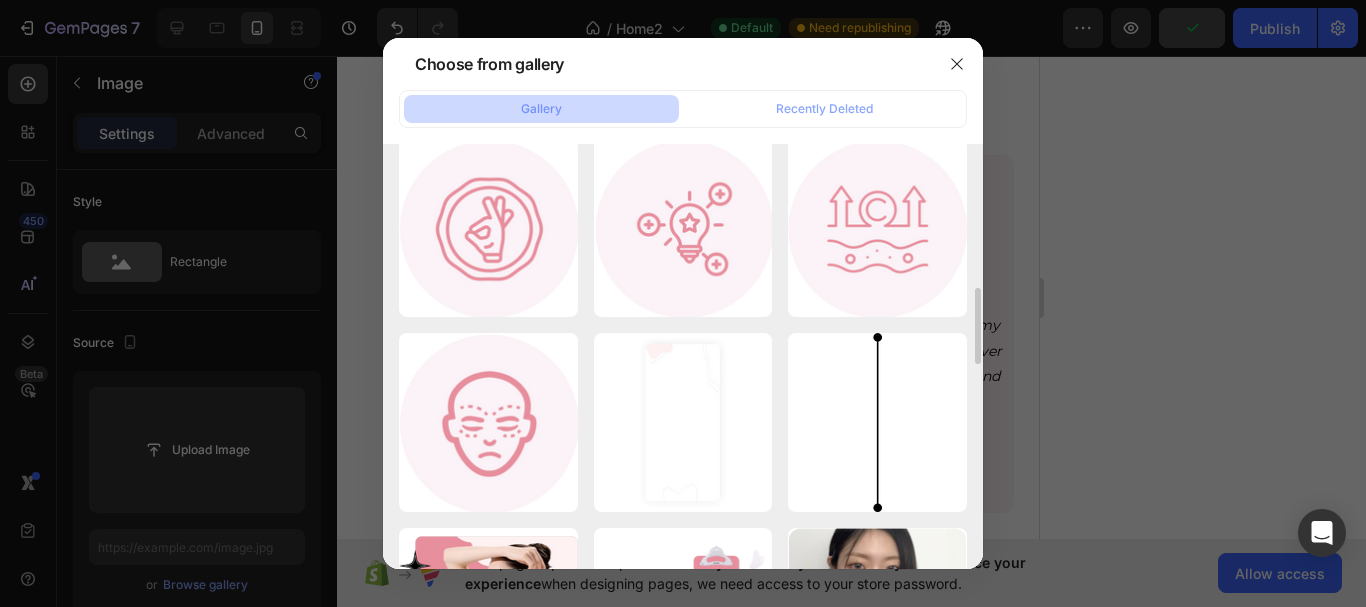 scroll, scrollTop: 1000, scrollLeft: 0, axis: vertical 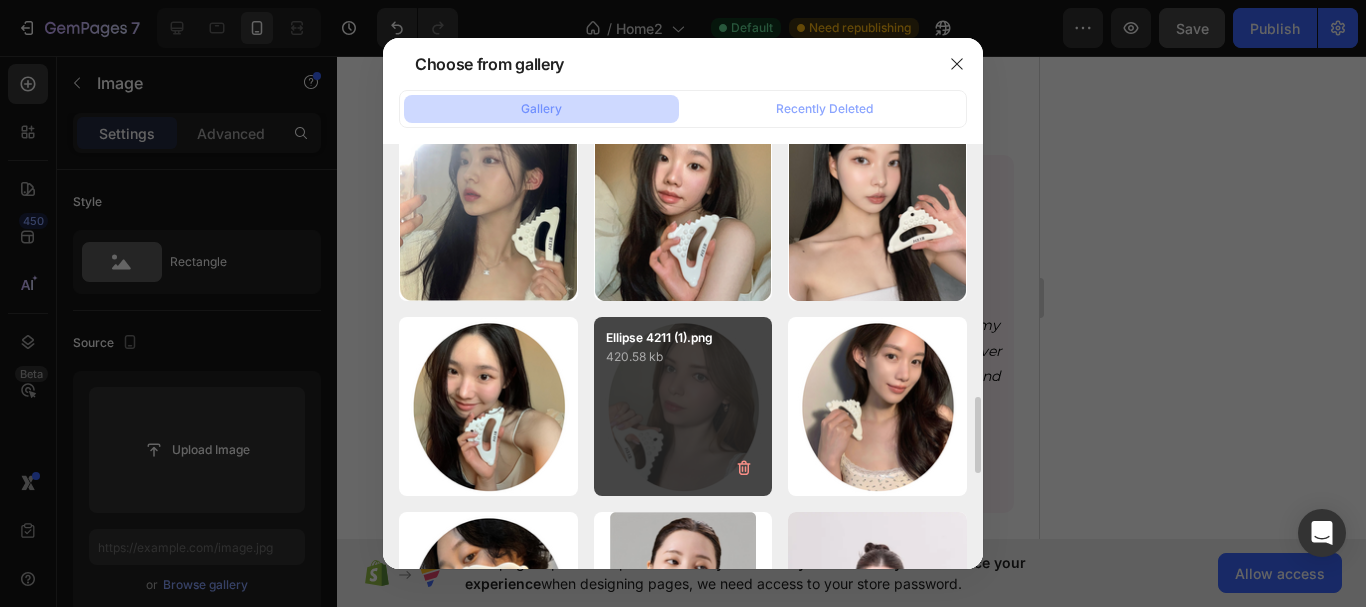 click on "Ellipse 4211 (1).png 420.58 kb" at bounding box center [683, 406] 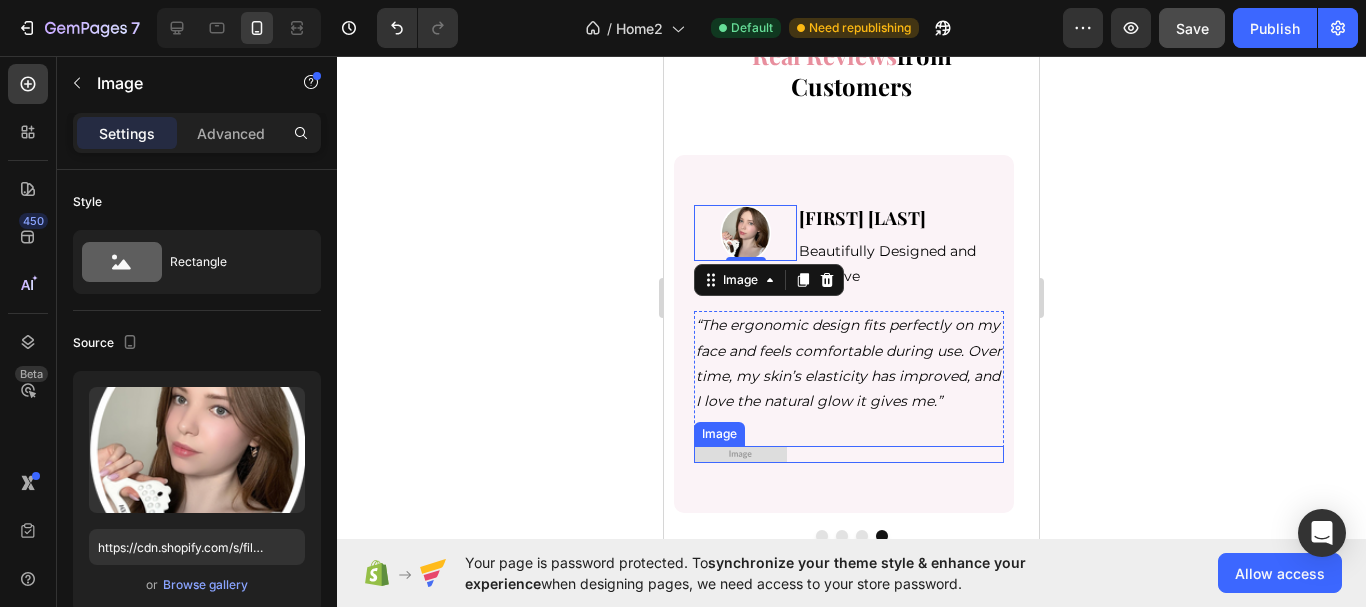 click at bounding box center [740, 454] 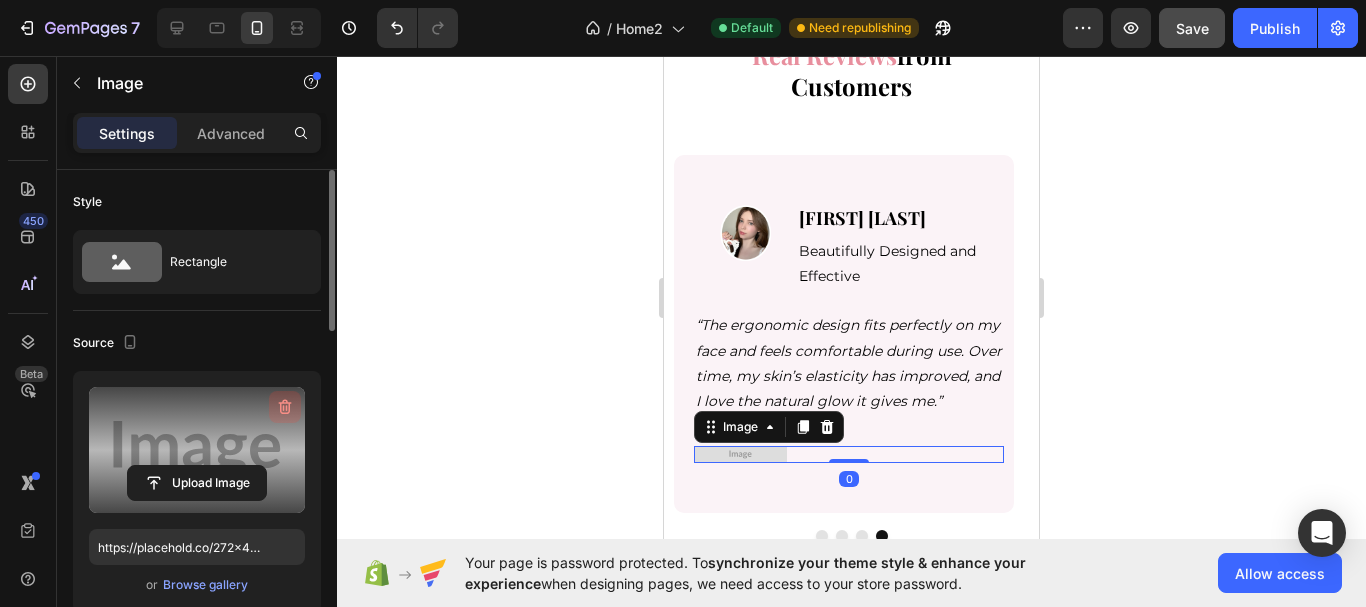 click at bounding box center [285, 407] 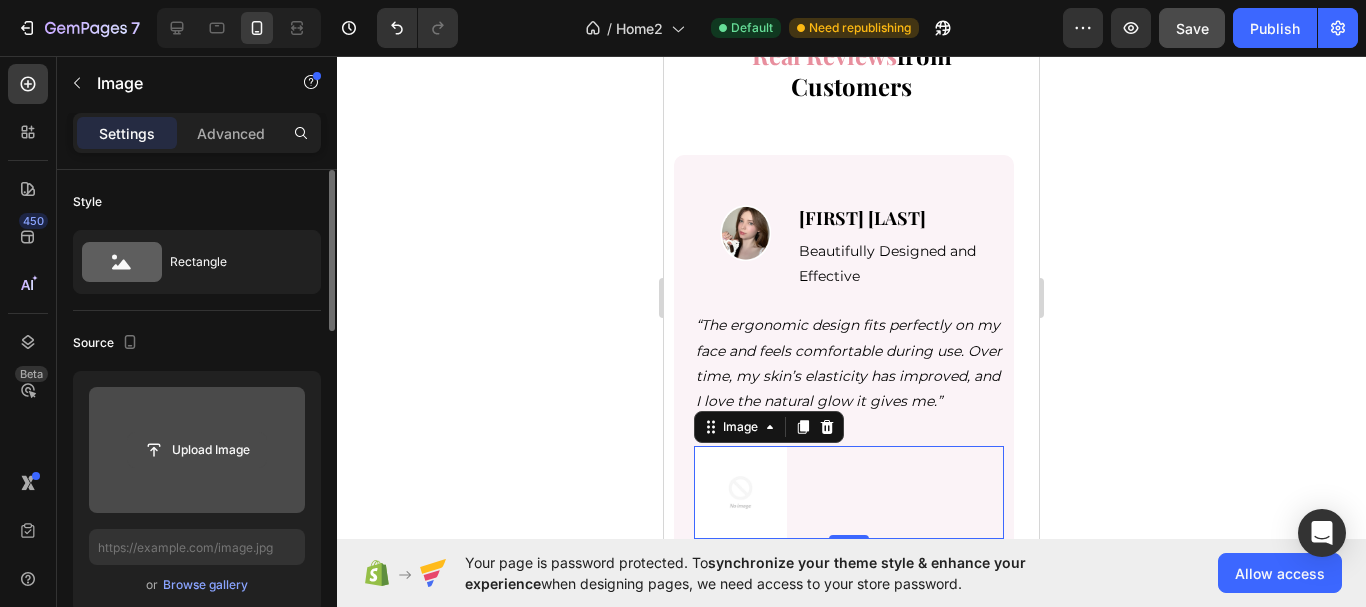 click 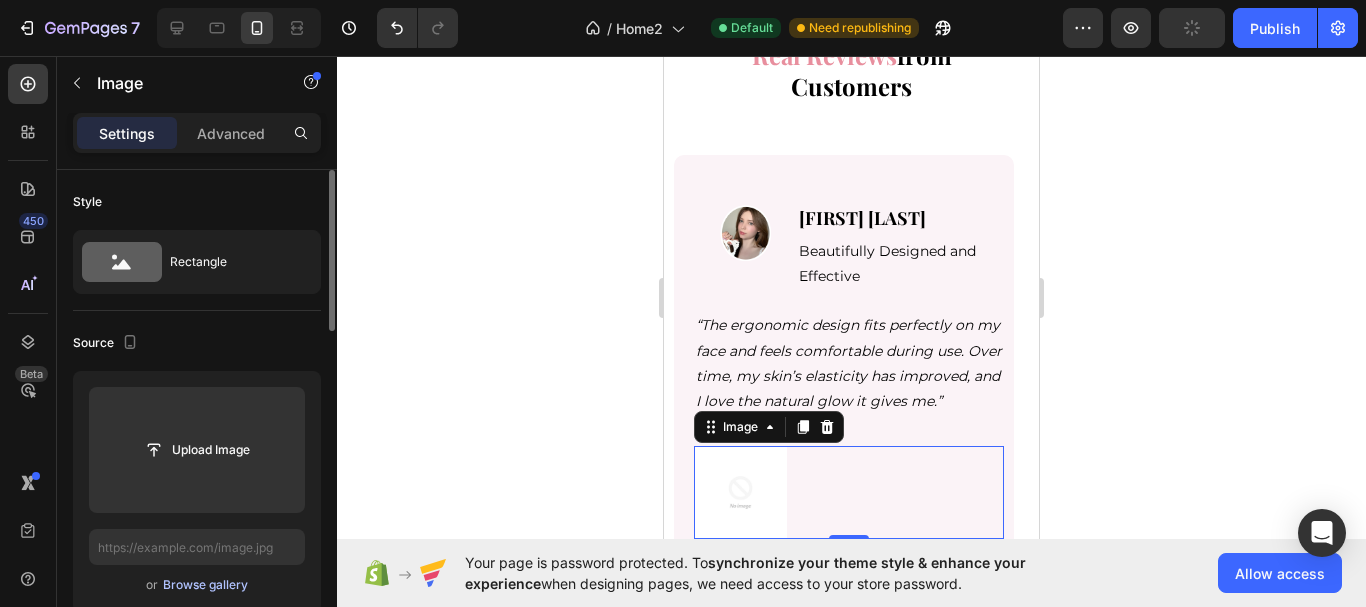 click on "Browse gallery" at bounding box center [205, 585] 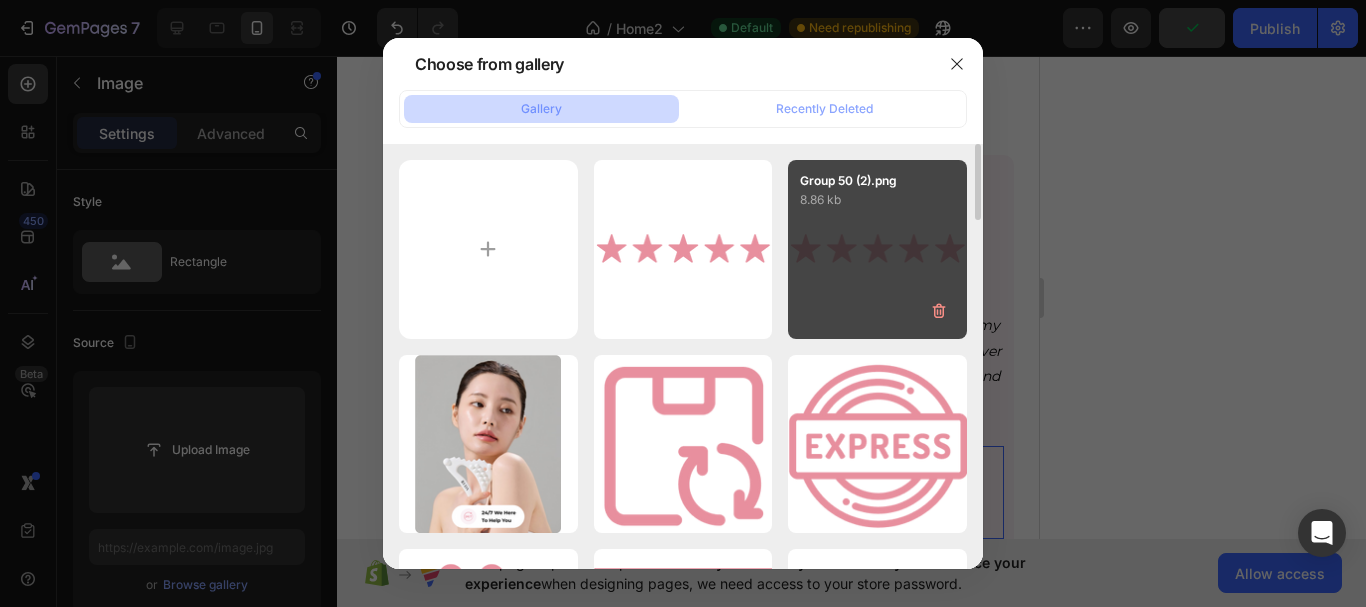 click on "Group 50 (2).png 8.86 kb" at bounding box center [877, 249] 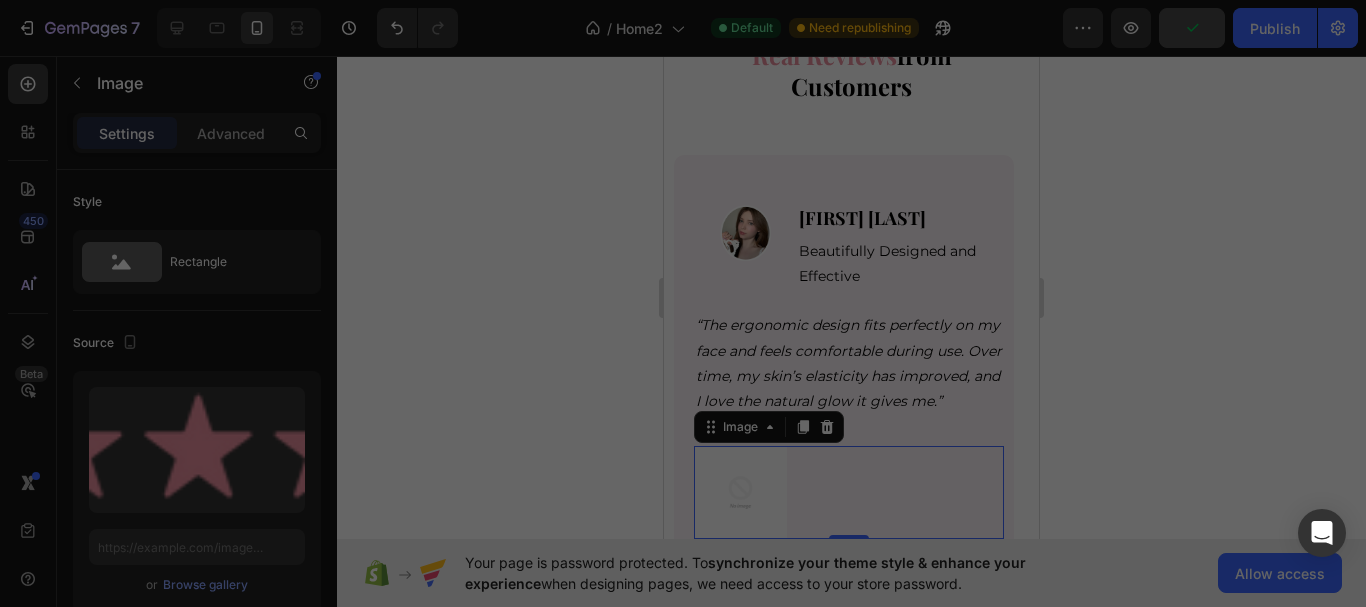 type on "https://cdn.shopify.com/s/files/1/0710/2981/7536/files/gempages_578019542651896594-364358d8-26d4-4fff-b345-ef78aaead9a4.png" 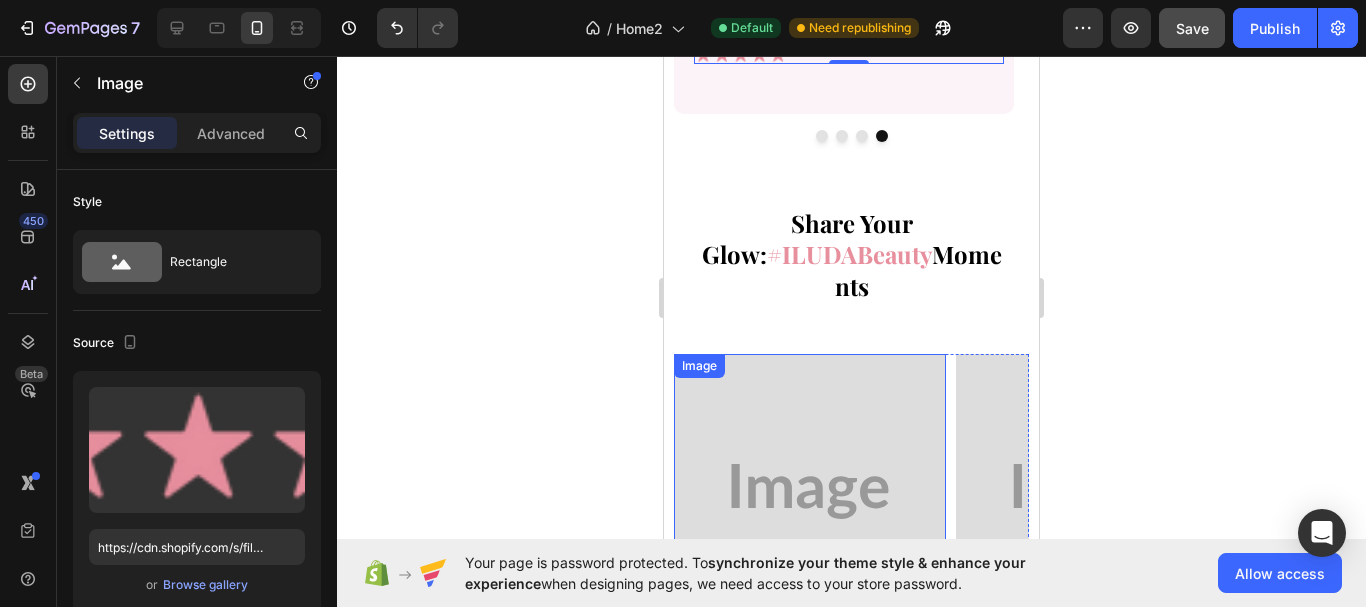 scroll, scrollTop: 11633, scrollLeft: 0, axis: vertical 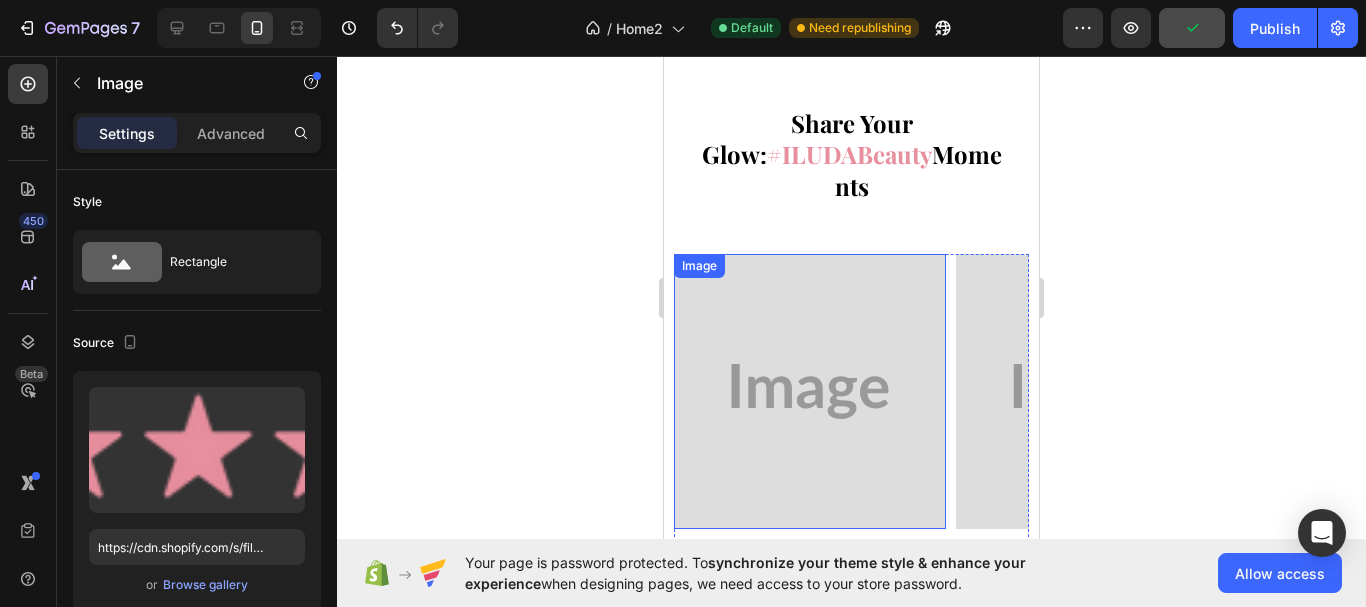 click at bounding box center [810, 391] 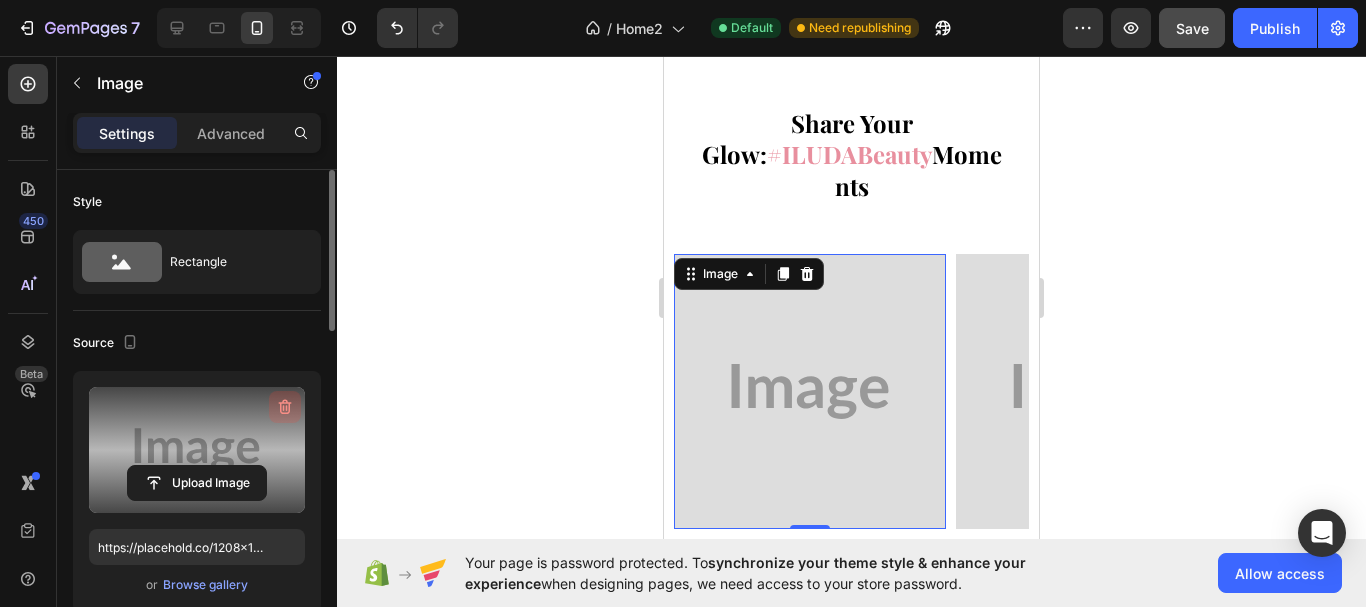 click 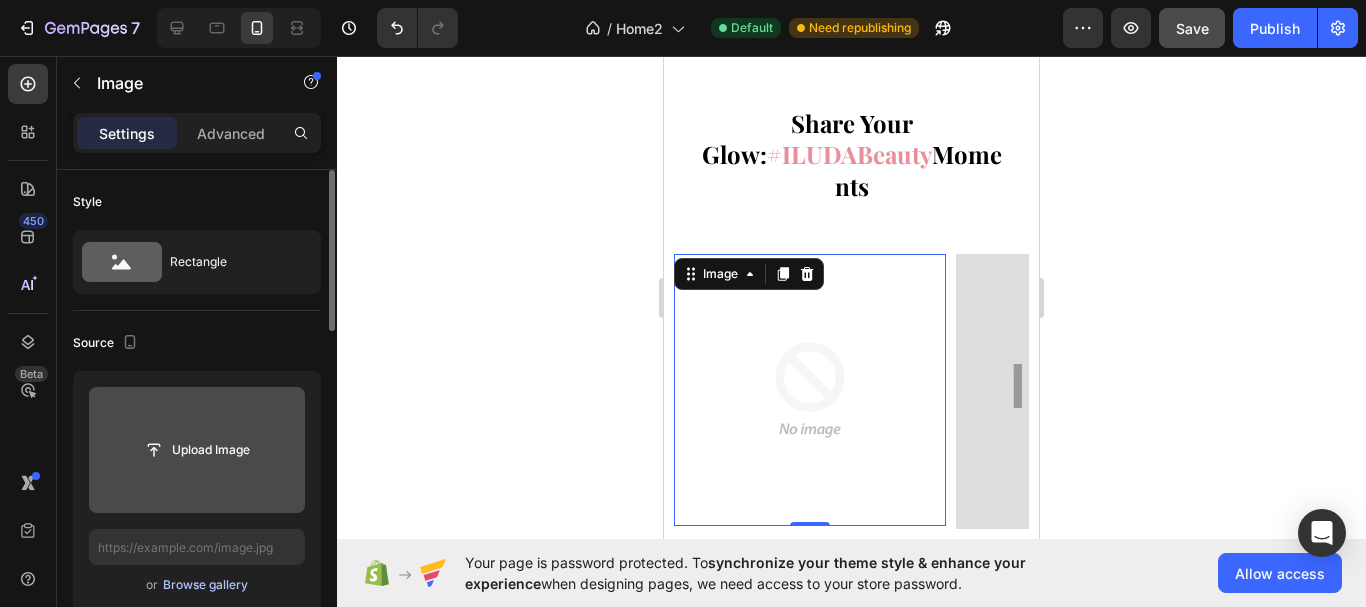 click on "Browse gallery" at bounding box center (205, 585) 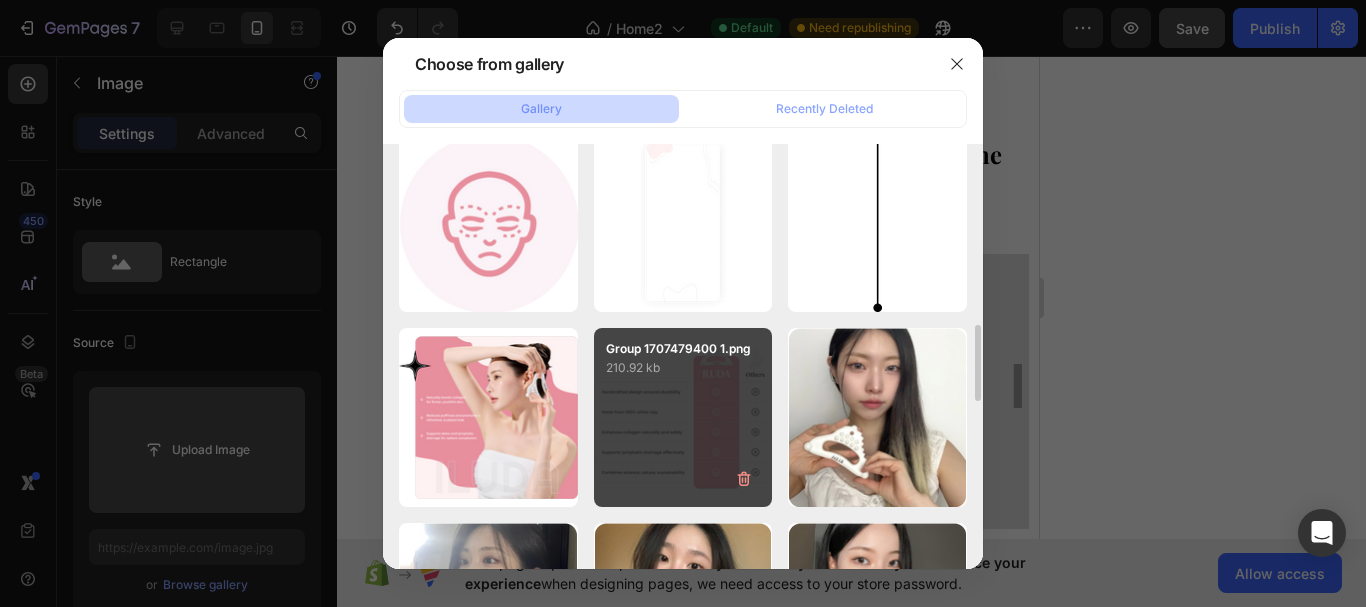 scroll, scrollTop: 1200, scrollLeft: 0, axis: vertical 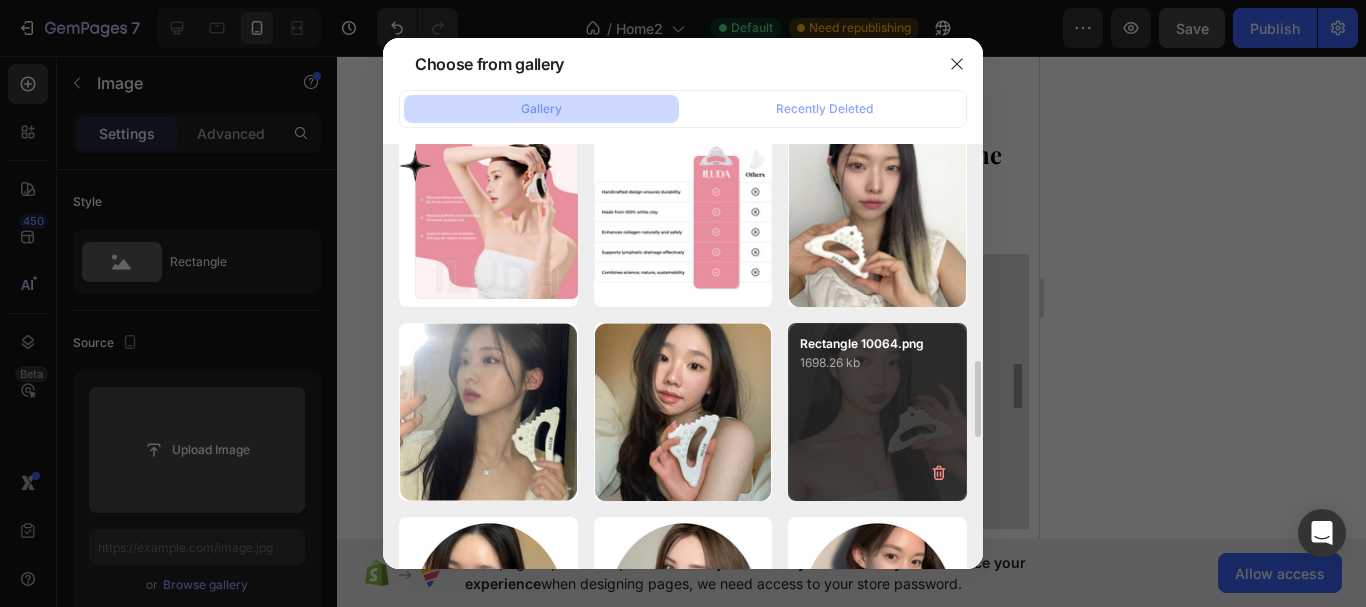 click on "1698.26 kb" at bounding box center (877, 363) 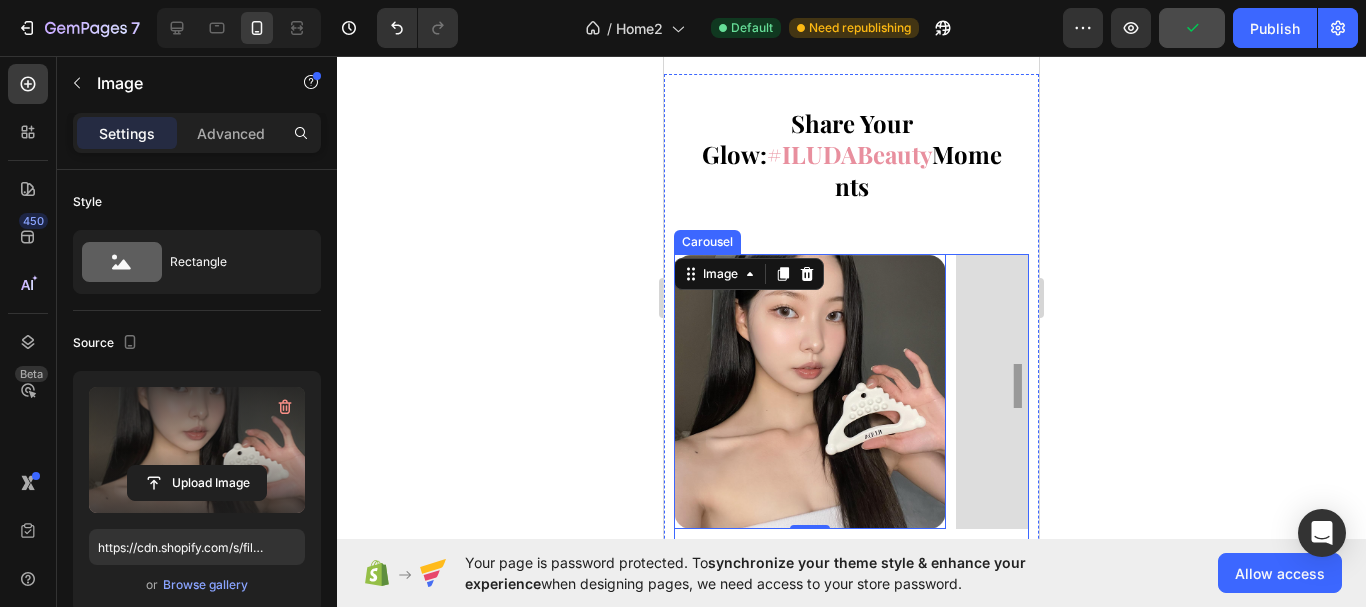 click at bounding box center (842, 551) 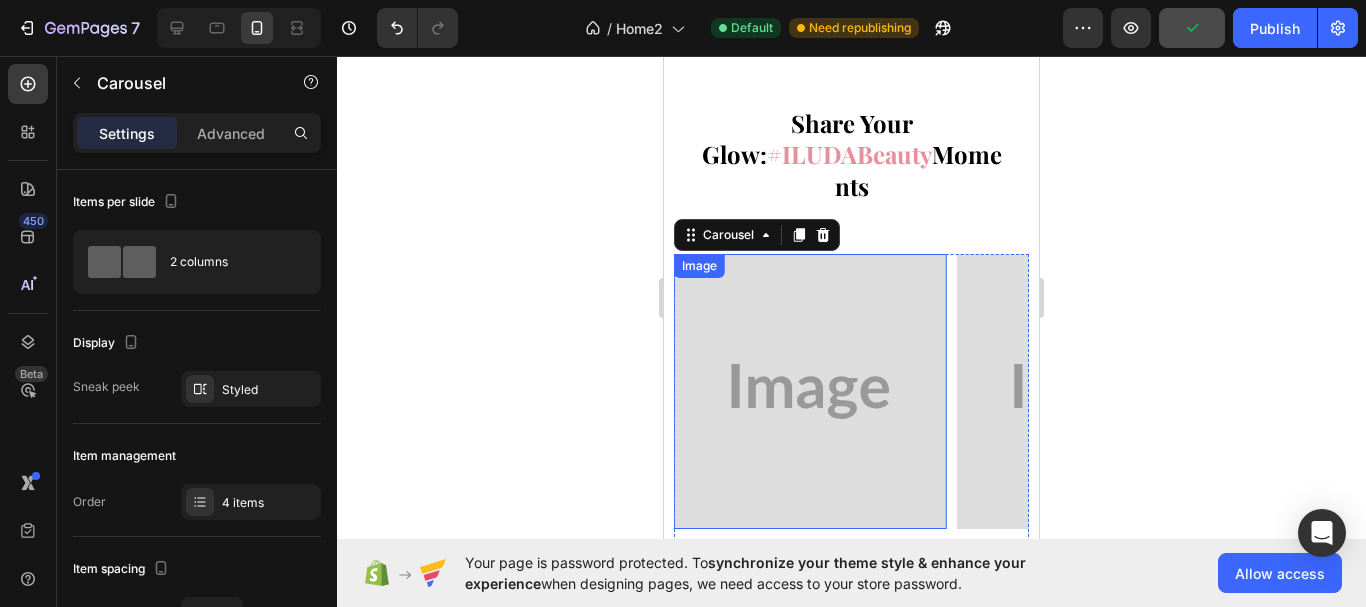 click at bounding box center (810, 391) 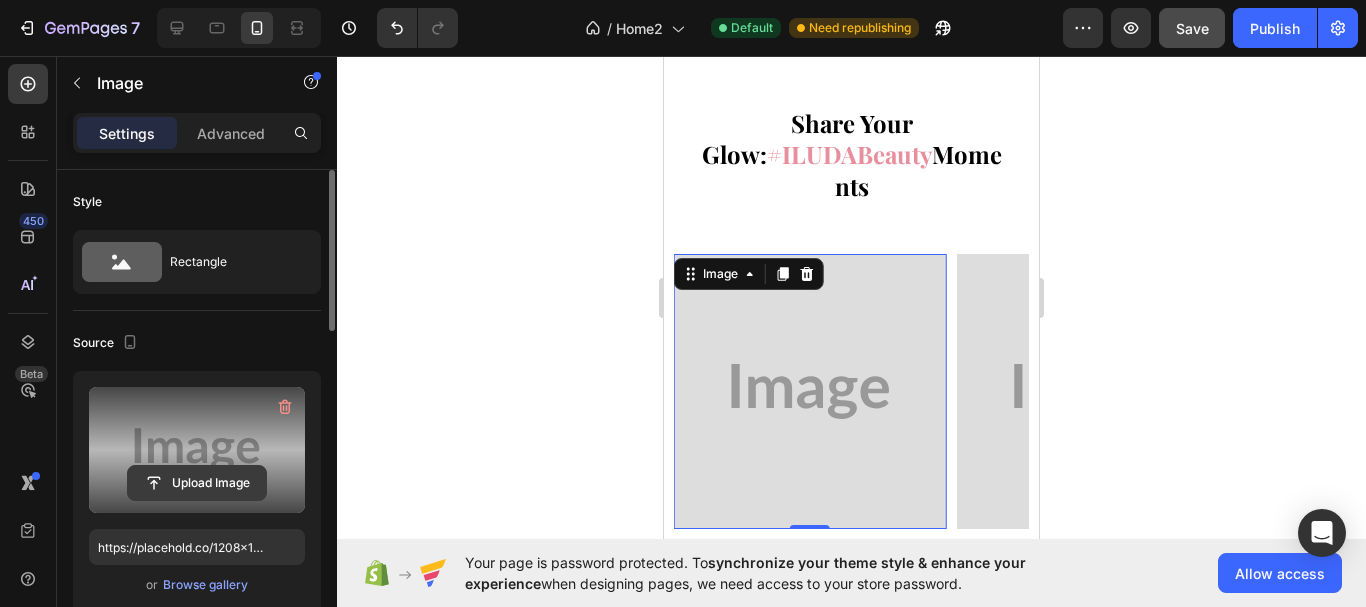 click 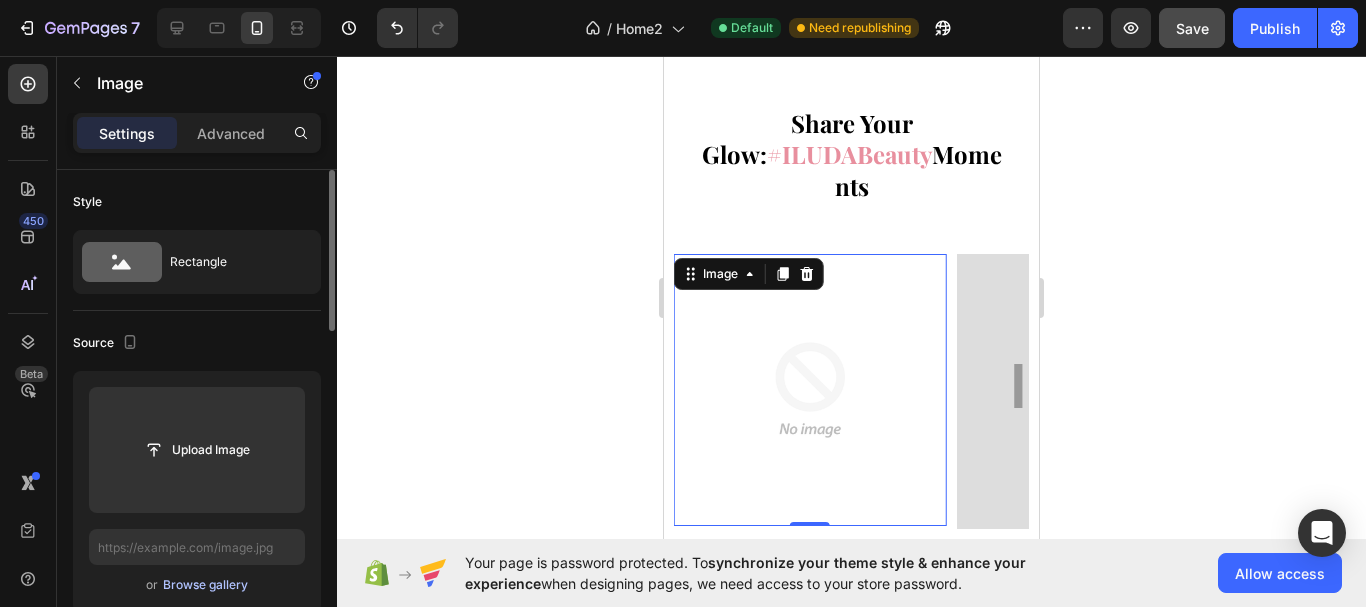 click on "Browse gallery" at bounding box center [205, 585] 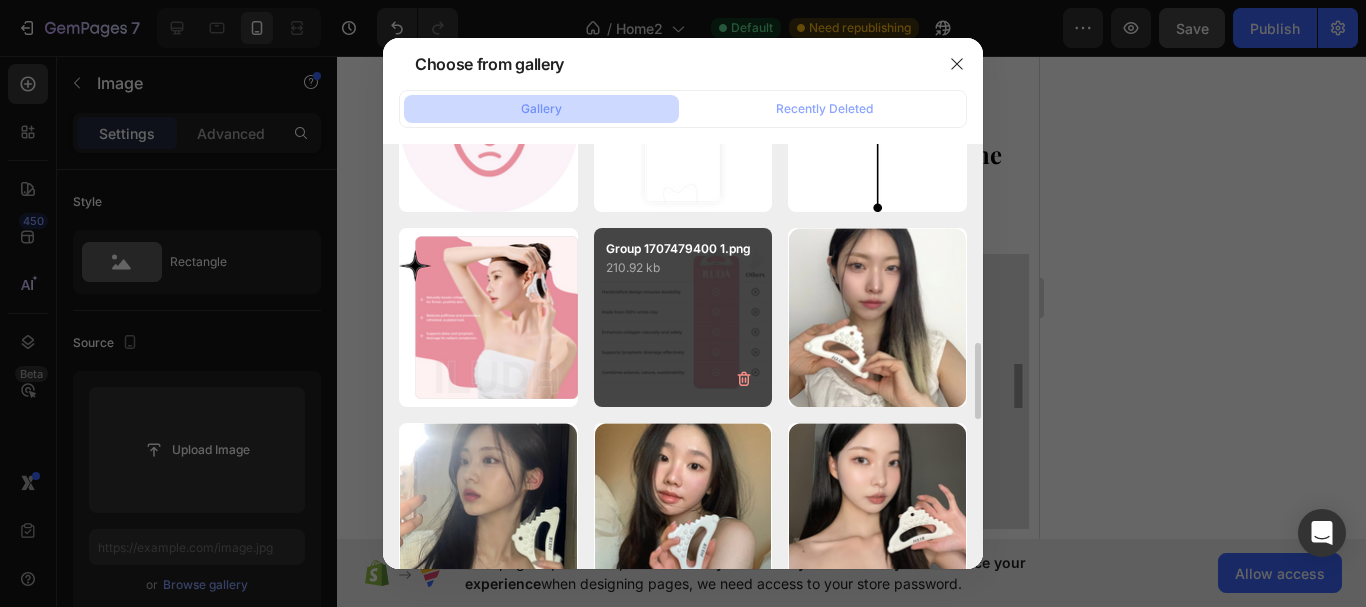 scroll, scrollTop: 1200, scrollLeft: 0, axis: vertical 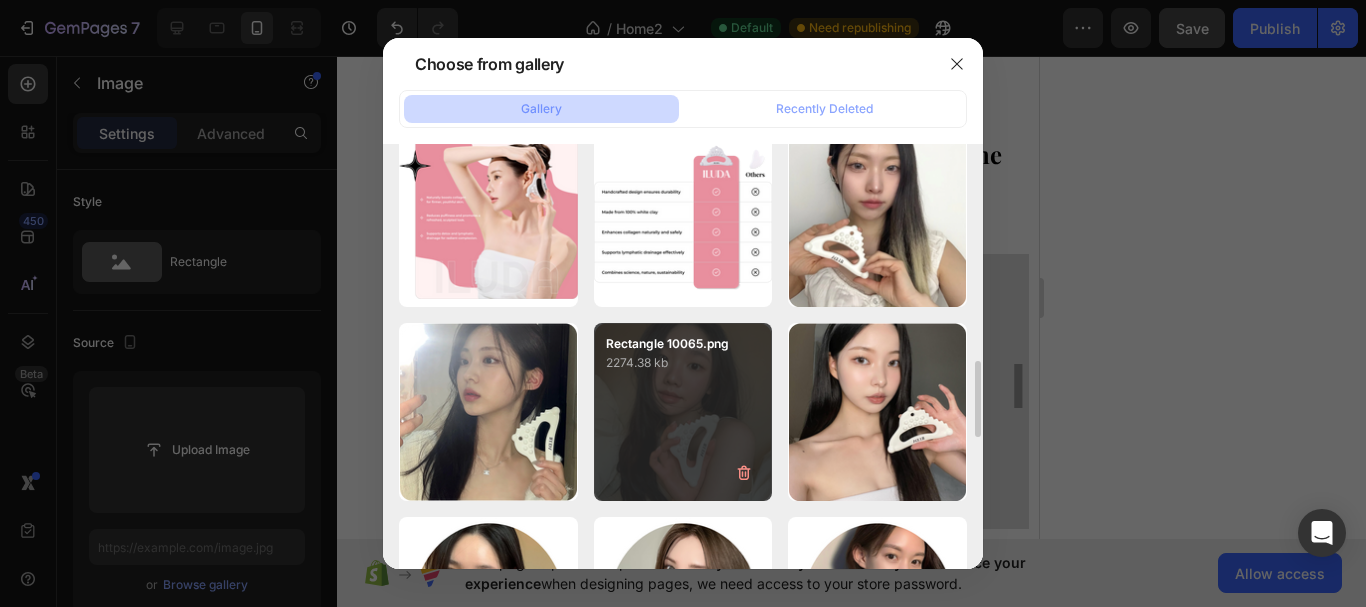 click on "Rectangle 10065.png 2274.38 kb" at bounding box center (683, 412) 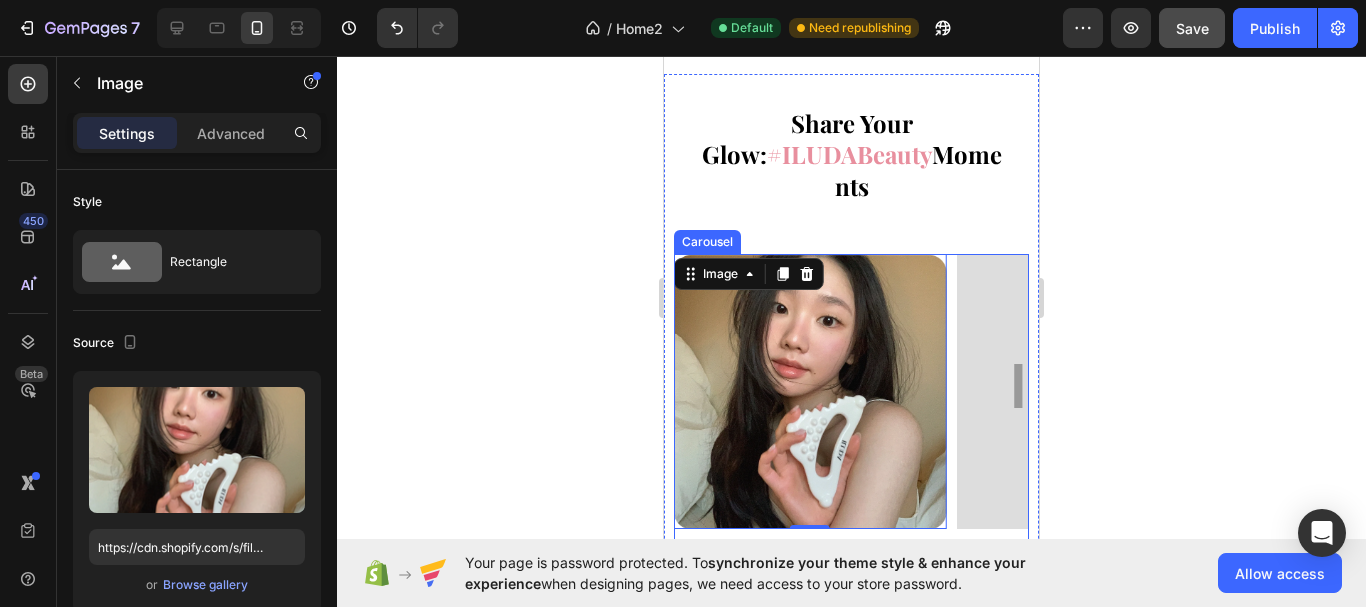 click at bounding box center [862, 551] 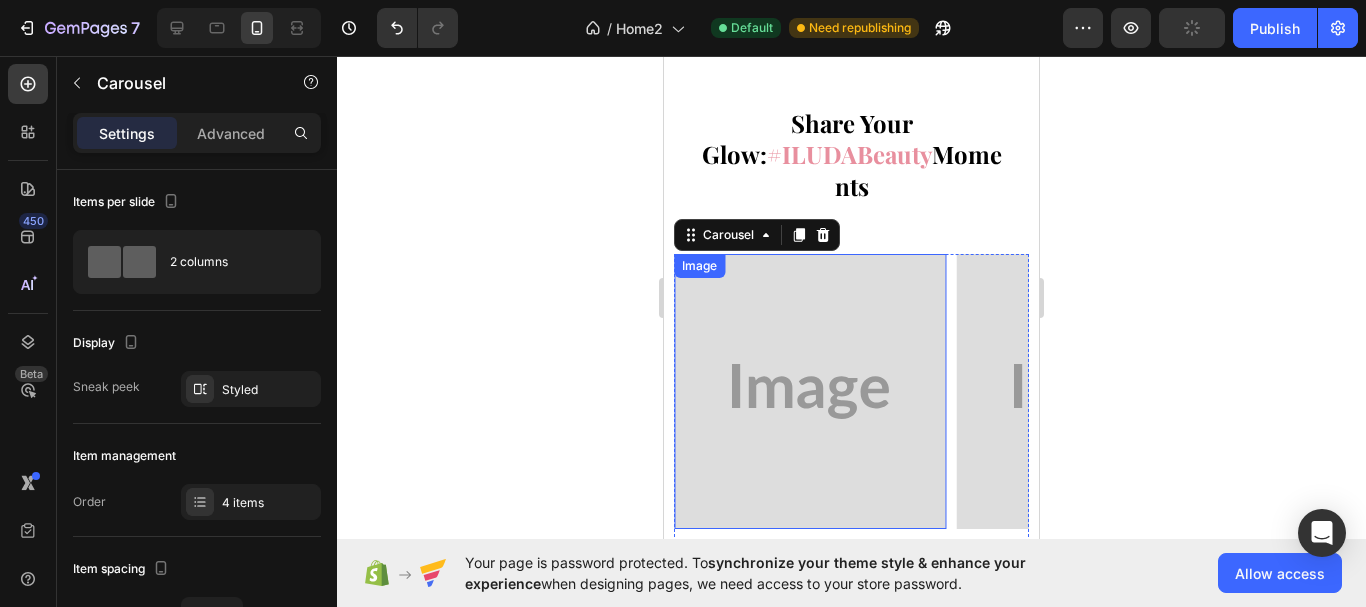 click at bounding box center (810, 391) 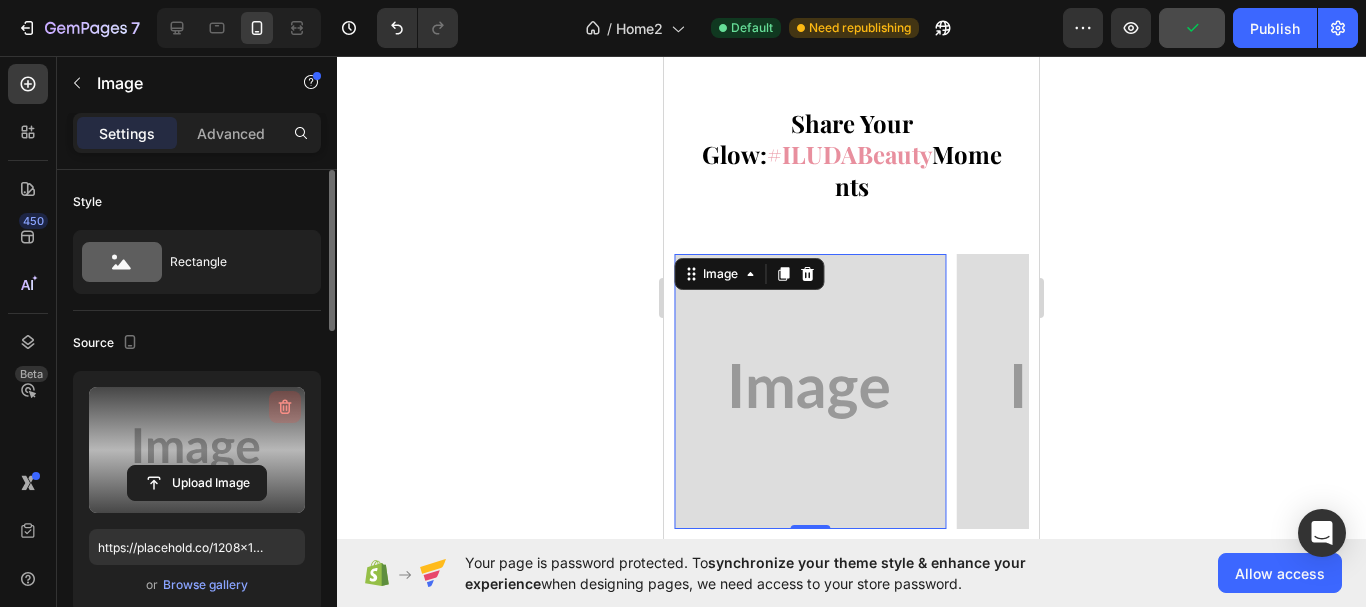 click 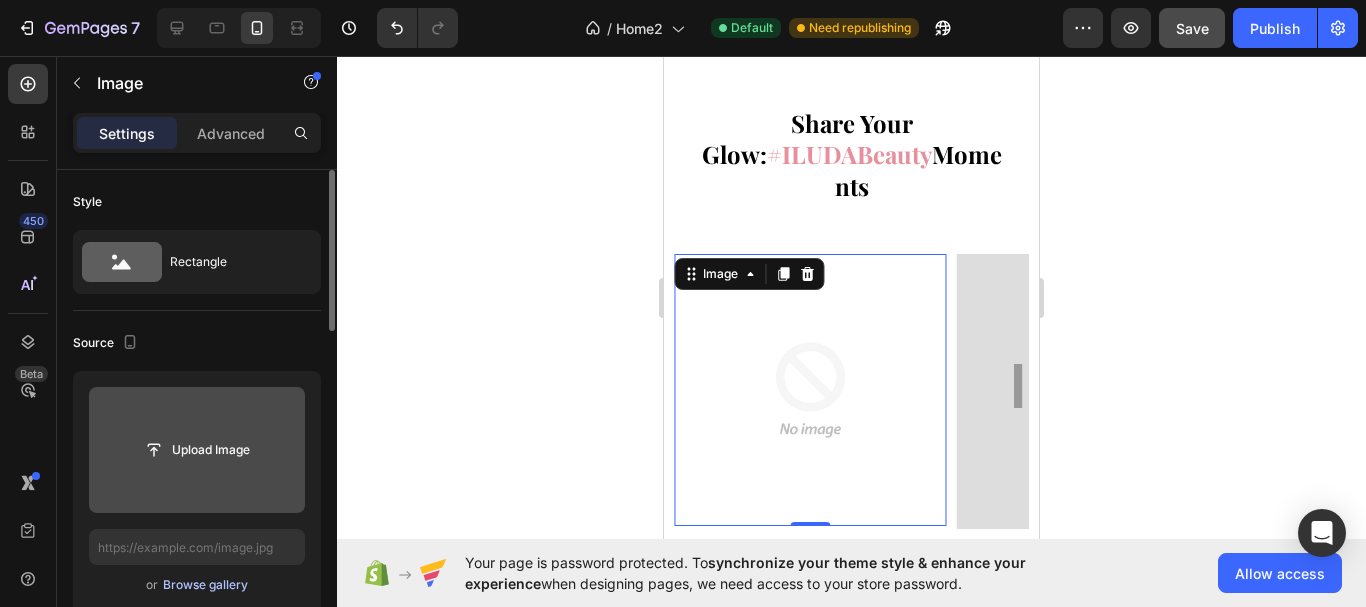 click on "Browse gallery" at bounding box center (205, 585) 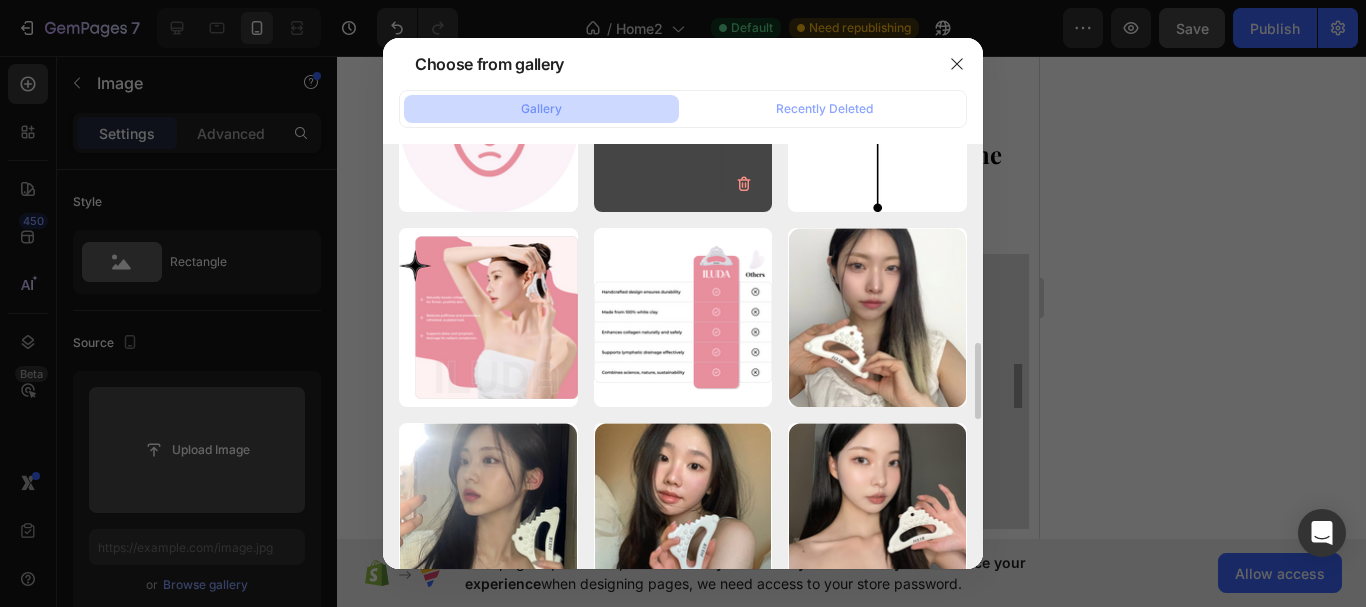 scroll, scrollTop: 1300, scrollLeft: 0, axis: vertical 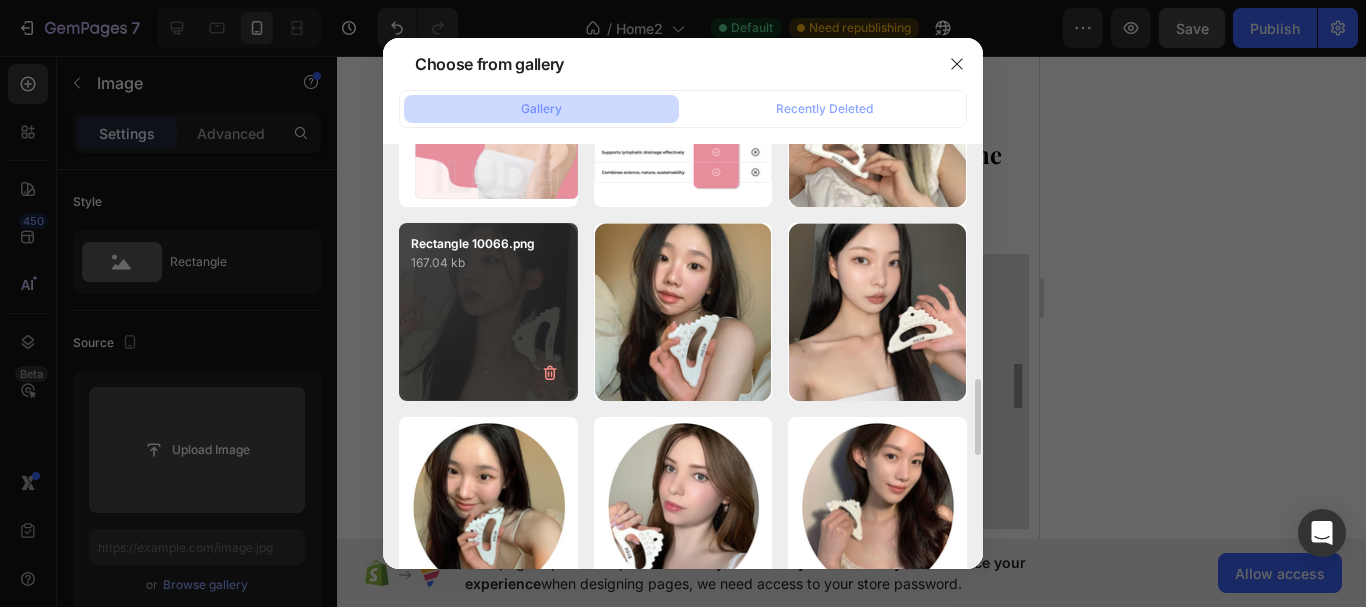 click on "Rectangle 10066.png 167.04 kb" at bounding box center [488, 312] 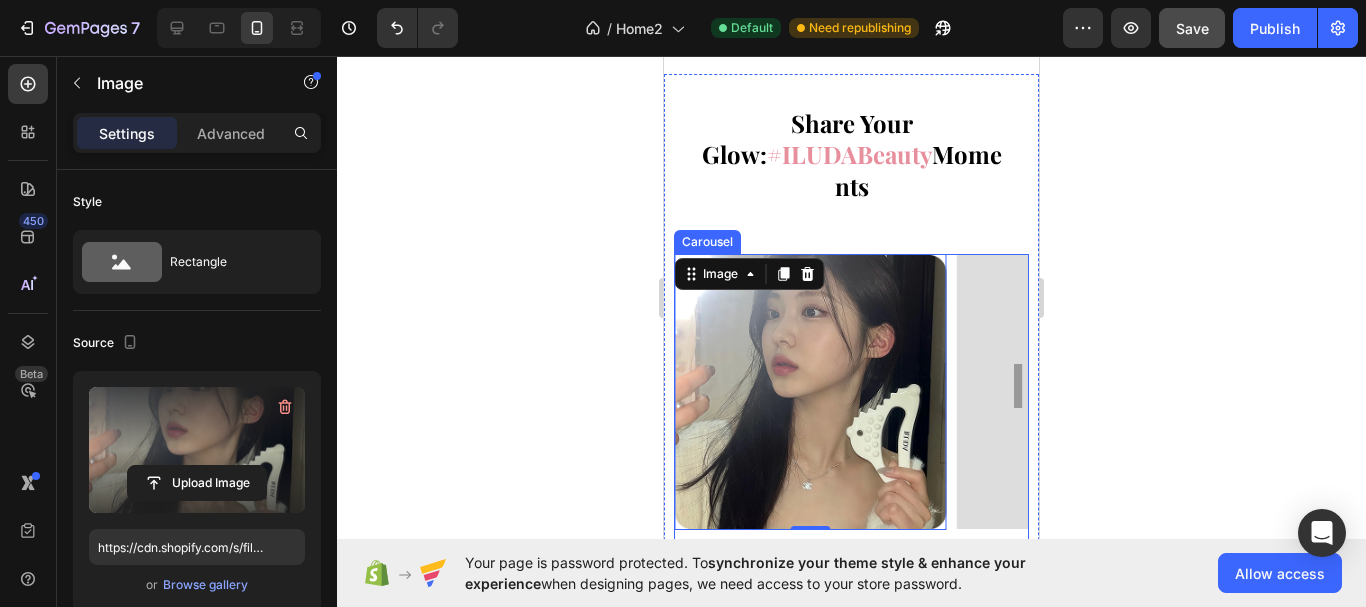 click at bounding box center (882, 552) 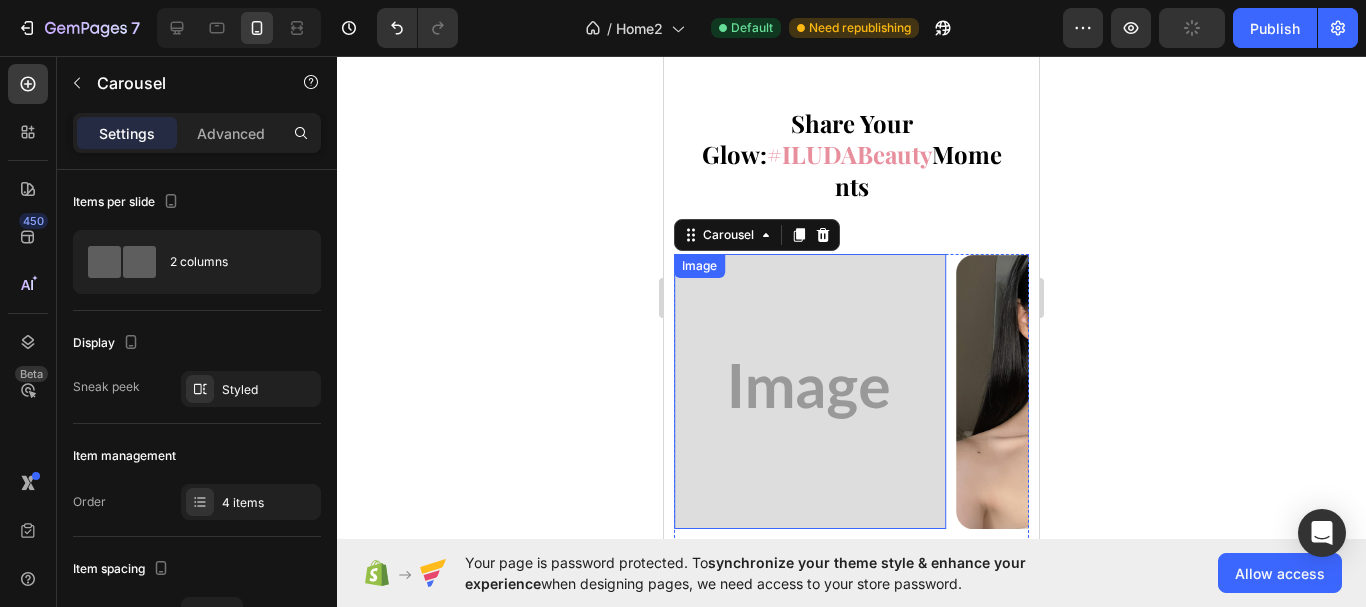 click at bounding box center [810, 391] 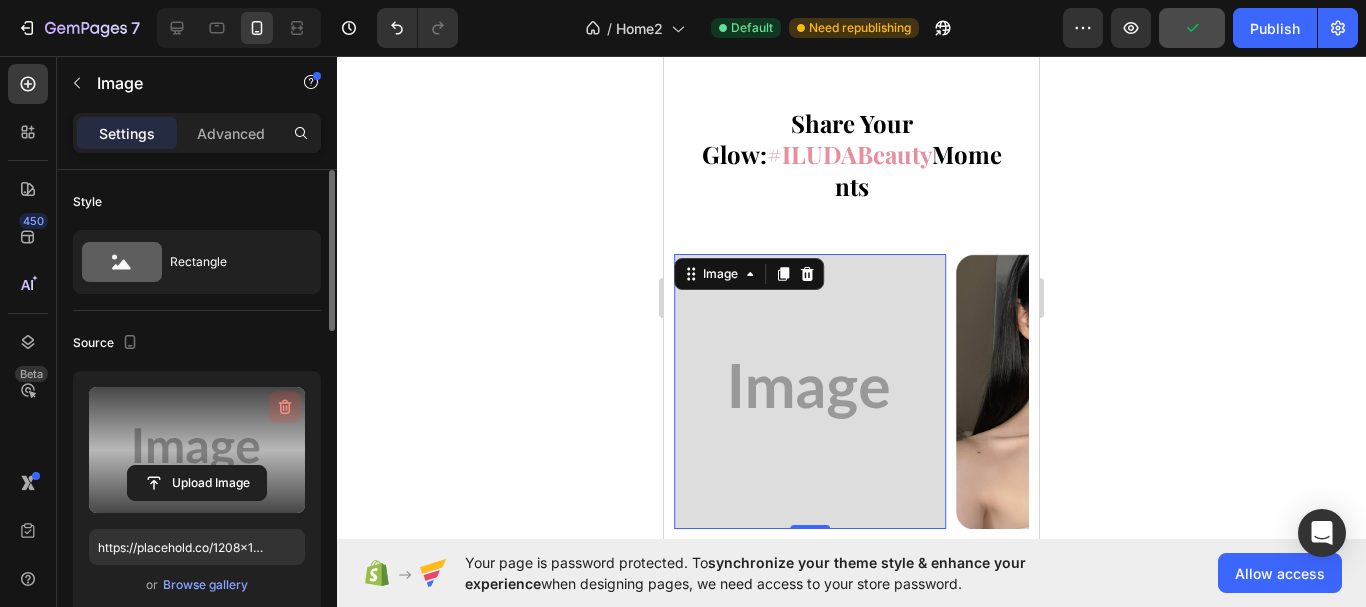 click at bounding box center (285, 407) 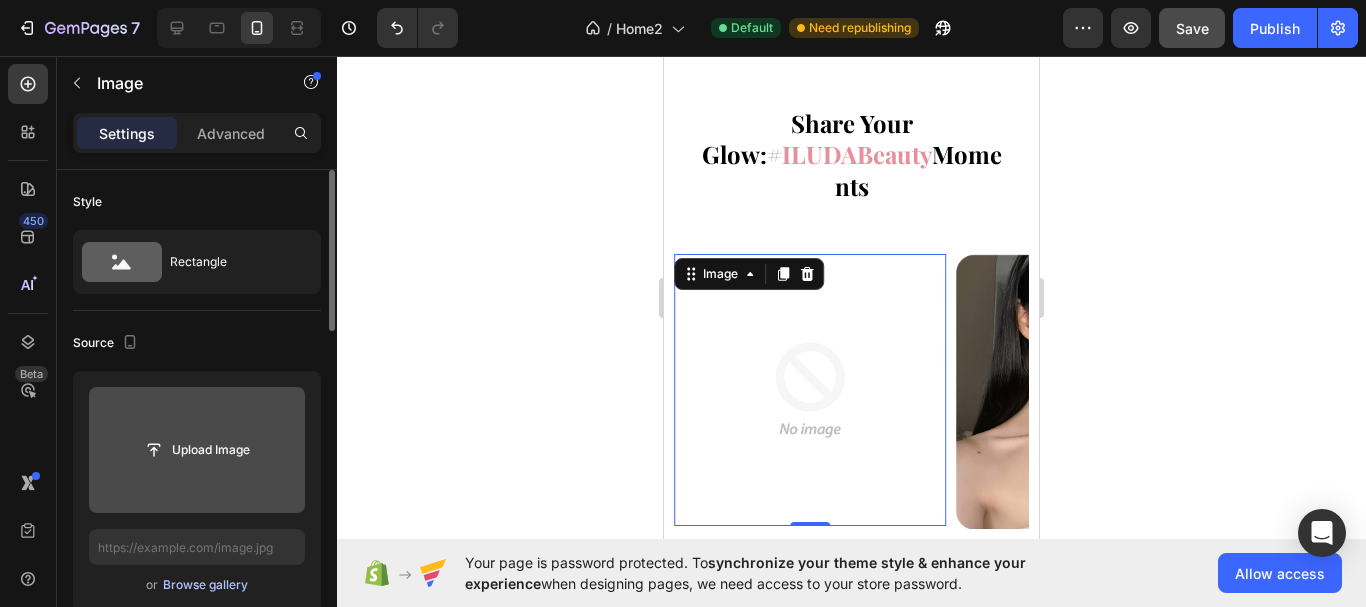 click on "Browse gallery" at bounding box center (205, 585) 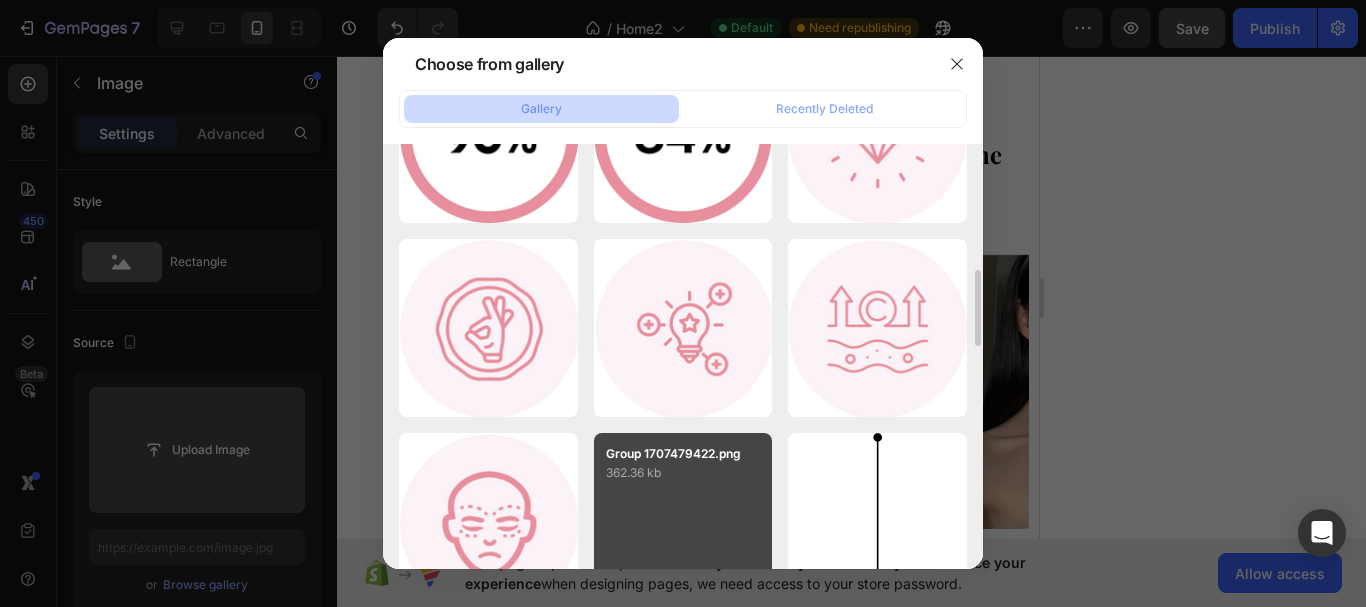 scroll, scrollTop: 1000, scrollLeft: 0, axis: vertical 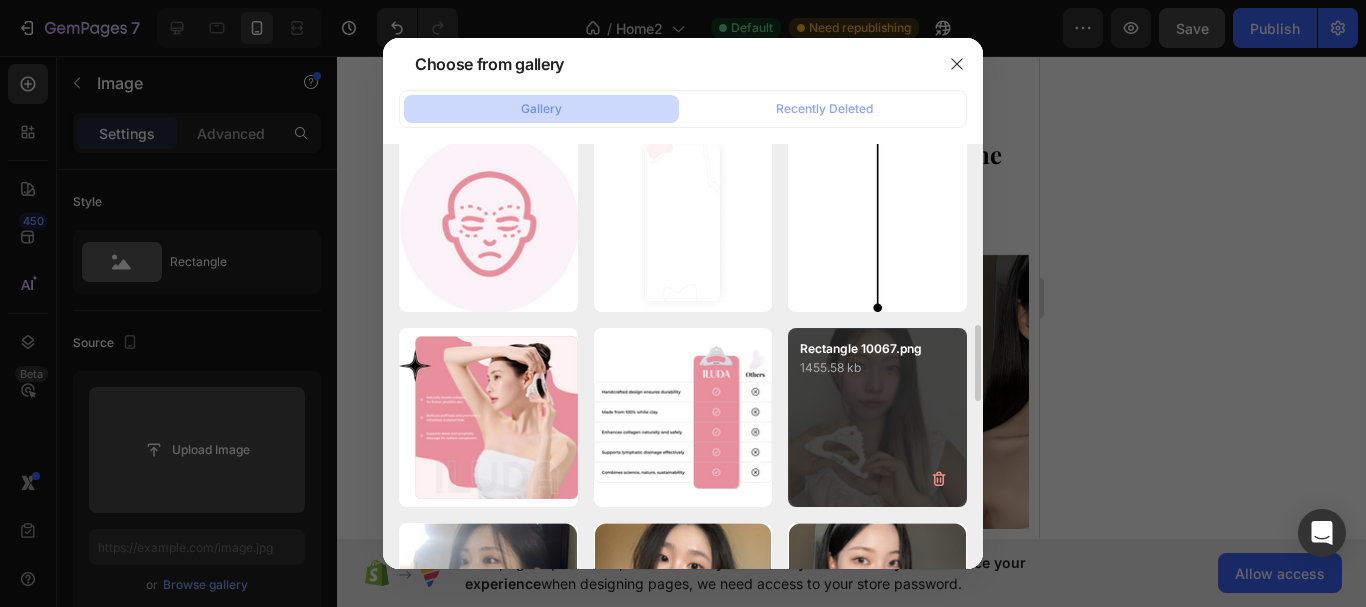 click on "Rectangle 10067.png 1455.58 kb" at bounding box center (877, 417) 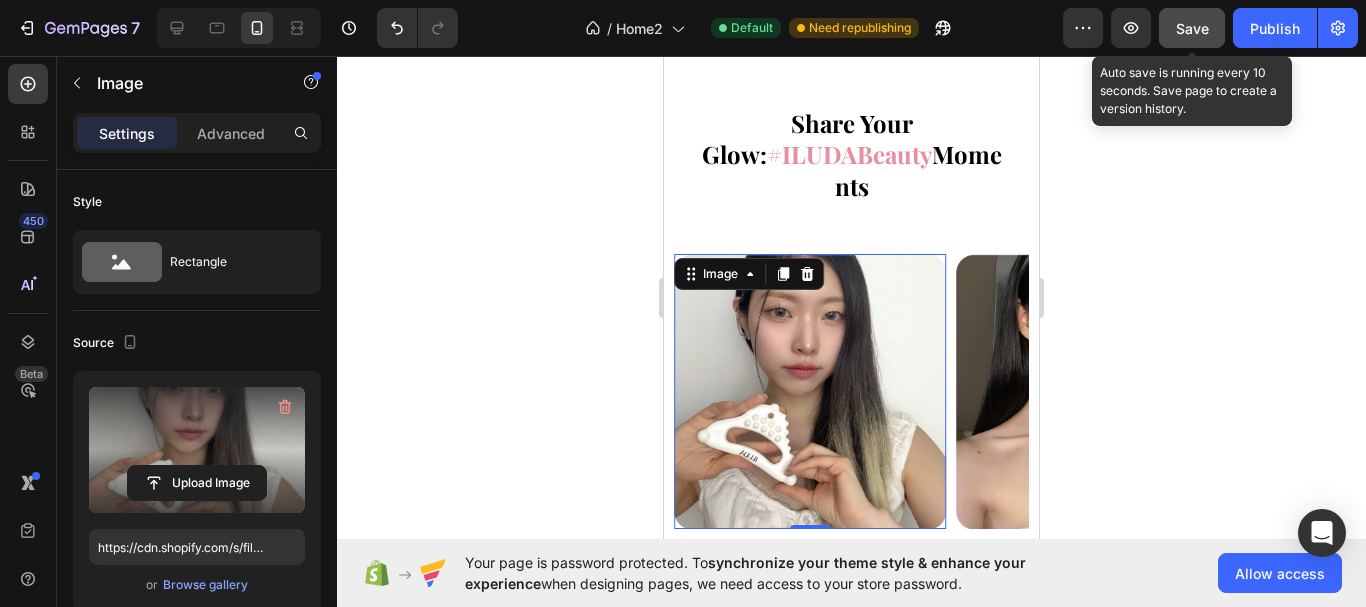 drag, startPoint x: 1194, startPoint y: 25, endPoint x: 124, endPoint y: 120, distance: 1074.209 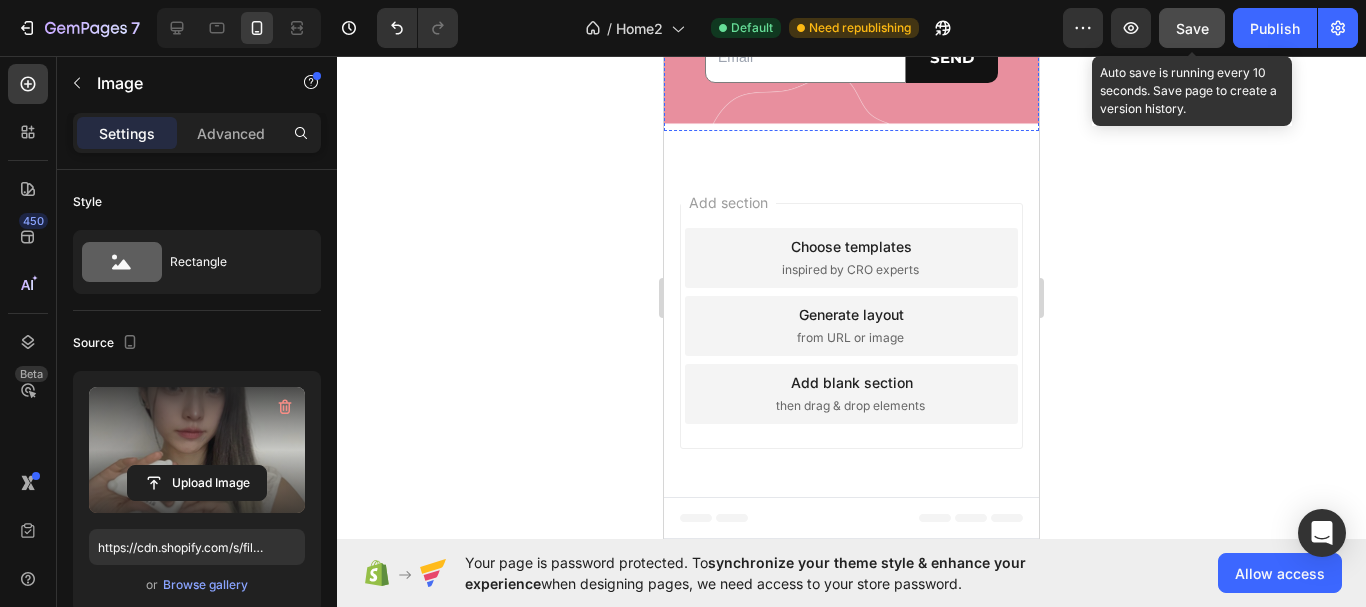 scroll, scrollTop: 12833, scrollLeft: 0, axis: vertical 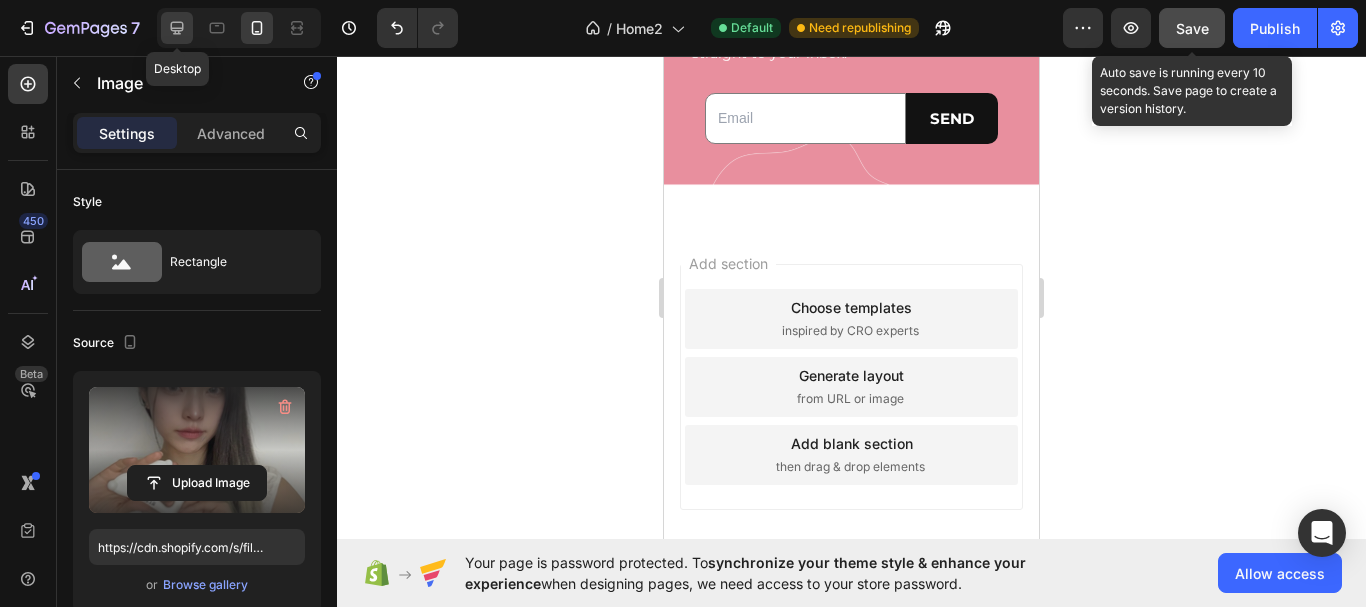 click 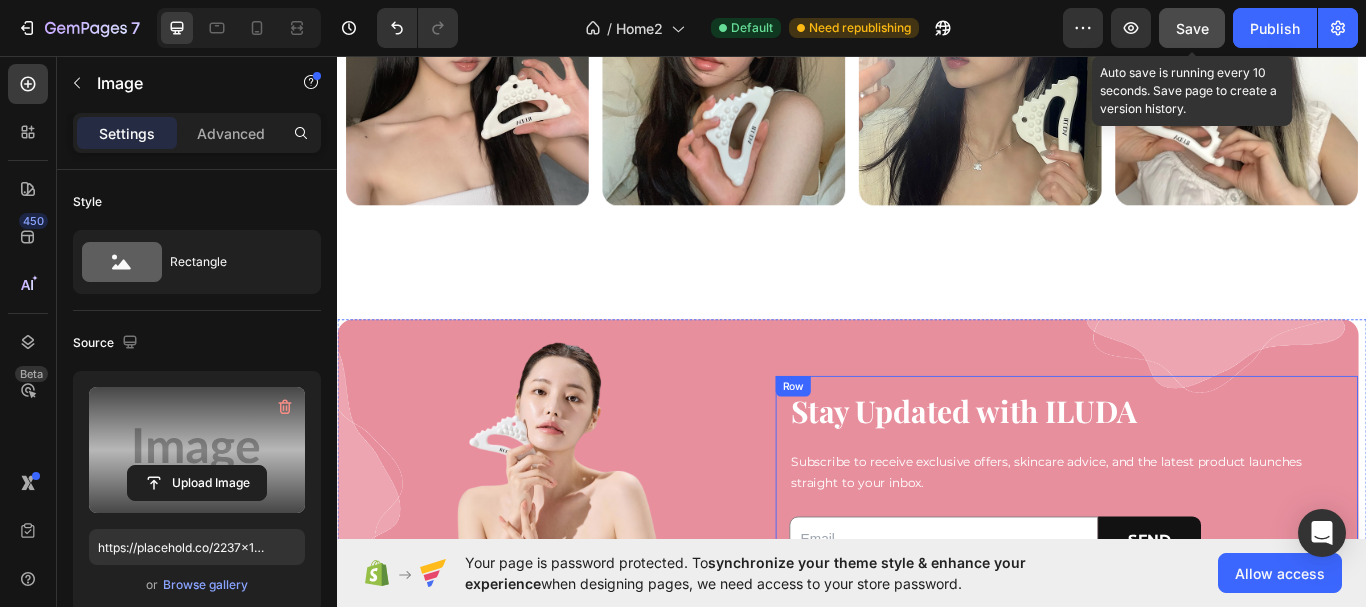 scroll, scrollTop: 10200, scrollLeft: 0, axis: vertical 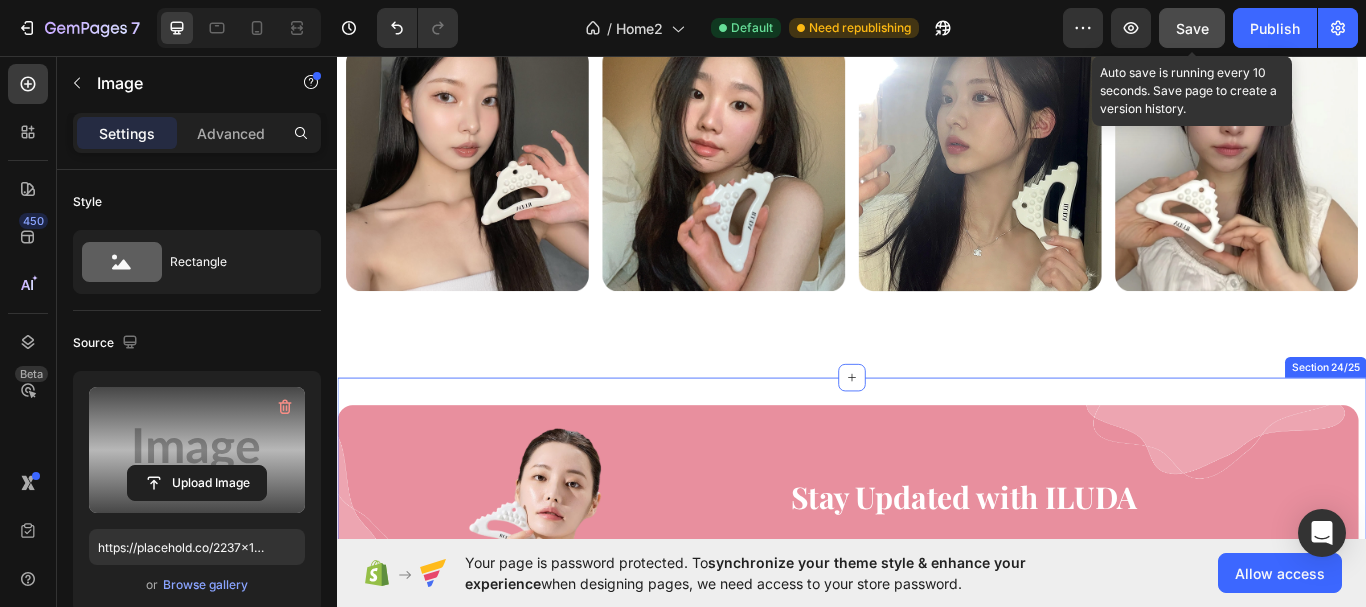 click on "Image Stay Updated with ILUDA Heading Subscribe to receive exclusive offers, skincare advice, and the latest product launches straight to your inbox. Text Block Email Field SEND Submit Button Row Newsletter Row Row Row Section 24/25" at bounding box center [937, 654] 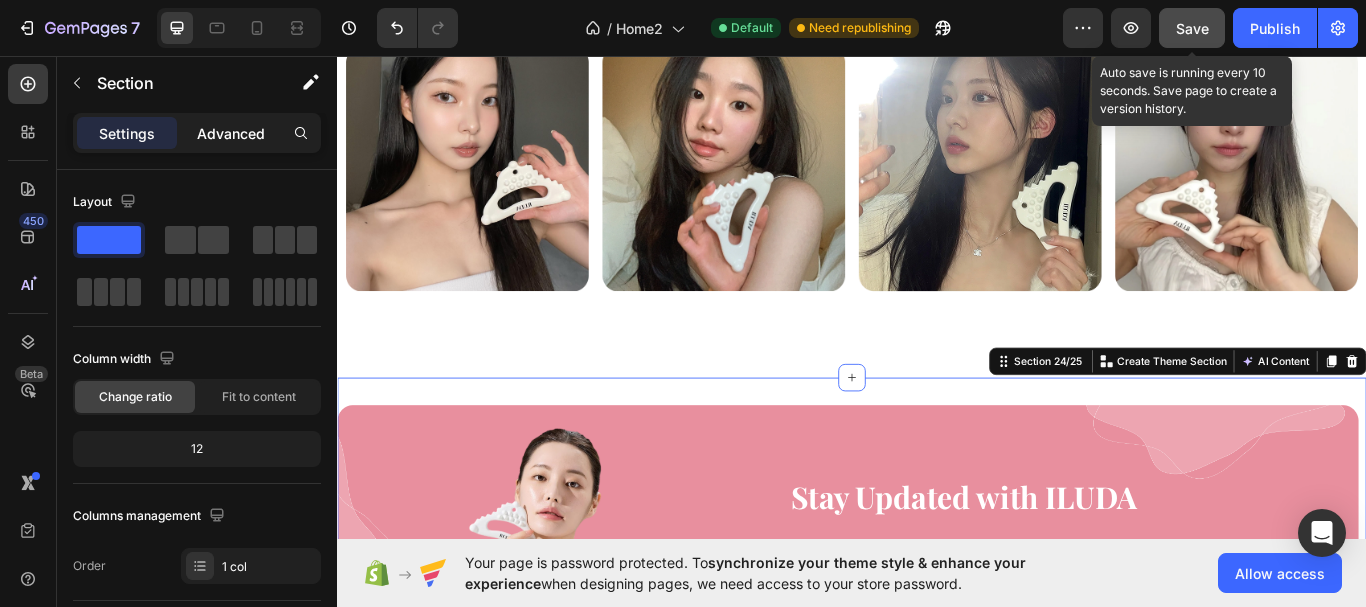 click on "Advanced" 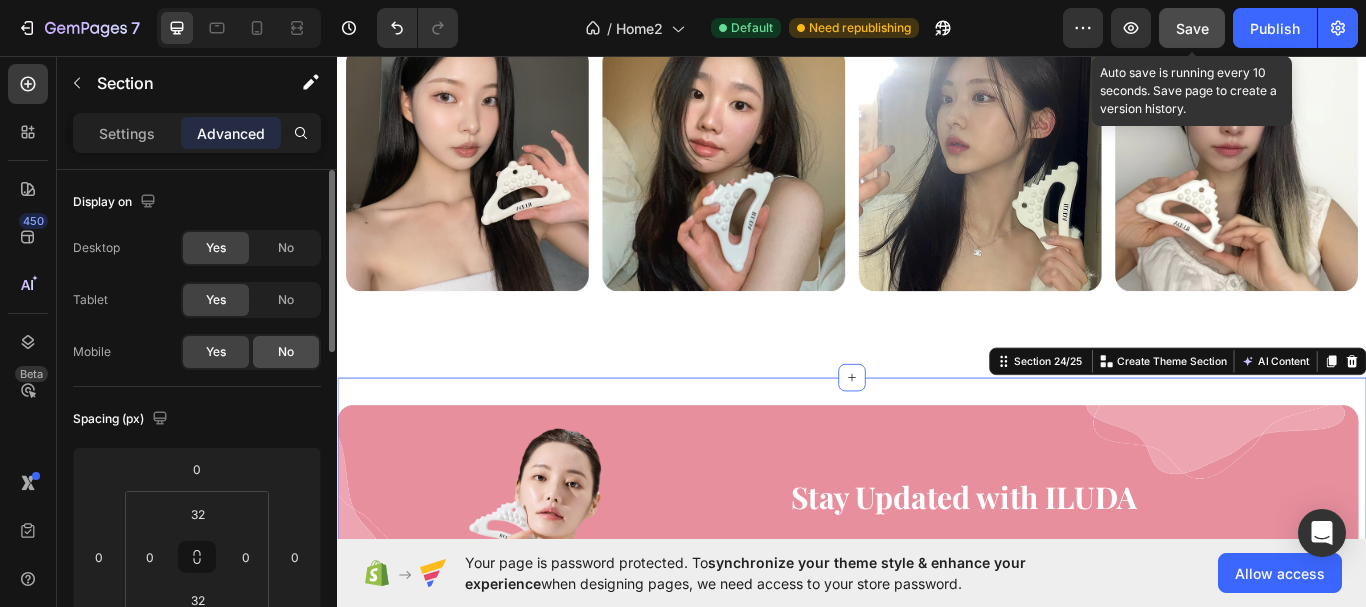 click on "No" 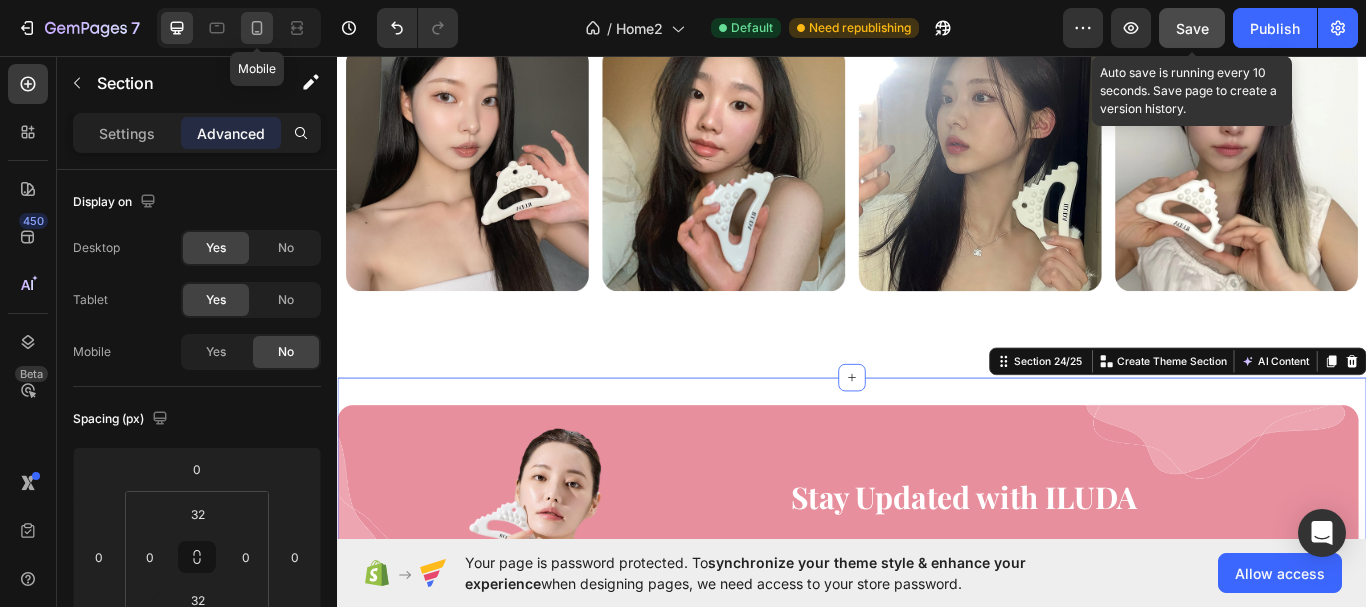 click 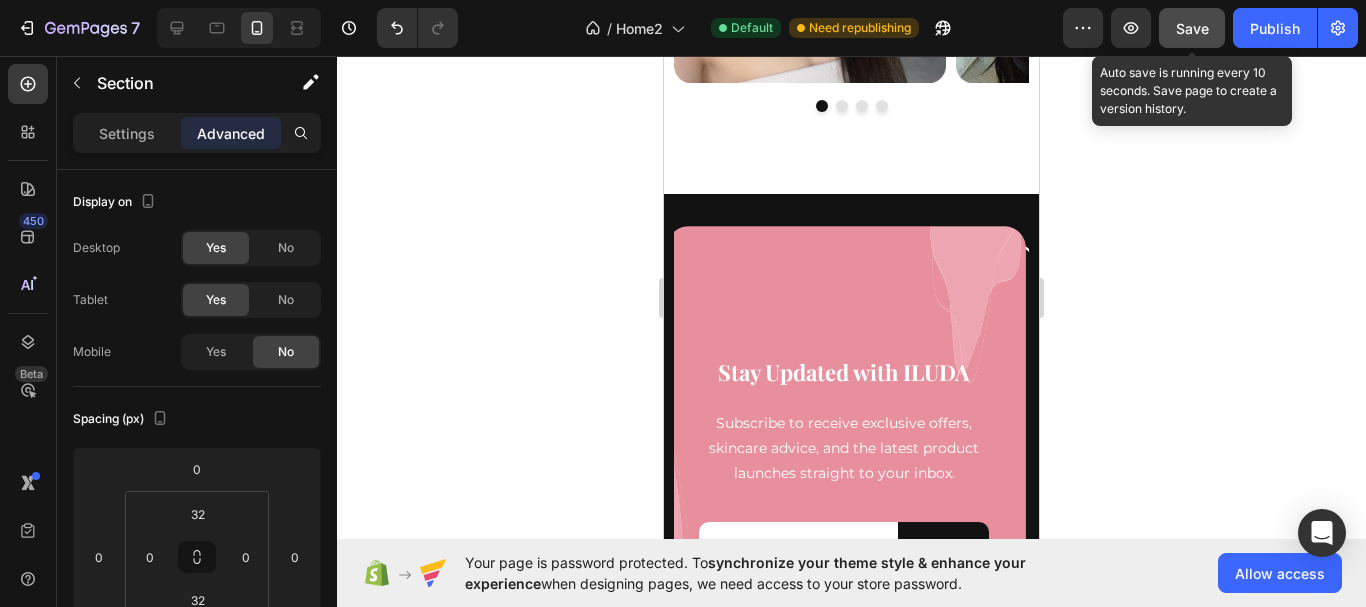 scroll, scrollTop: 11954, scrollLeft: 0, axis: vertical 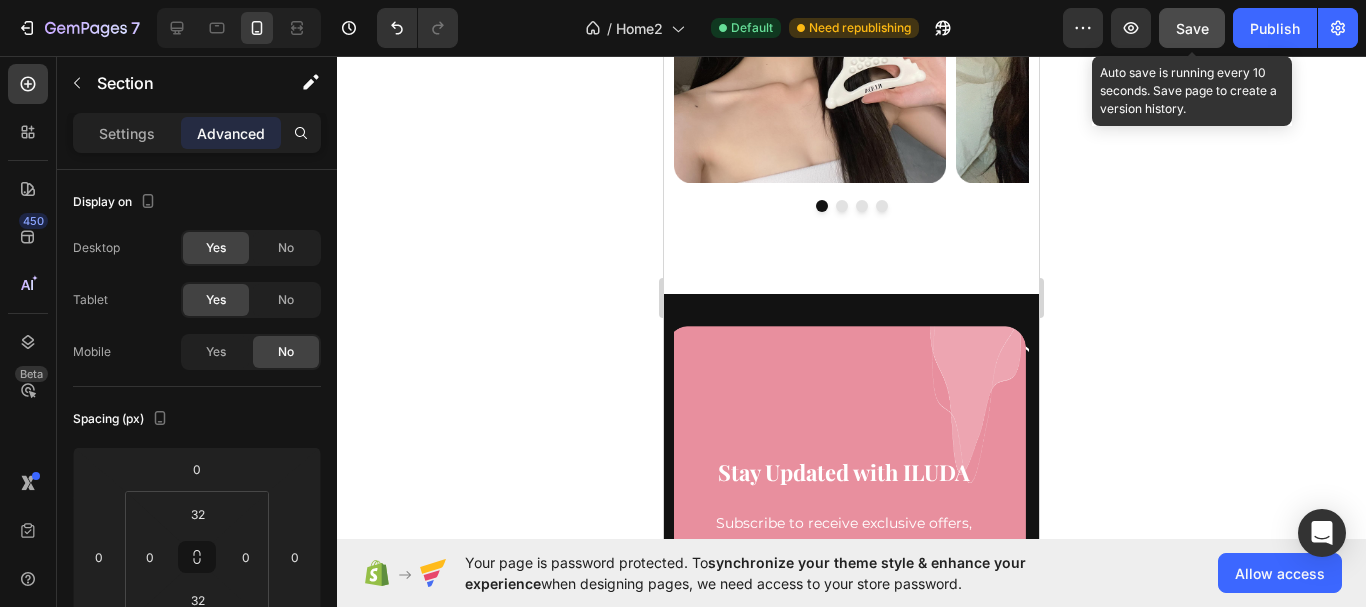click on "Save" at bounding box center (1192, 28) 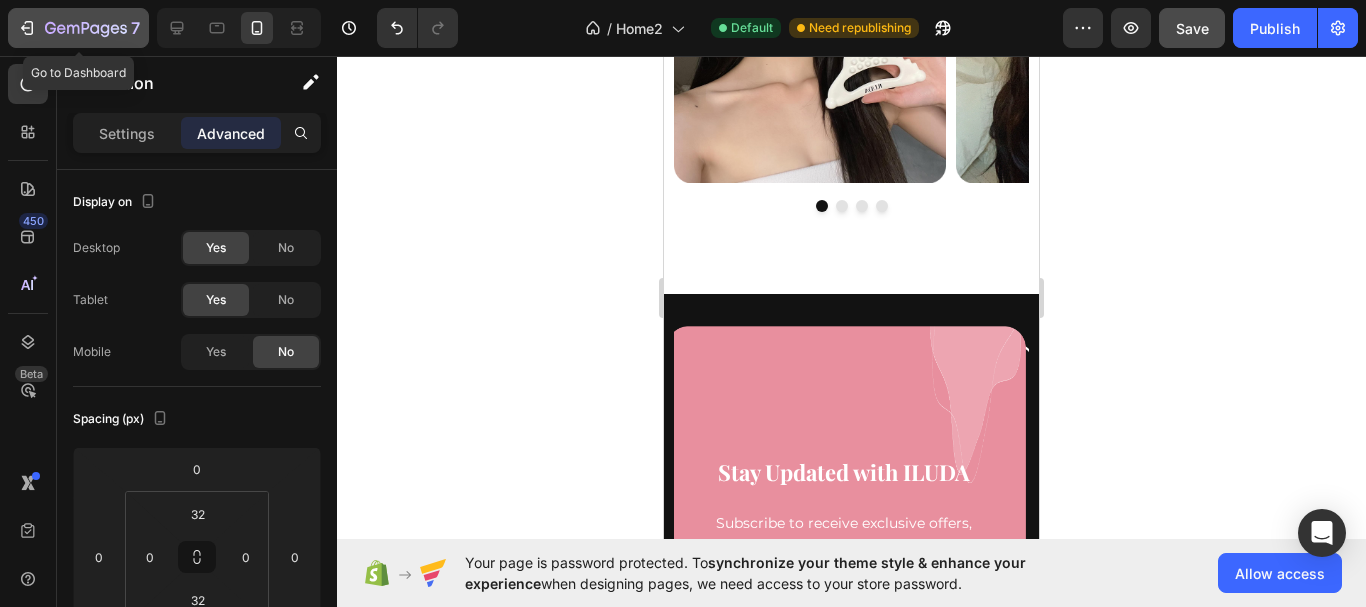 click 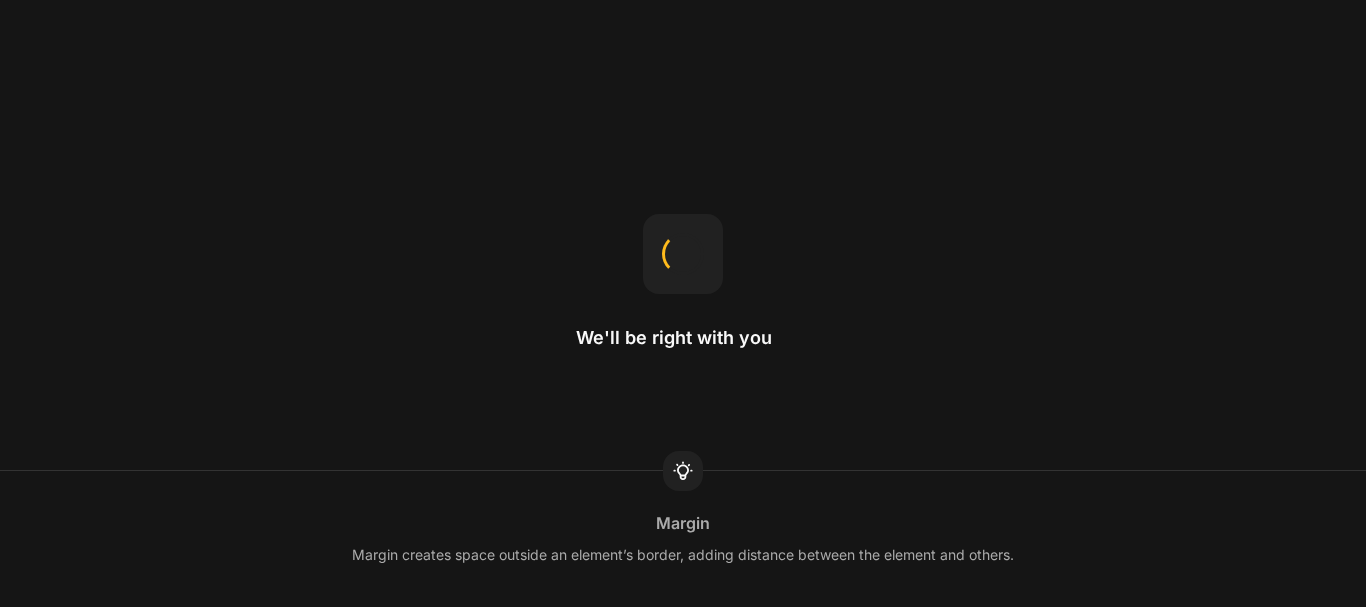 scroll, scrollTop: 0, scrollLeft: 0, axis: both 